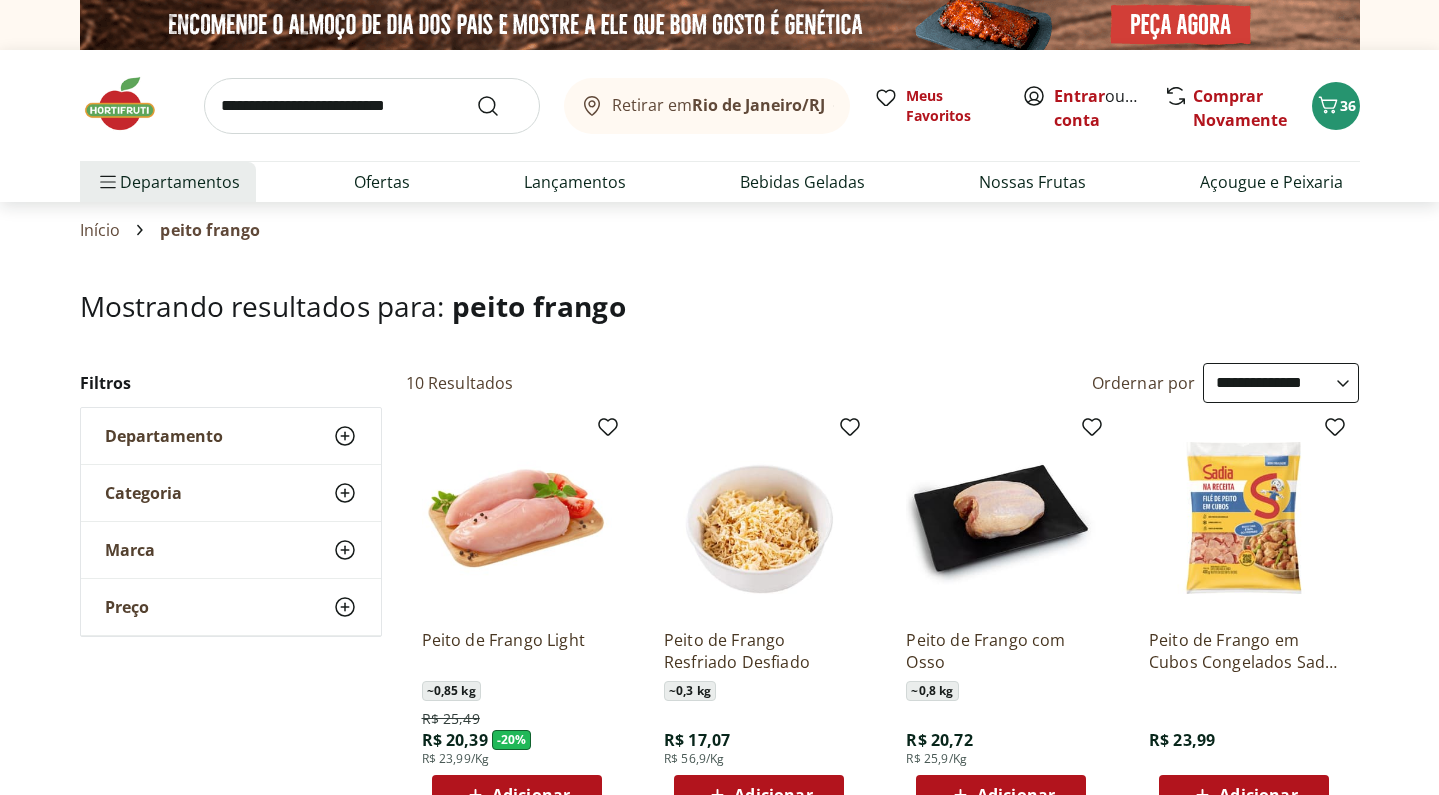 select on "**********" 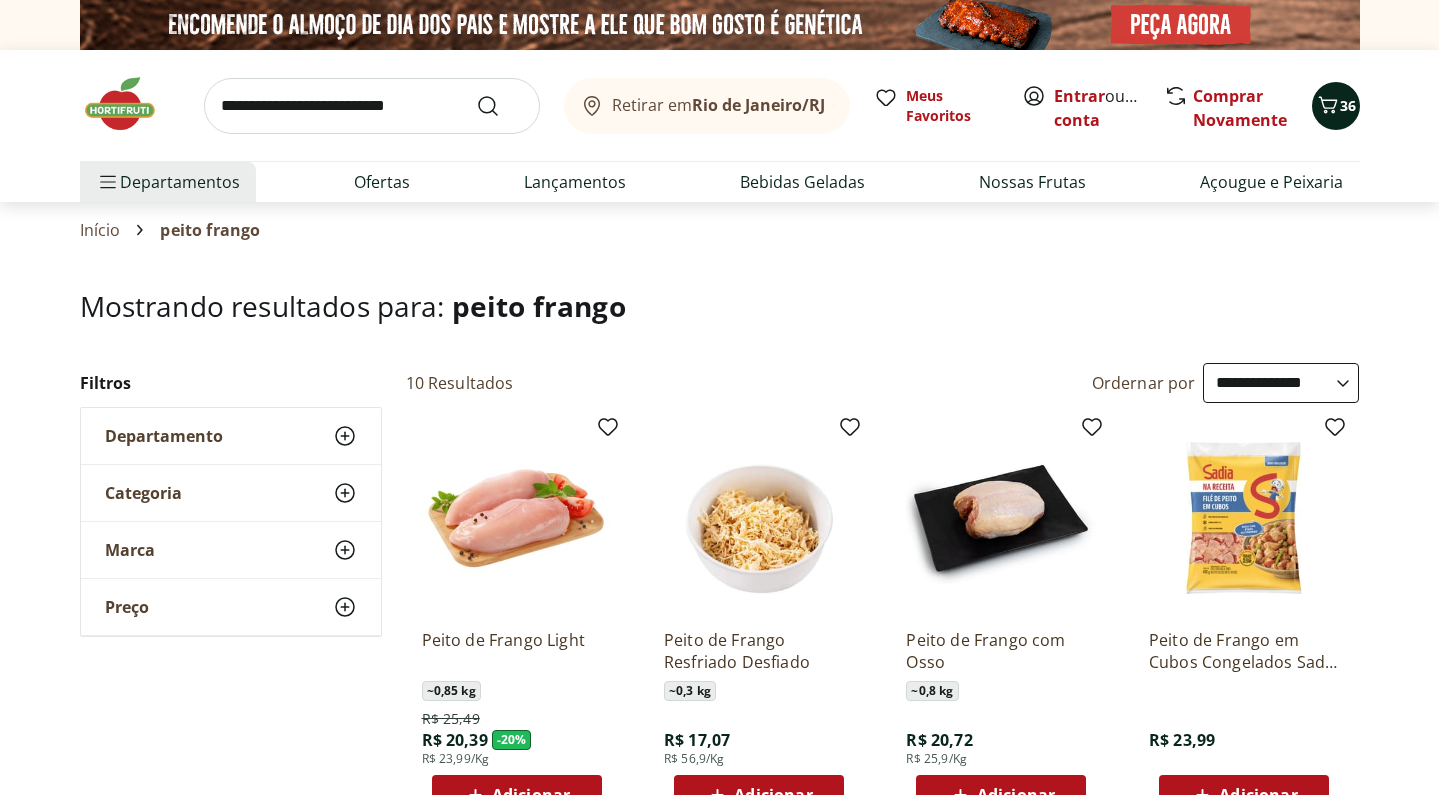 click on "36" at bounding box center [1348, 105] 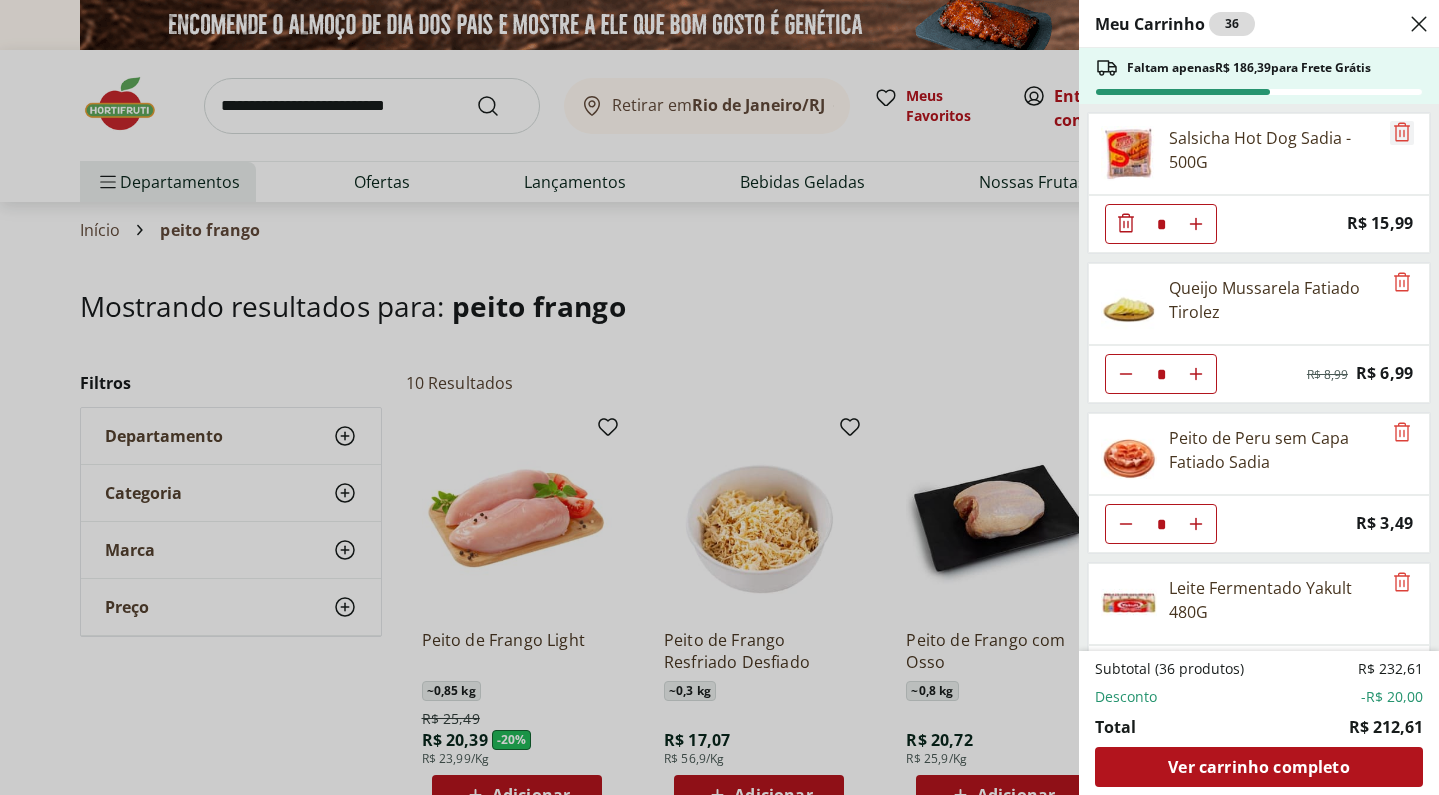 click 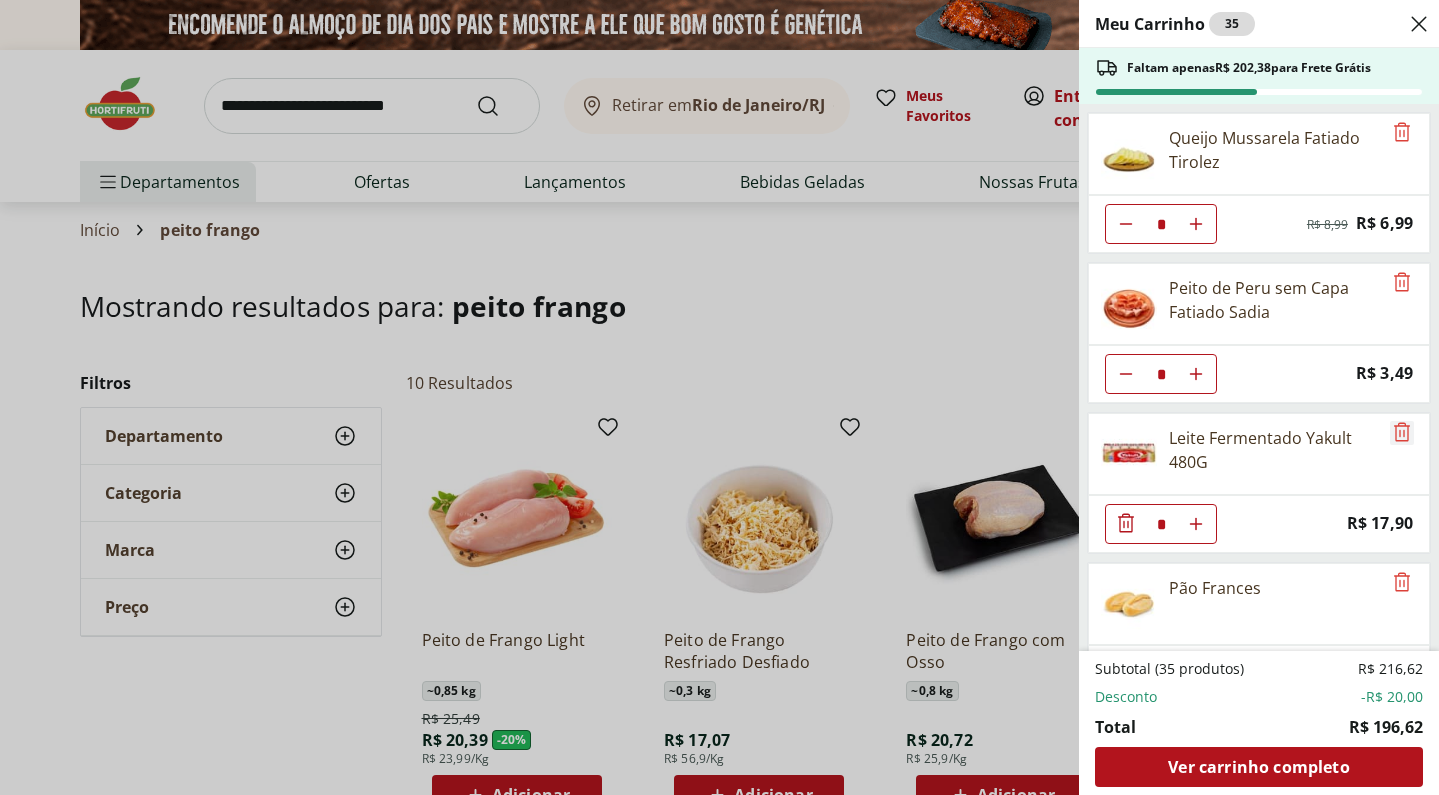 click 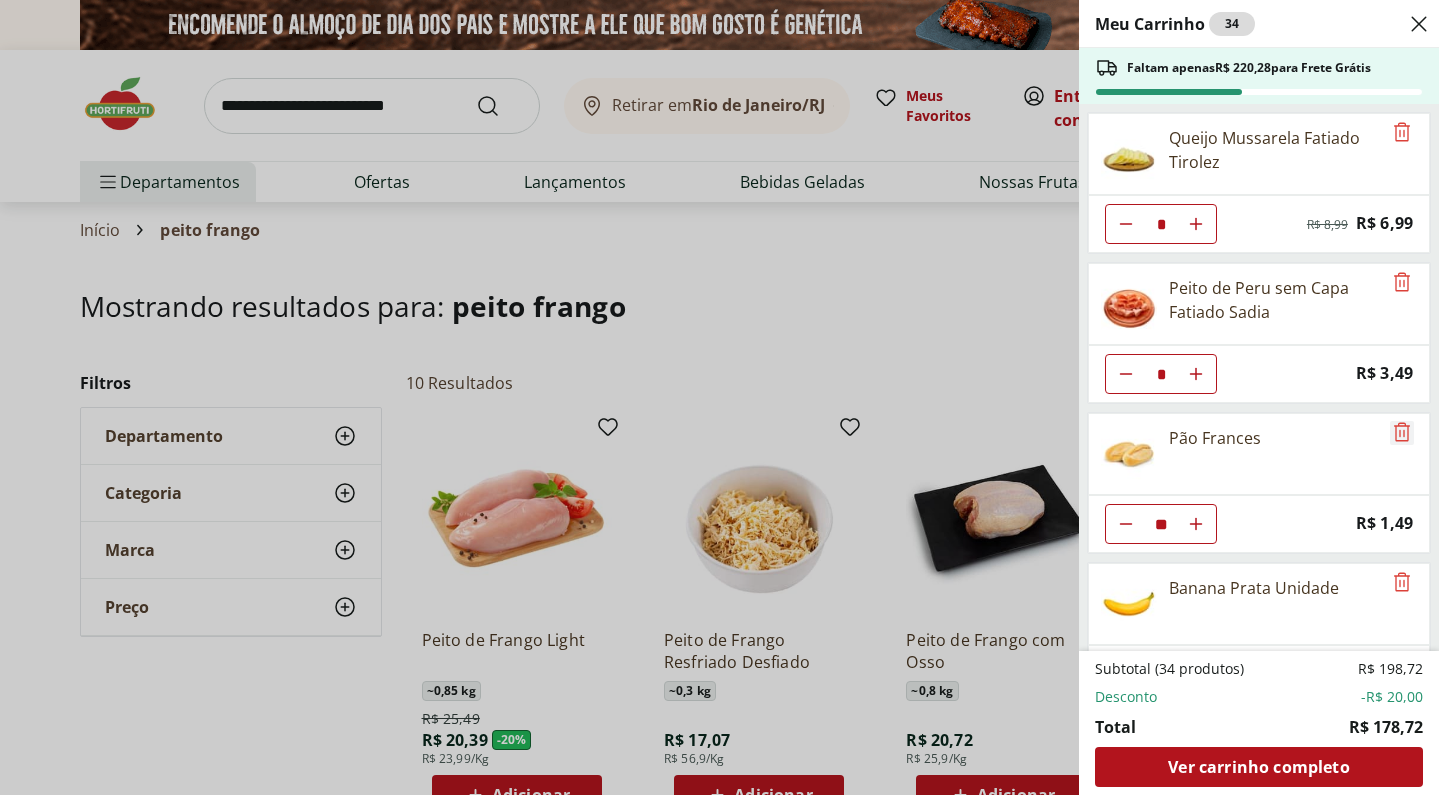 click 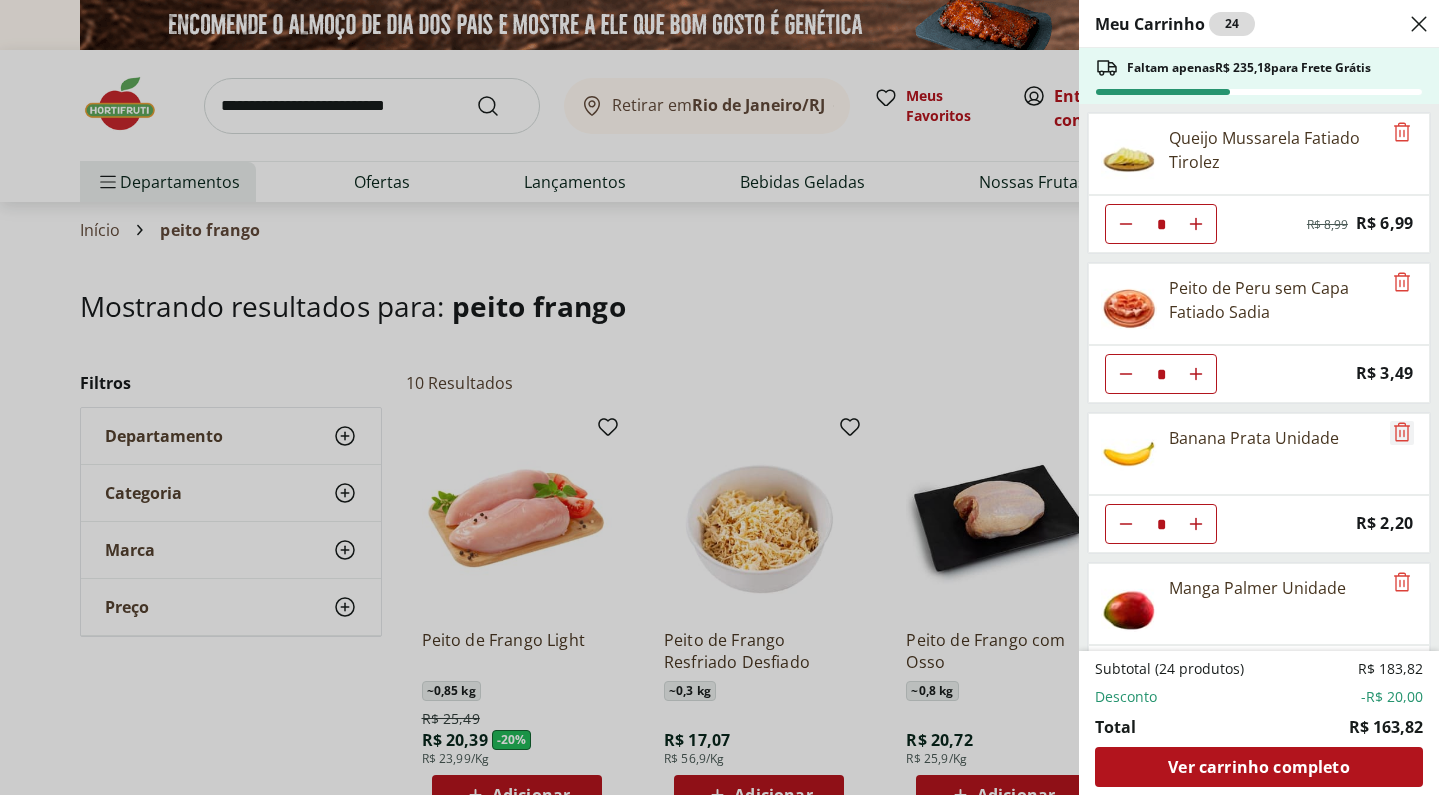 click 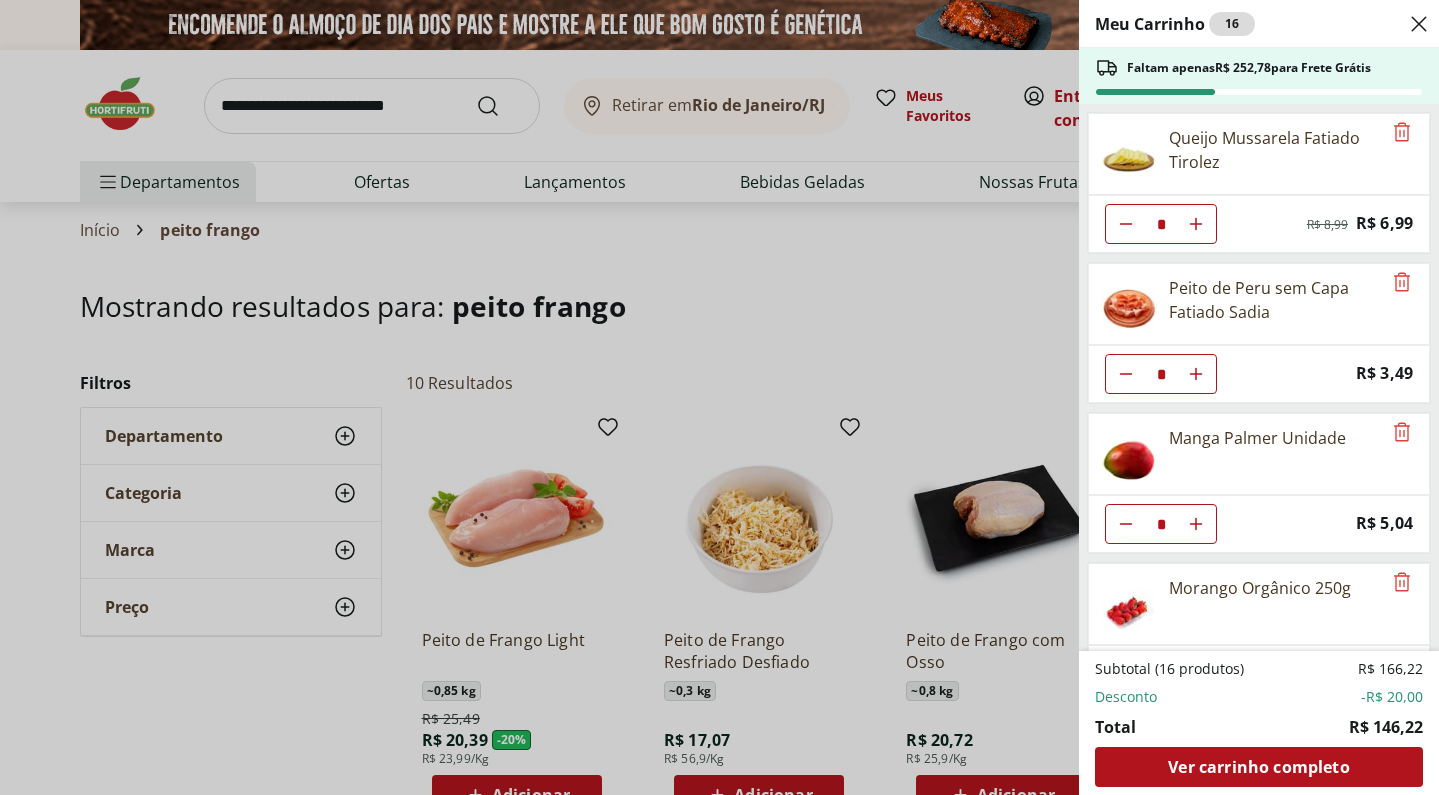 click 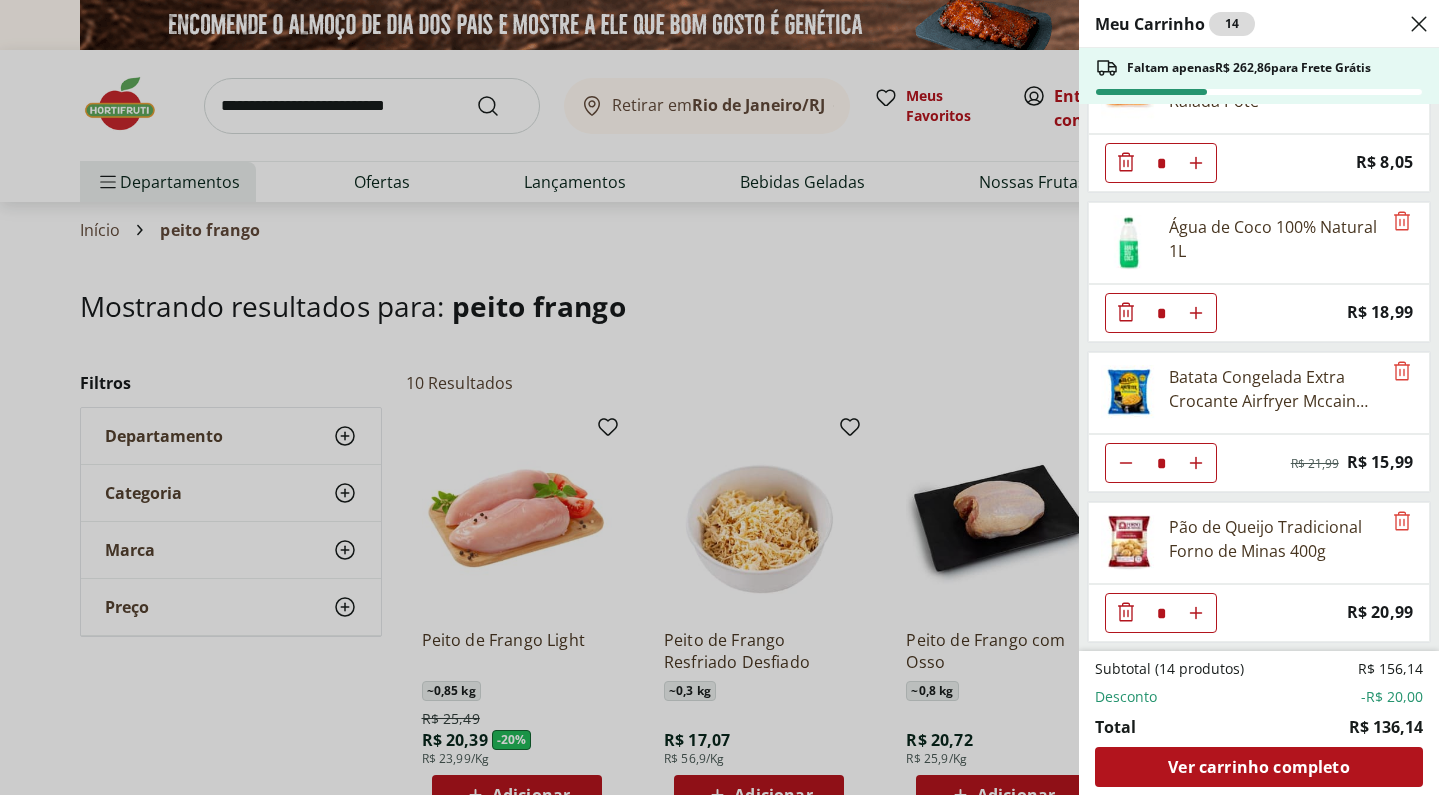 scroll, scrollTop: 661, scrollLeft: 0, axis: vertical 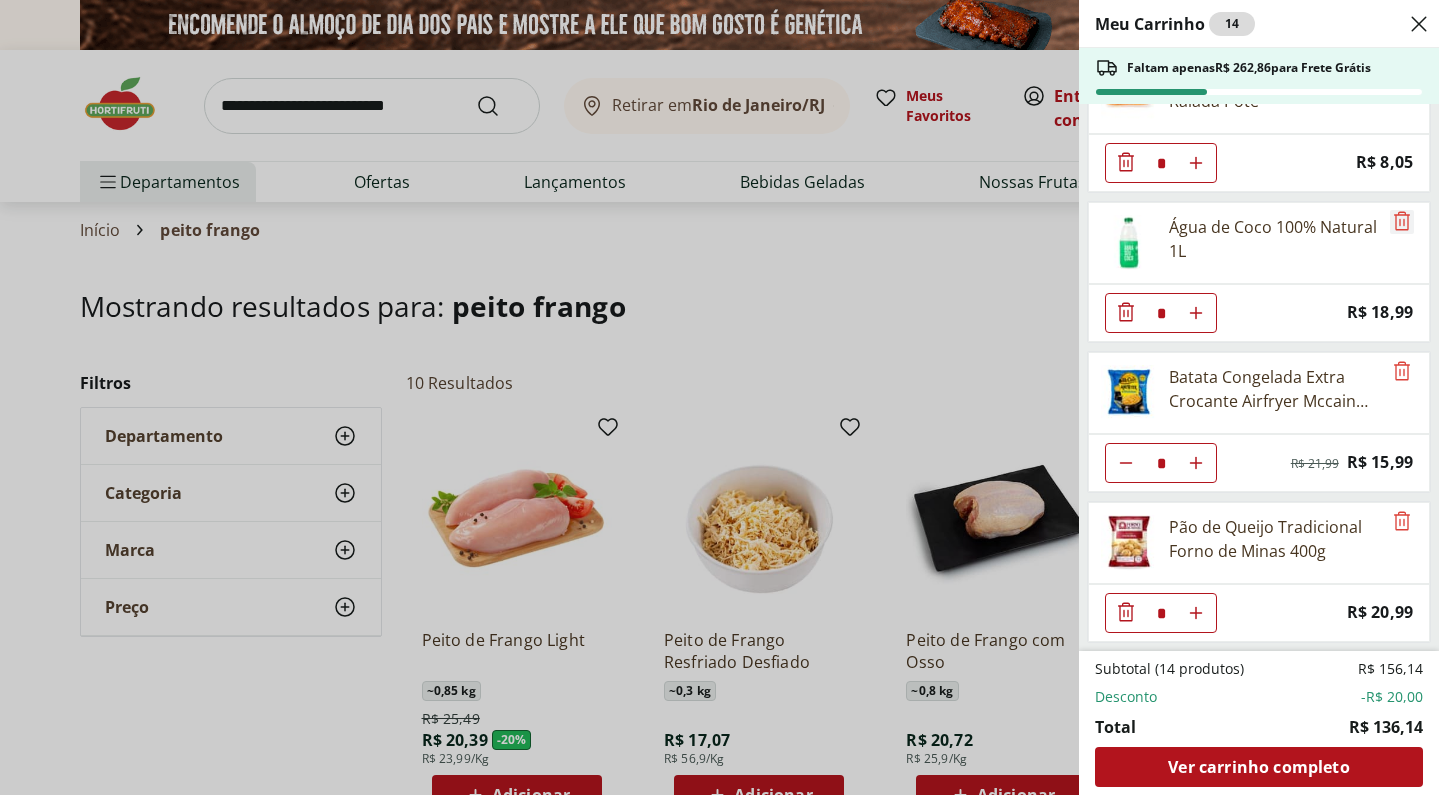 click 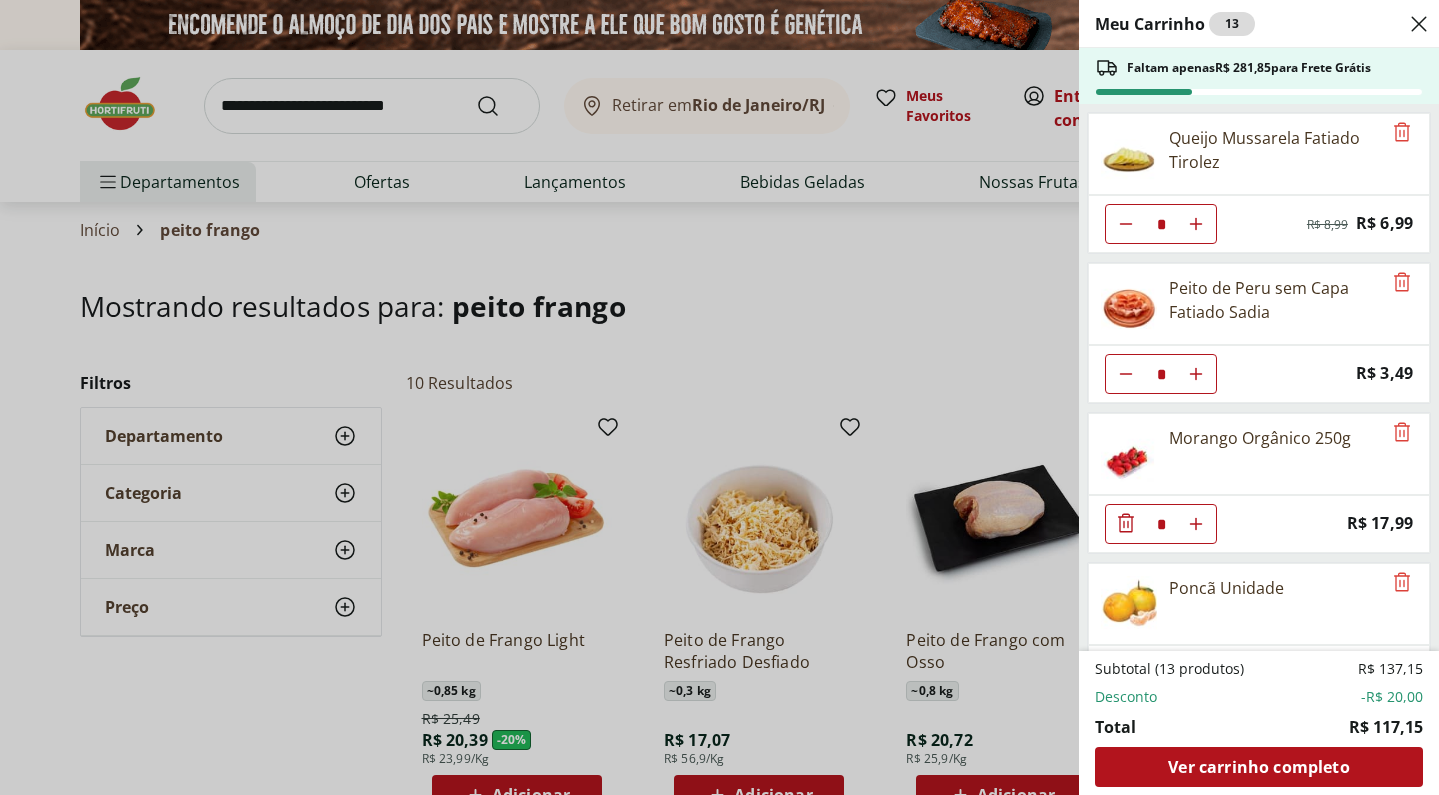 scroll, scrollTop: 0, scrollLeft: 0, axis: both 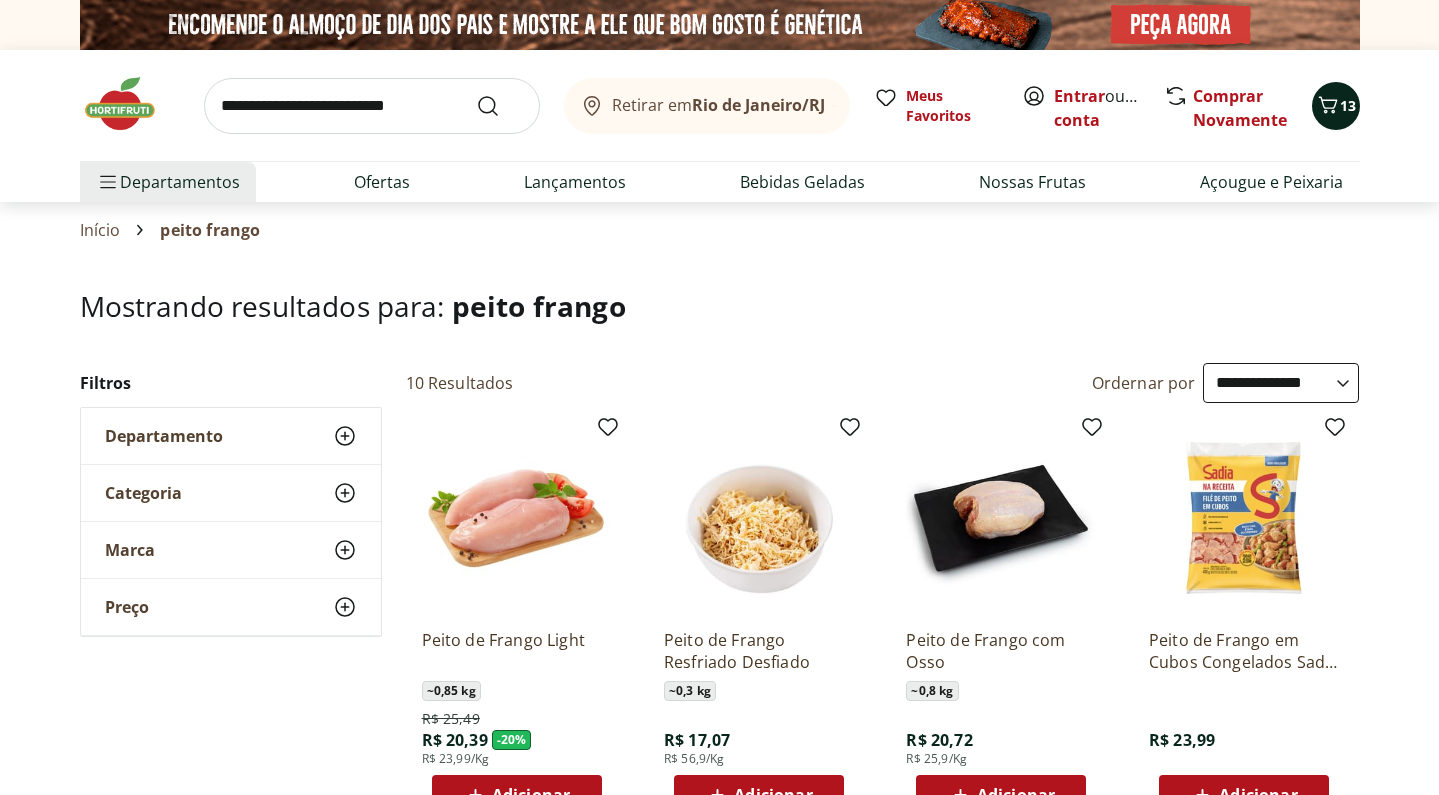 click on "13" at bounding box center [1348, 105] 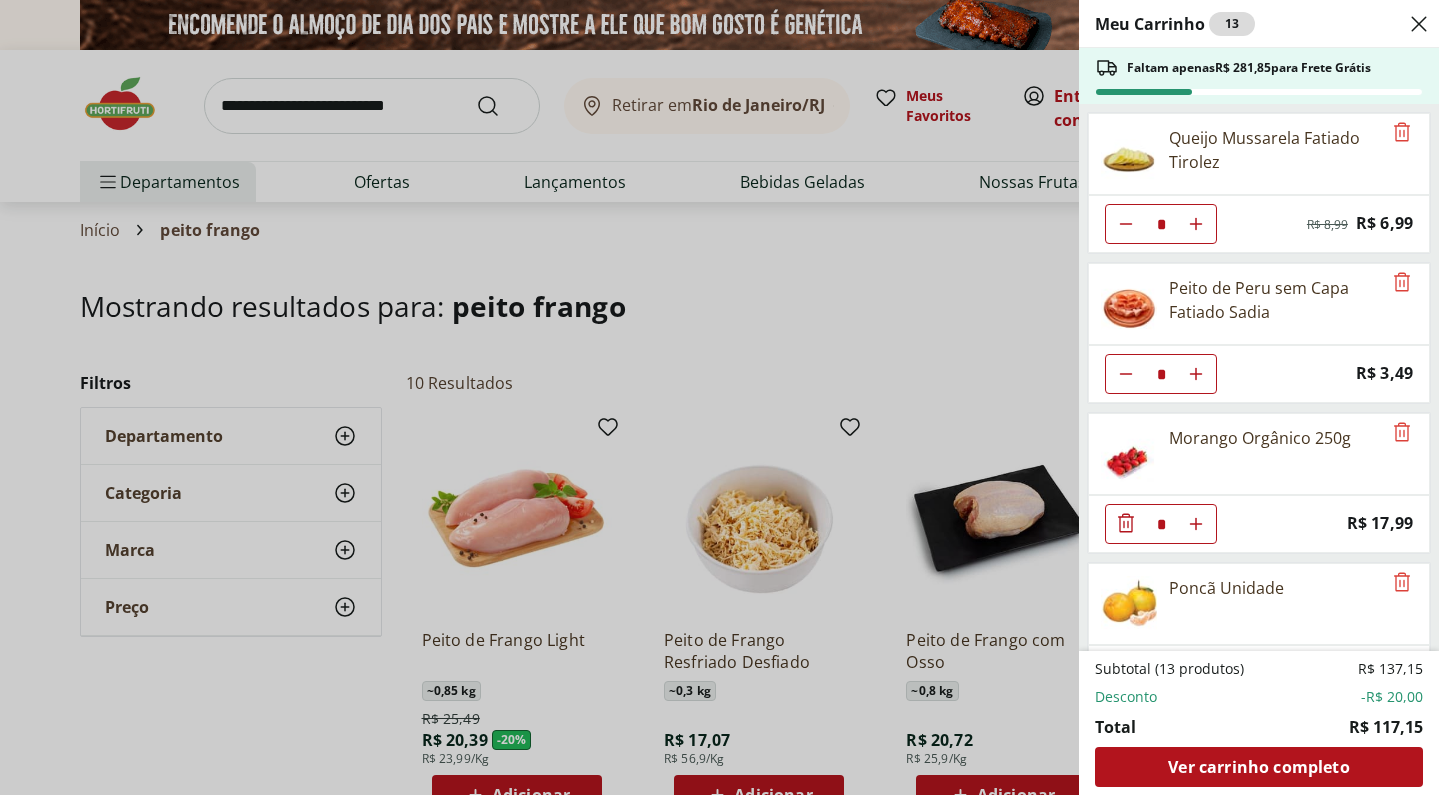 scroll, scrollTop: 0, scrollLeft: 0, axis: both 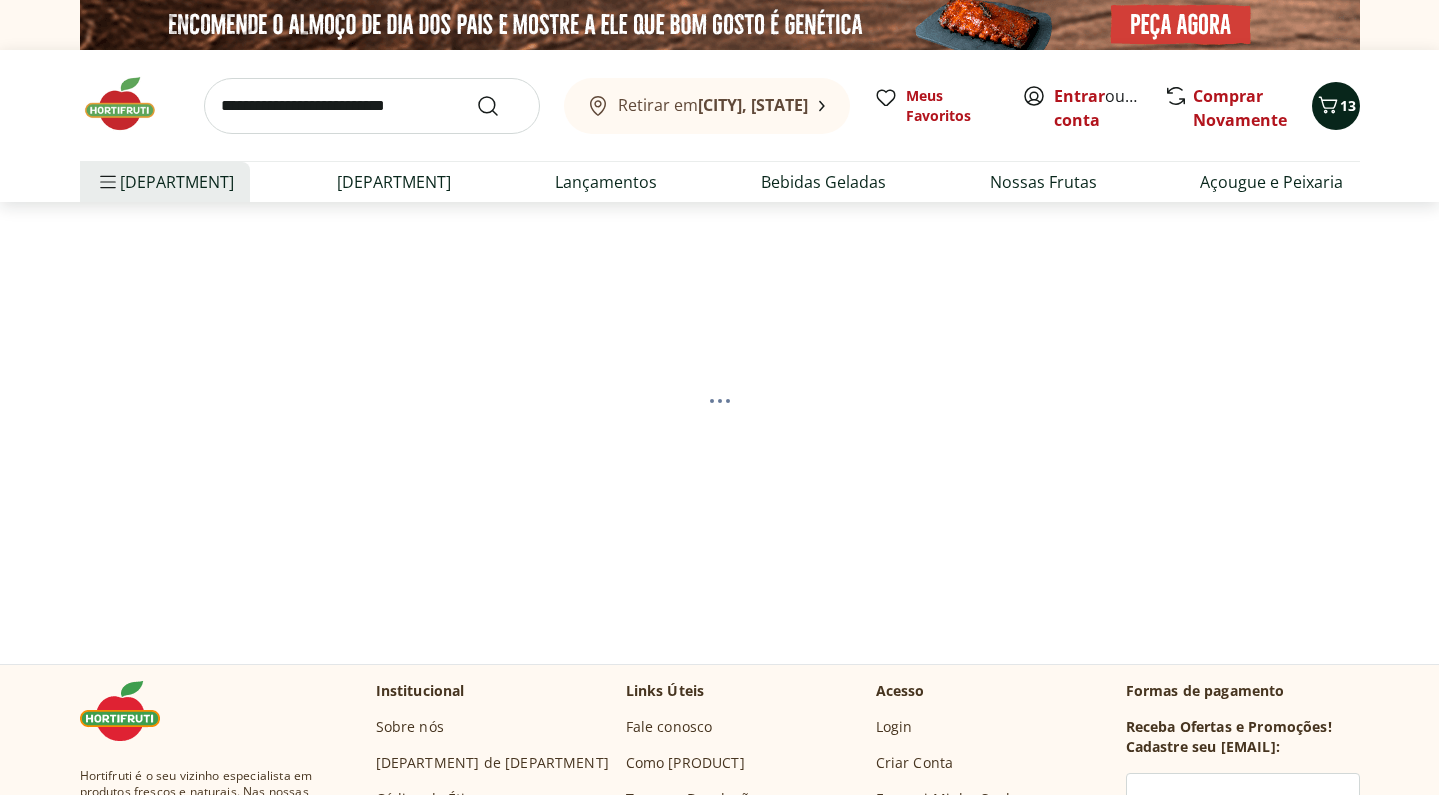 select on "**********" 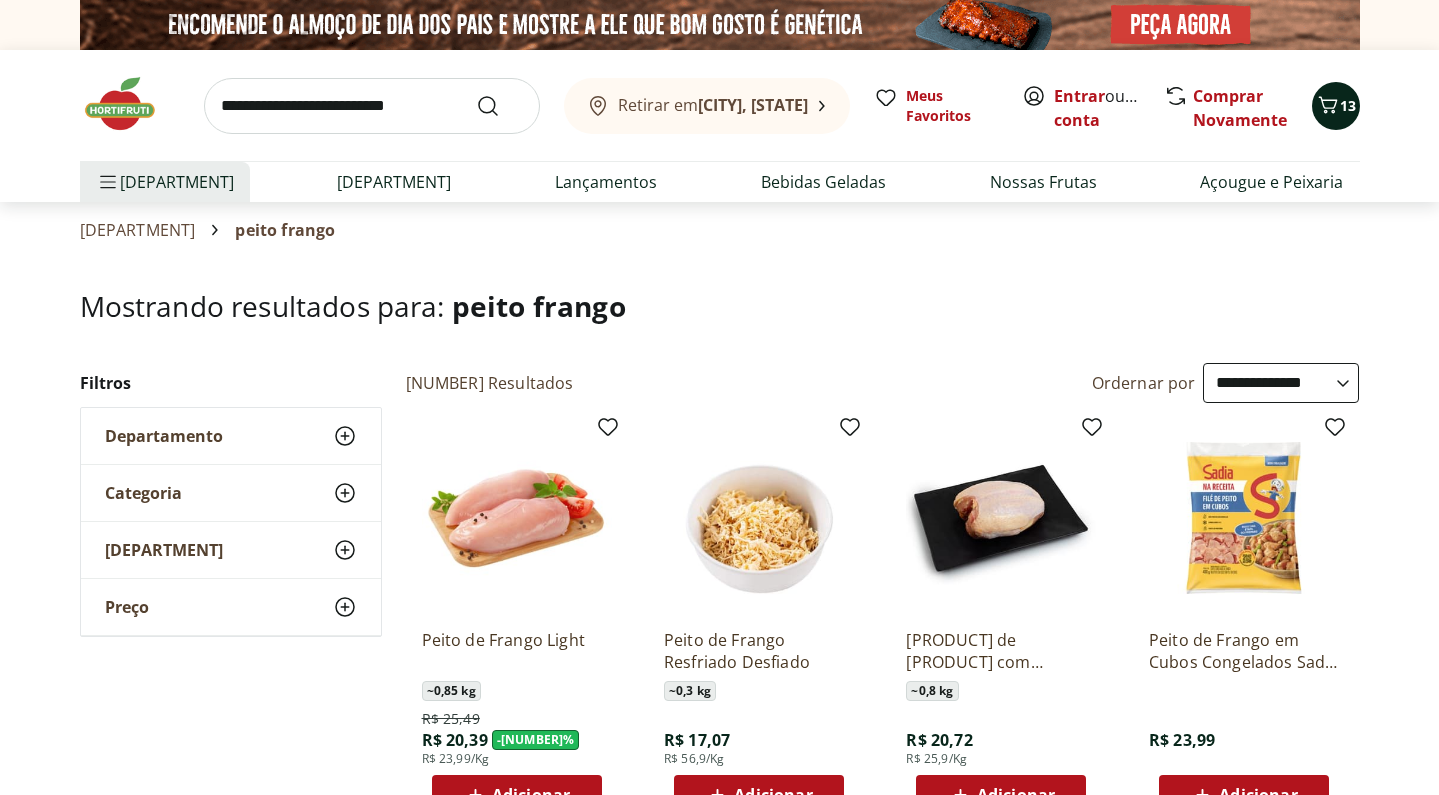 click 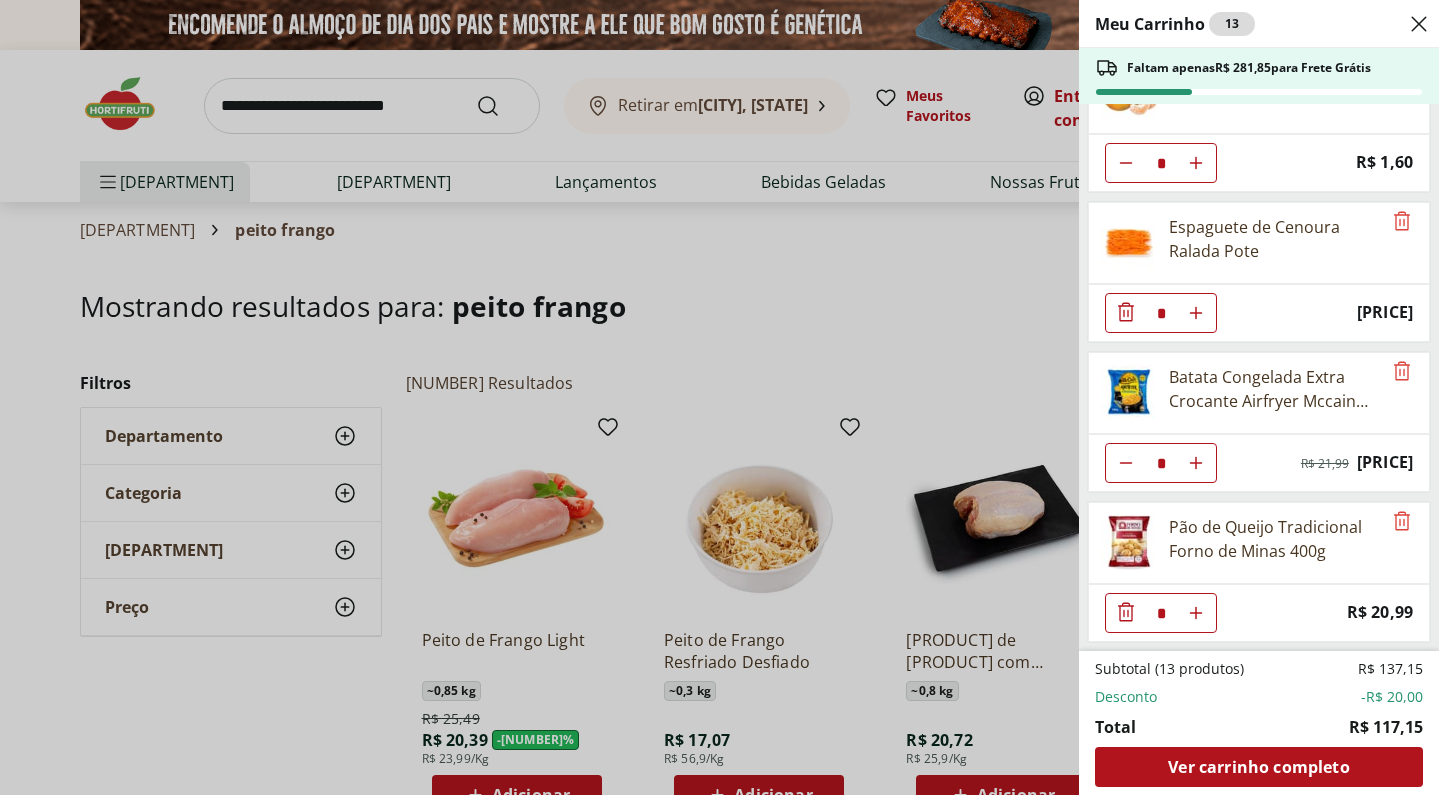 scroll, scrollTop: 511, scrollLeft: 0, axis: vertical 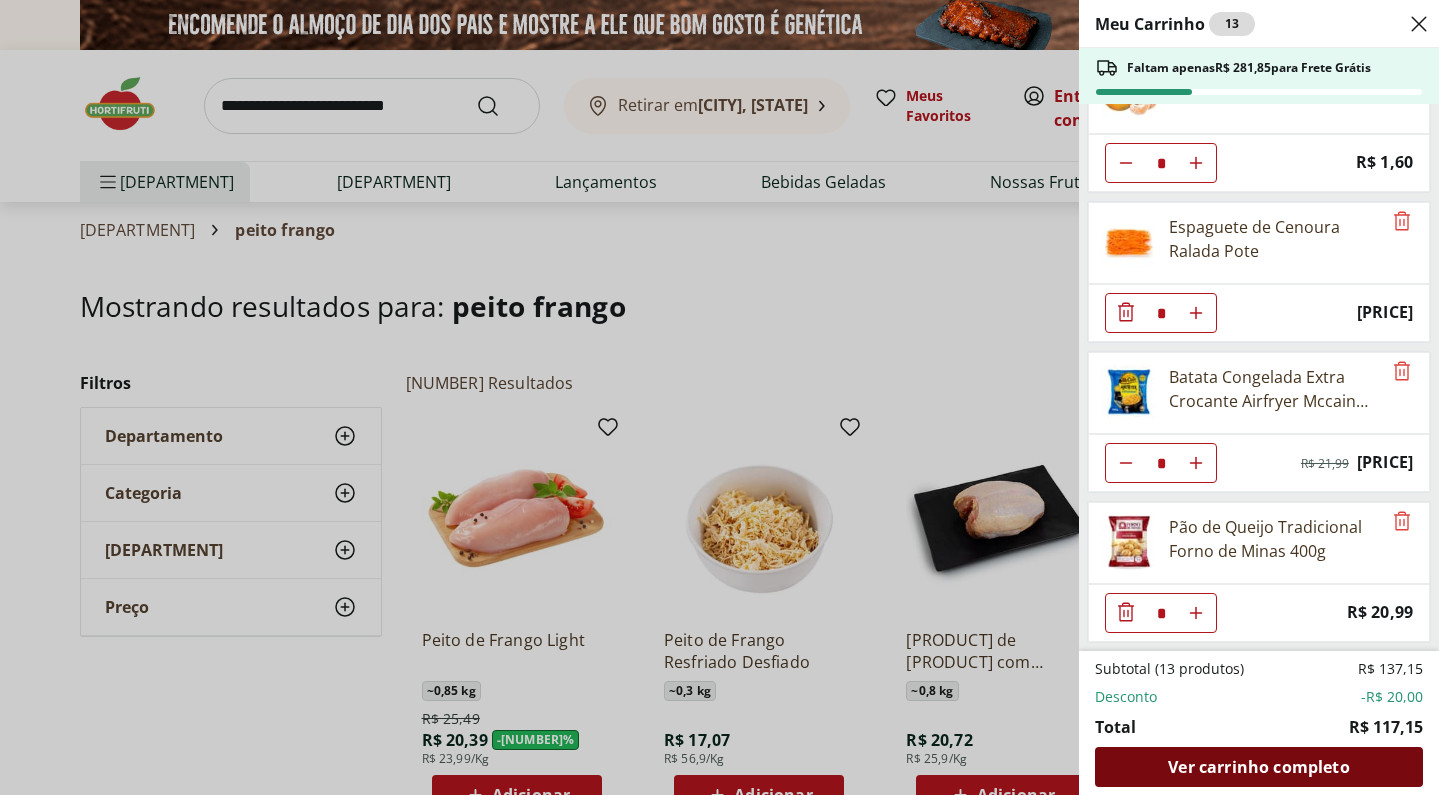 click on "Ver carrinho completo" at bounding box center (1258, 767) 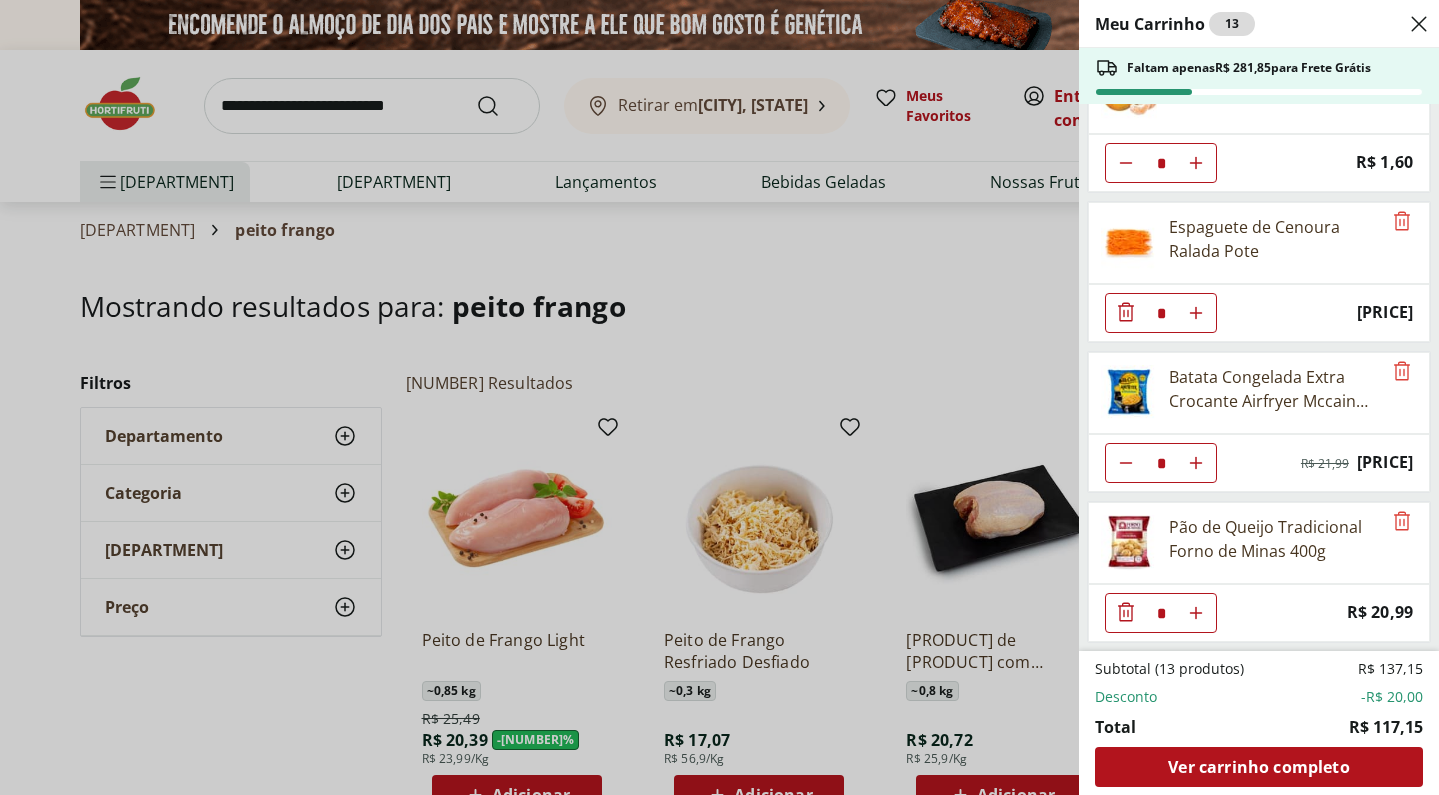 click on "Meu Carrinho 13 Faltam apenas  R$ 281,85  para Frete Grátis Queijo Mussarela Fatiado Tirolez * Original price: R$ 8,99 Price: R$ 6,99 Peito de Peru sem Capa Fatiado Sadia * Price: R$ 3,49 Morango Orgânico 250g * Price: R$ 17,99 Poncã Unidade * Price: R$ 1,60 Espaguete de Cenoura Ralada Pote * Price: R$ 8,05 Batata Congelada Extra Crocante Airfryer Mccain 600g * Original price: R$ 21,99 Price: R$ 15,99 Pão de Queijo Tradicional Forno de Minas 400g * Price: R$ 20,99 Subtotal (13 produtos) R$ 137,15 Desconto -R$ 20,00 Total R$ 117,15 Ver carrinho completo" at bounding box center [719, 397] 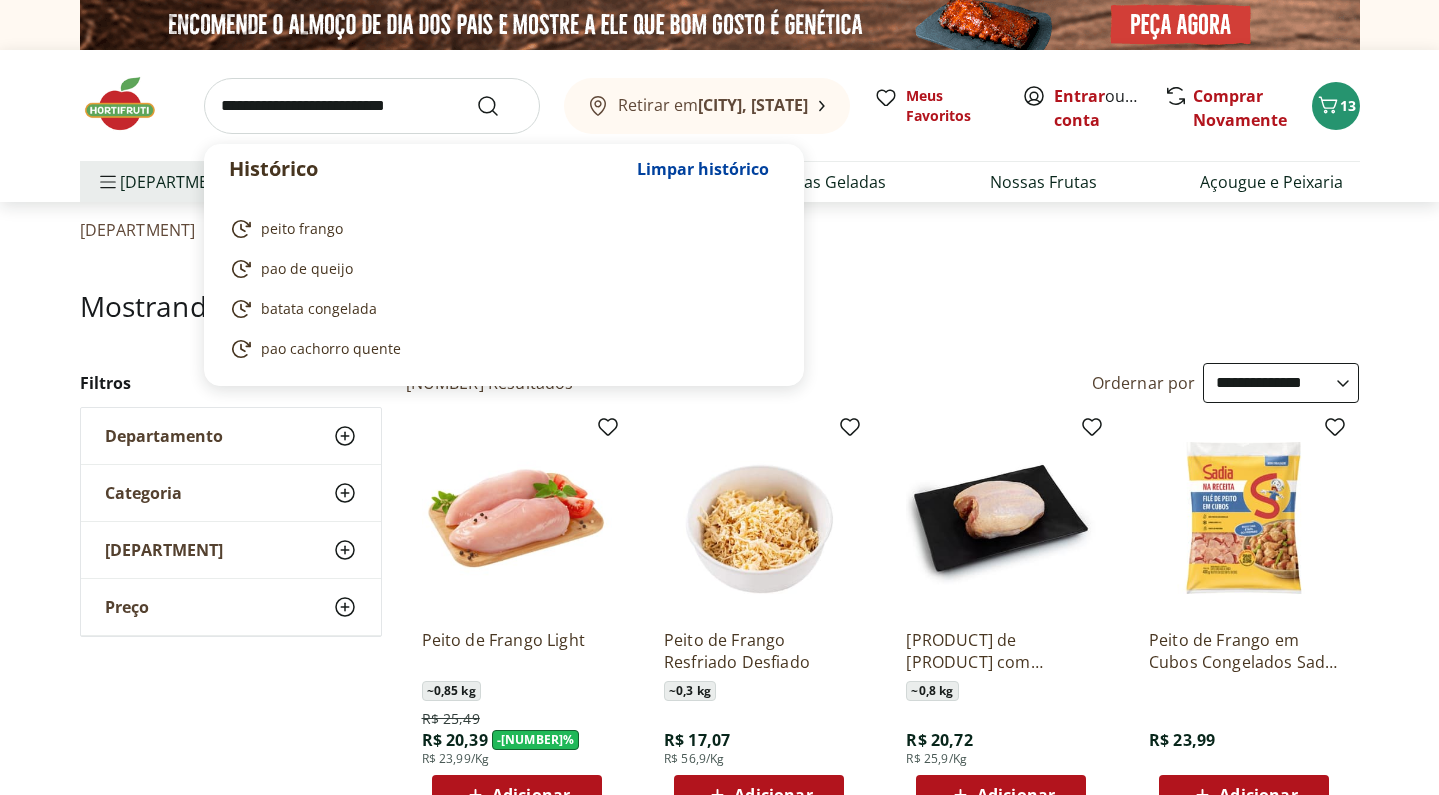 click at bounding box center (372, 106) 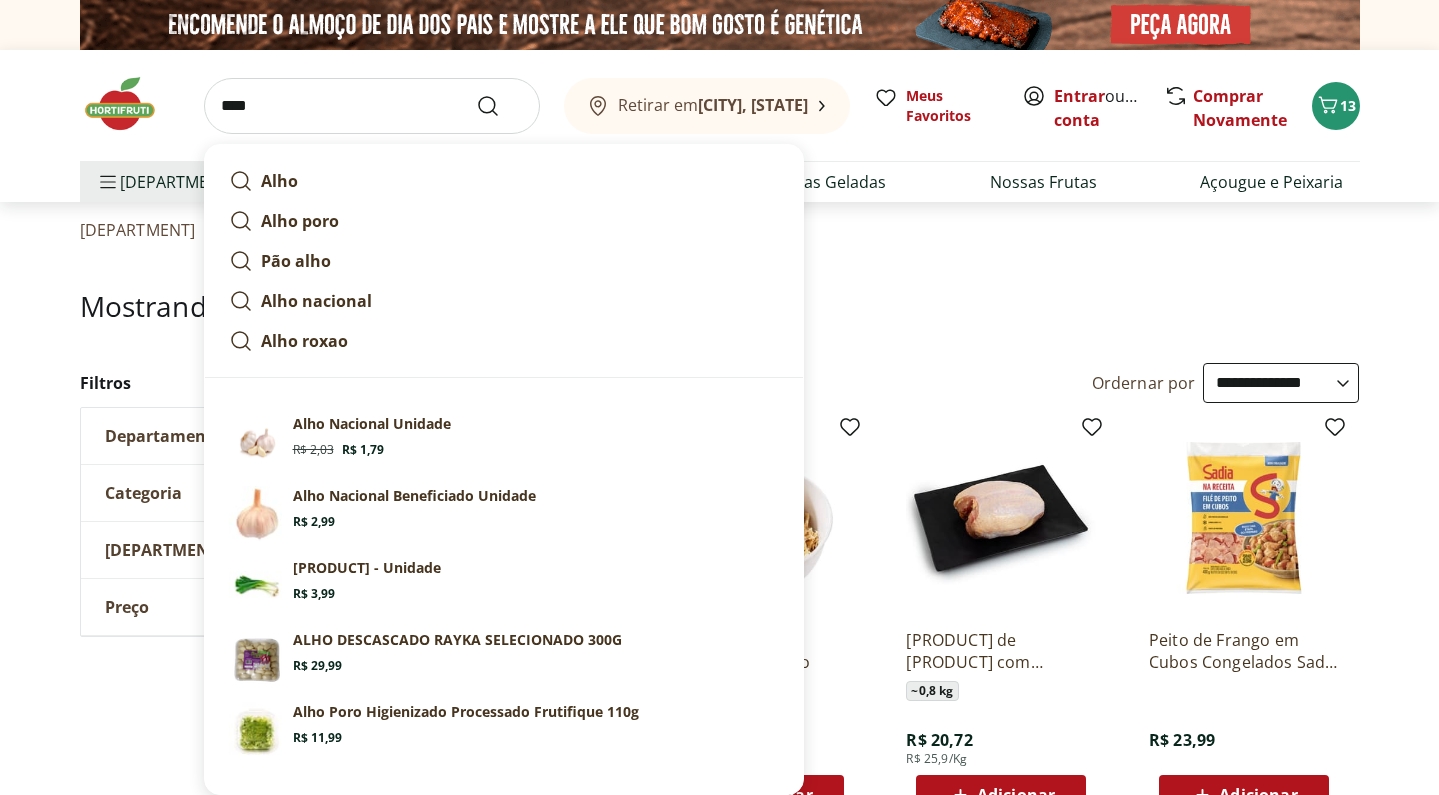 type on "****" 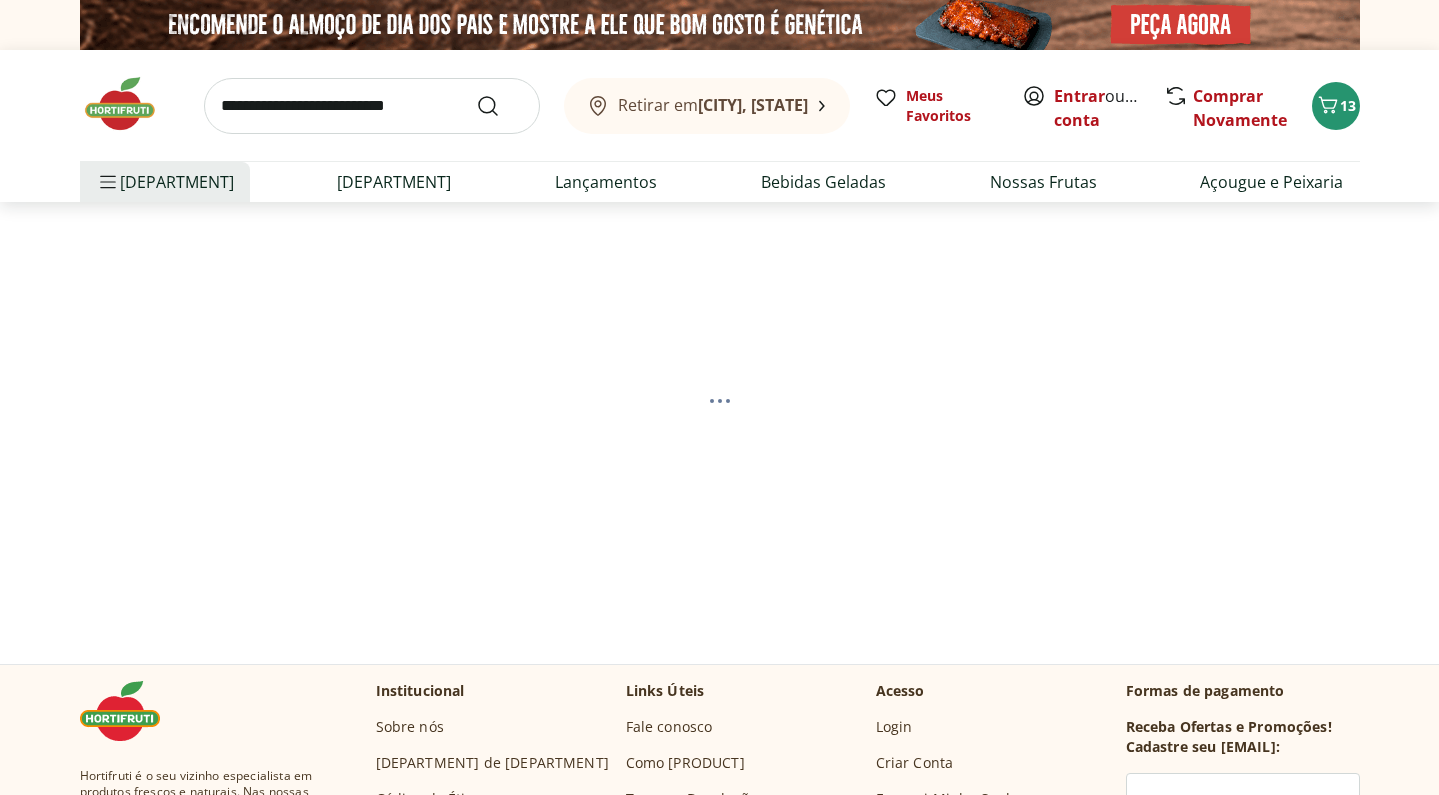select on "**********" 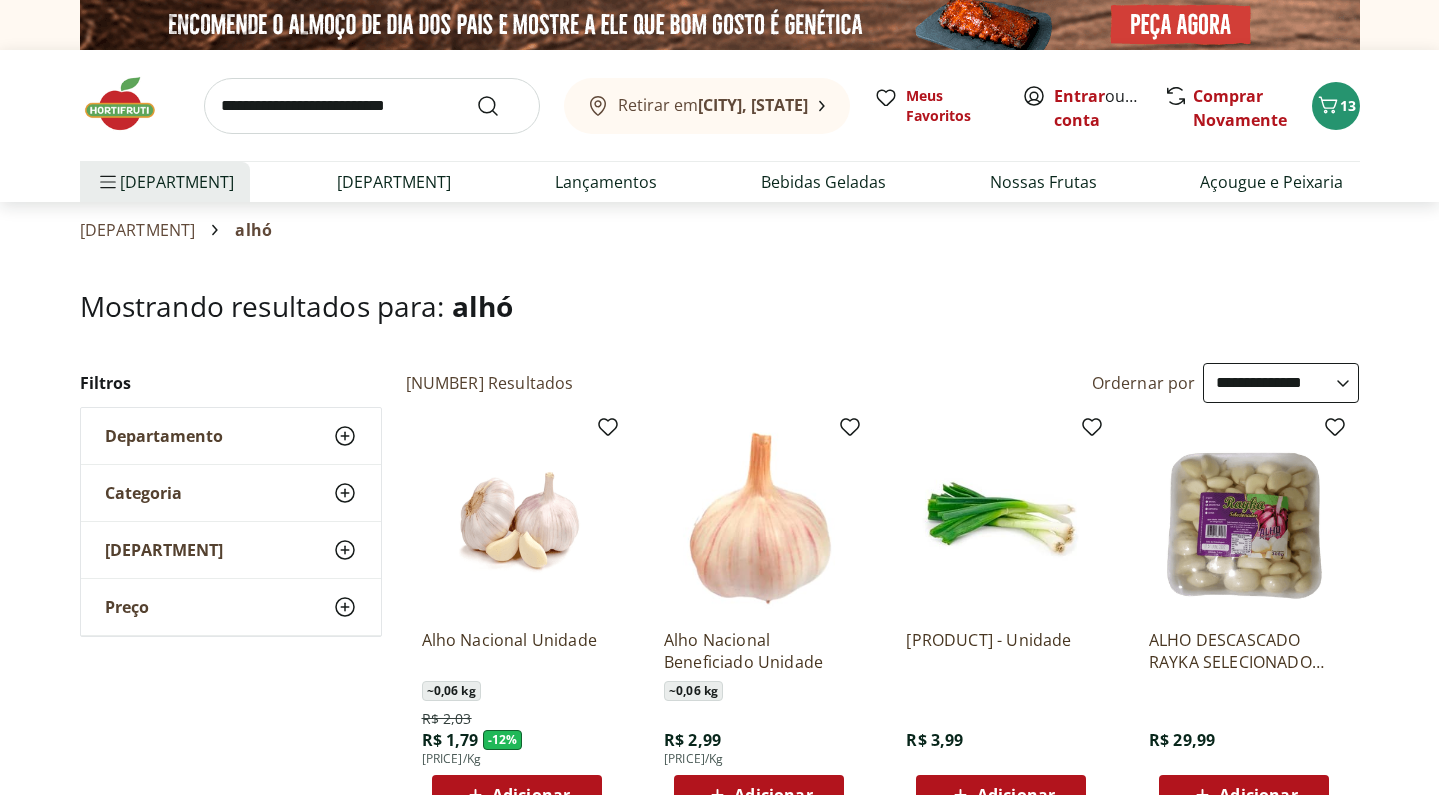 scroll, scrollTop: 271, scrollLeft: 0, axis: vertical 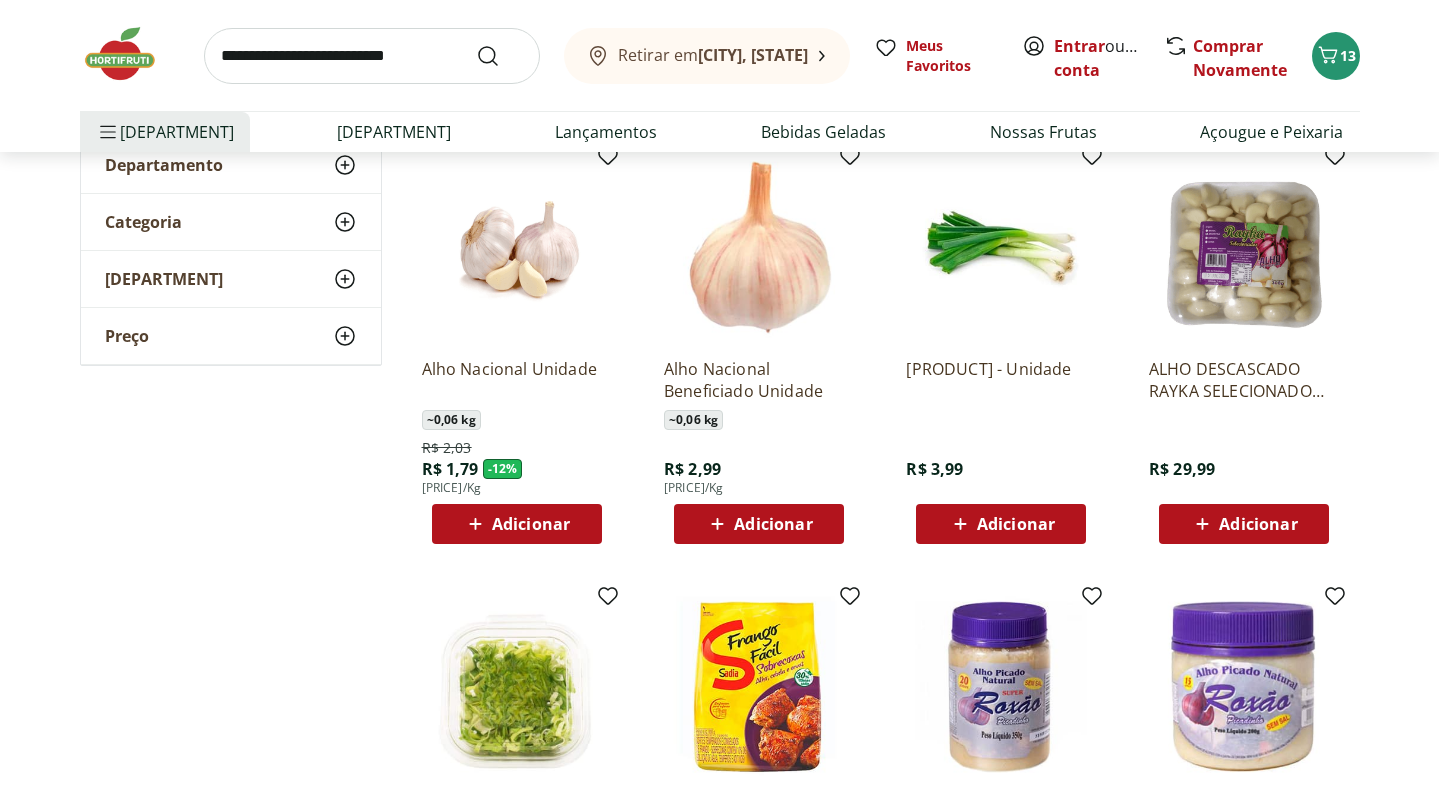 click on "Adicionar" at bounding box center [531, 524] 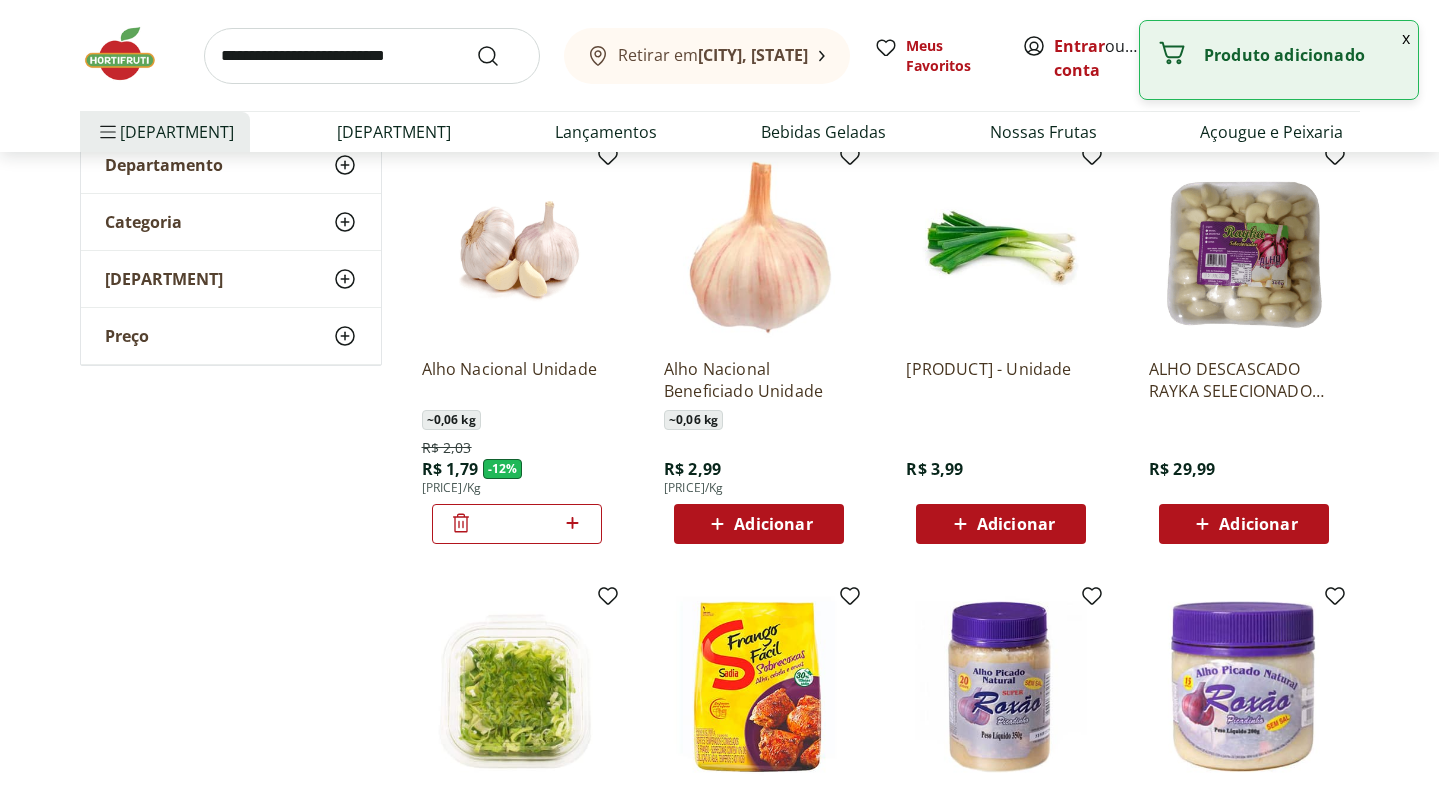 click 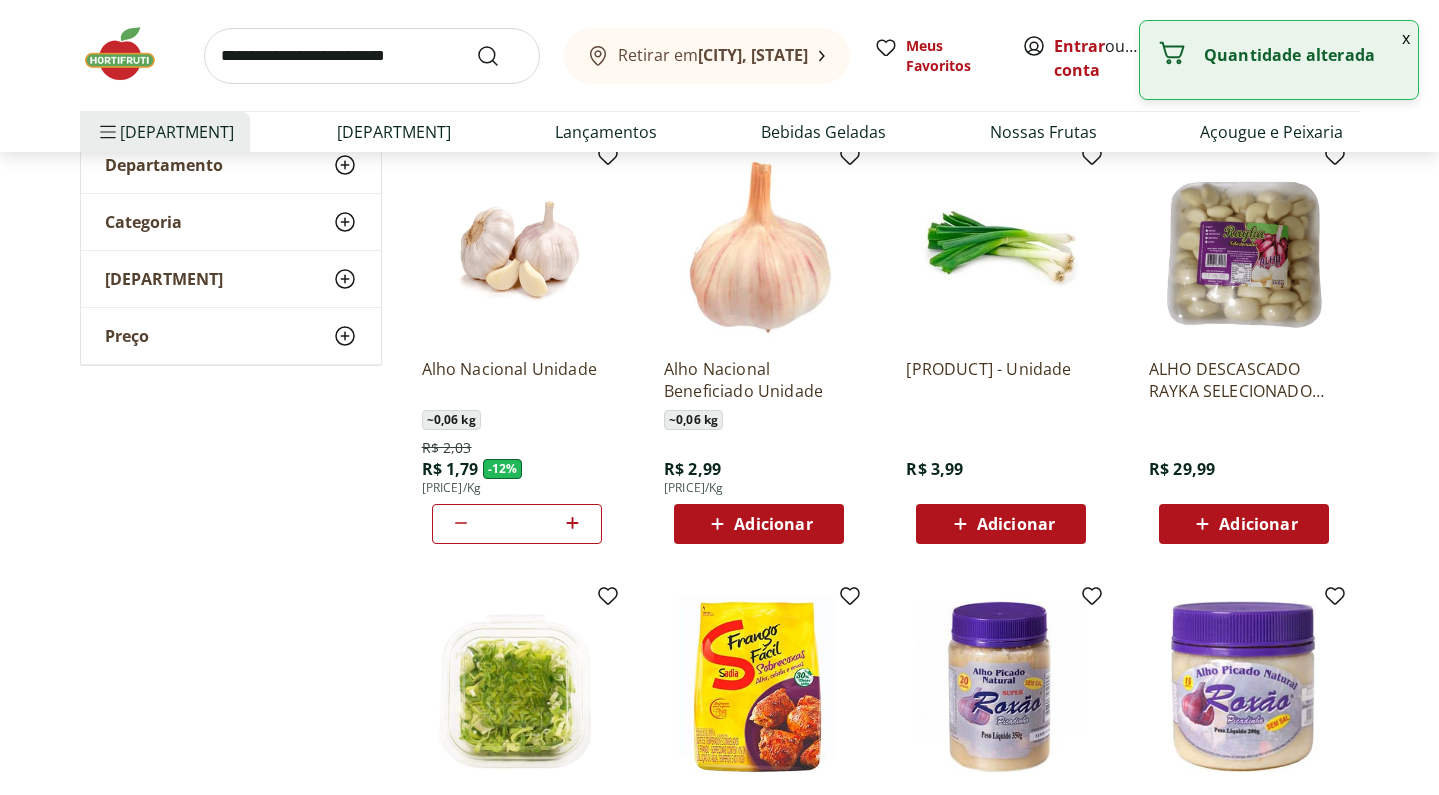 click 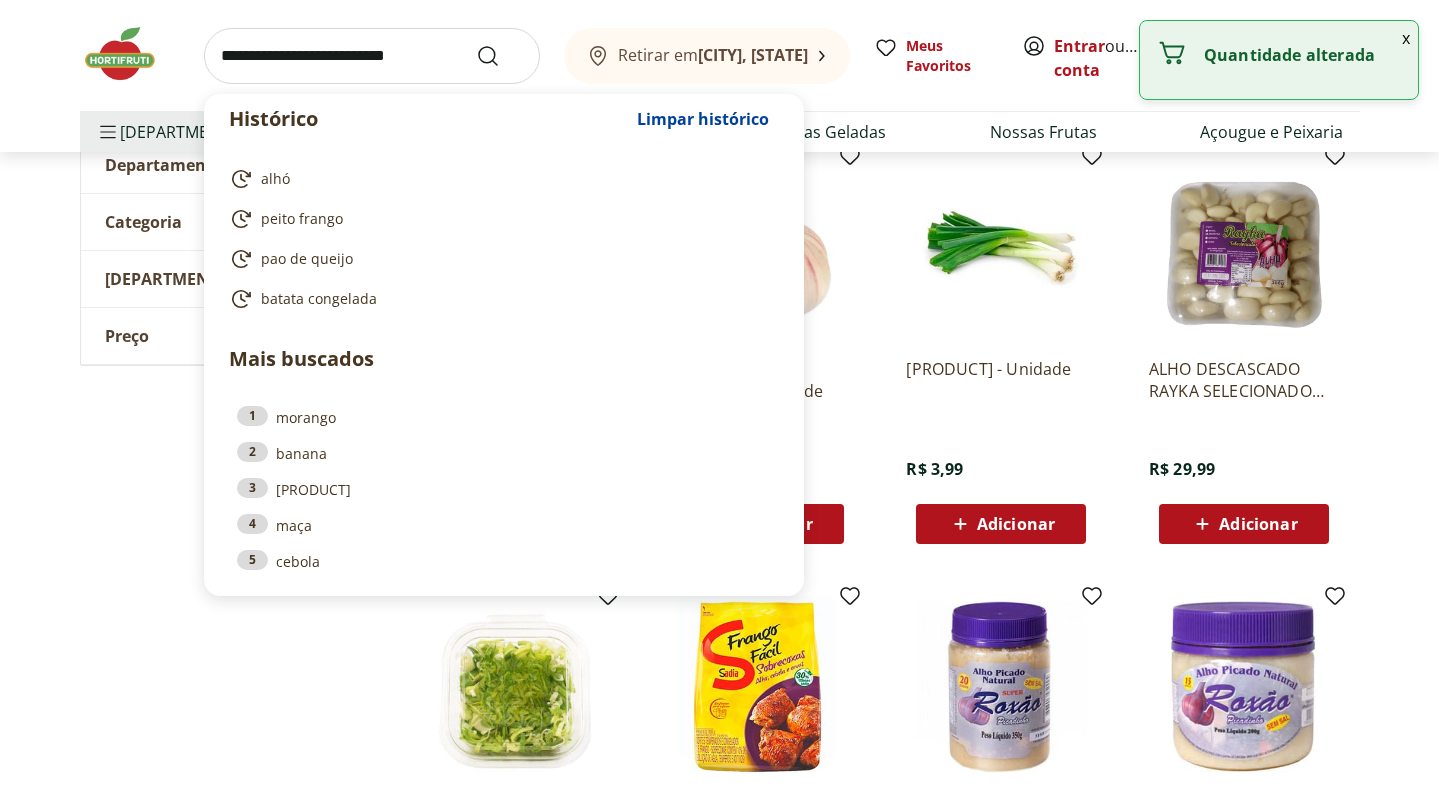 click at bounding box center [372, 56] 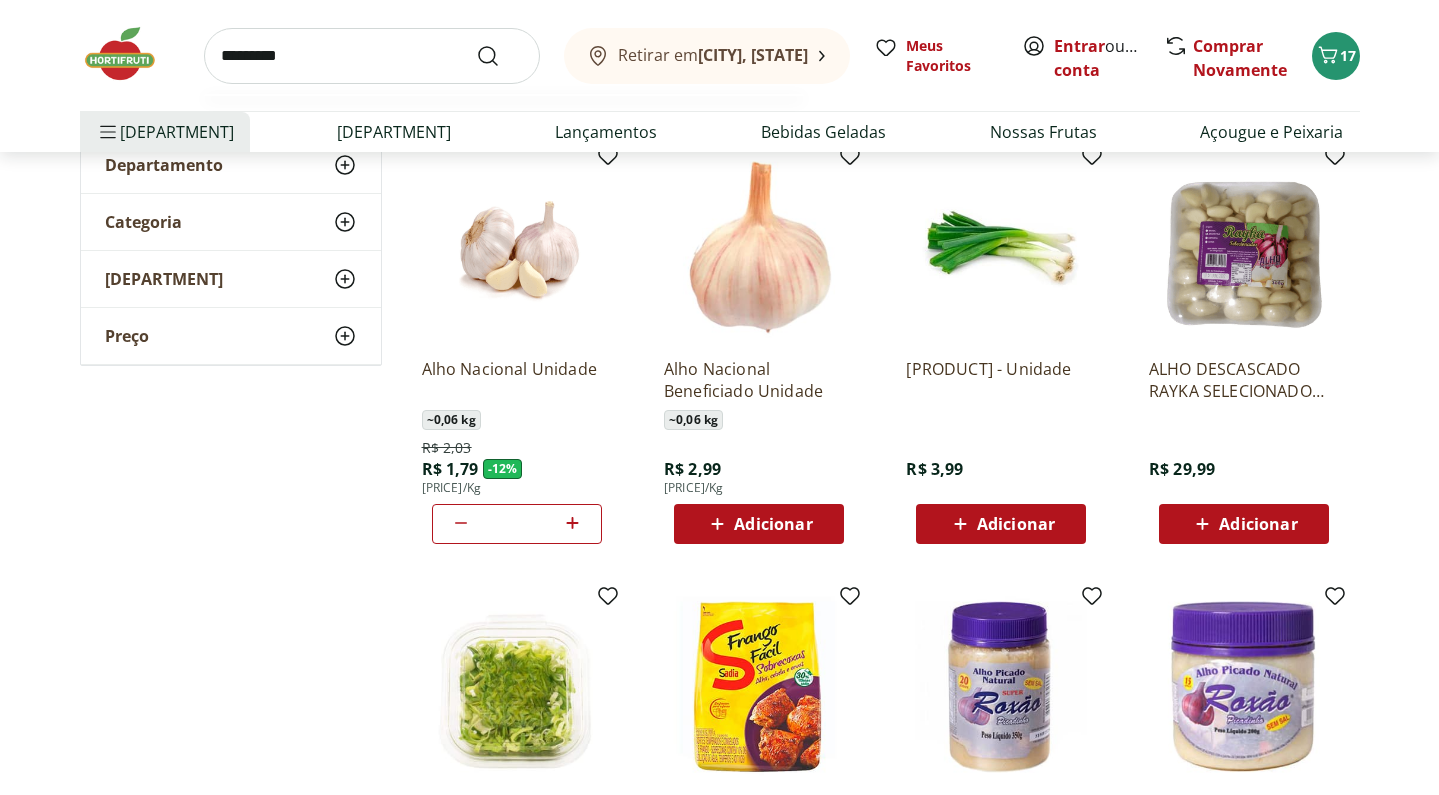 type on "*********" 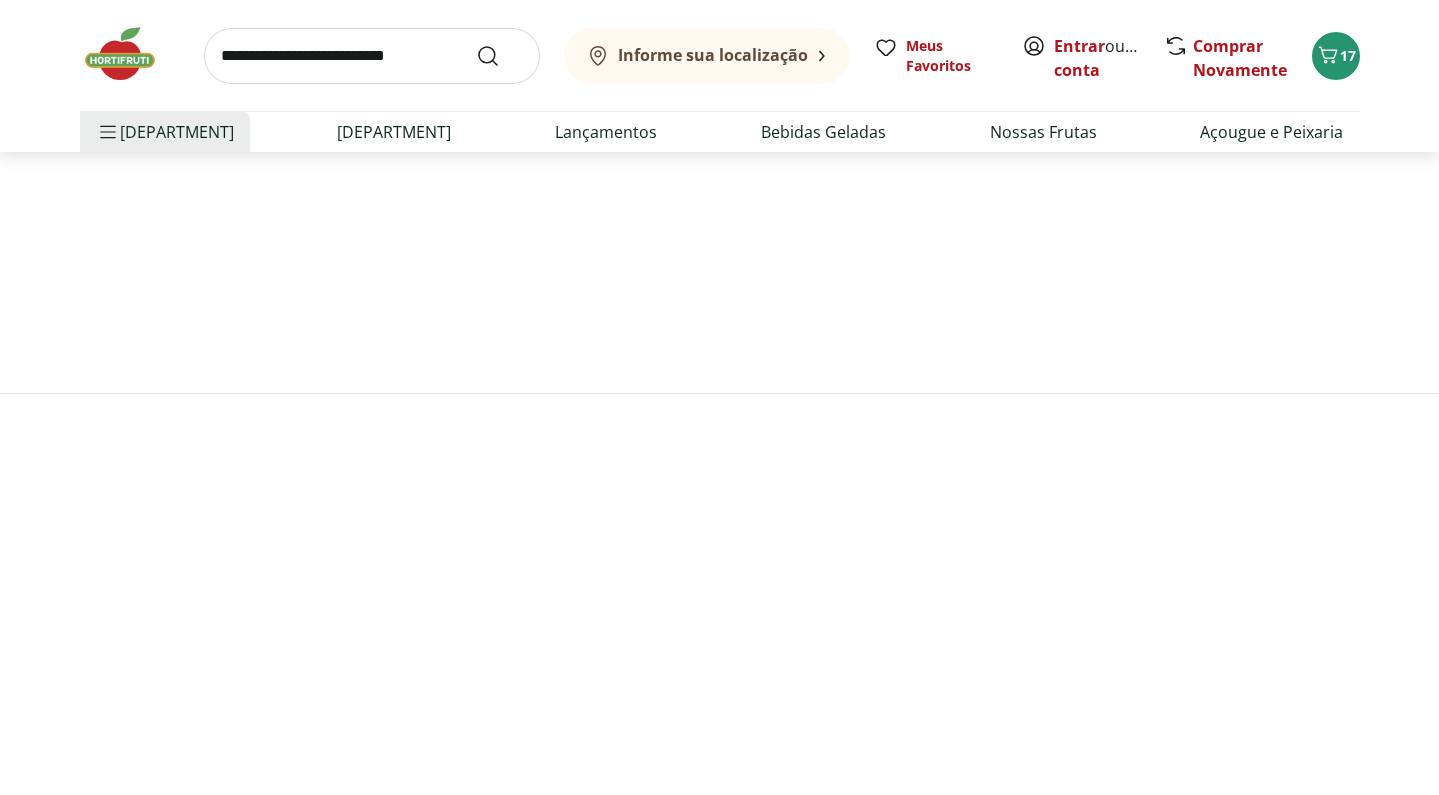 scroll, scrollTop: 0, scrollLeft: 0, axis: both 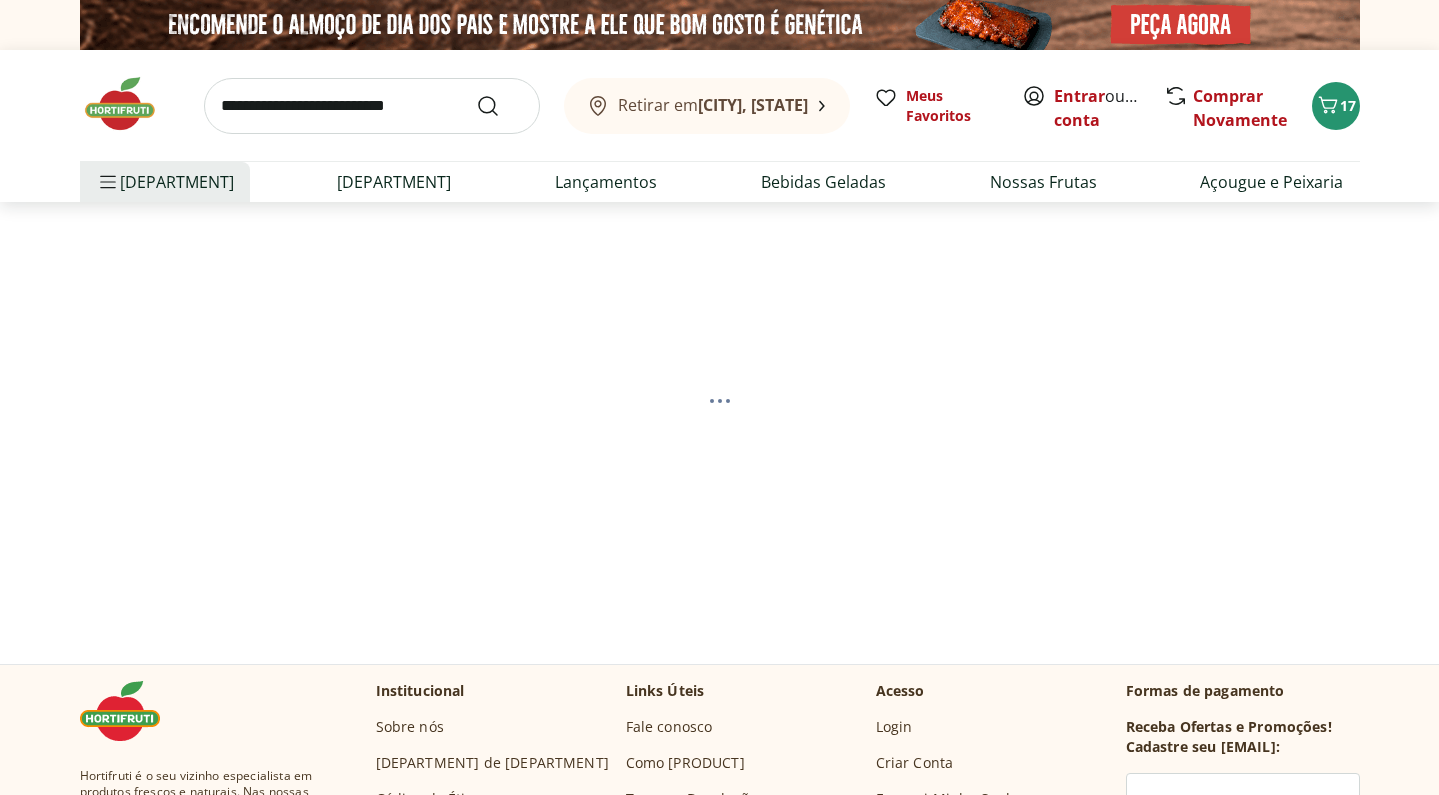 select on "**********" 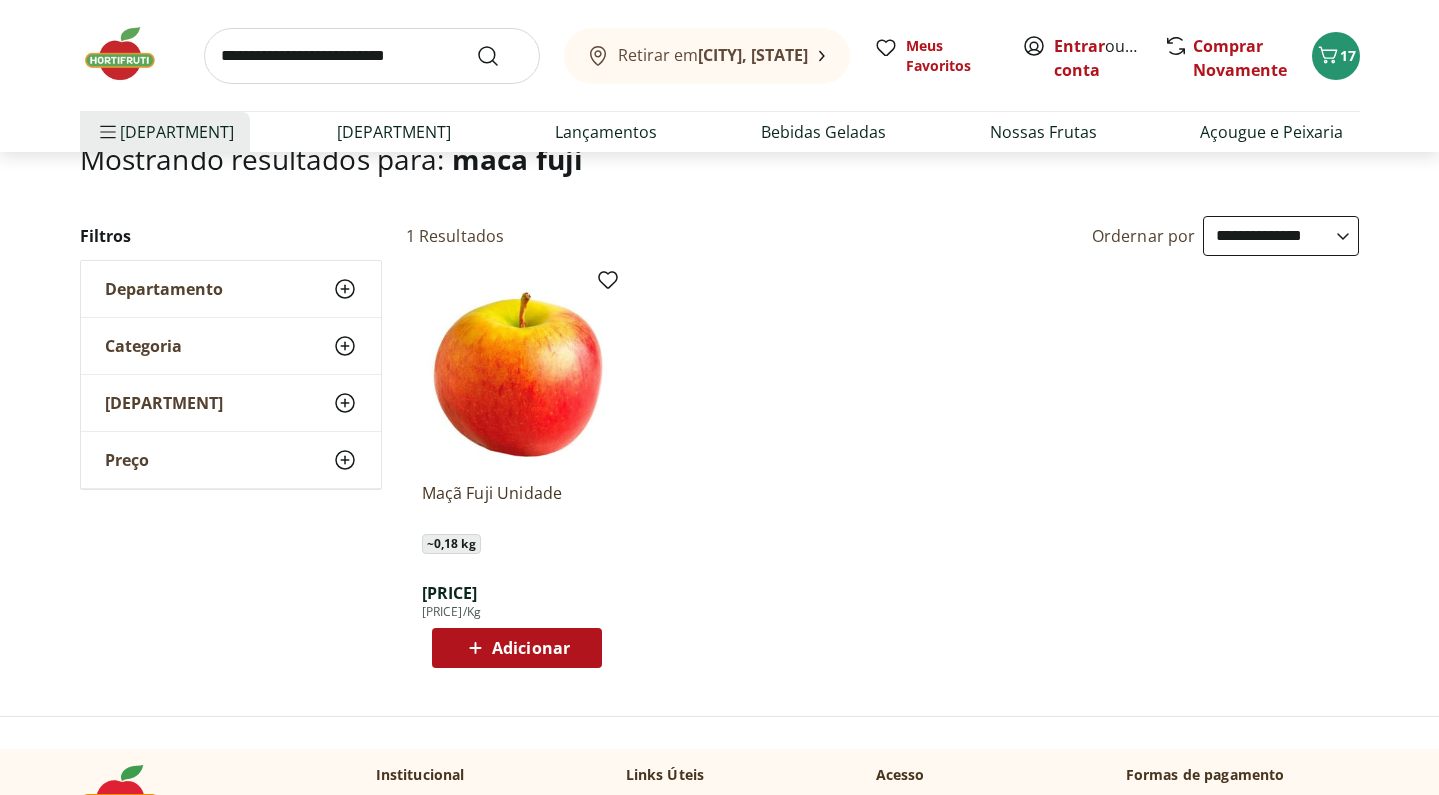scroll, scrollTop: 149, scrollLeft: 0, axis: vertical 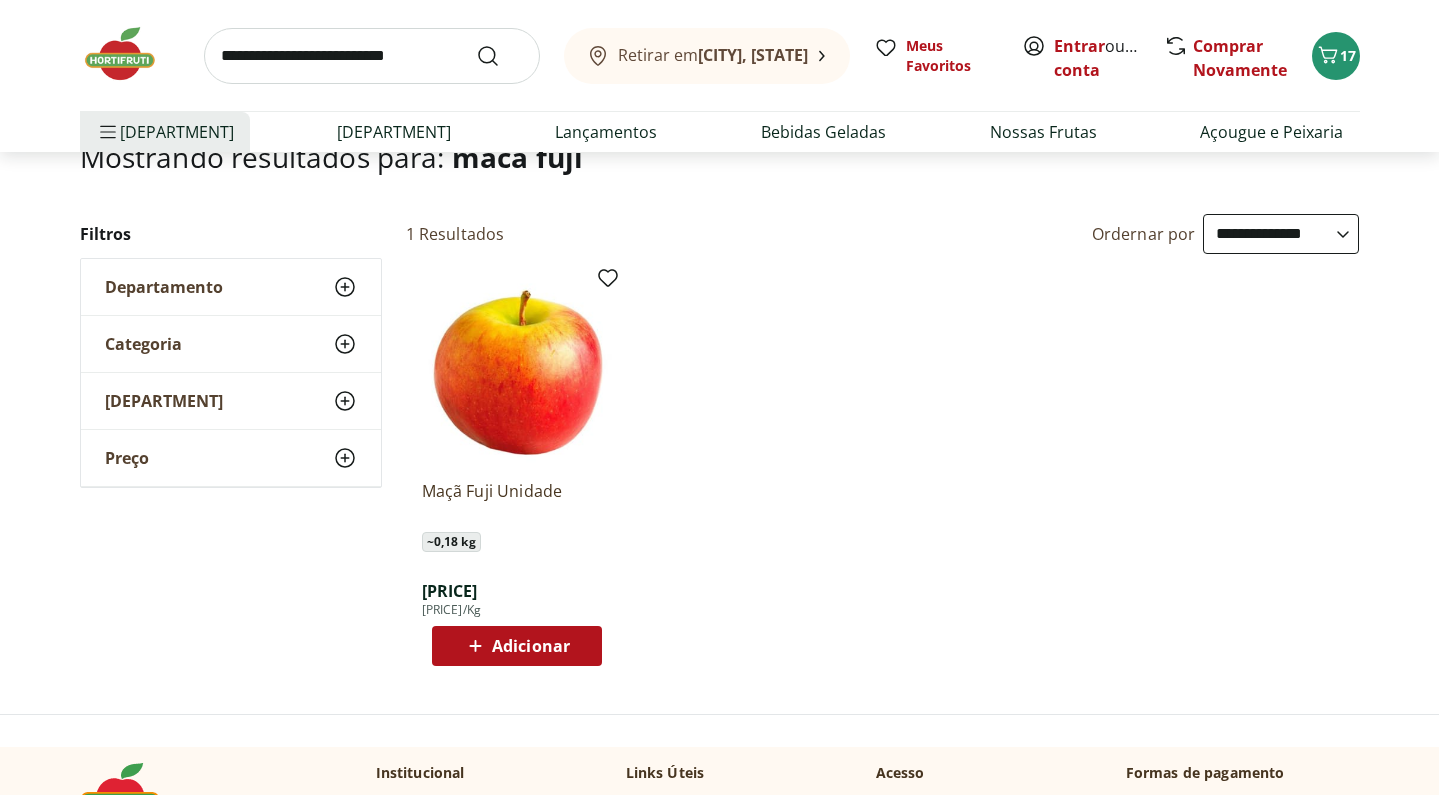 click on "Adicionar" at bounding box center [531, 646] 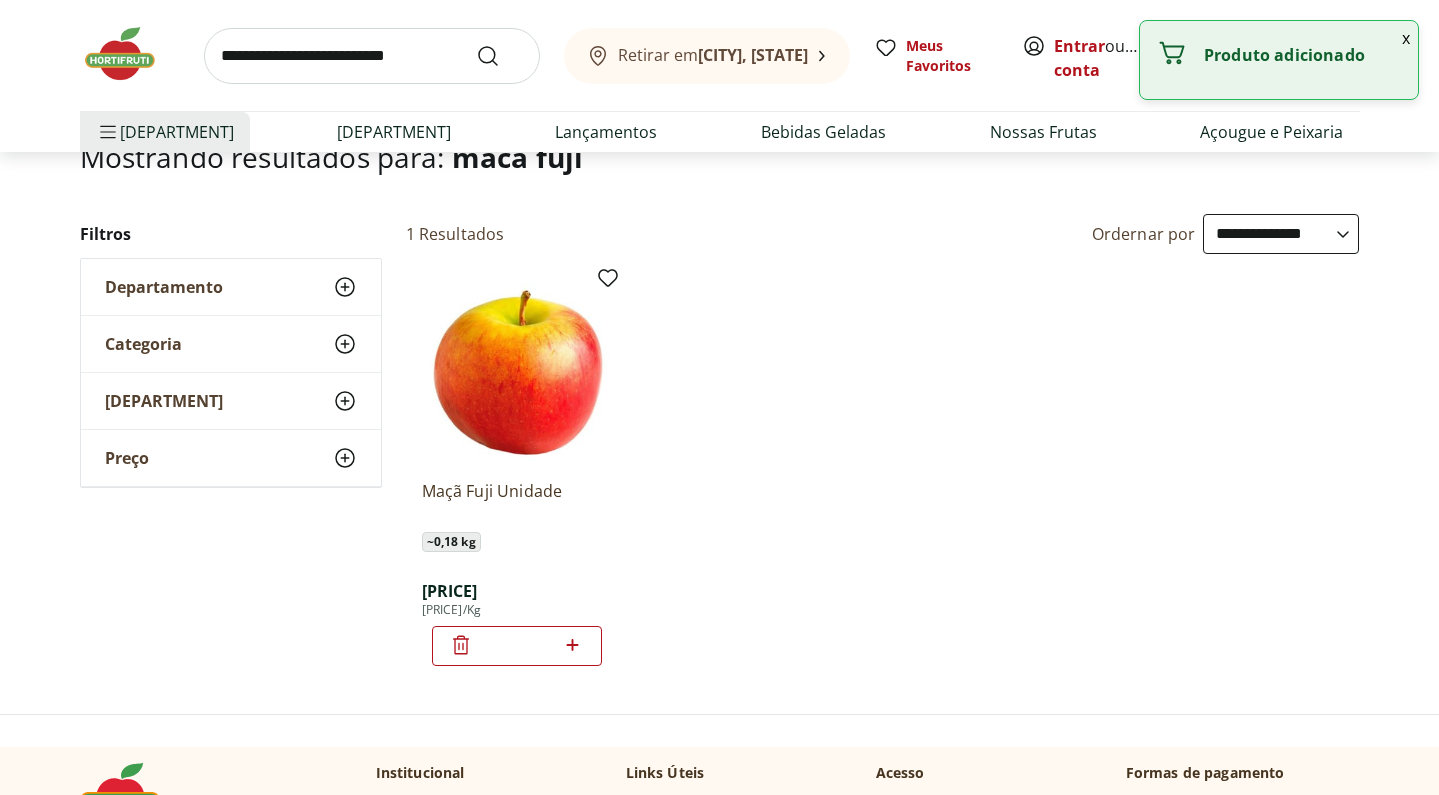 click 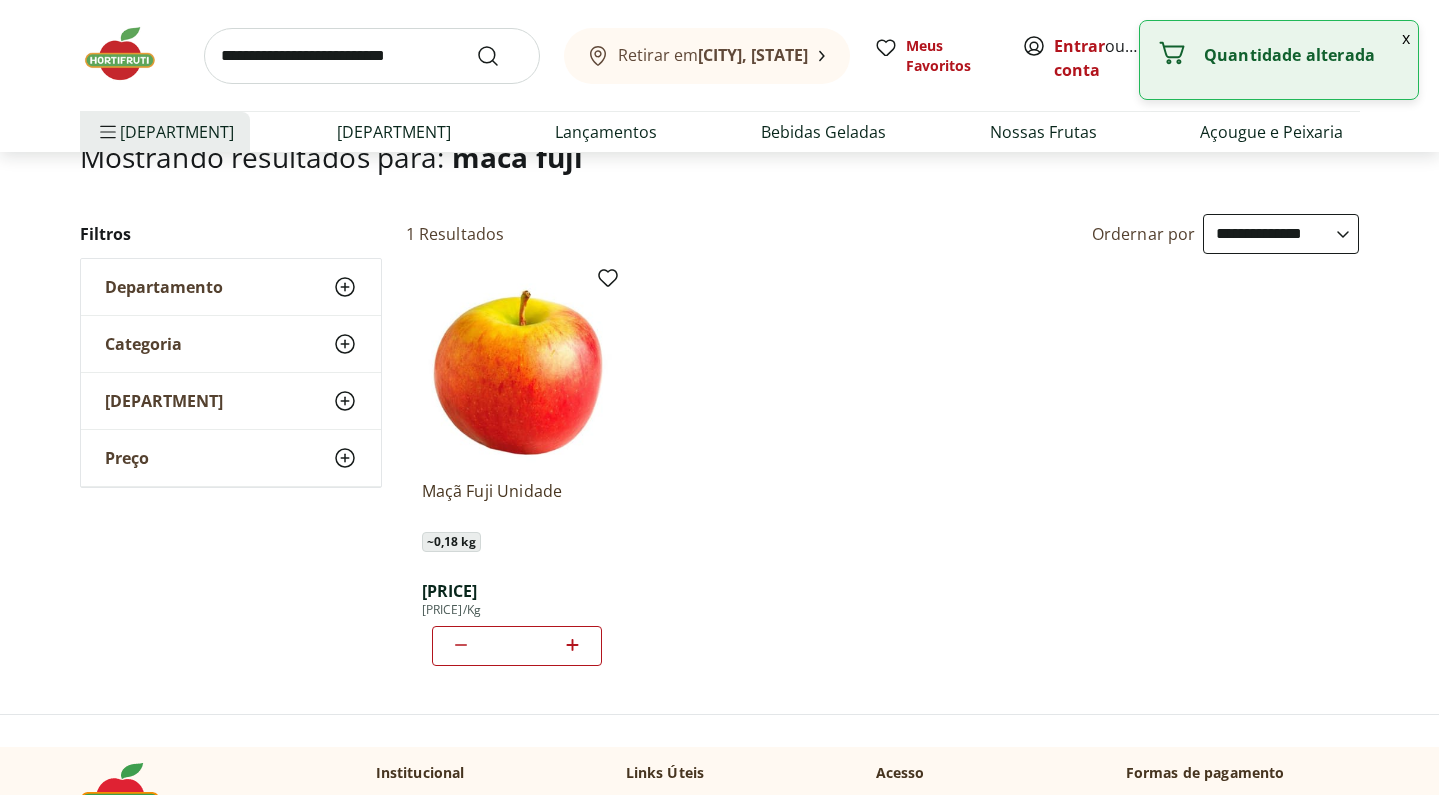 click at bounding box center [372, 56] 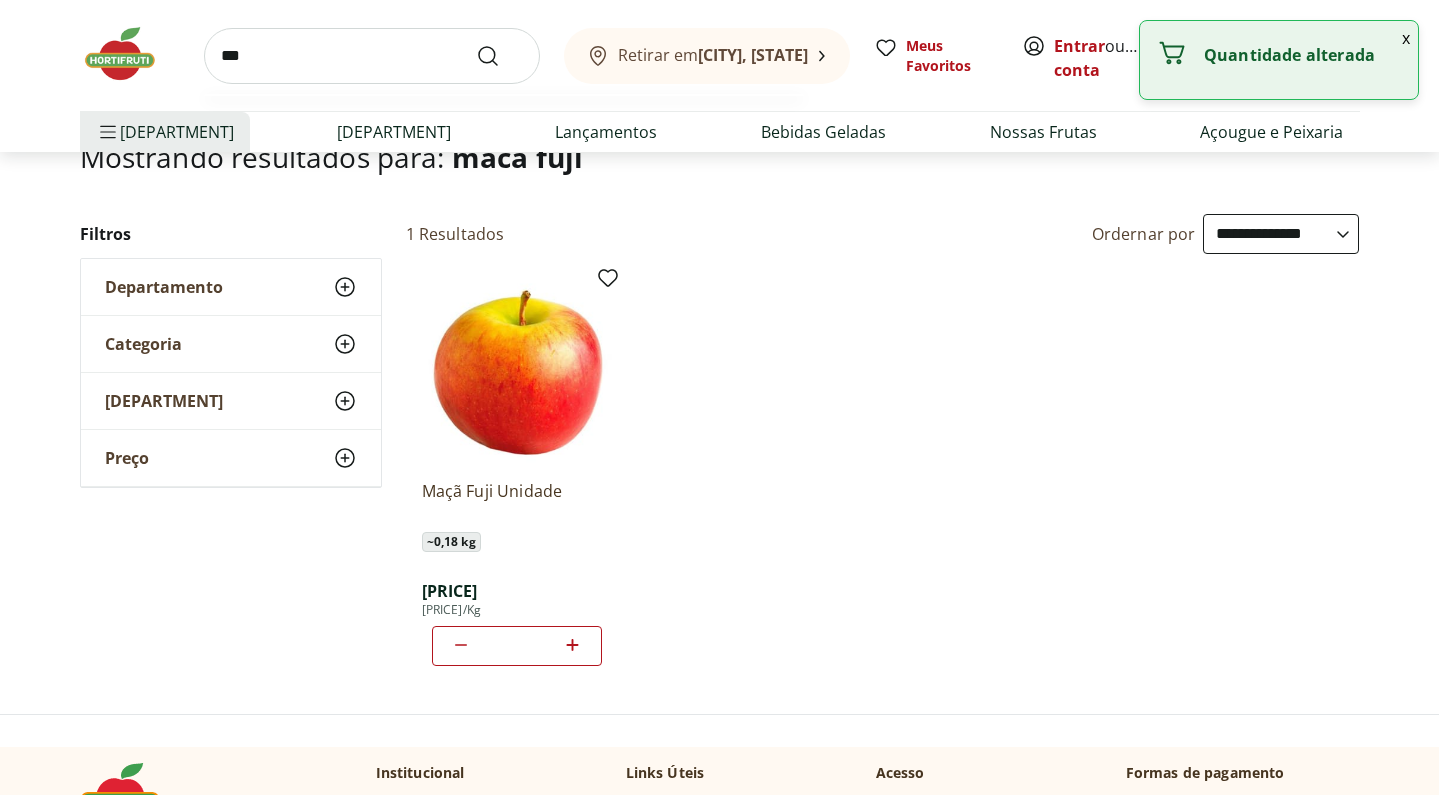 type on "***" 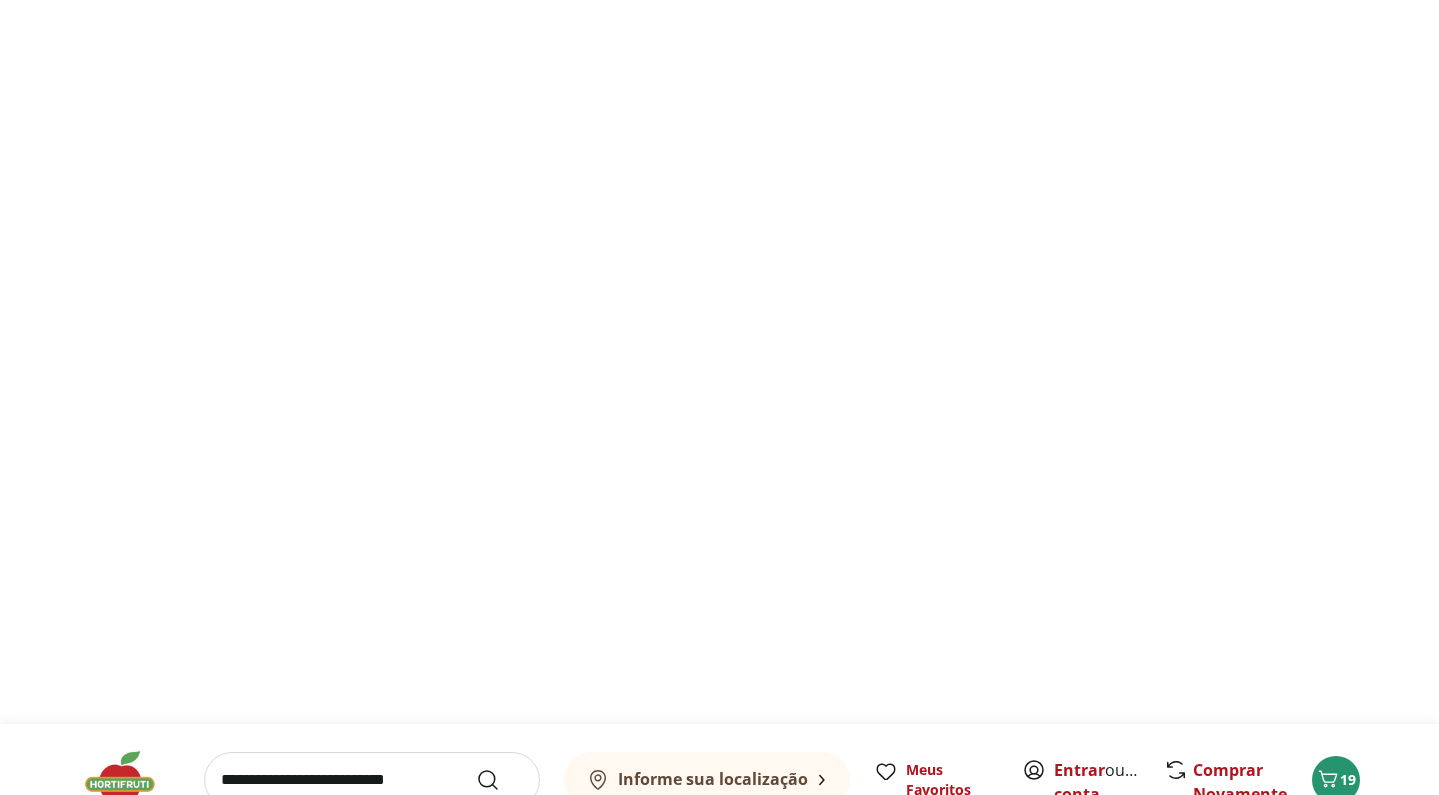 scroll, scrollTop: 0, scrollLeft: 0, axis: both 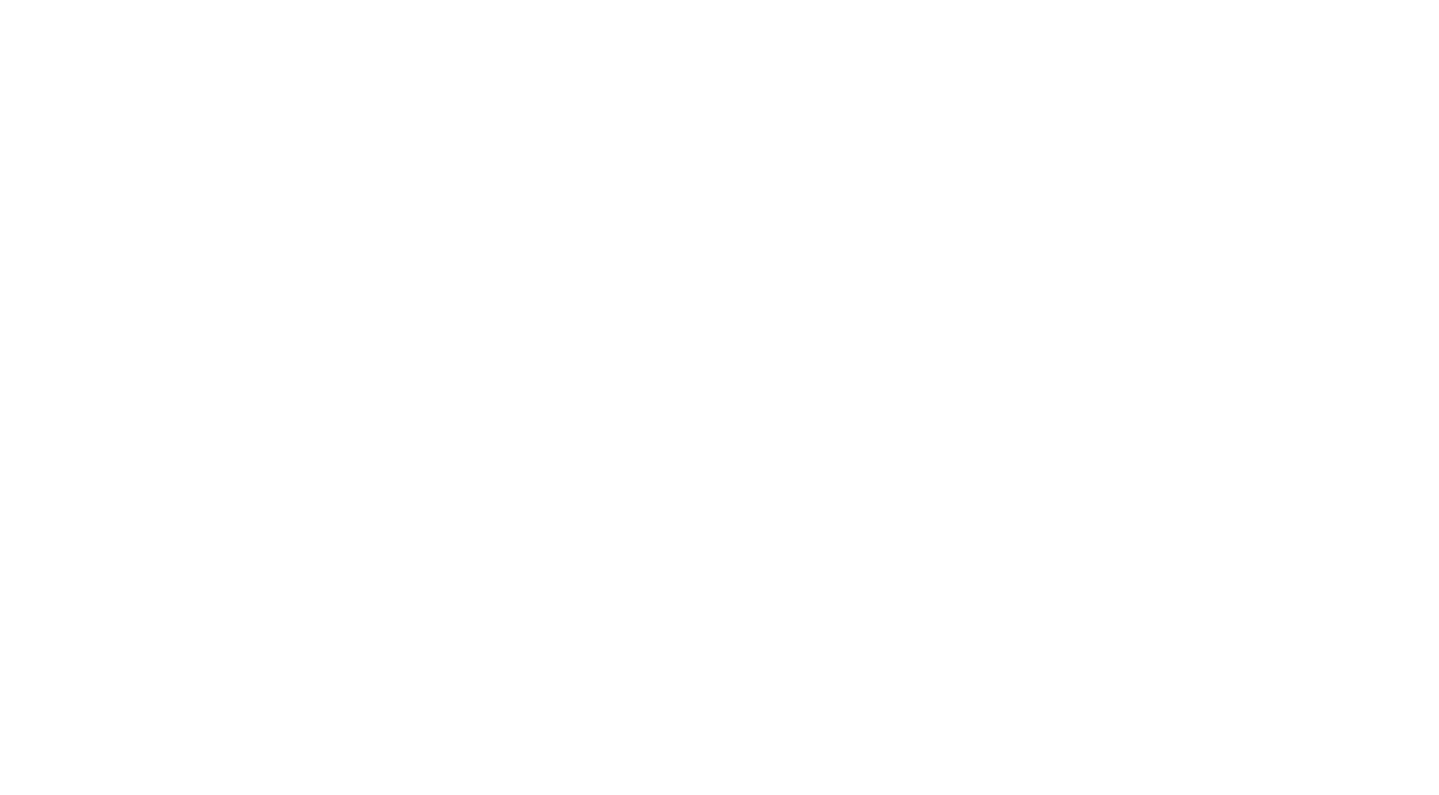 select on "**********" 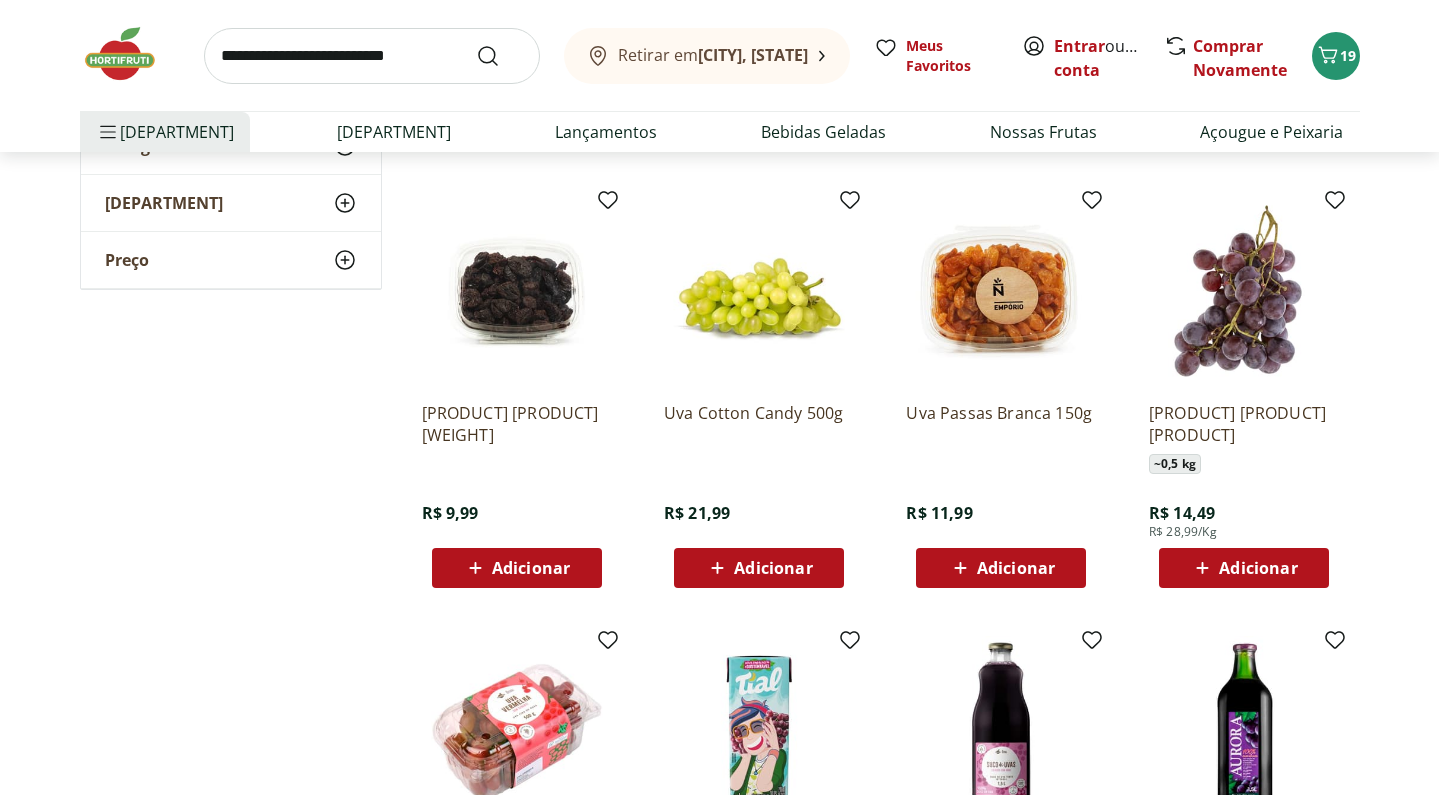 scroll, scrollTop: 678, scrollLeft: 0, axis: vertical 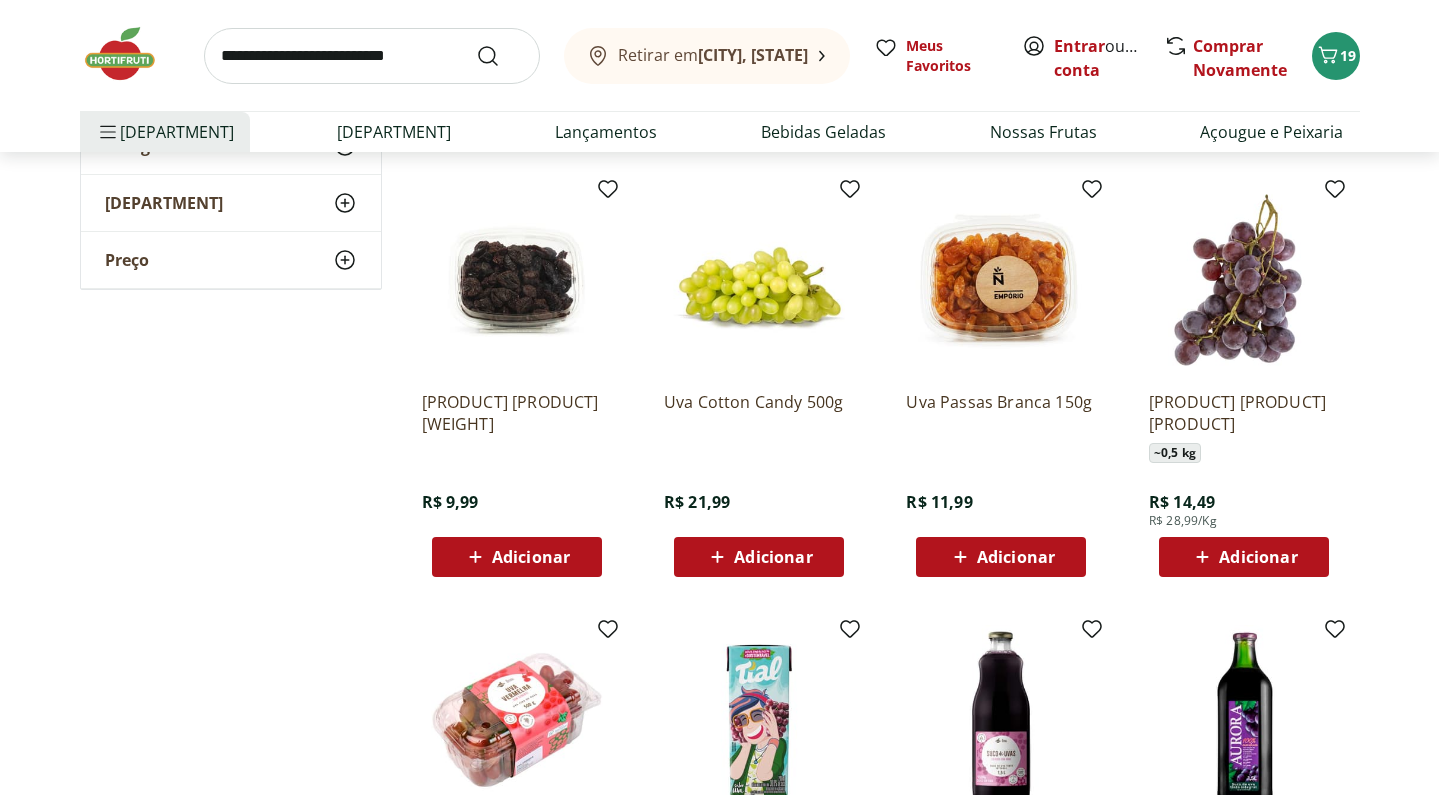 click on "Adicionar" at bounding box center [773, 557] 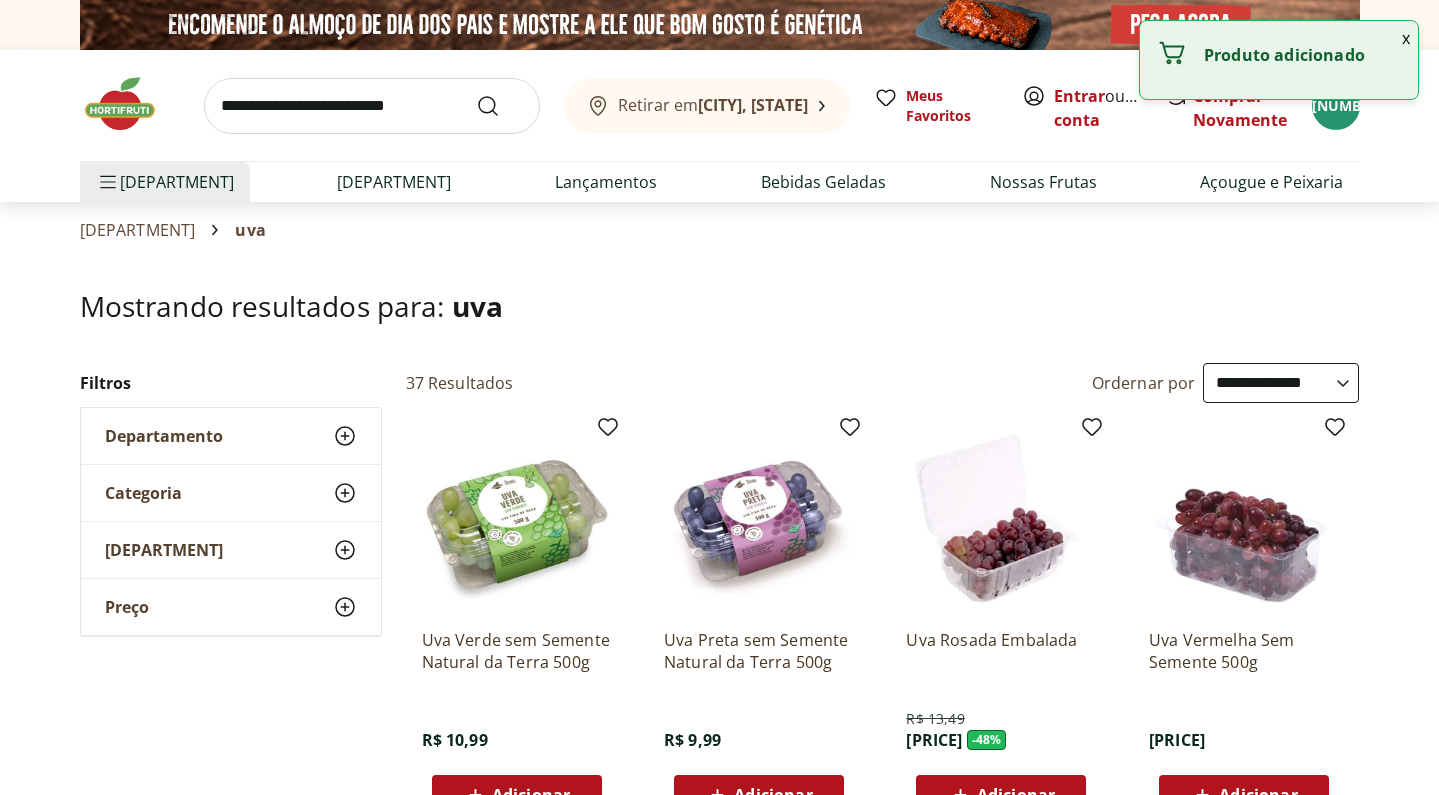 scroll, scrollTop: 0, scrollLeft: 0, axis: both 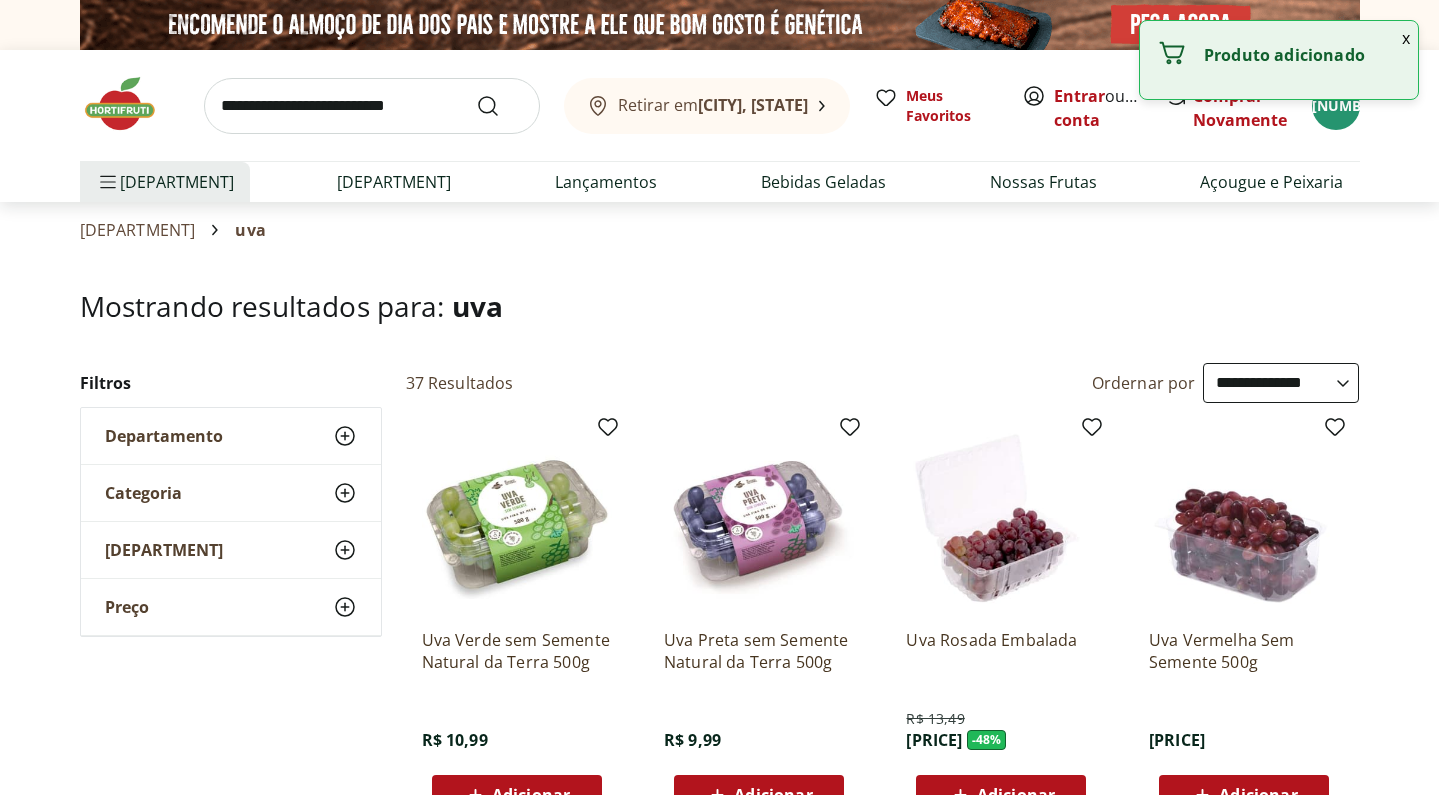 click at bounding box center (372, 106) 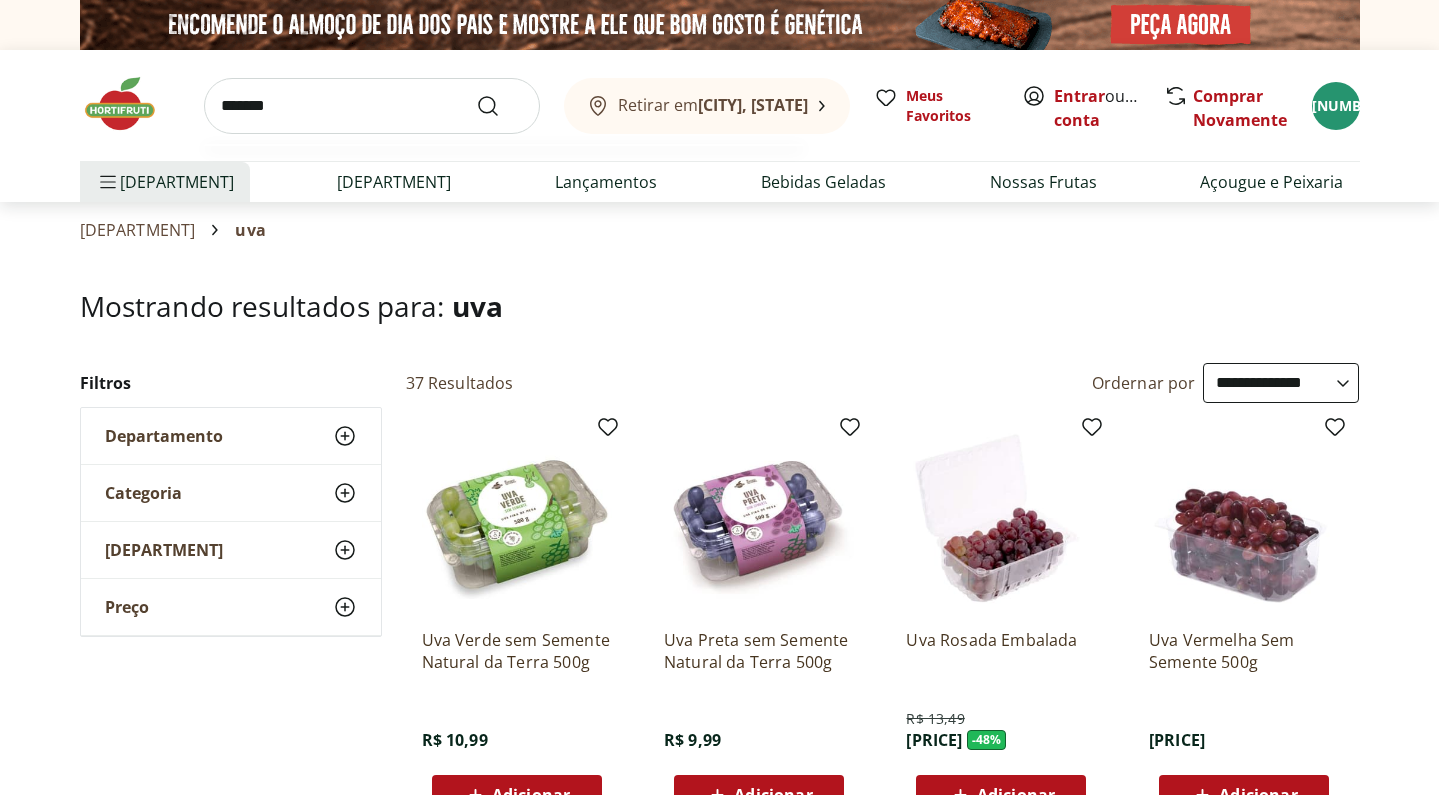type on "*******" 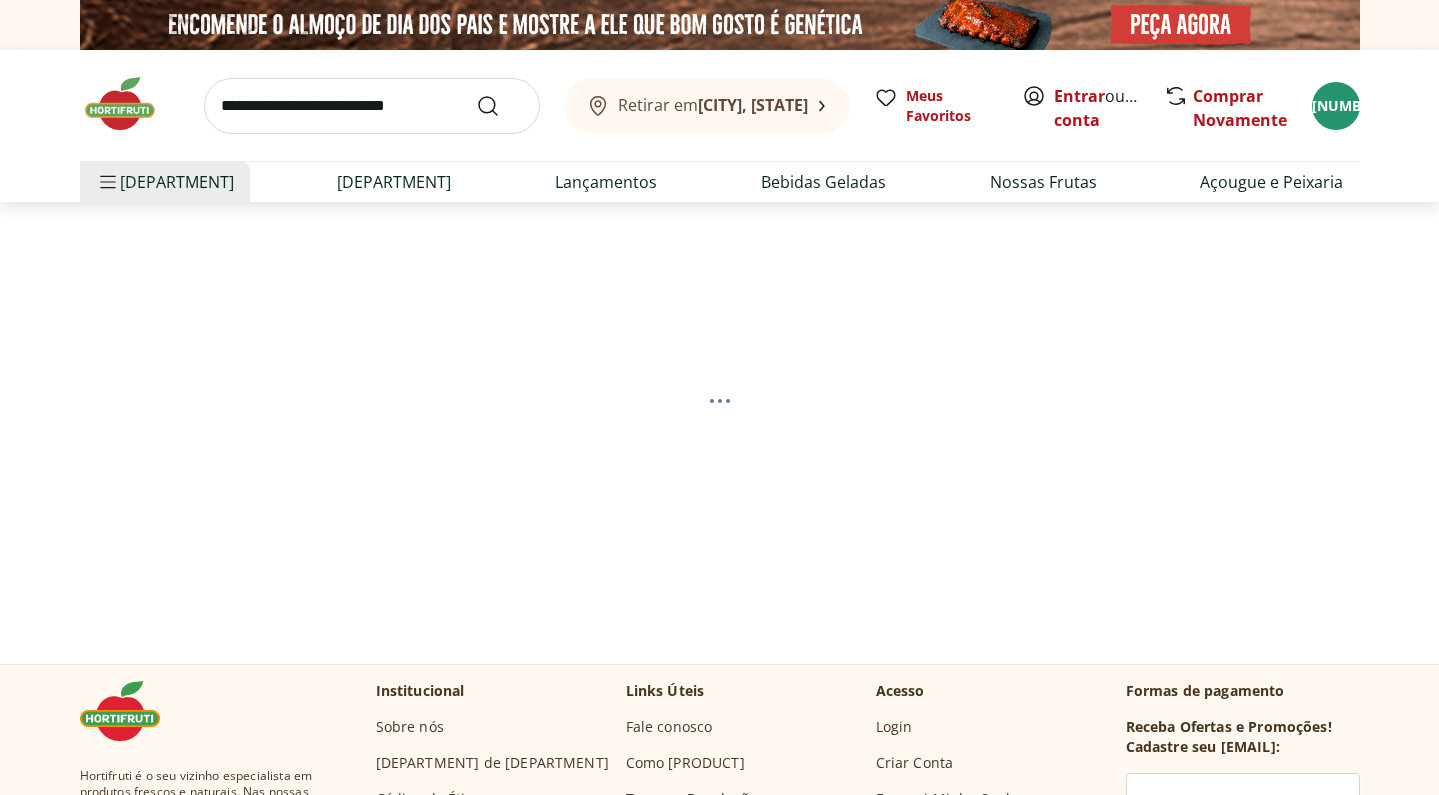 select on "**********" 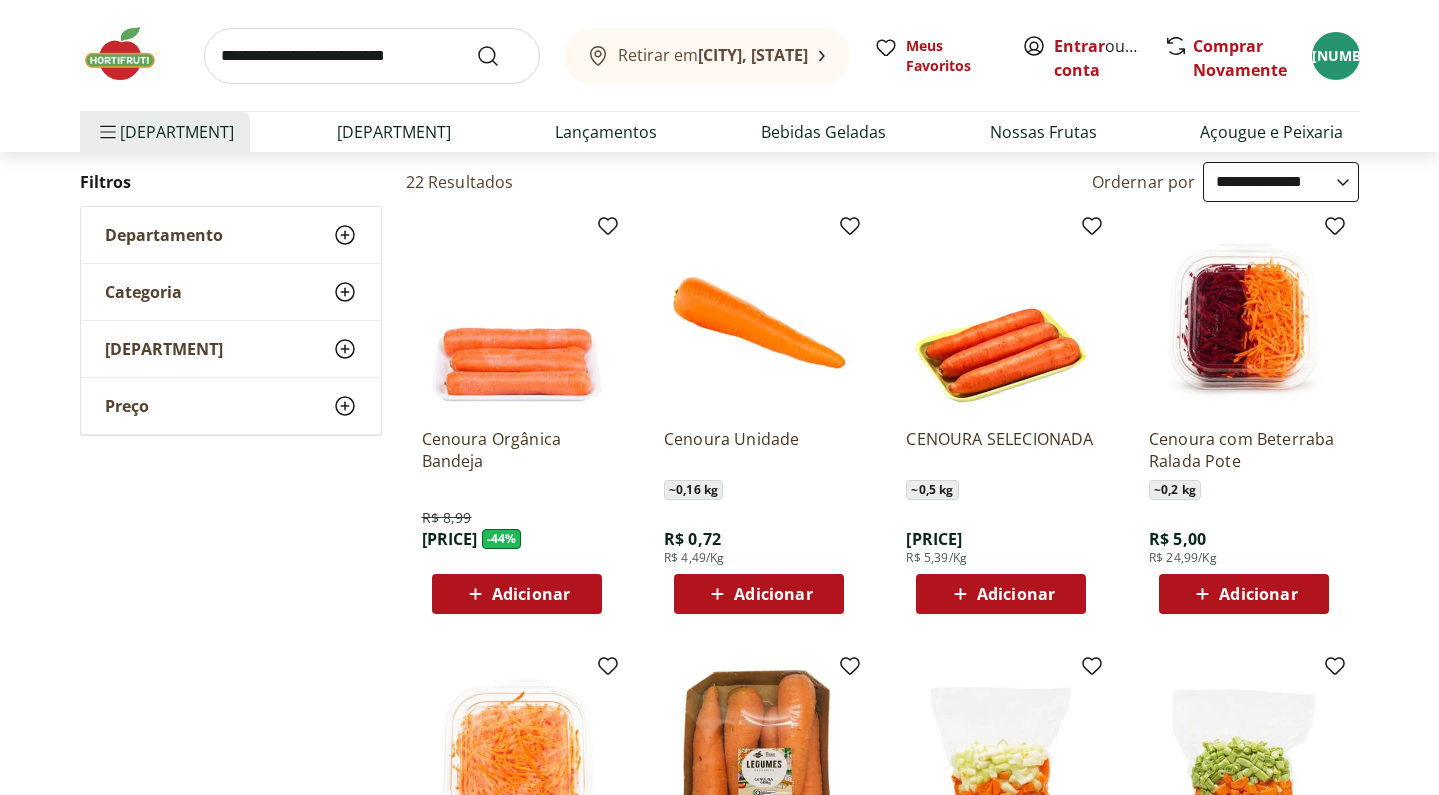 scroll, scrollTop: 202, scrollLeft: 0, axis: vertical 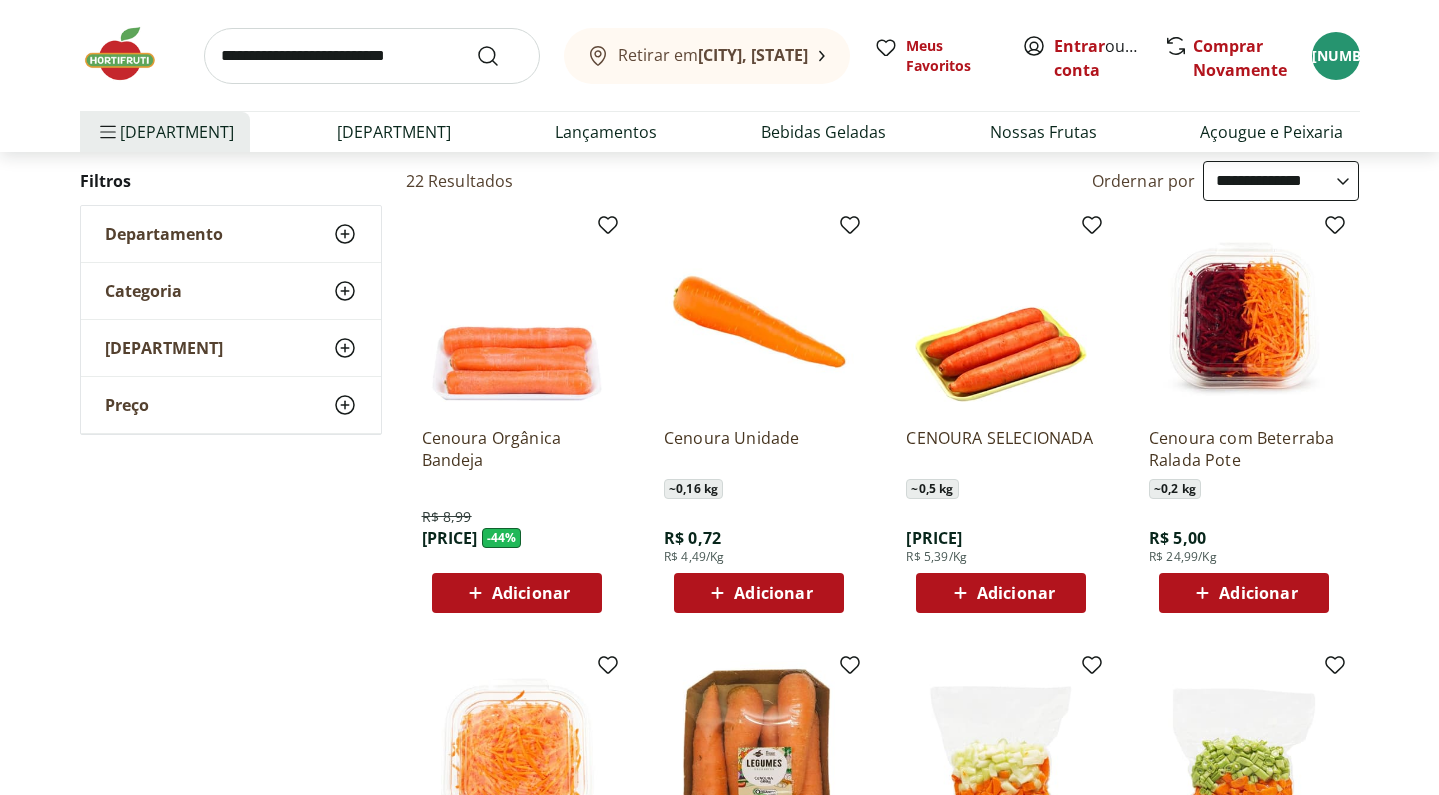 click on "Adicionar" at bounding box center [773, 593] 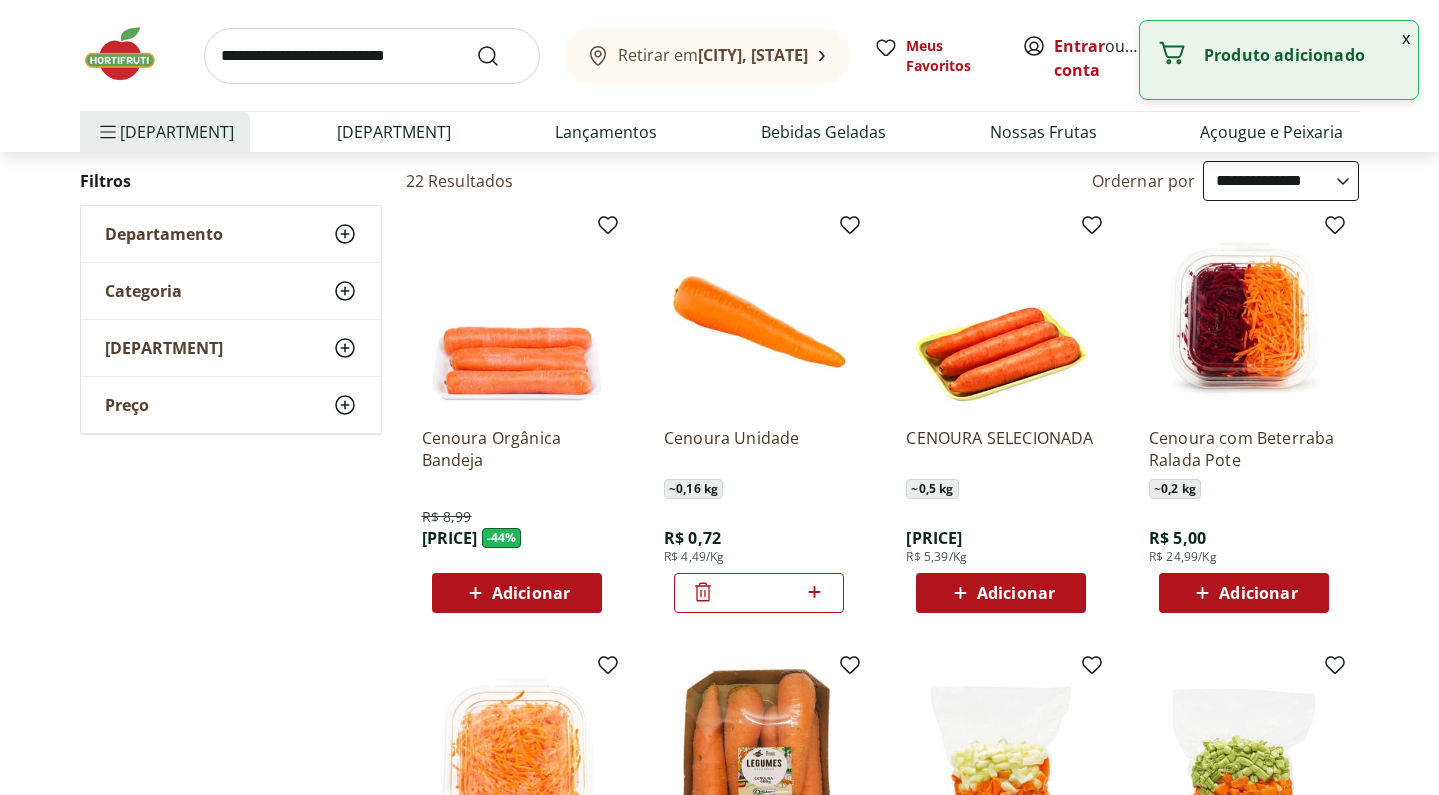 click 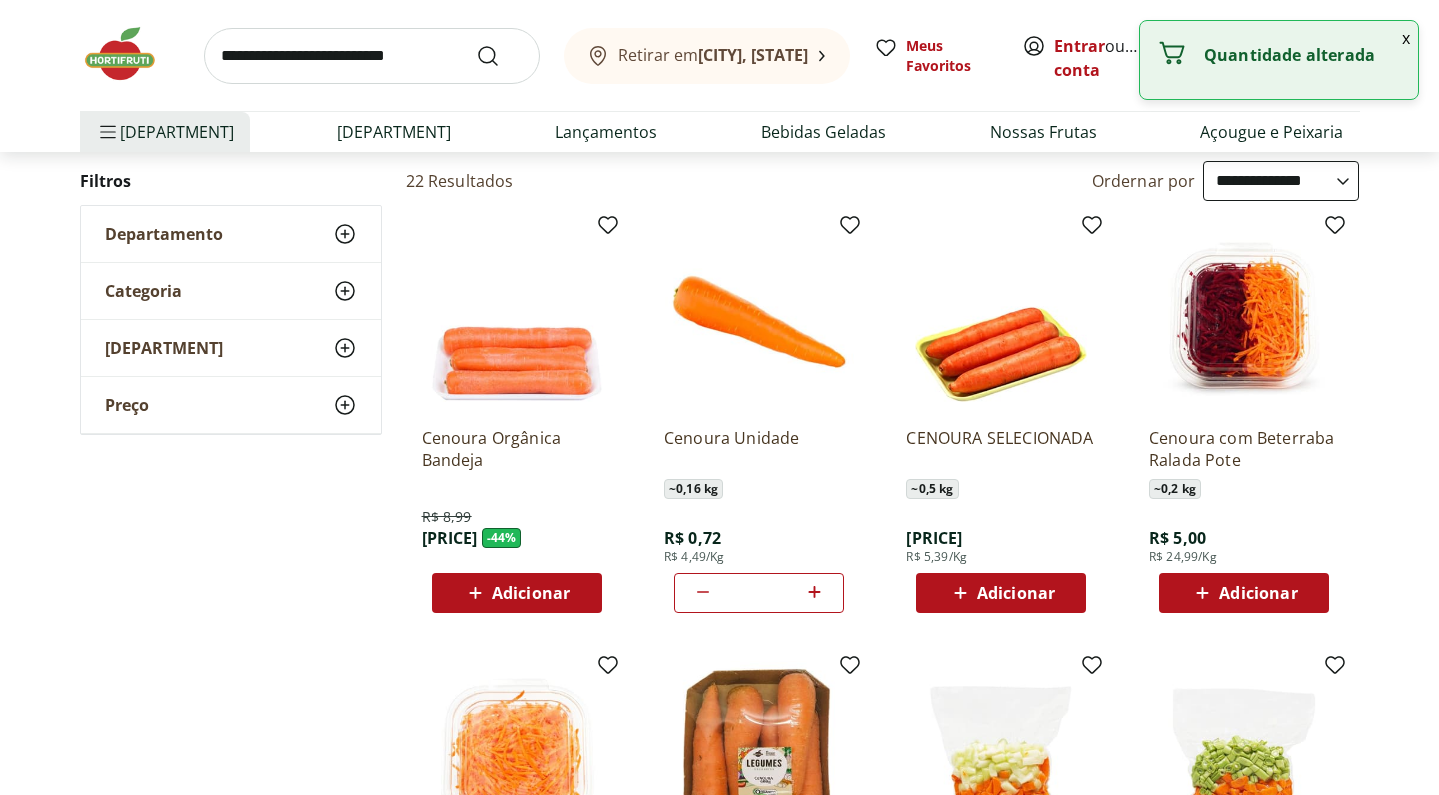 click 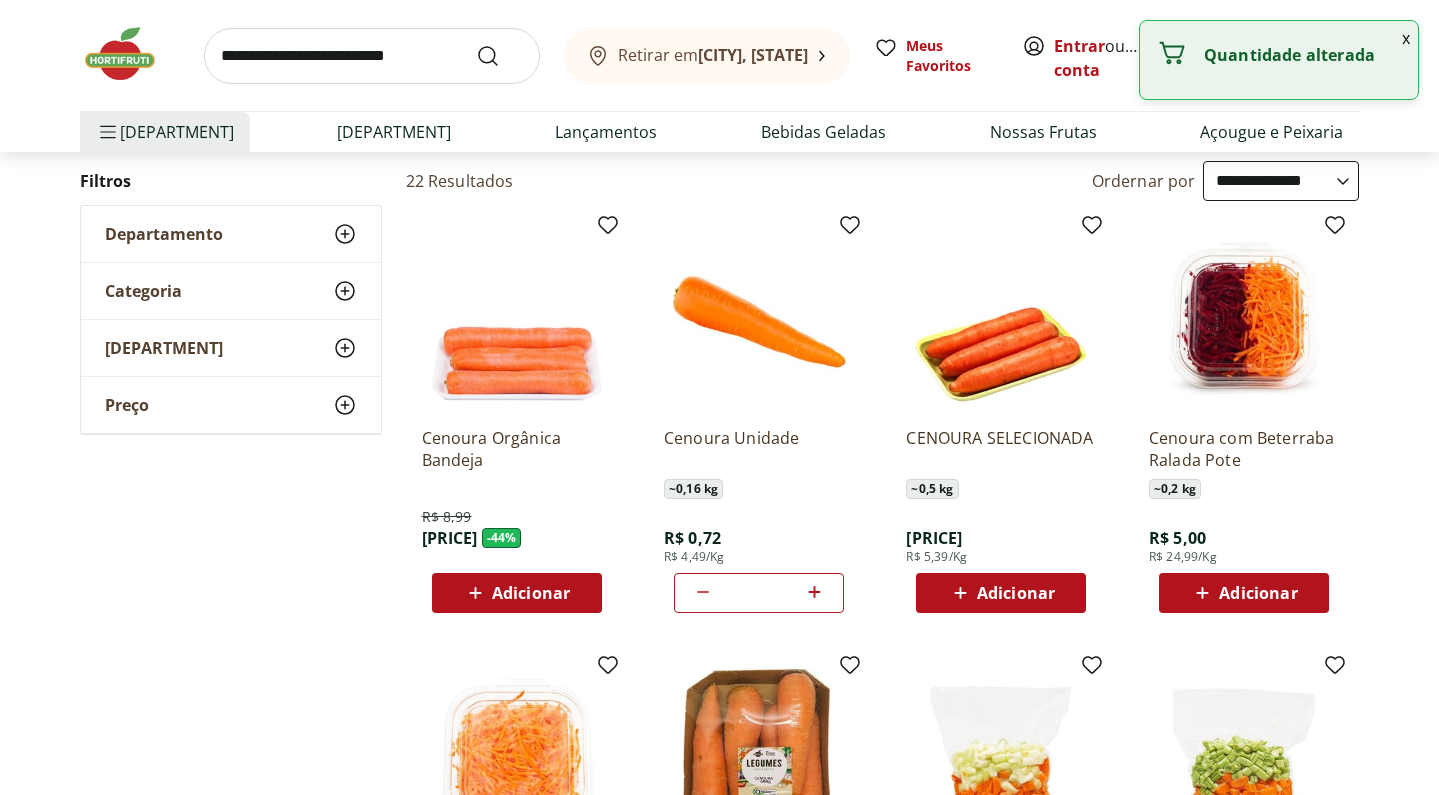 click 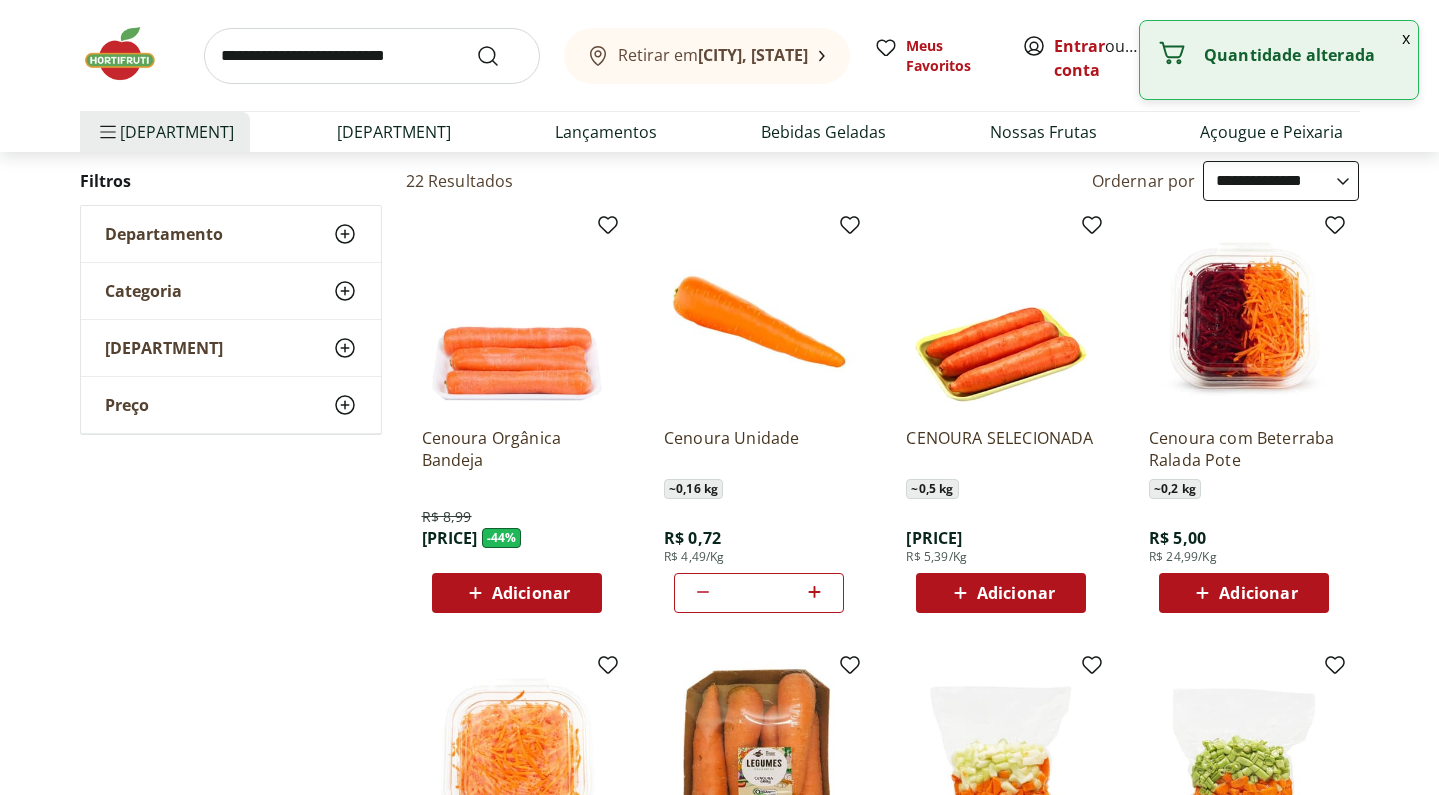 click 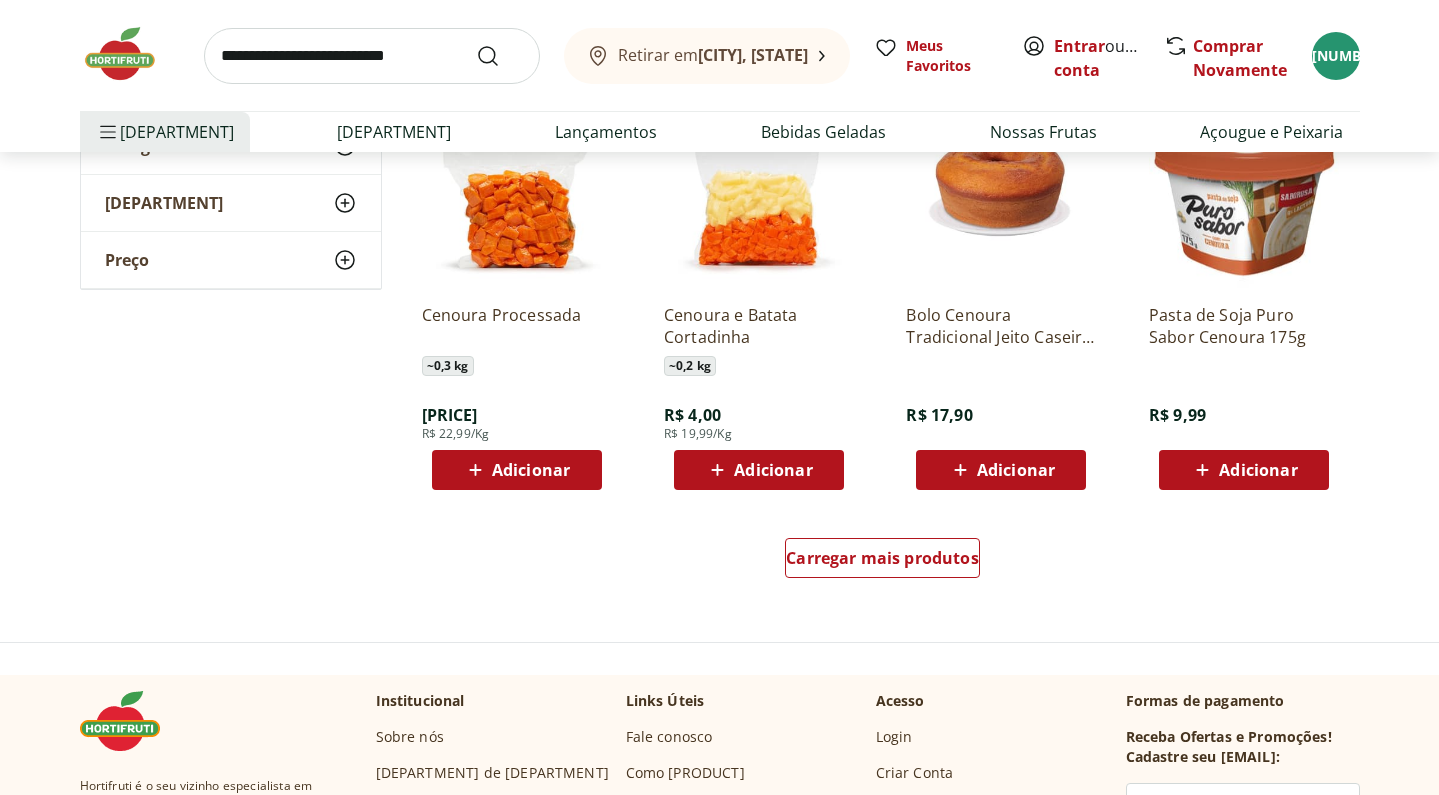 scroll, scrollTop: 1209, scrollLeft: 0, axis: vertical 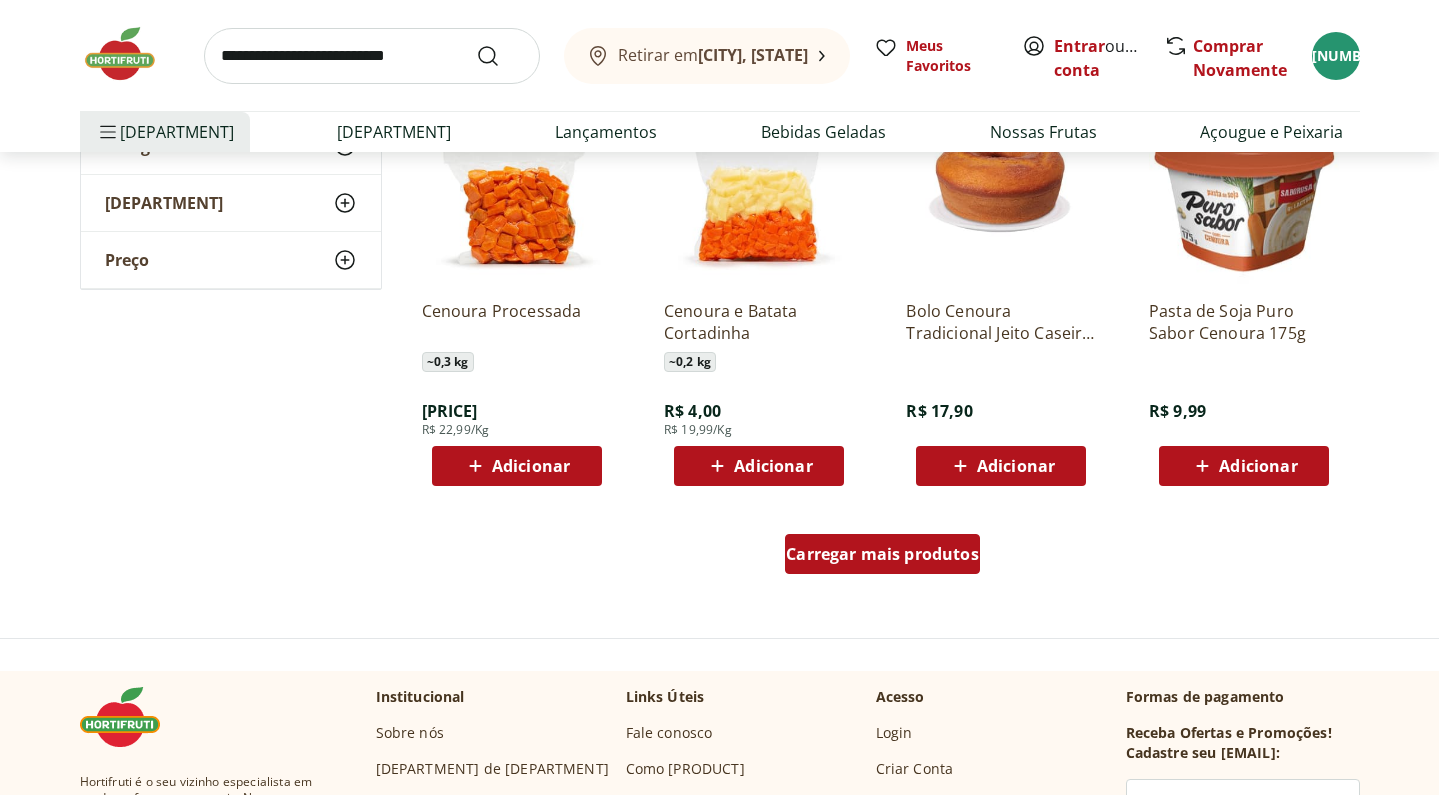 click on "Carregar mais produtos" at bounding box center [882, 554] 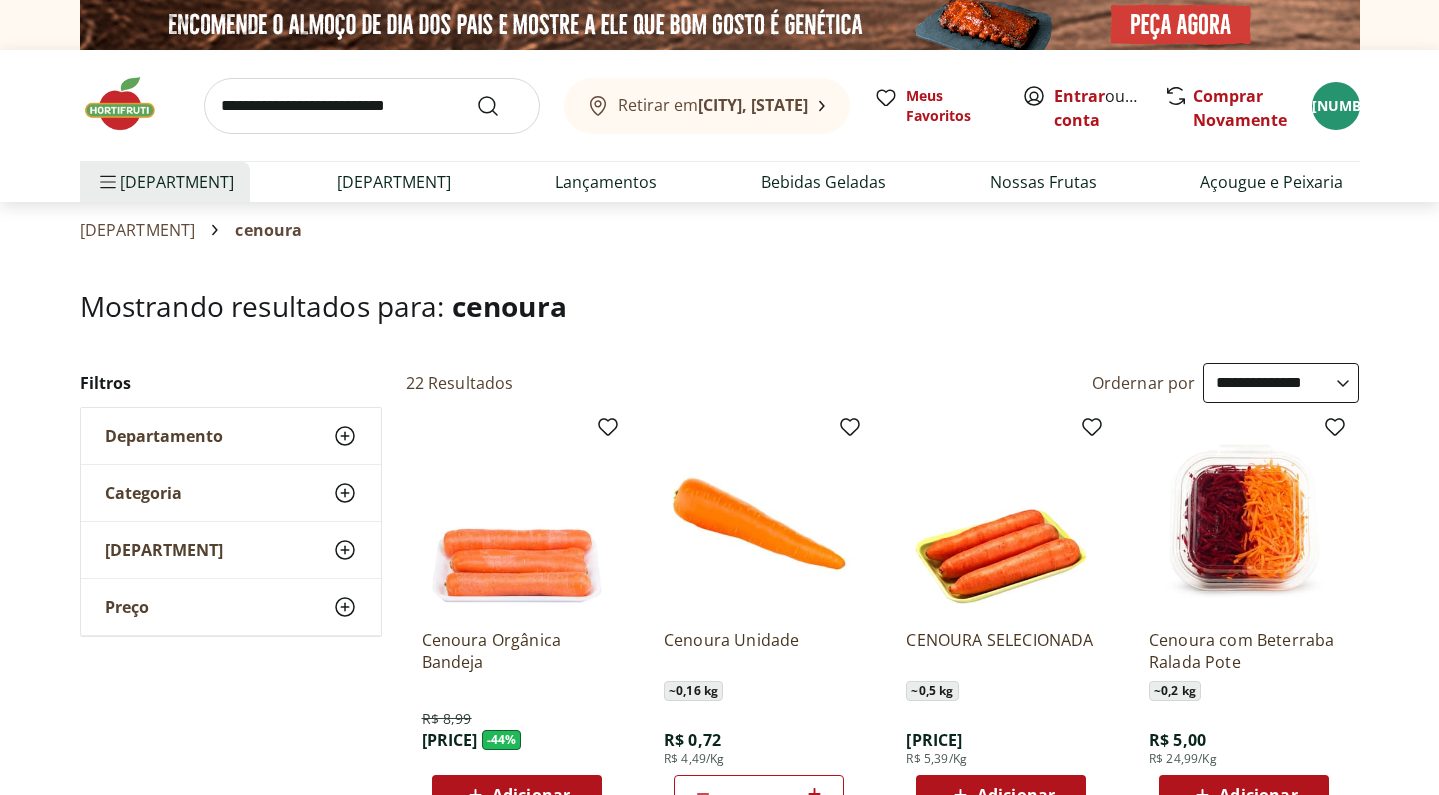 scroll, scrollTop: 0, scrollLeft: 0, axis: both 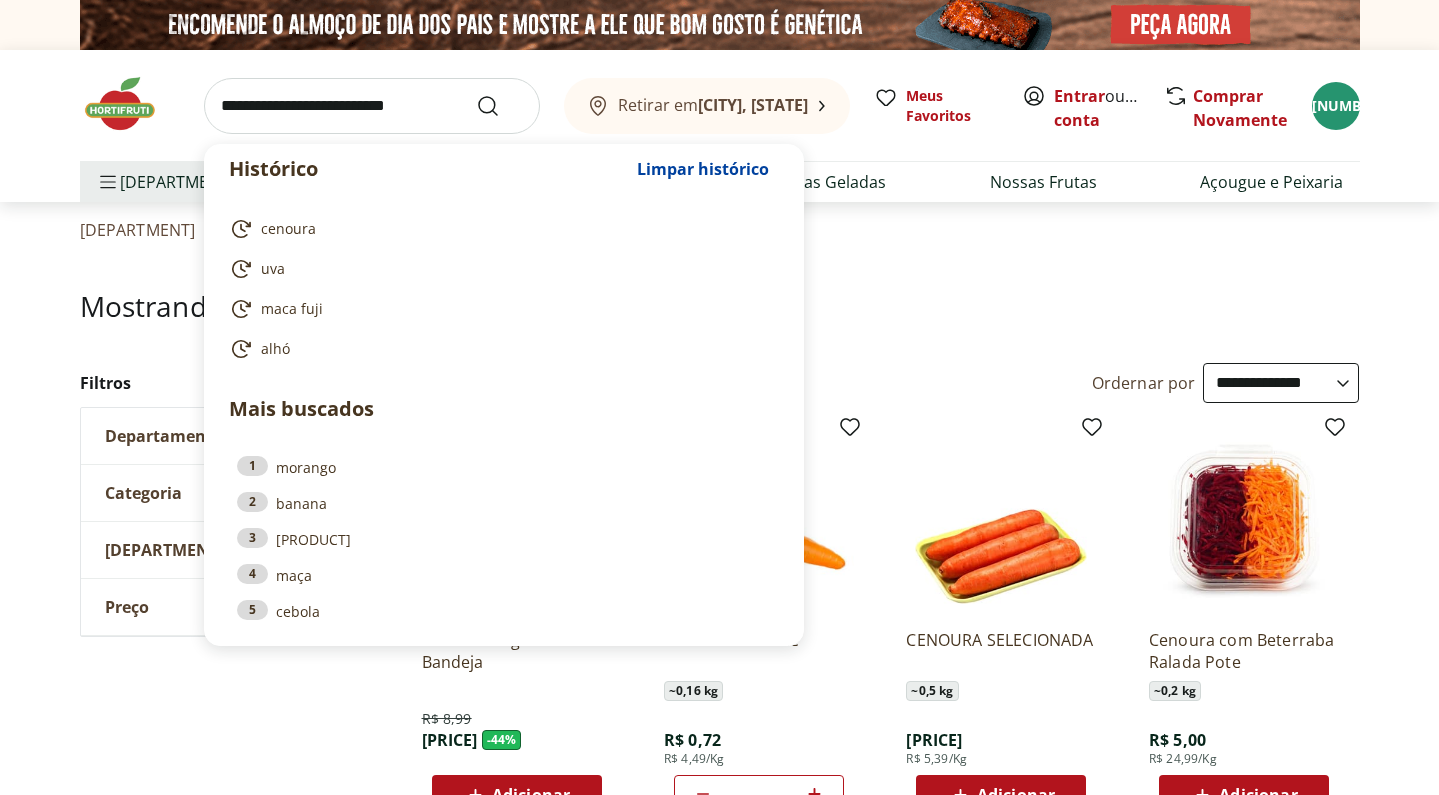click at bounding box center [372, 106] 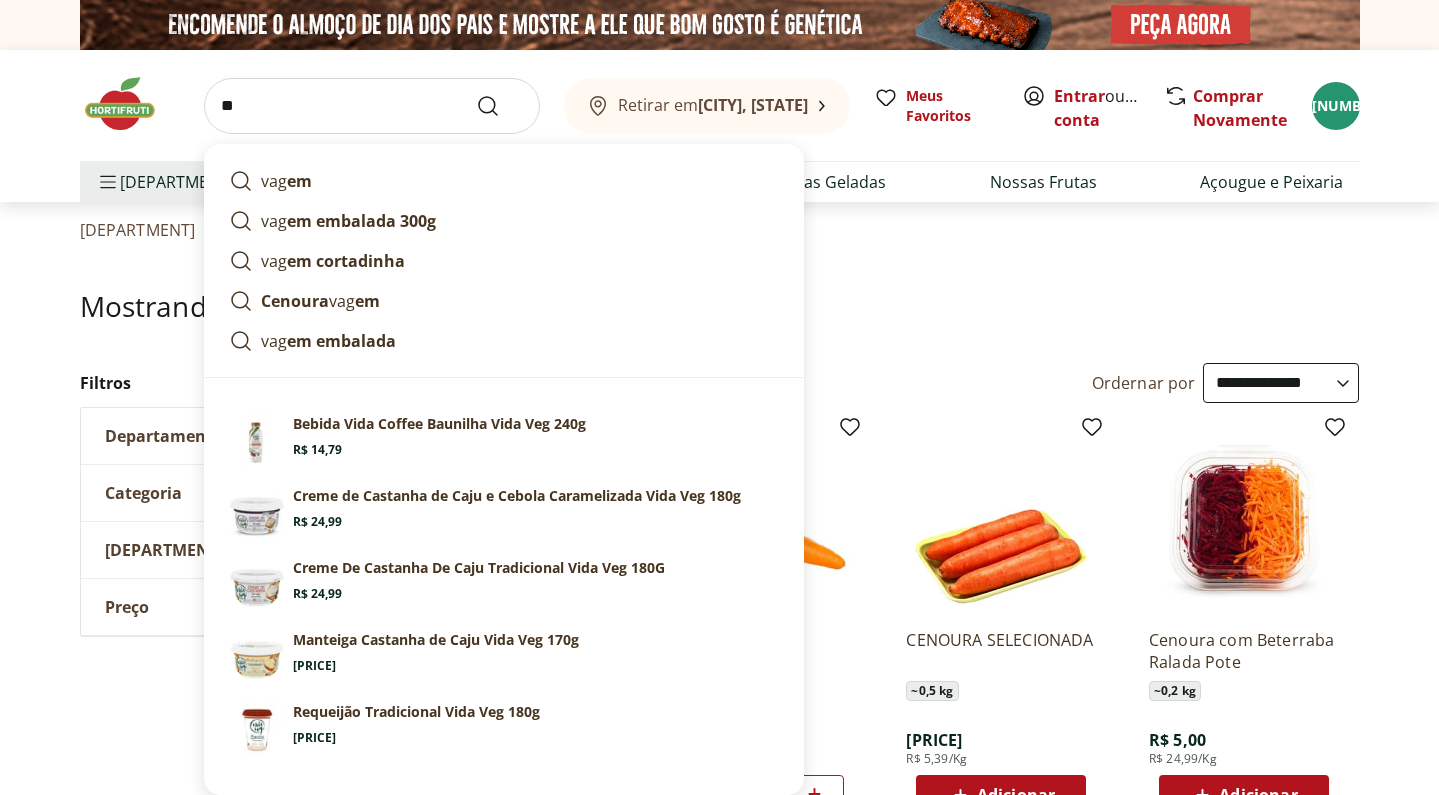 type on "*" 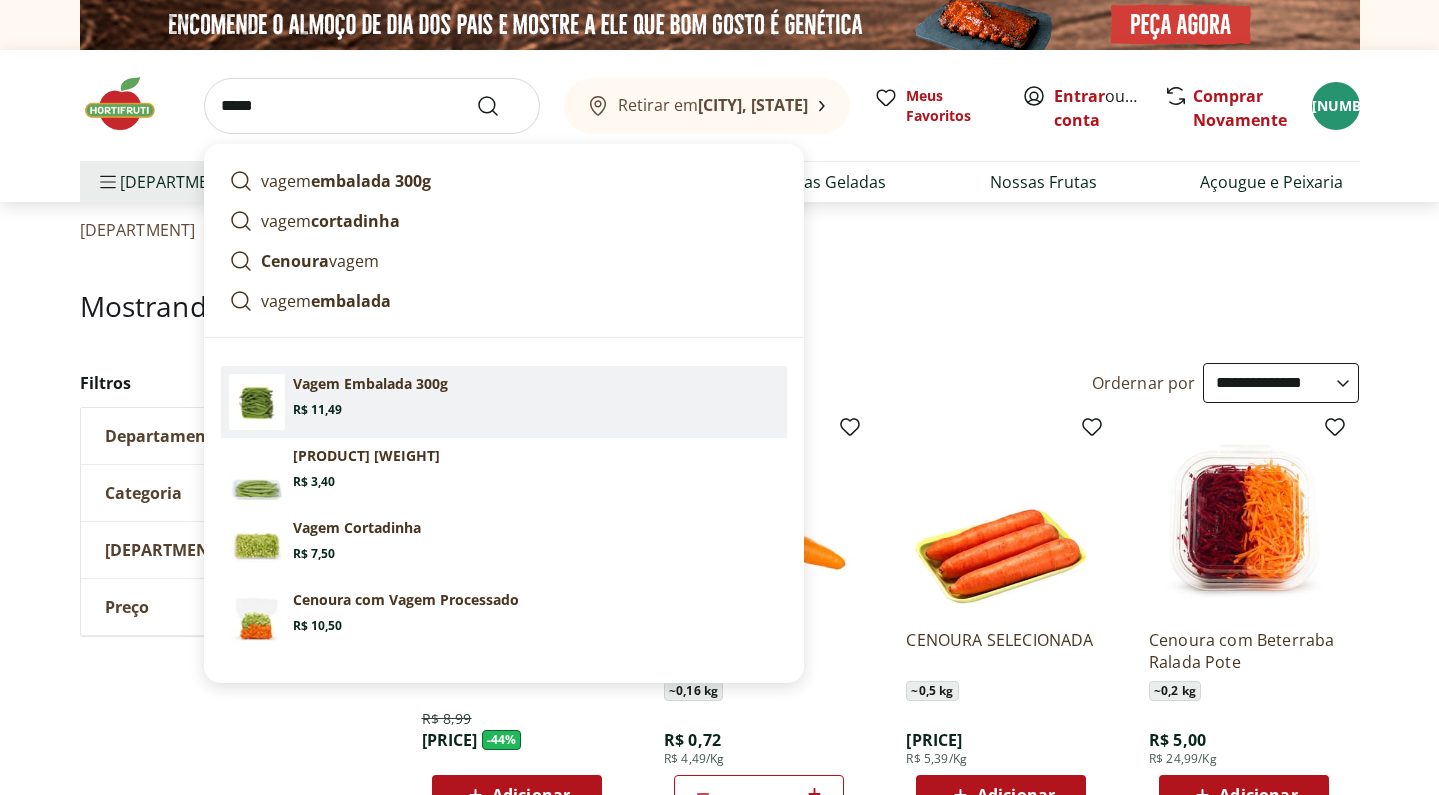 click on "Vagem Embalada 300g" at bounding box center (370, 384) 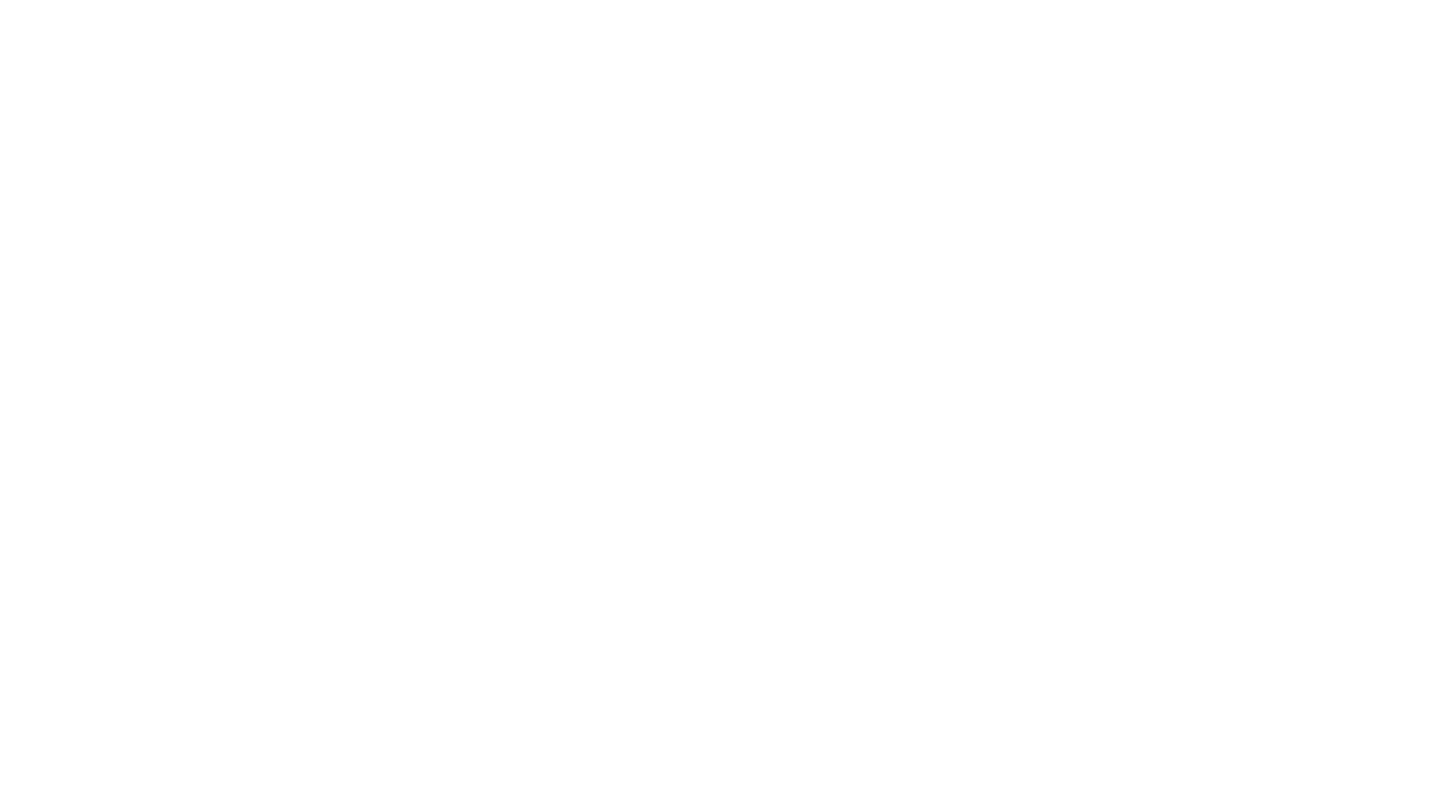 scroll, scrollTop: 0, scrollLeft: 0, axis: both 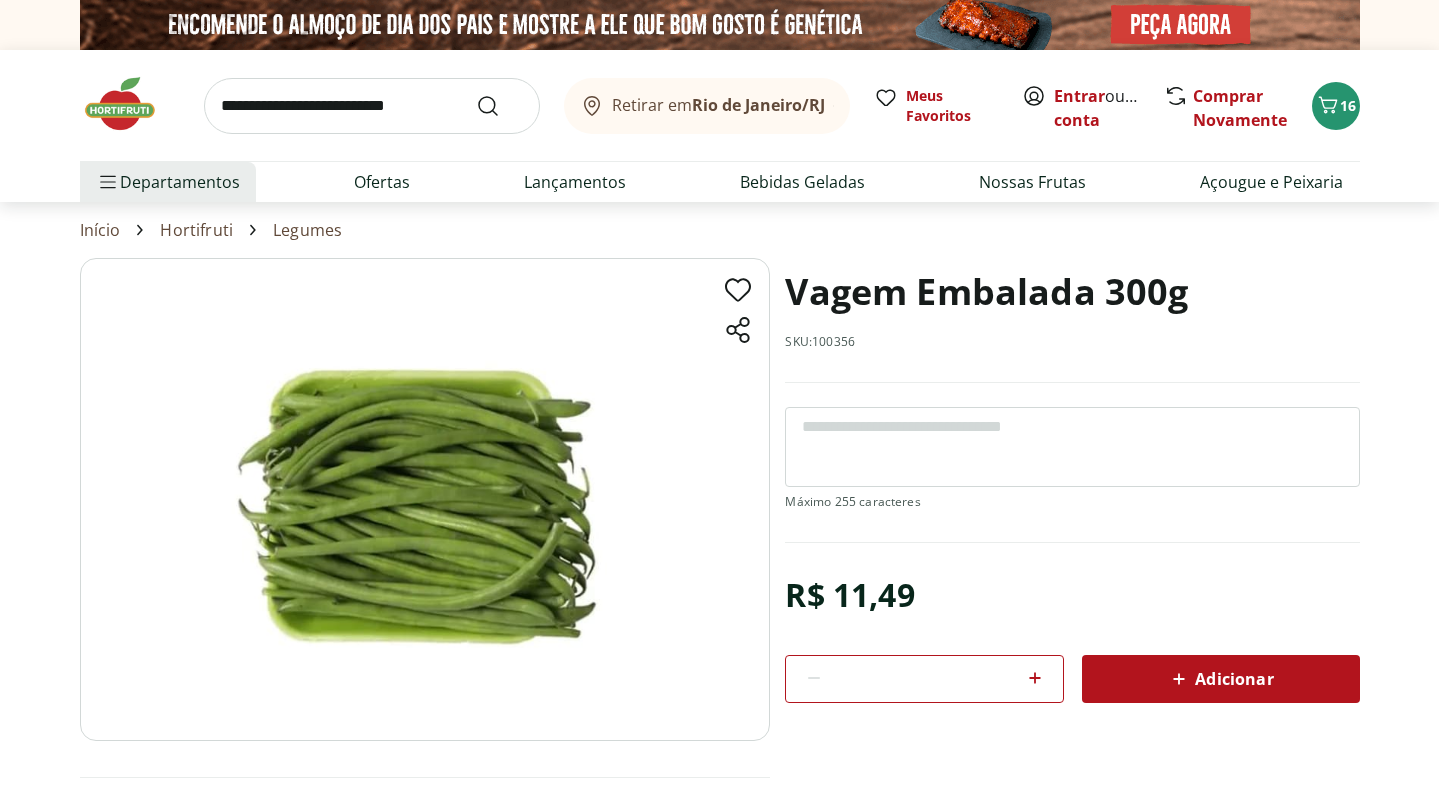 click on "Adicionar" at bounding box center [1220, 679] 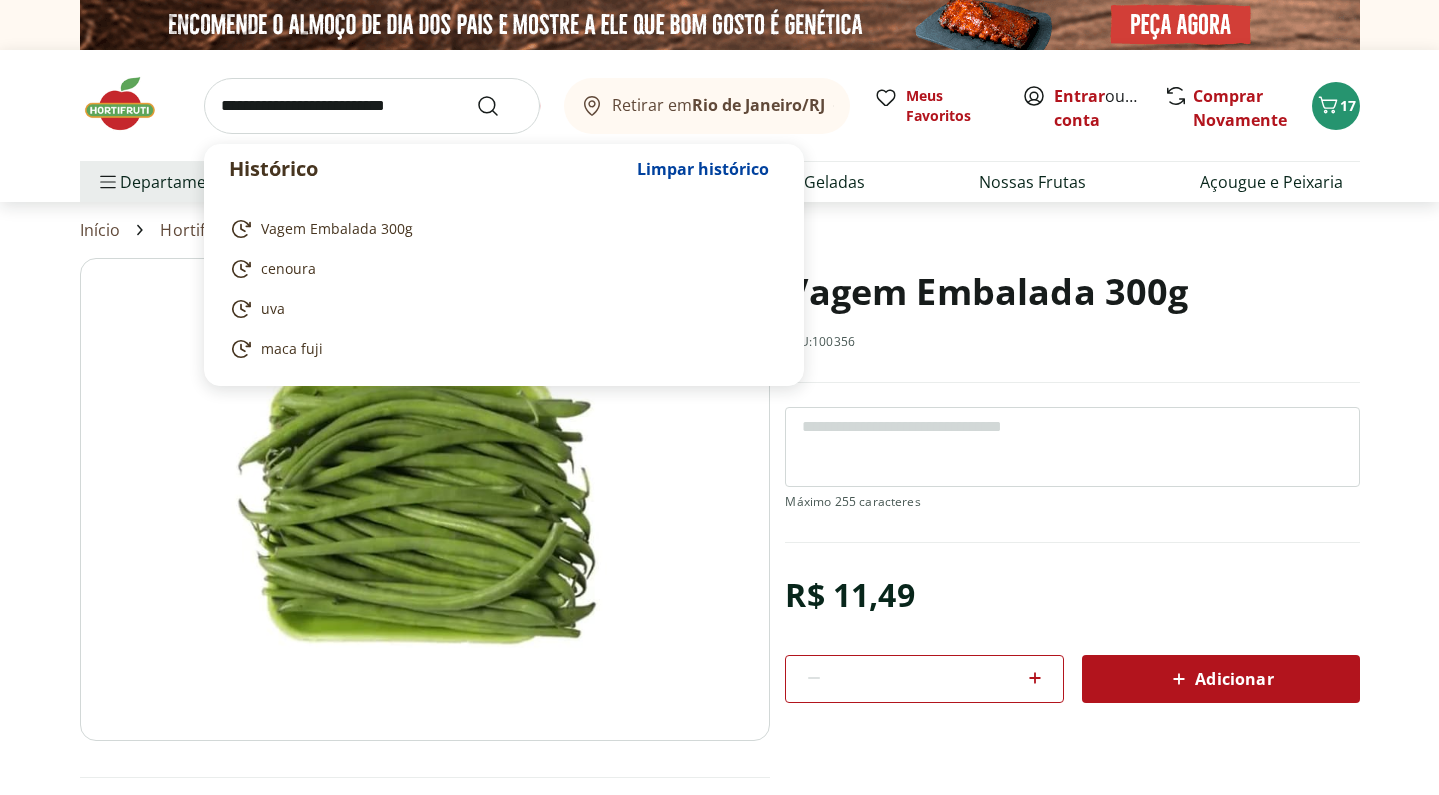 click at bounding box center [372, 106] 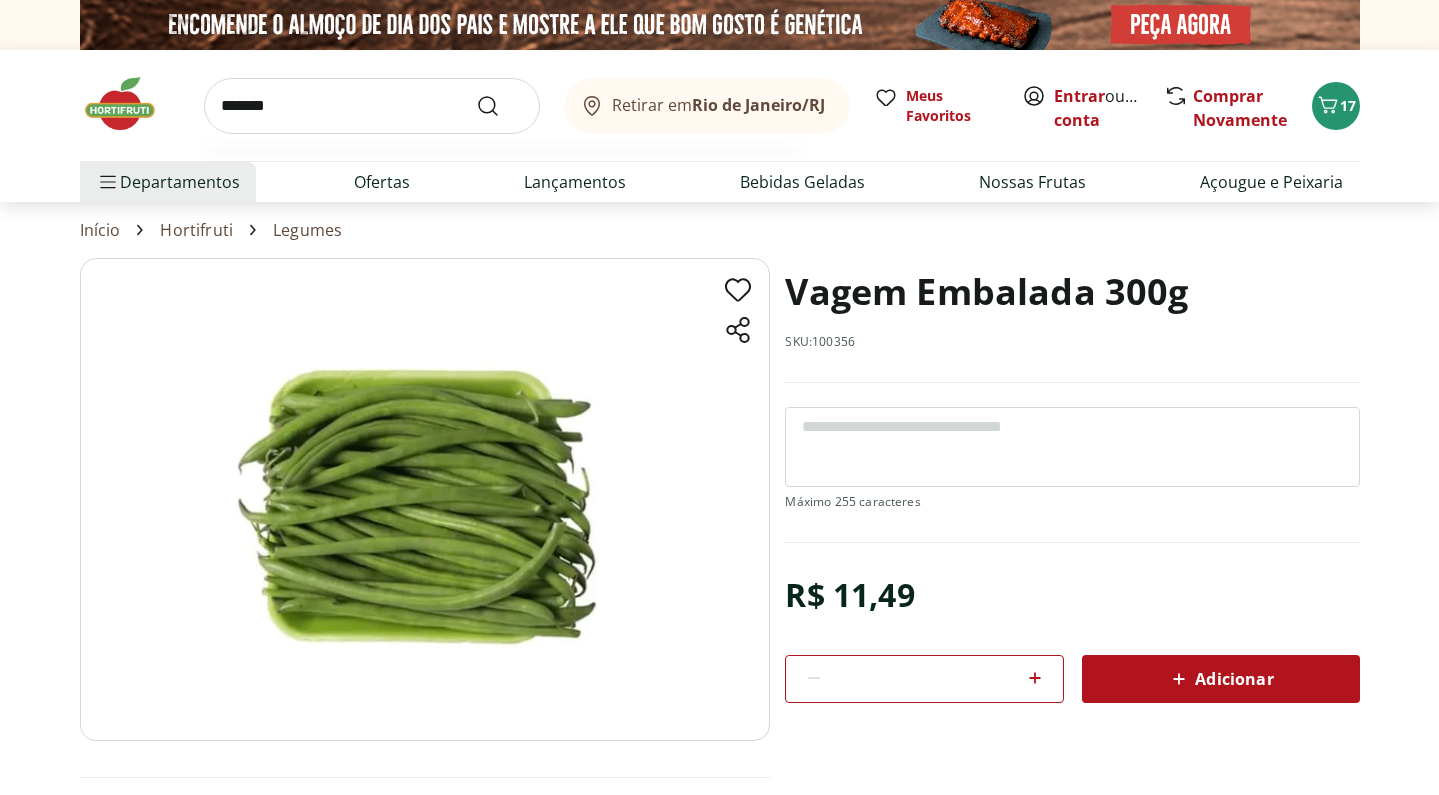 type on "*******" 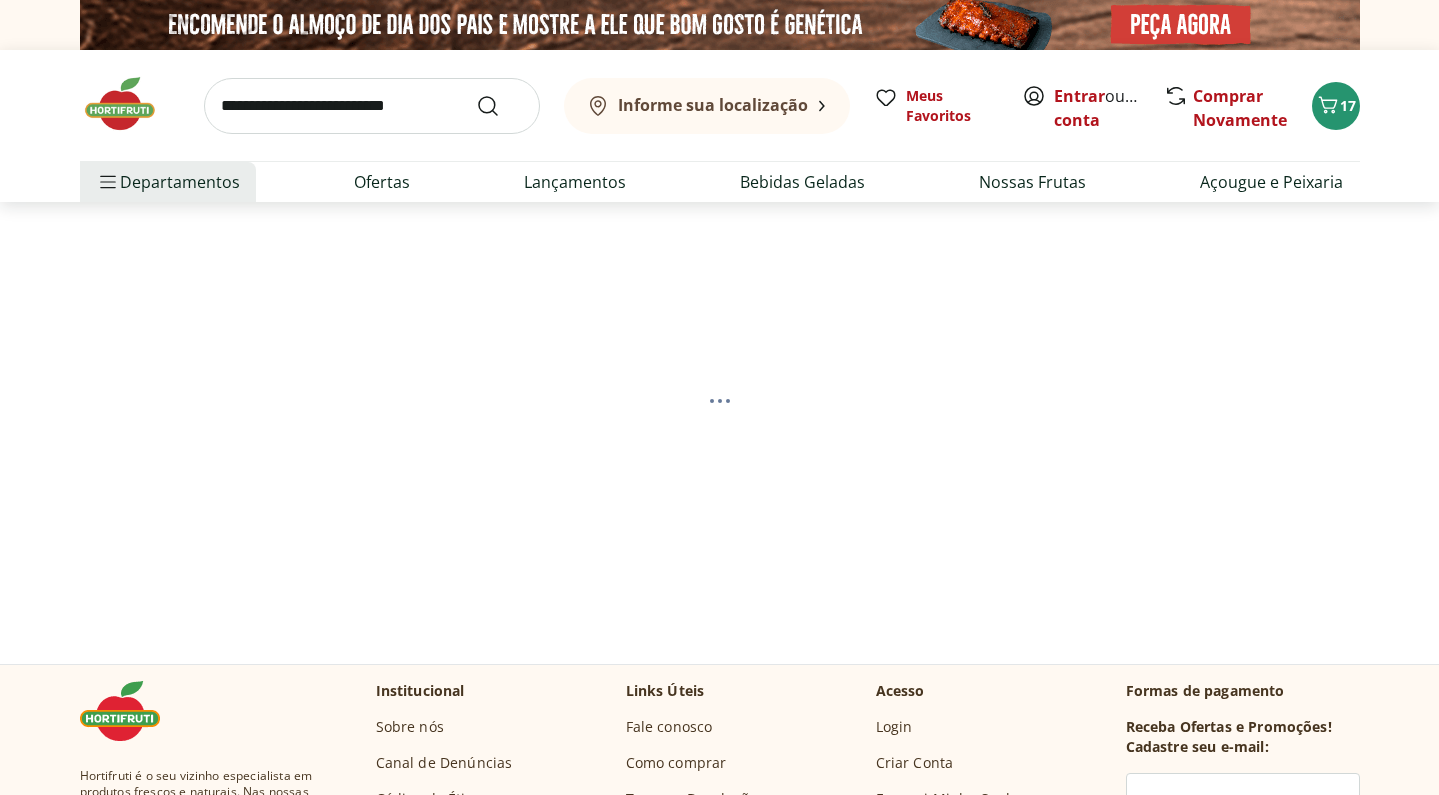 select on "**********" 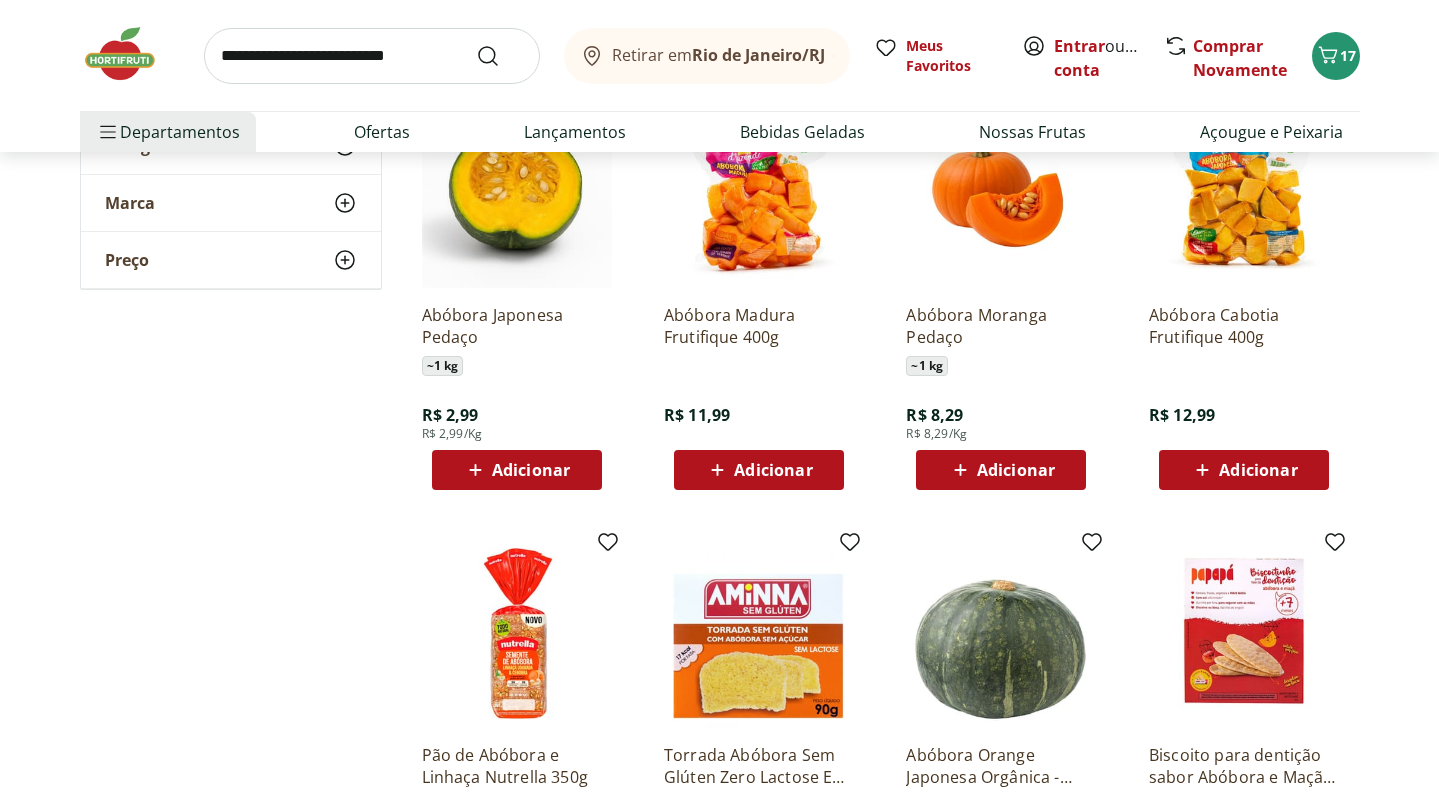 scroll, scrollTop: 799, scrollLeft: 0, axis: vertical 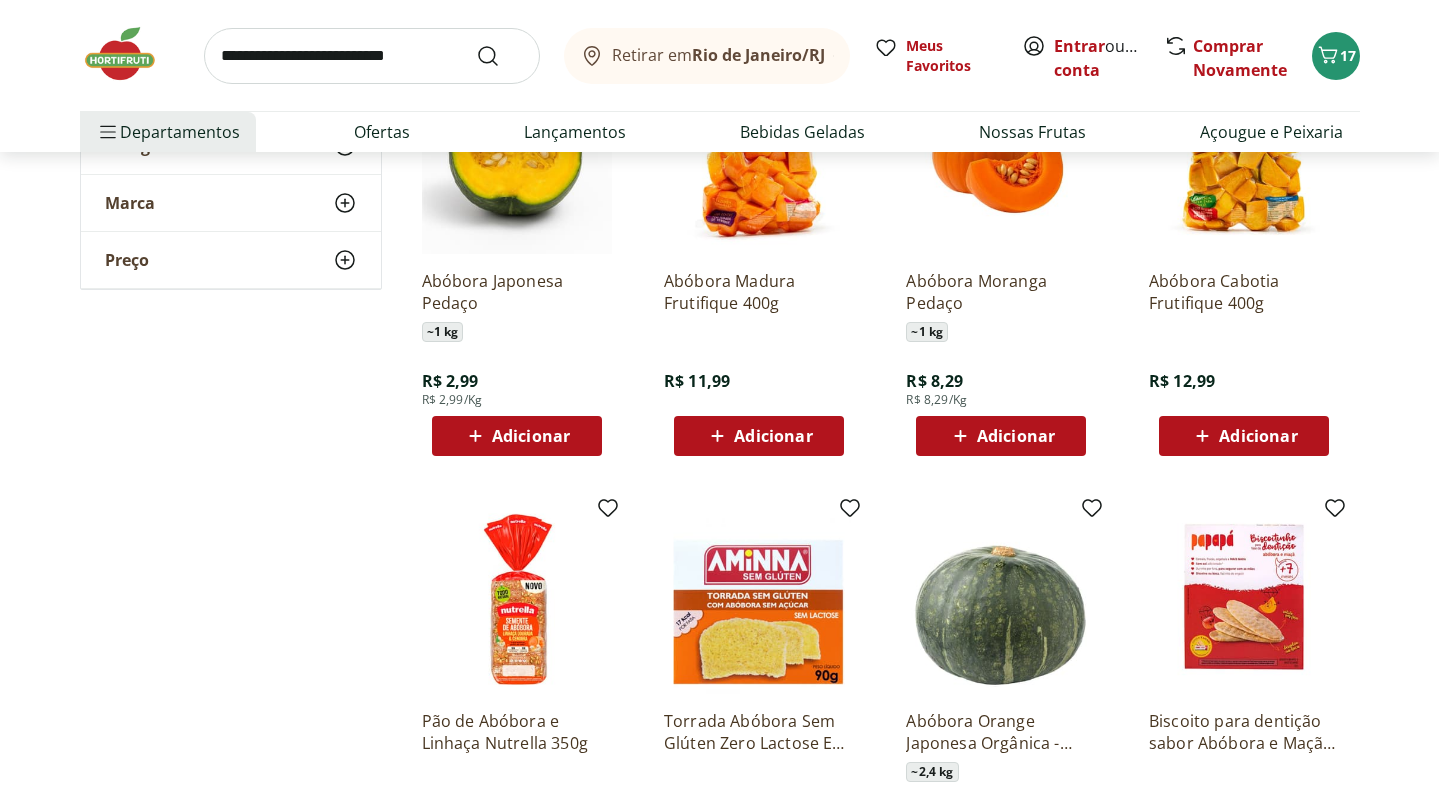 click on "Adicionar" at bounding box center (516, 436) 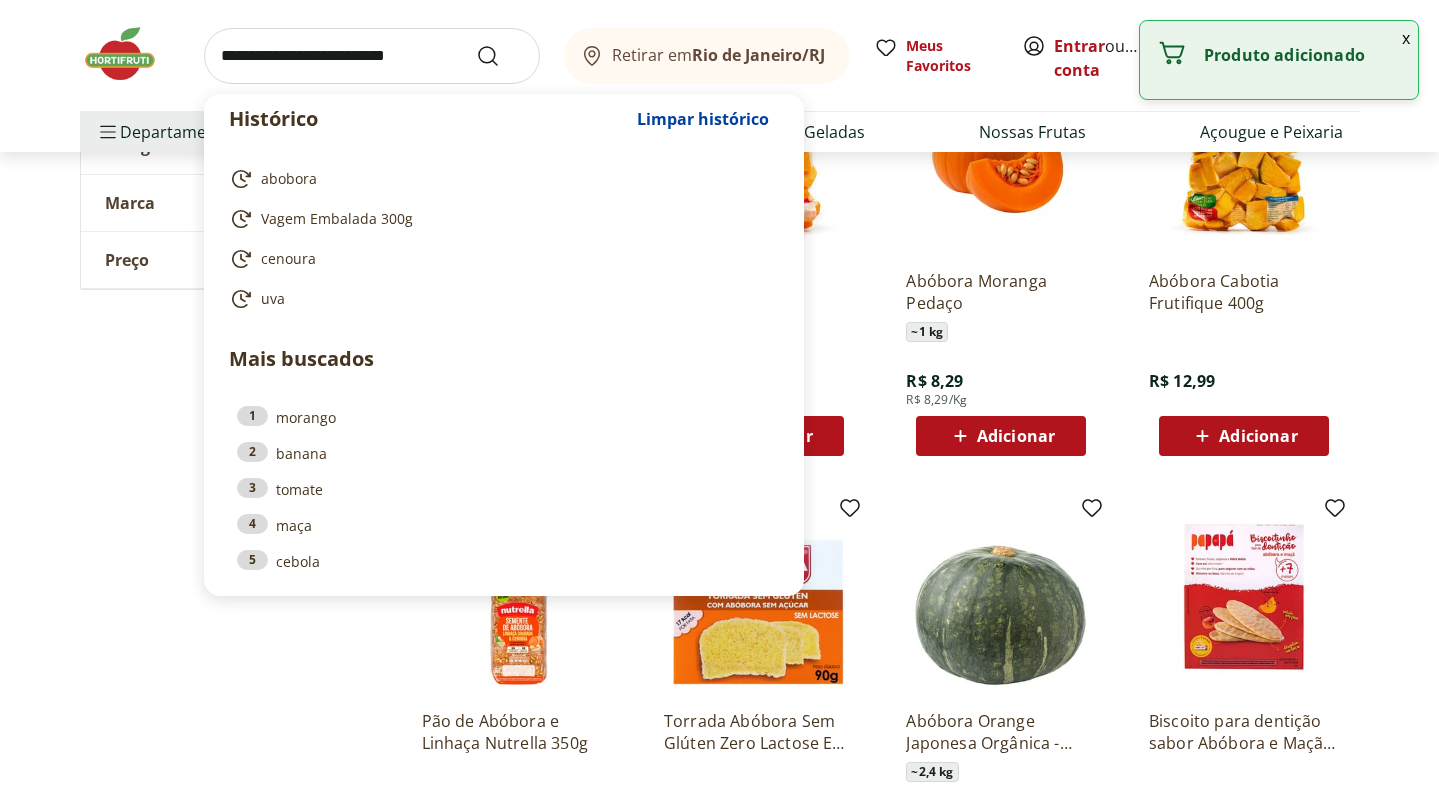 click at bounding box center (372, 56) 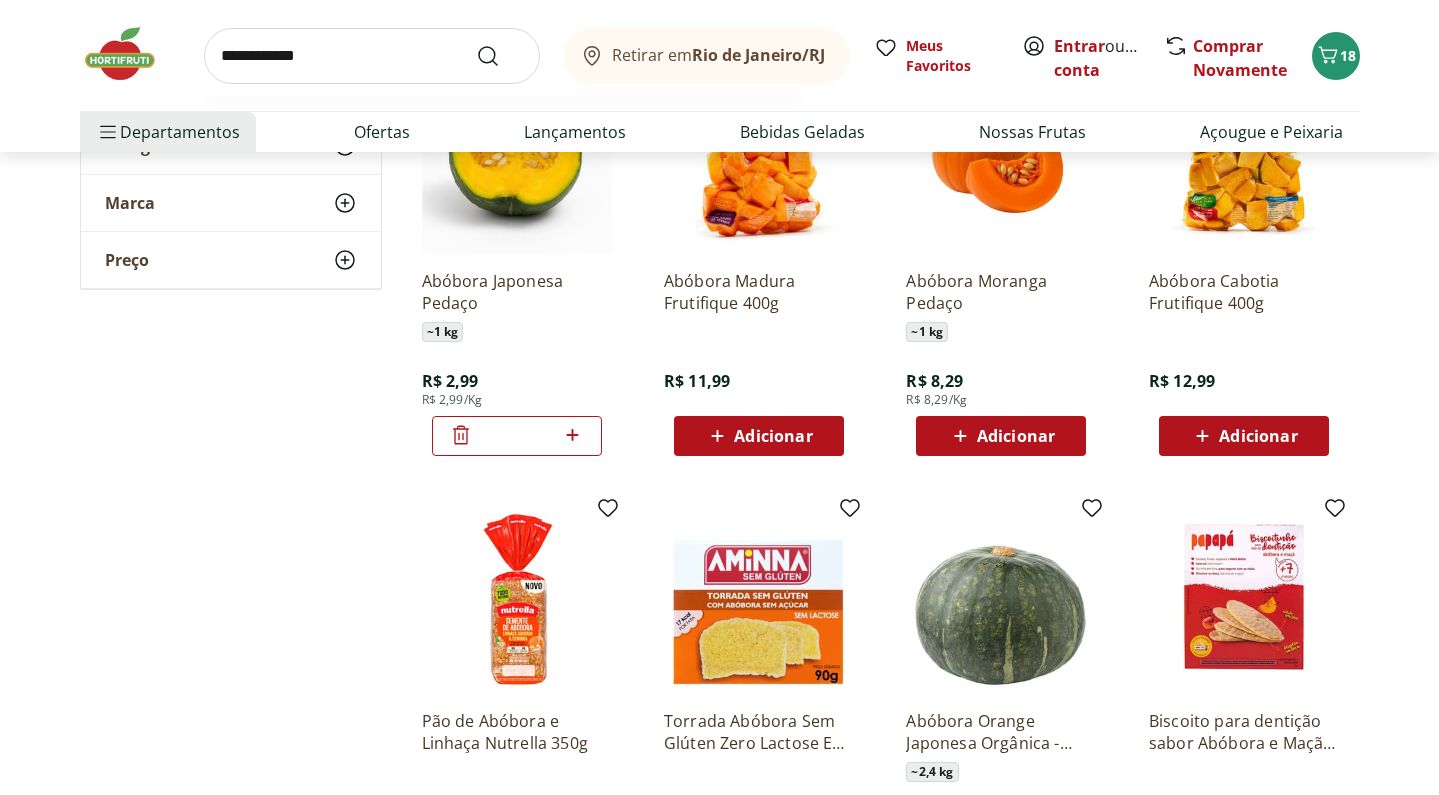 type on "**********" 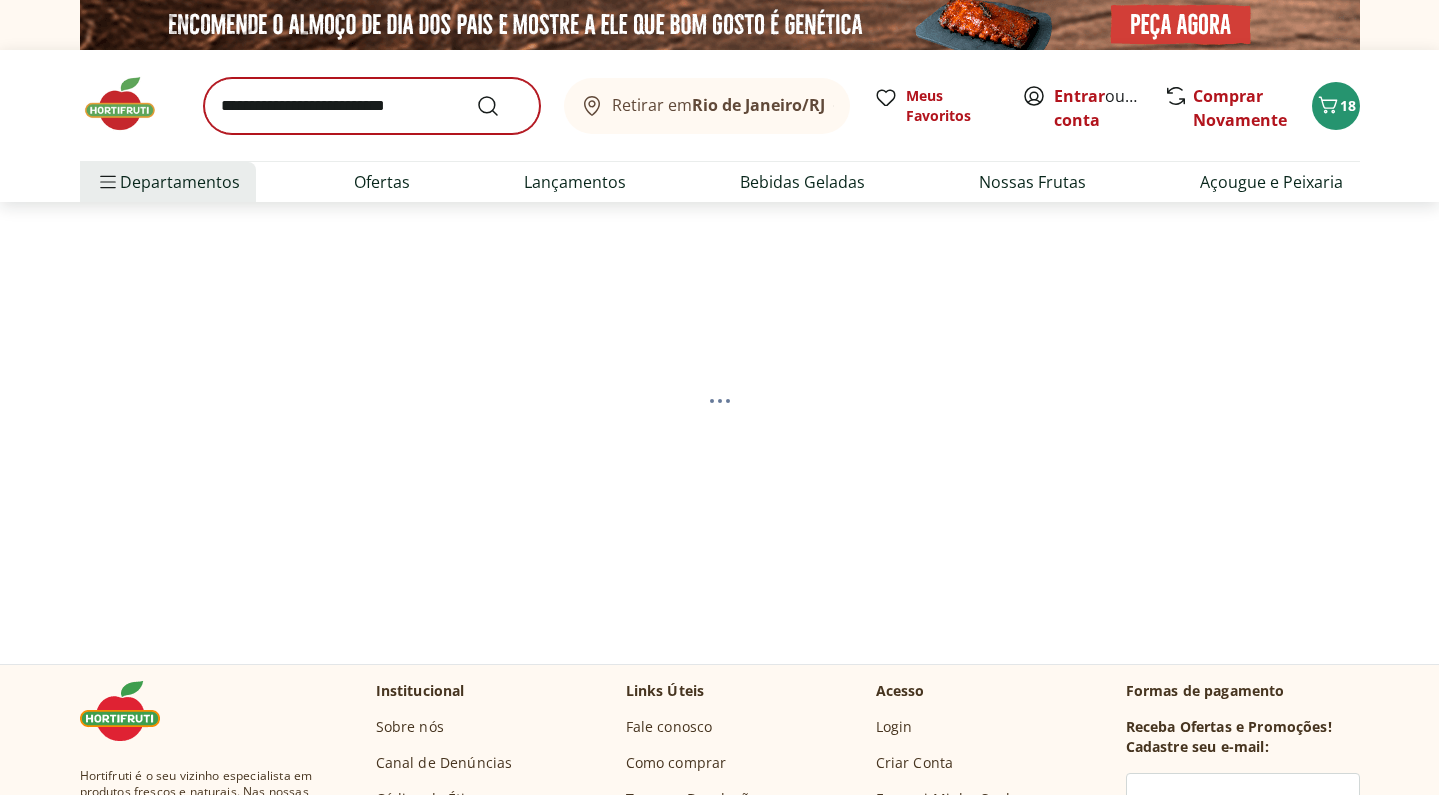 select on "**********" 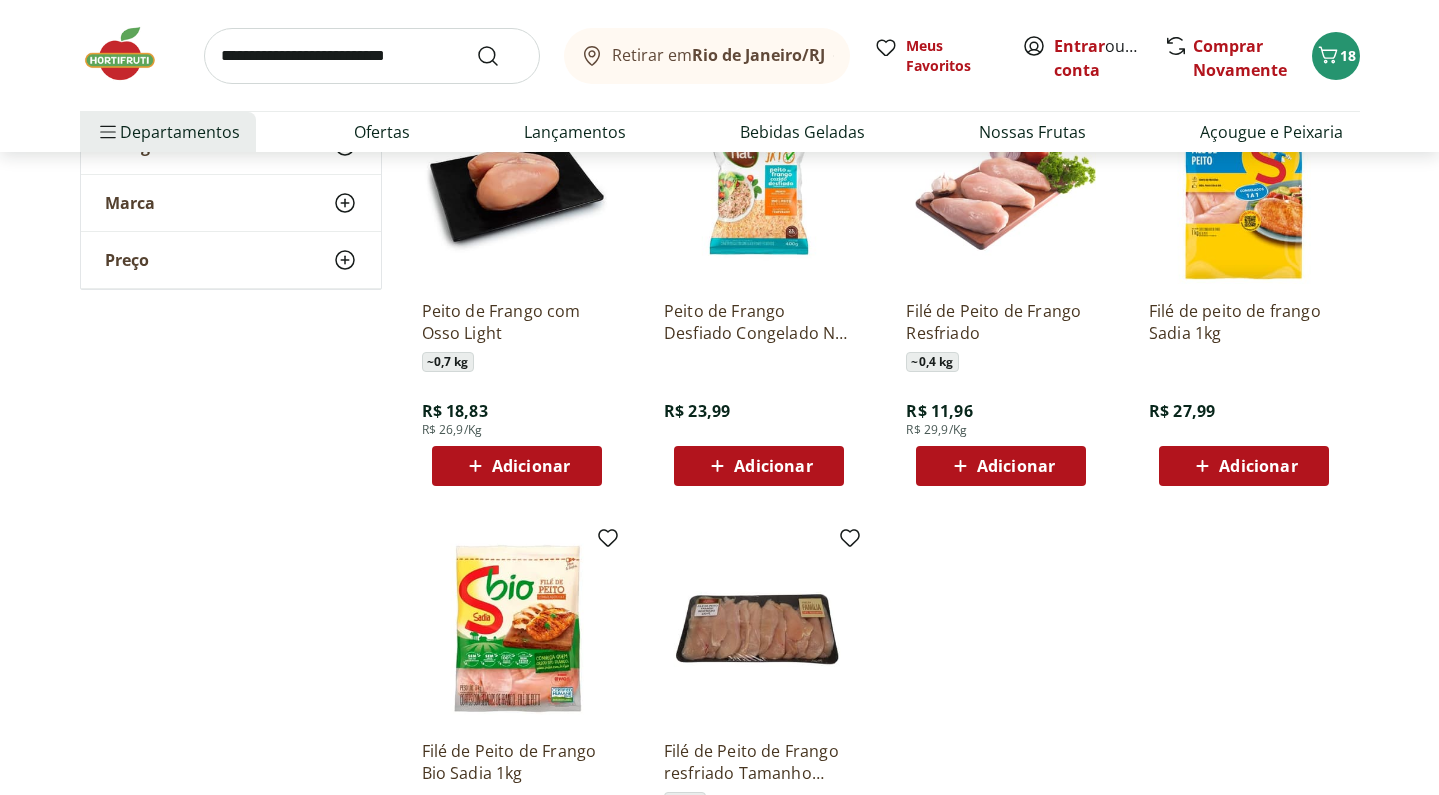 scroll, scrollTop: 770, scrollLeft: 0, axis: vertical 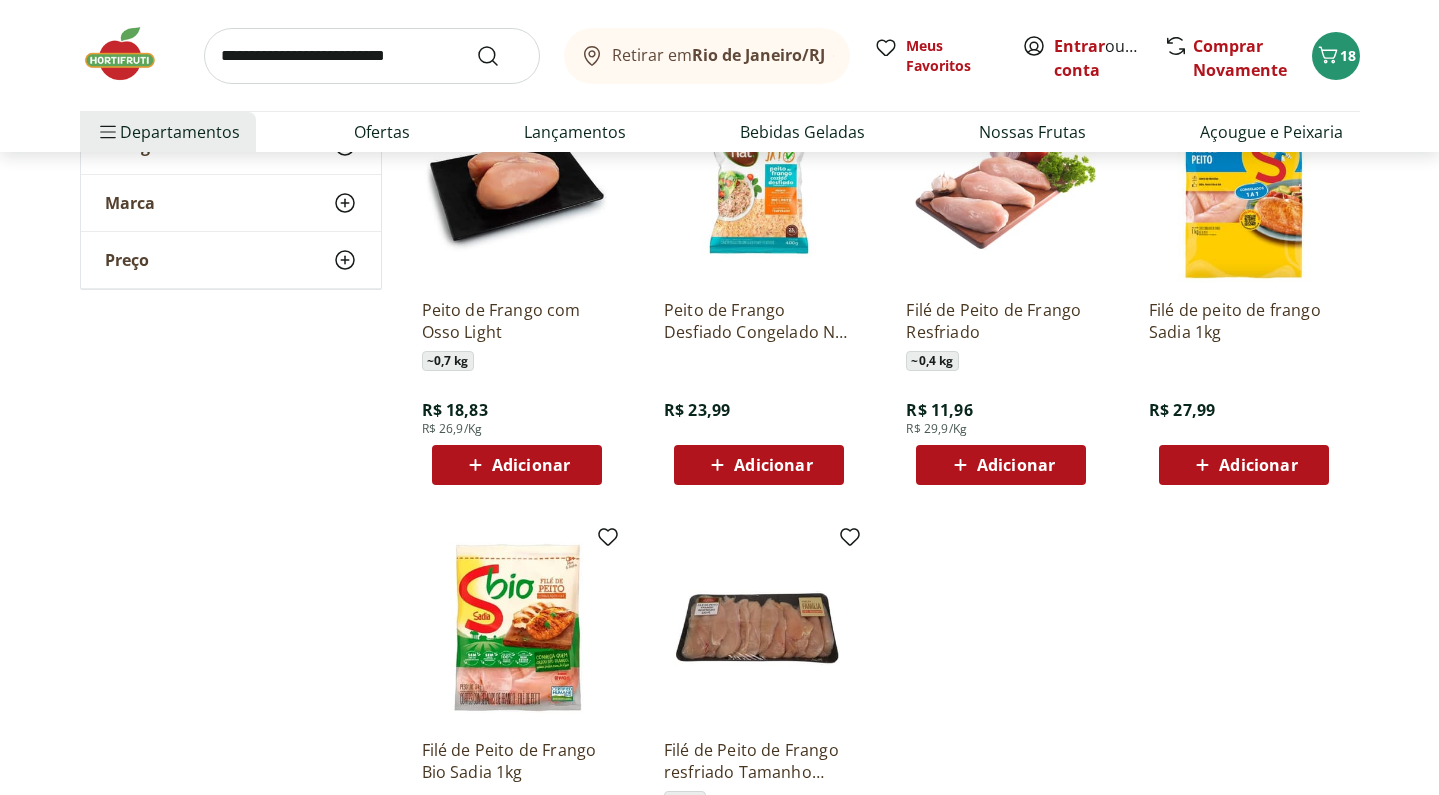 click on "Adicionar" at bounding box center [1258, 465] 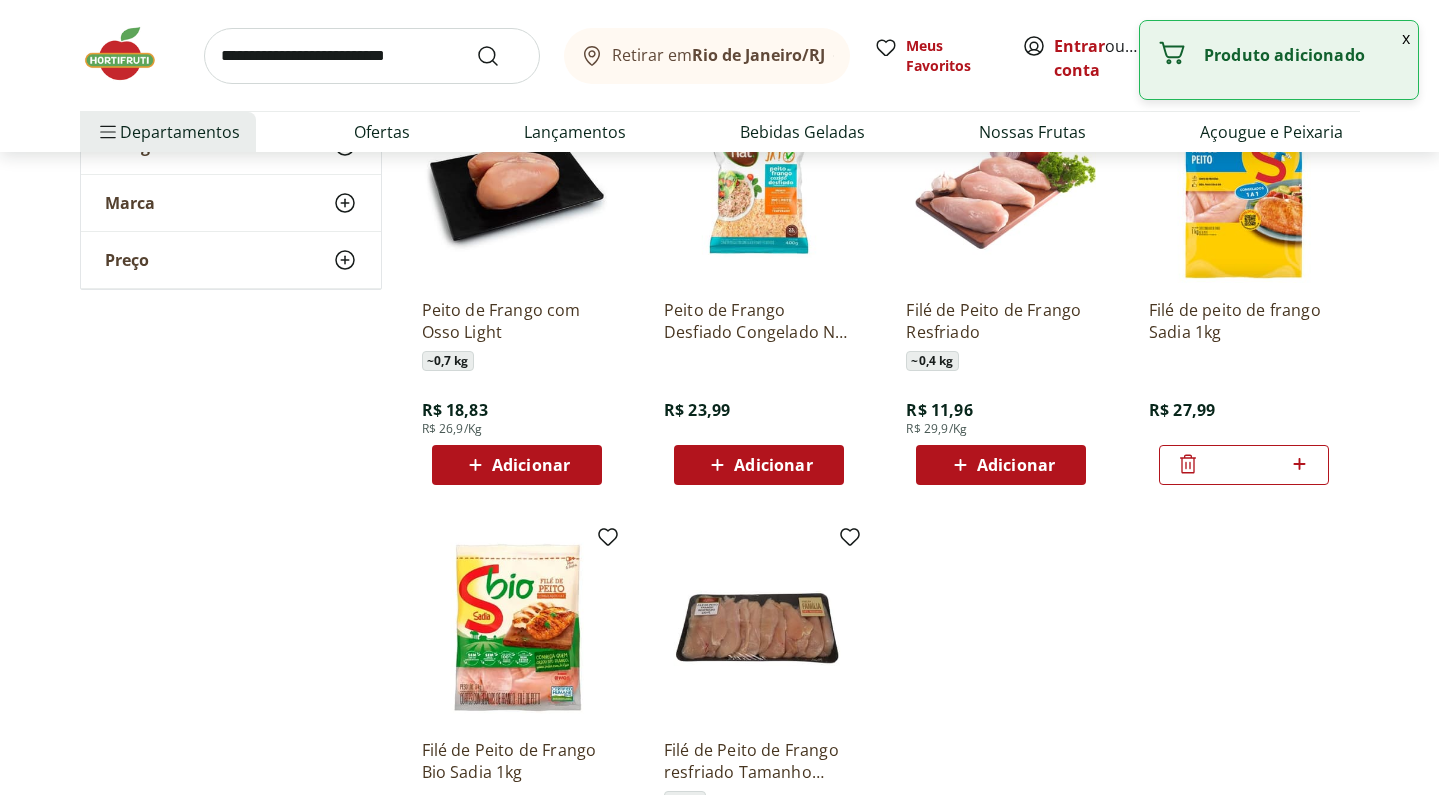 click 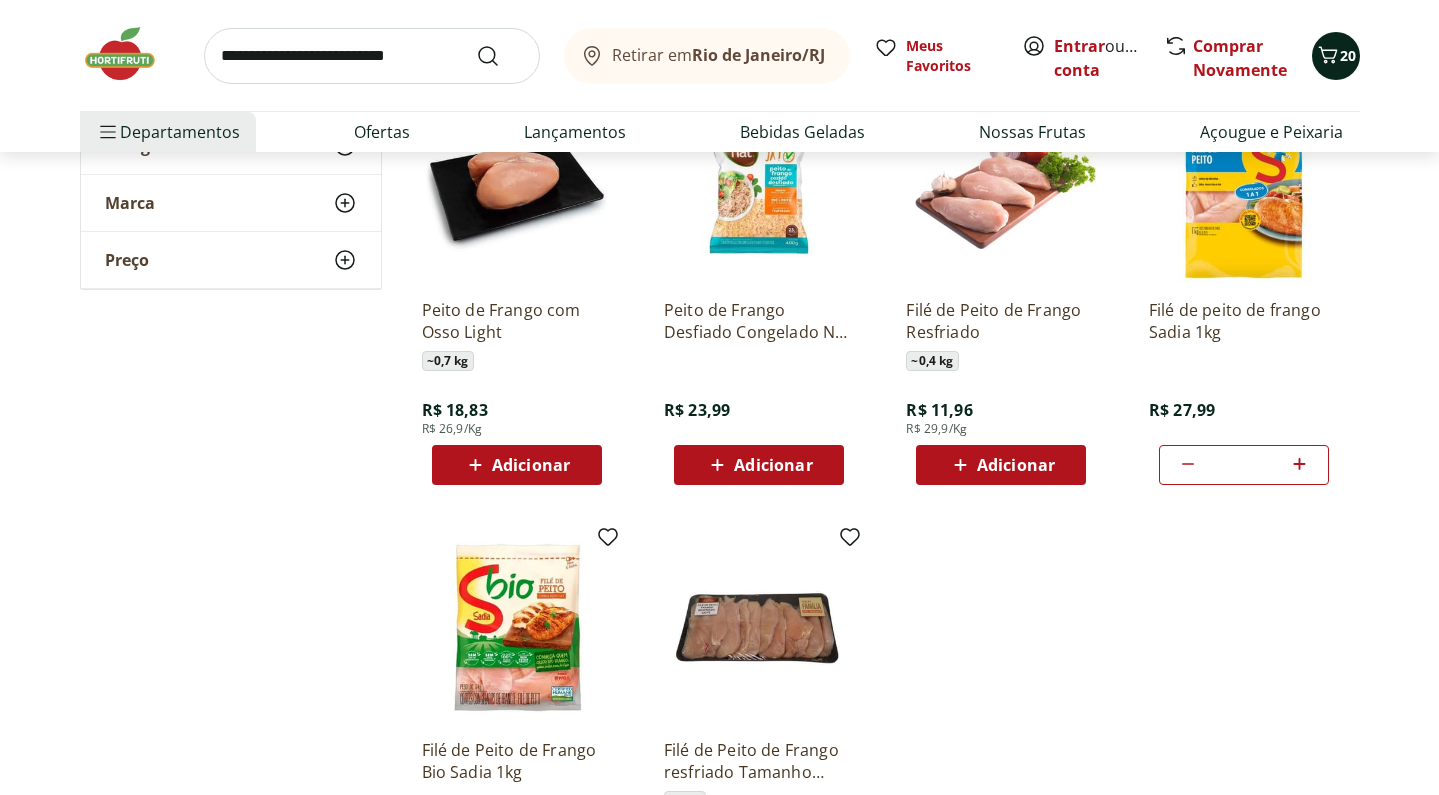 click 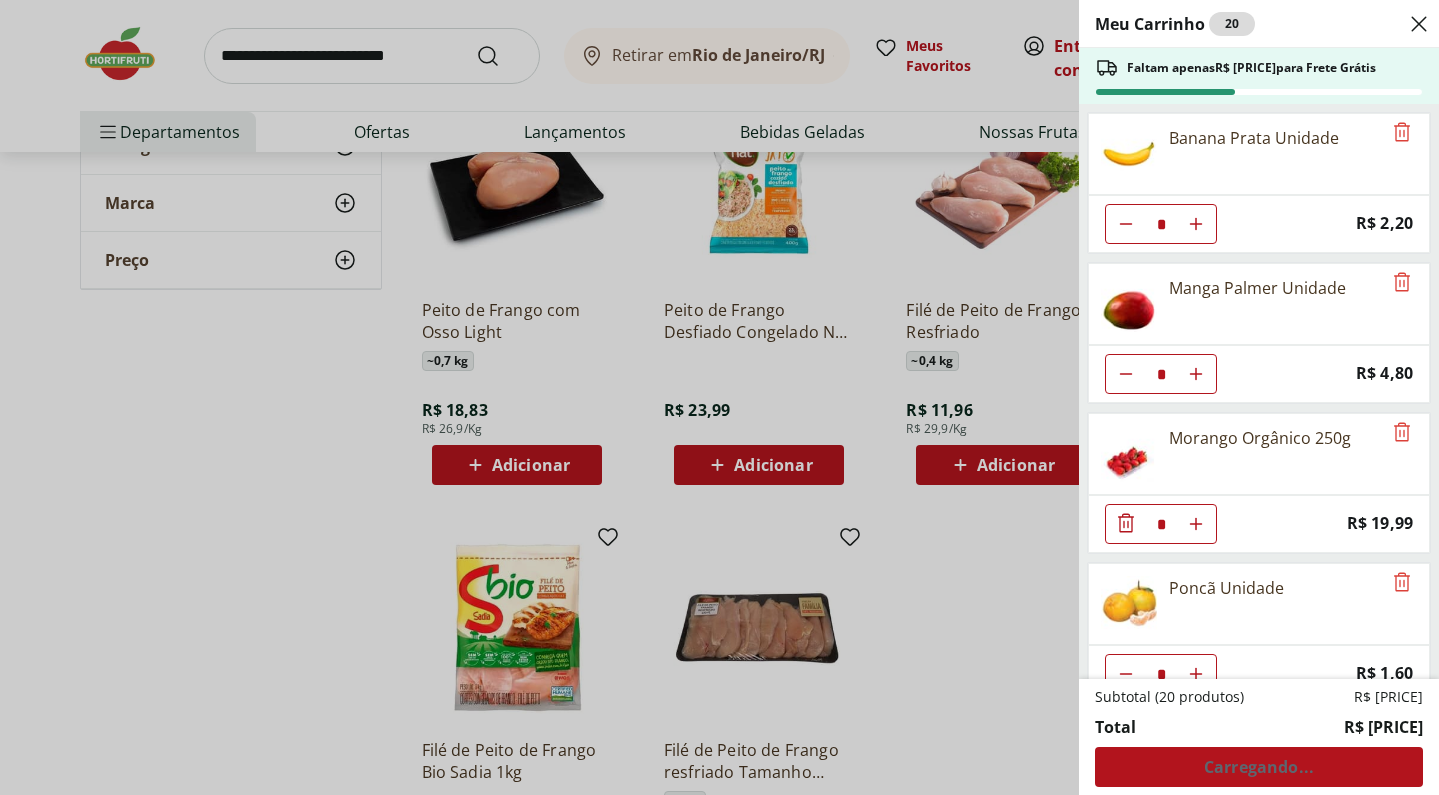 click on "Meu Carrinho 20 Faltam apenas R$ [PRICE] para Frete Grátis Banana Prata Unidade * Price: R$ [PRICE] Manga Palmer Unidade * Price: R$ [PRICE] Morango Orgânico 250g * Price: R$ [PRICE] Poncã Unidade * Price: R$ [PRICE] Espaguete de Cenoura Ralada Pote * Price: R$ [PRICE] Água de Coco 100% Natural 1L * Price: R$ [PRICE] Pão de Queijo Tradicional Forno de Minas 400g * Price: R$ [PRICE] Vagem Embalada 300g * Price: R$ [PRICE] Abóbora Japonesa Pedaço * Price: R$ [PRICE] Filé de peito de frango Sadia 1kg * Price: R$ [PRICE] Subtotal (20 produtos) R$ [PRICE] Total R$ [PRICE] Carregando..." at bounding box center (719, 397) 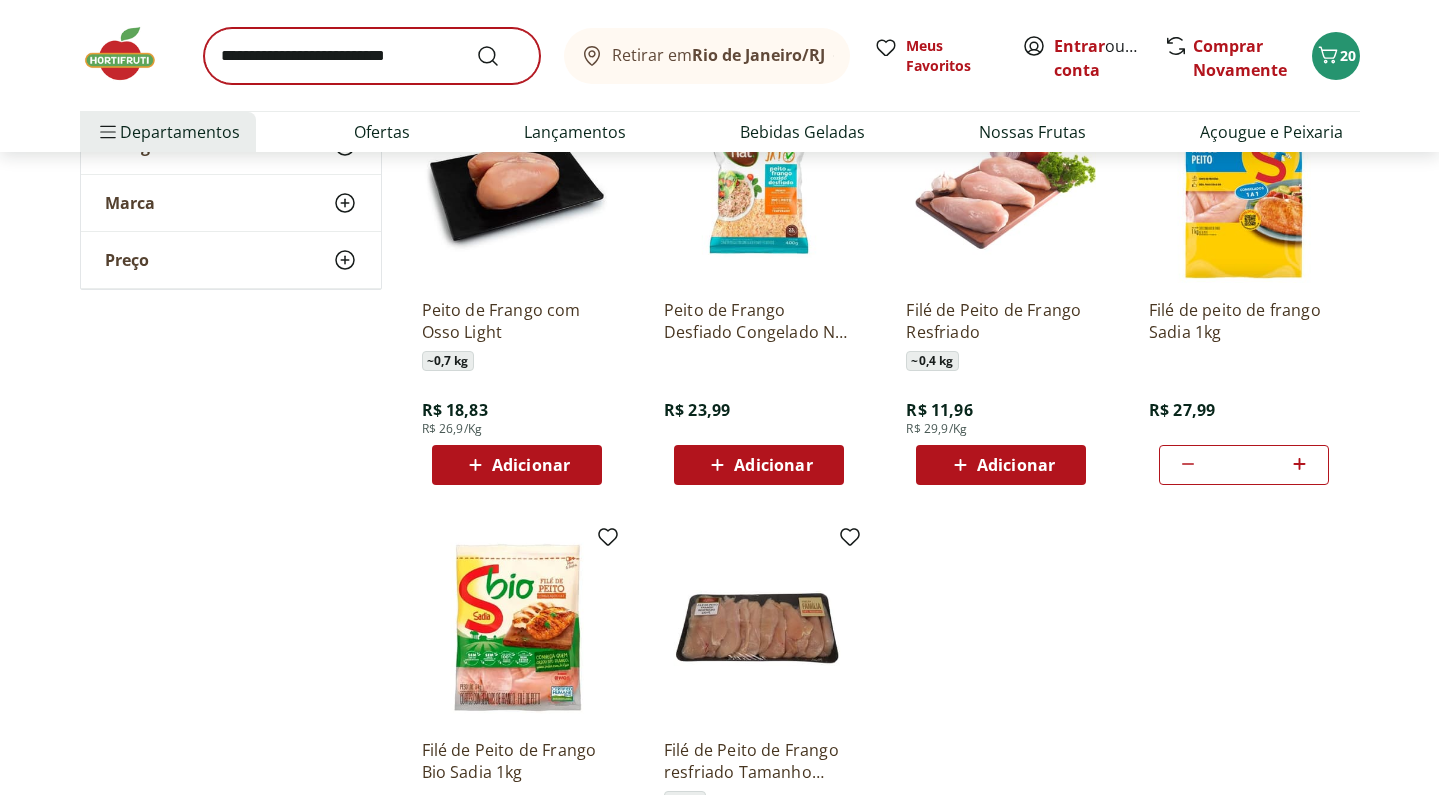 scroll, scrollTop: 1525, scrollLeft: 0, axis: vertical 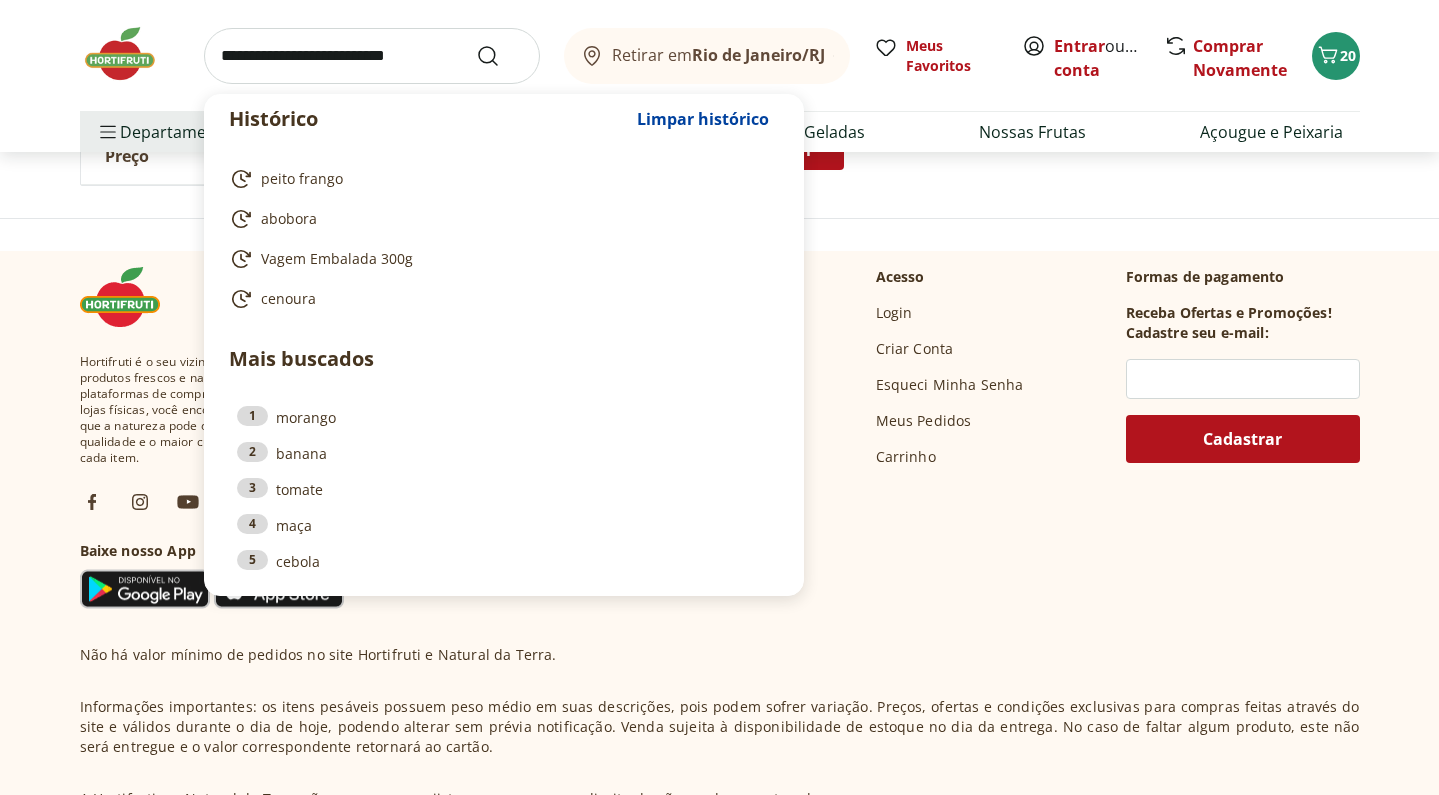 click at bounding box center (372, 56) 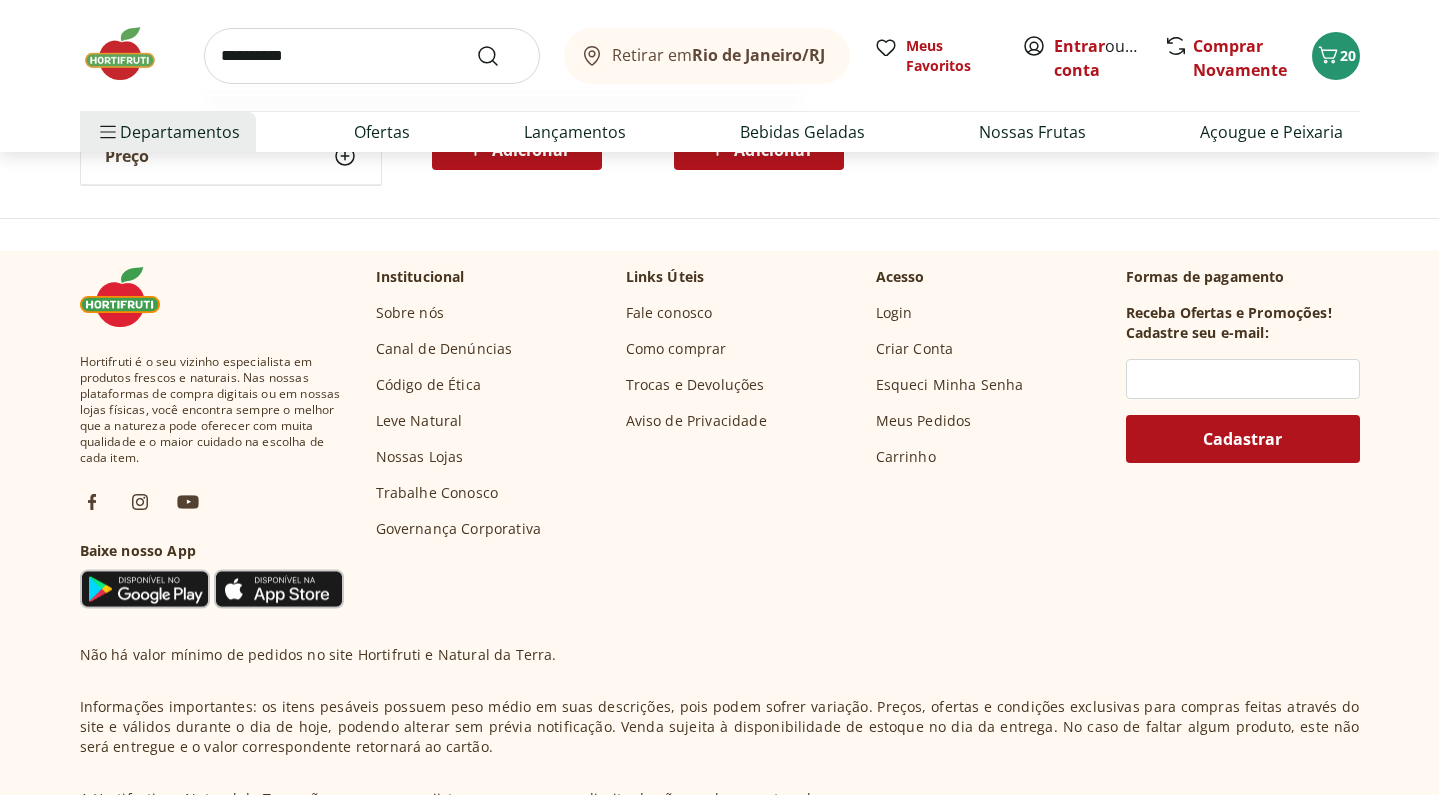 type on "**********" 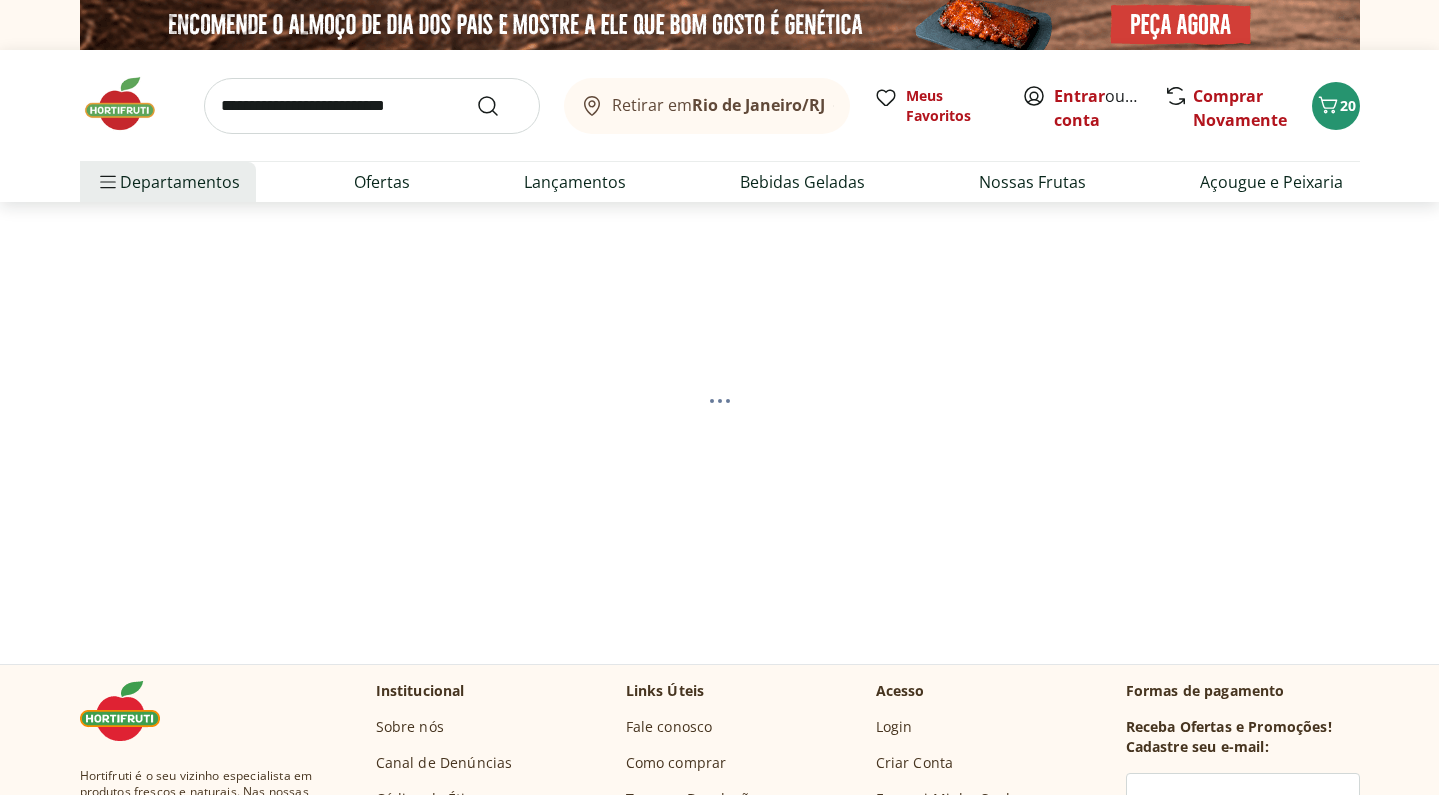select on "**********" 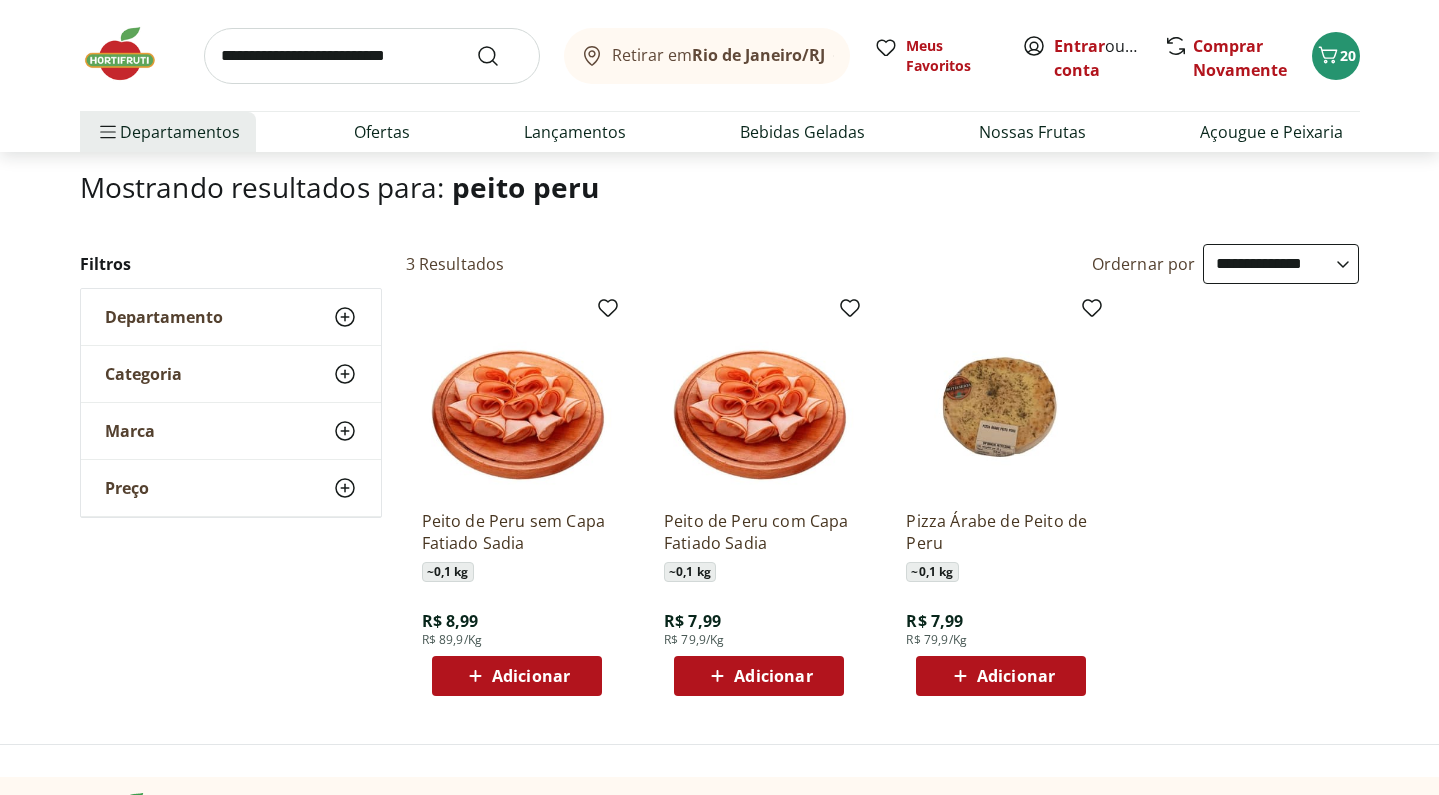 scroll, scrollTop: 123, scrollLeft: 0, axis: vertical 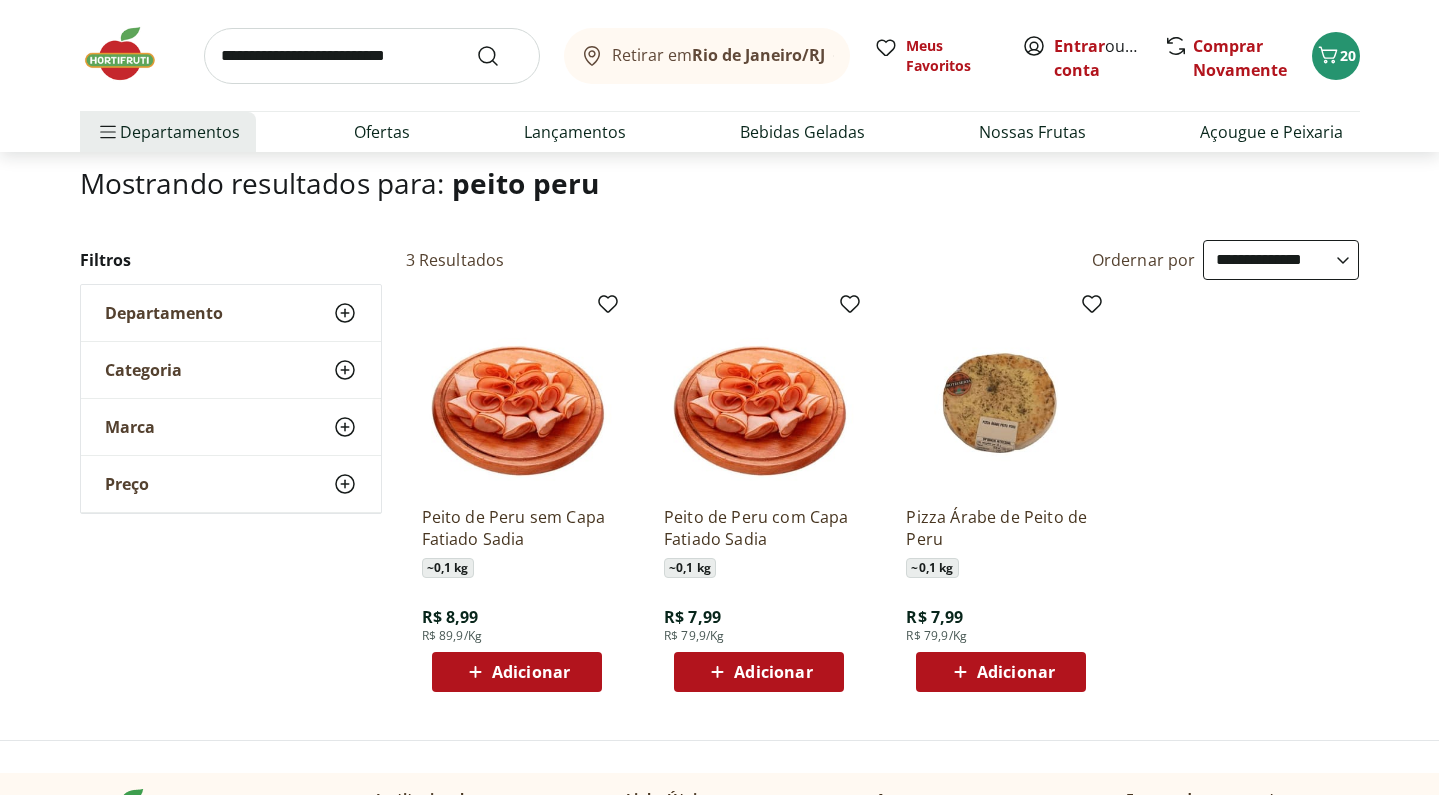 click on "Adicionar" at bounding box center [531, 672] 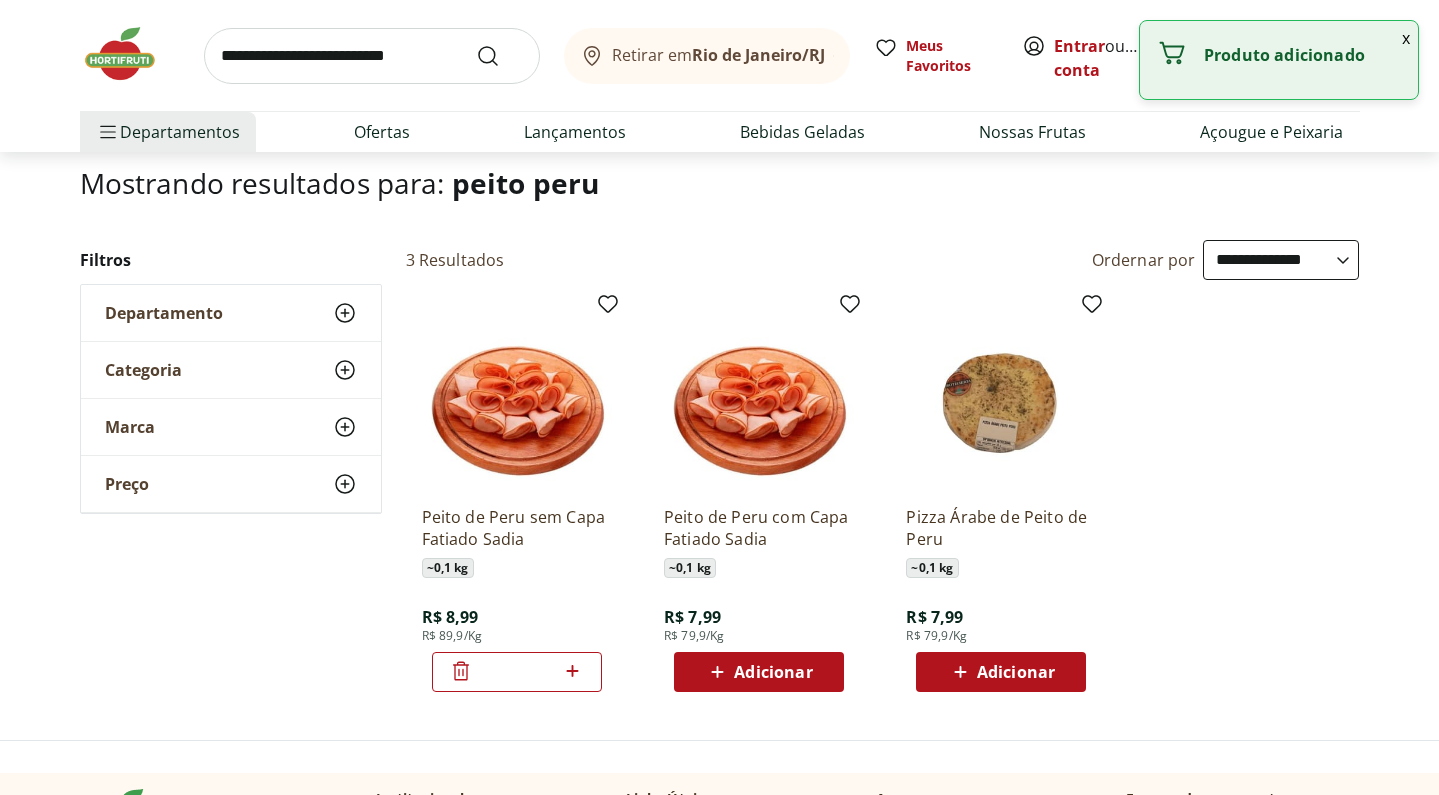 click 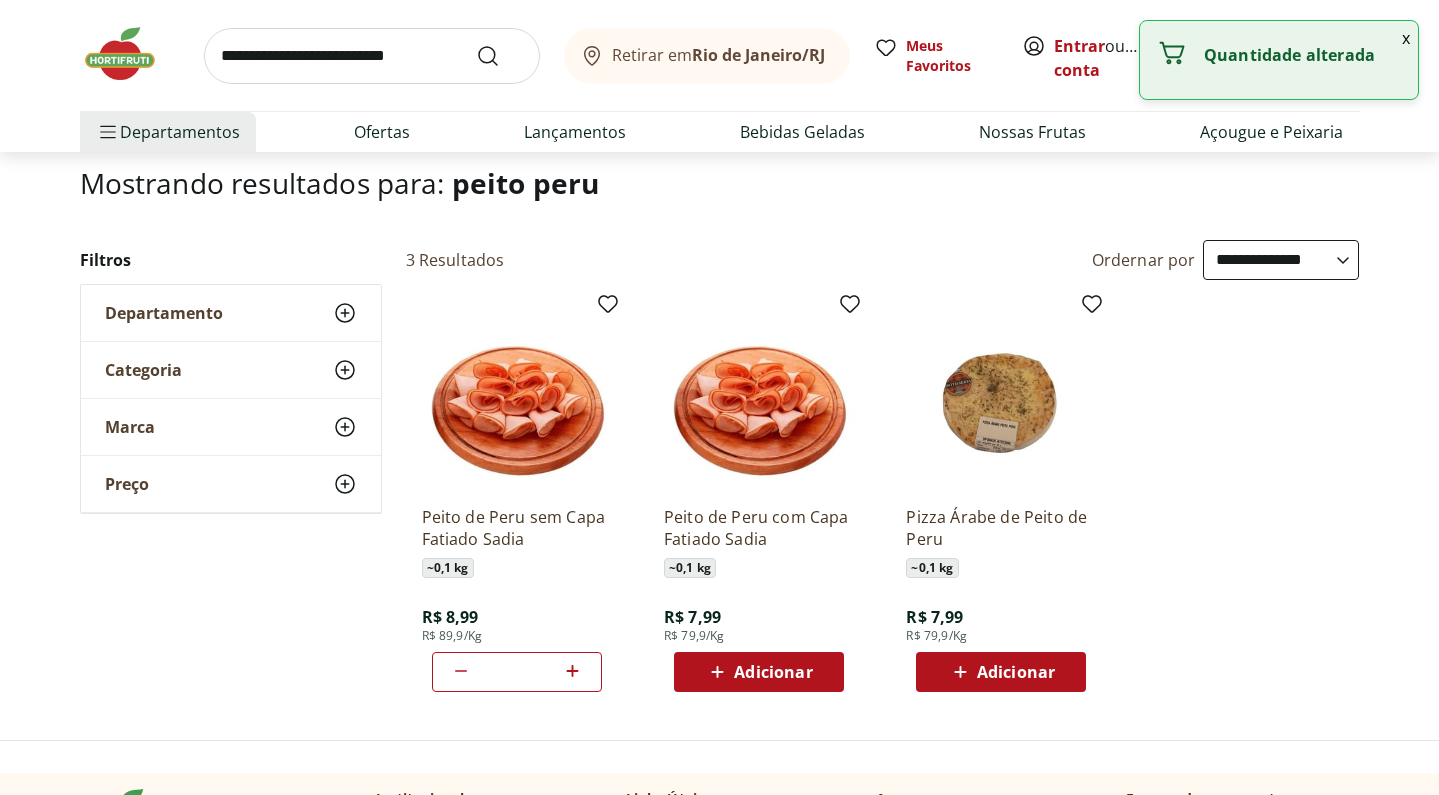 click at bounding box center (372, 56) 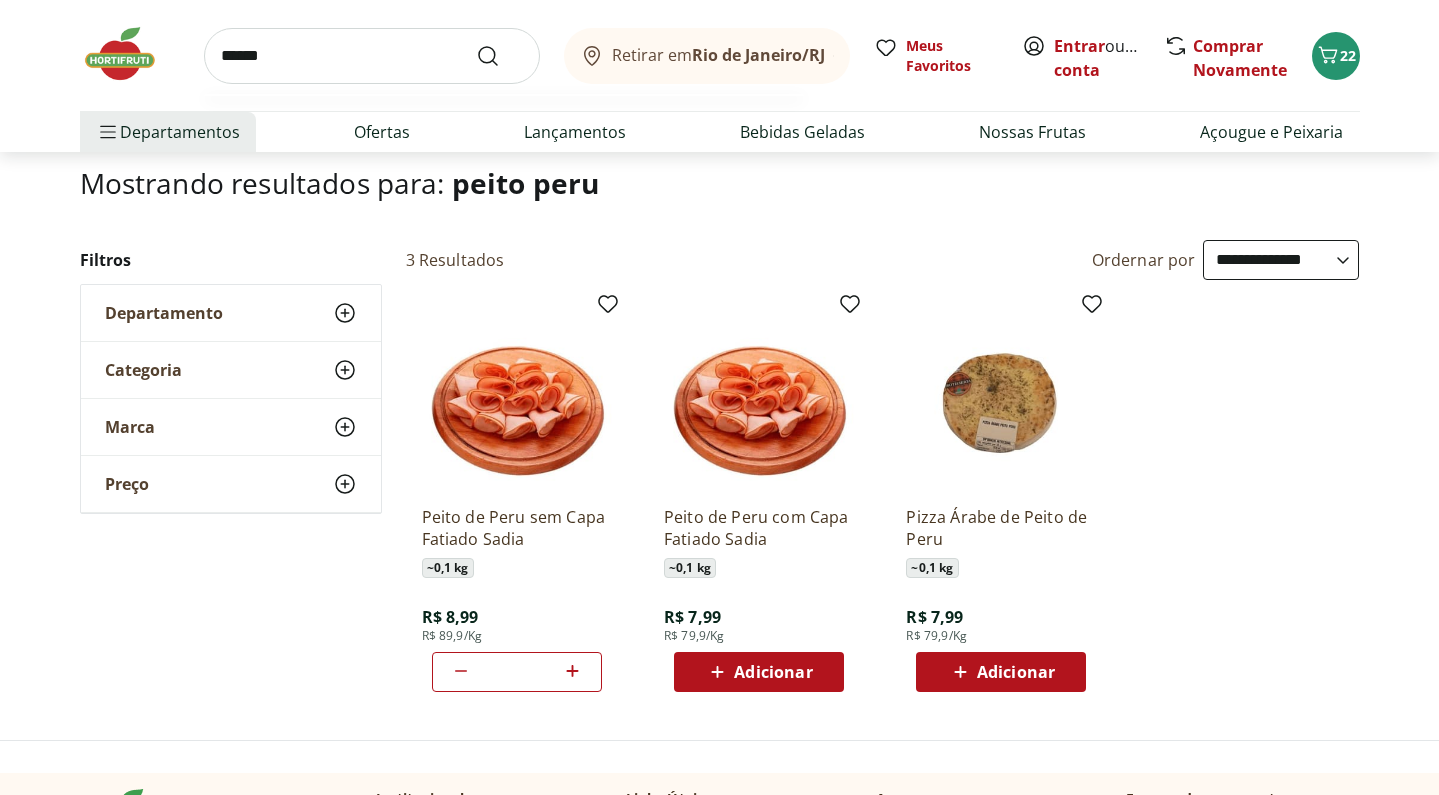 type on "*******" 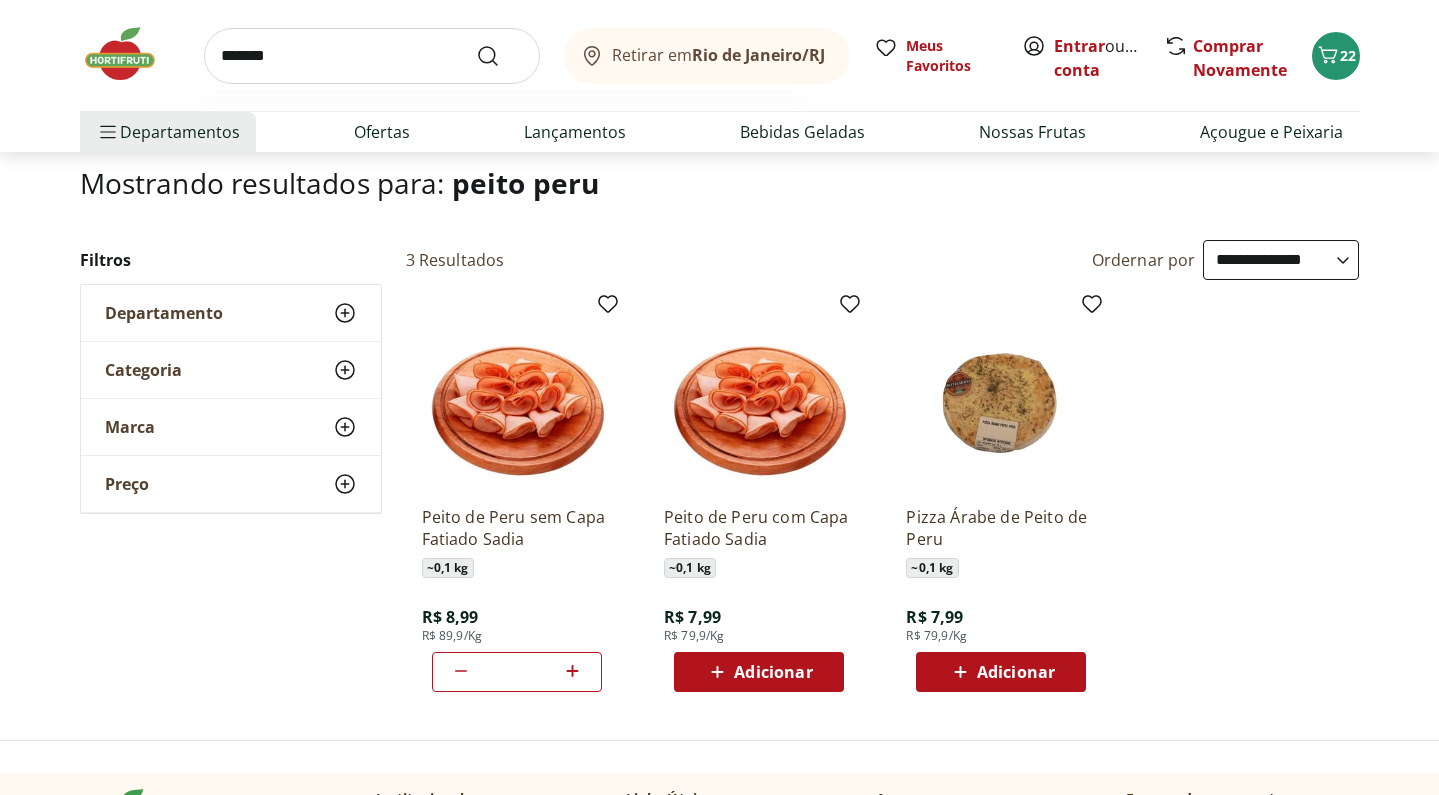 click at bounding box center [500, 56] 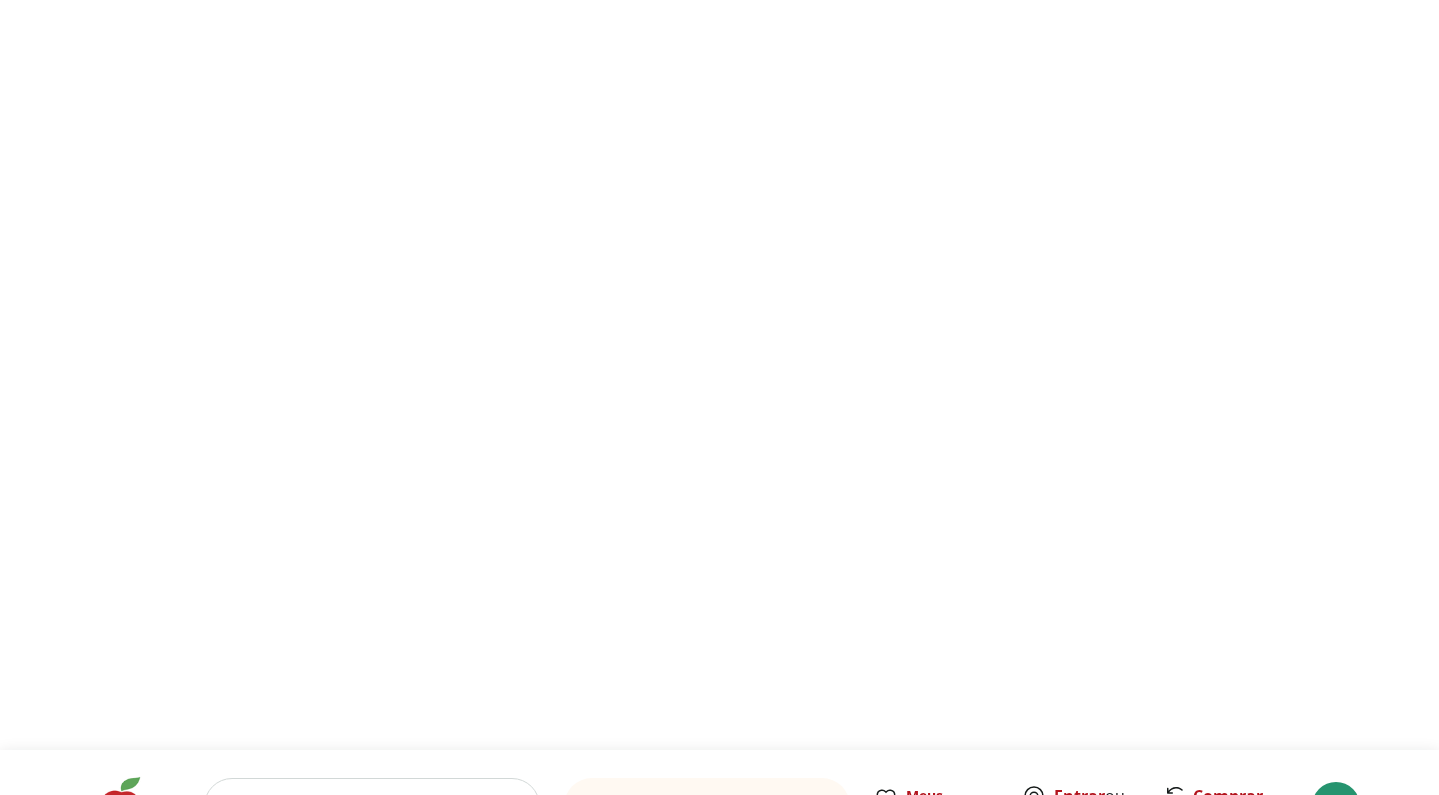 scroll, scrollTop: 0, scrollLeft: 0, axis: both 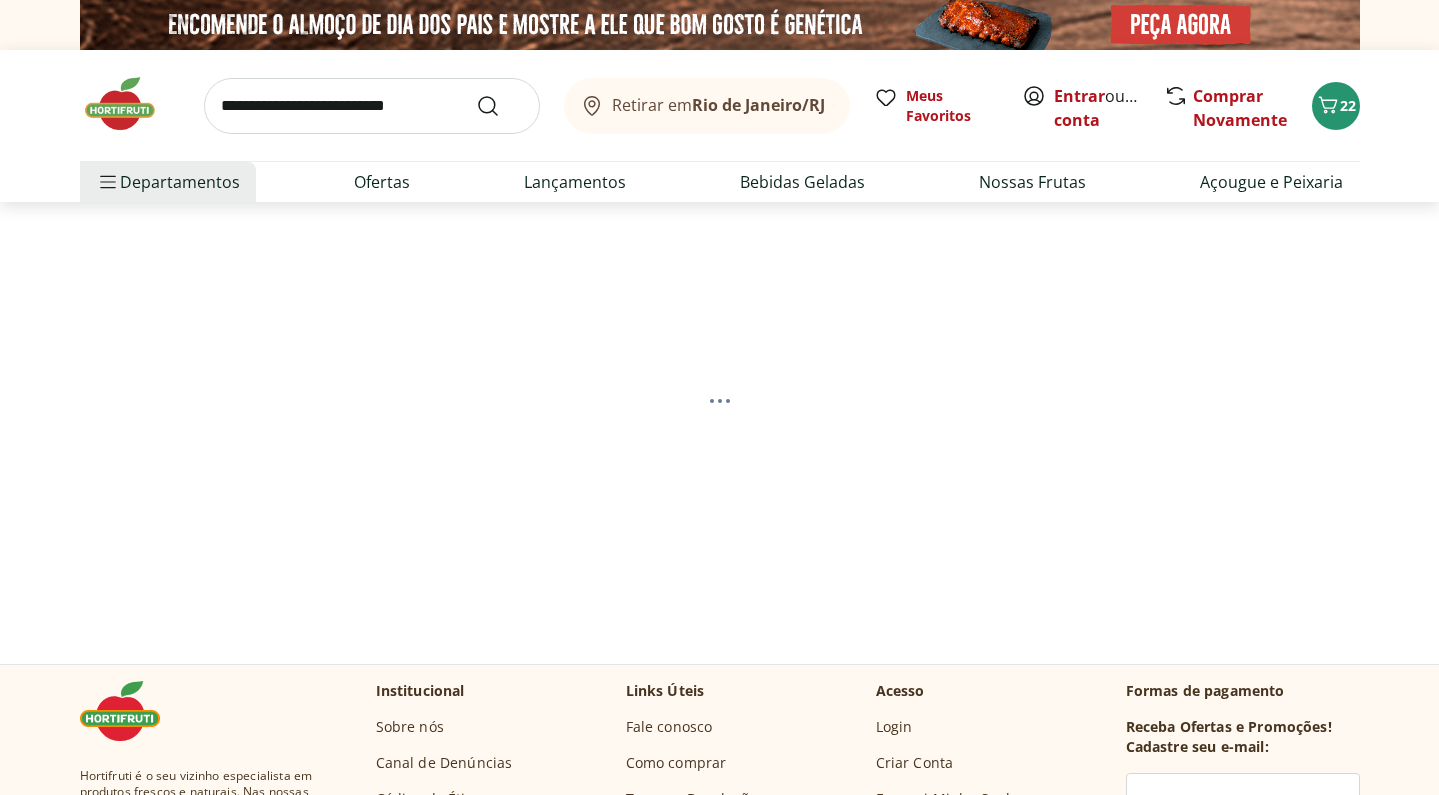 select on "**********" 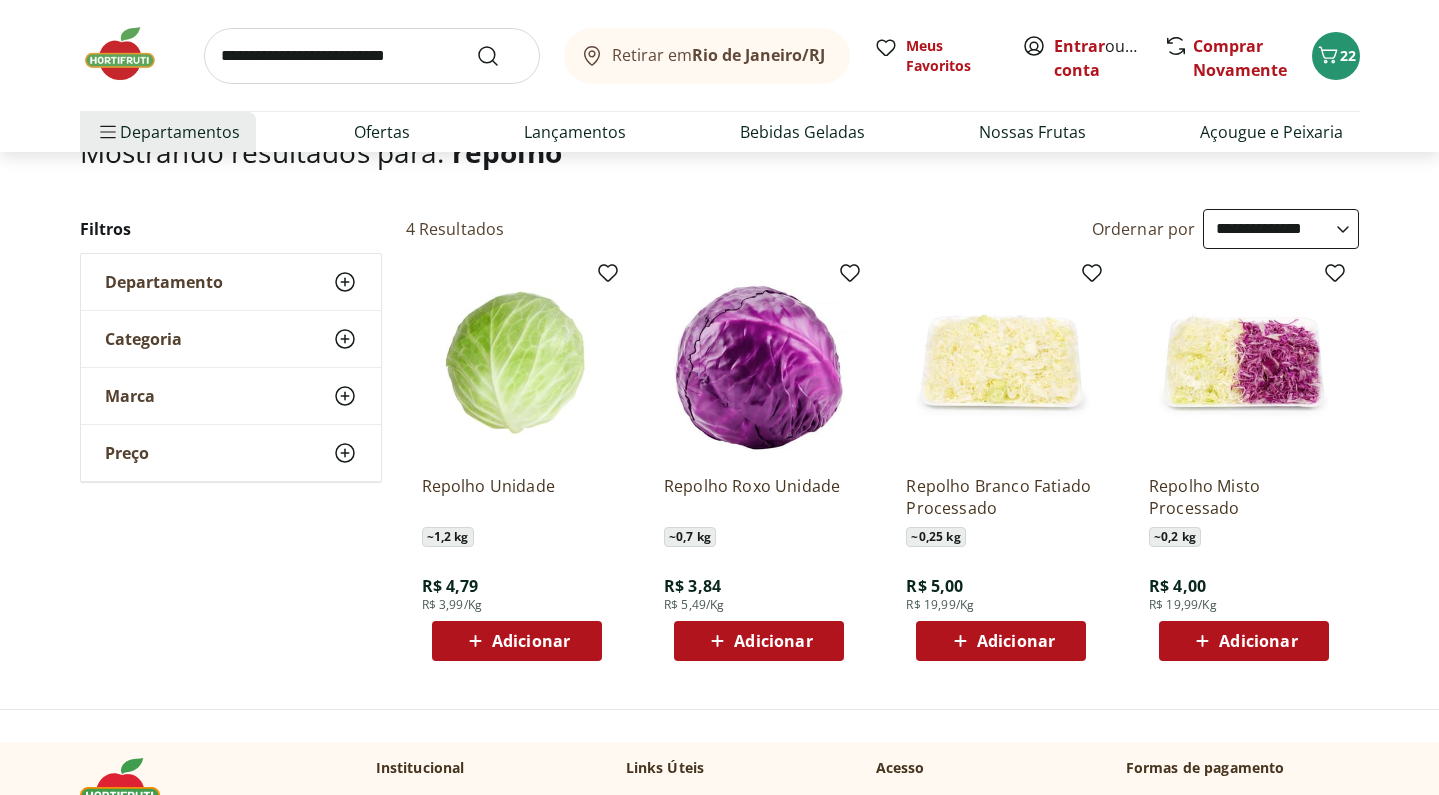 scroll, scrollTop: 156, scrollLeft: 0, axis: vertical 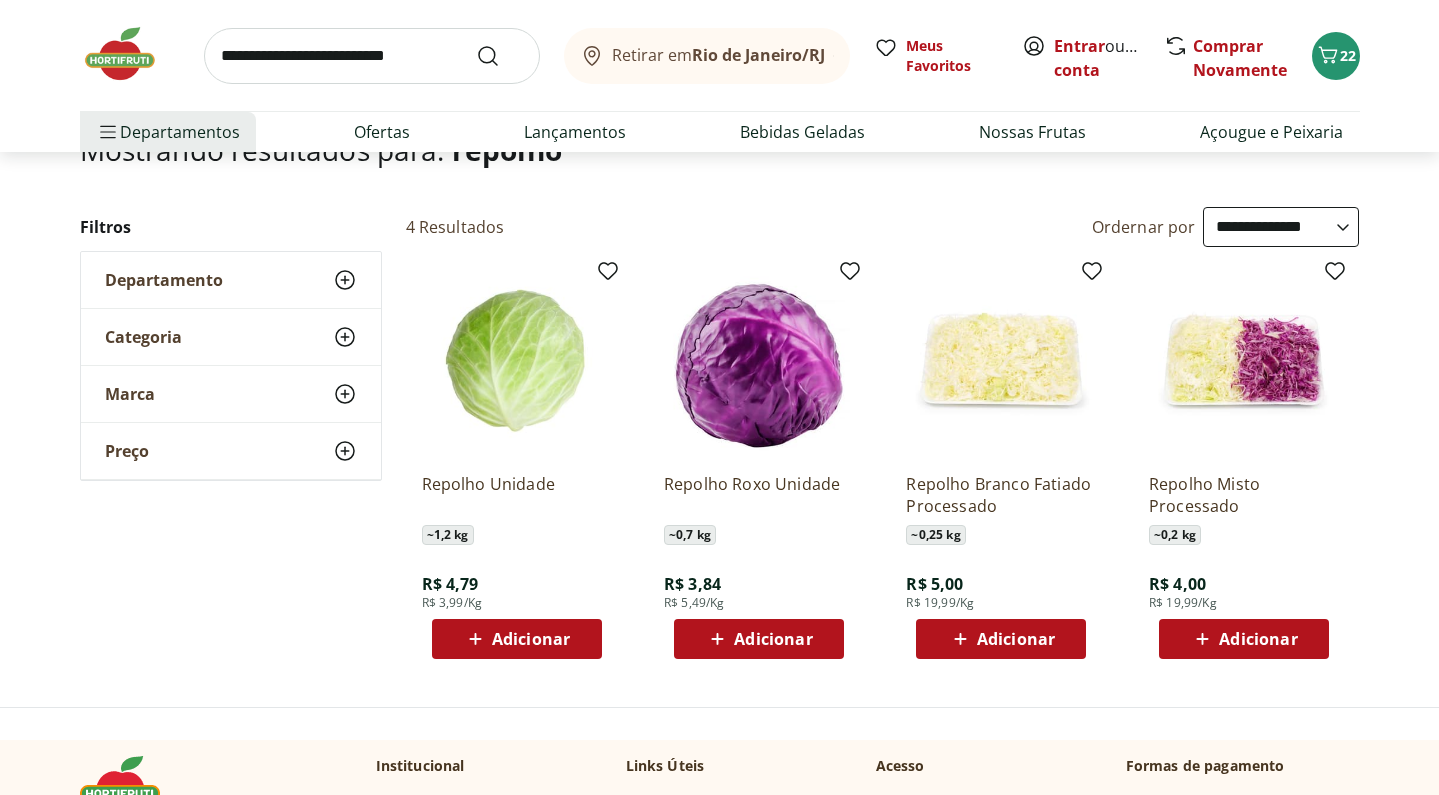 click on "Adicionar" at bounding box center [531, 639] 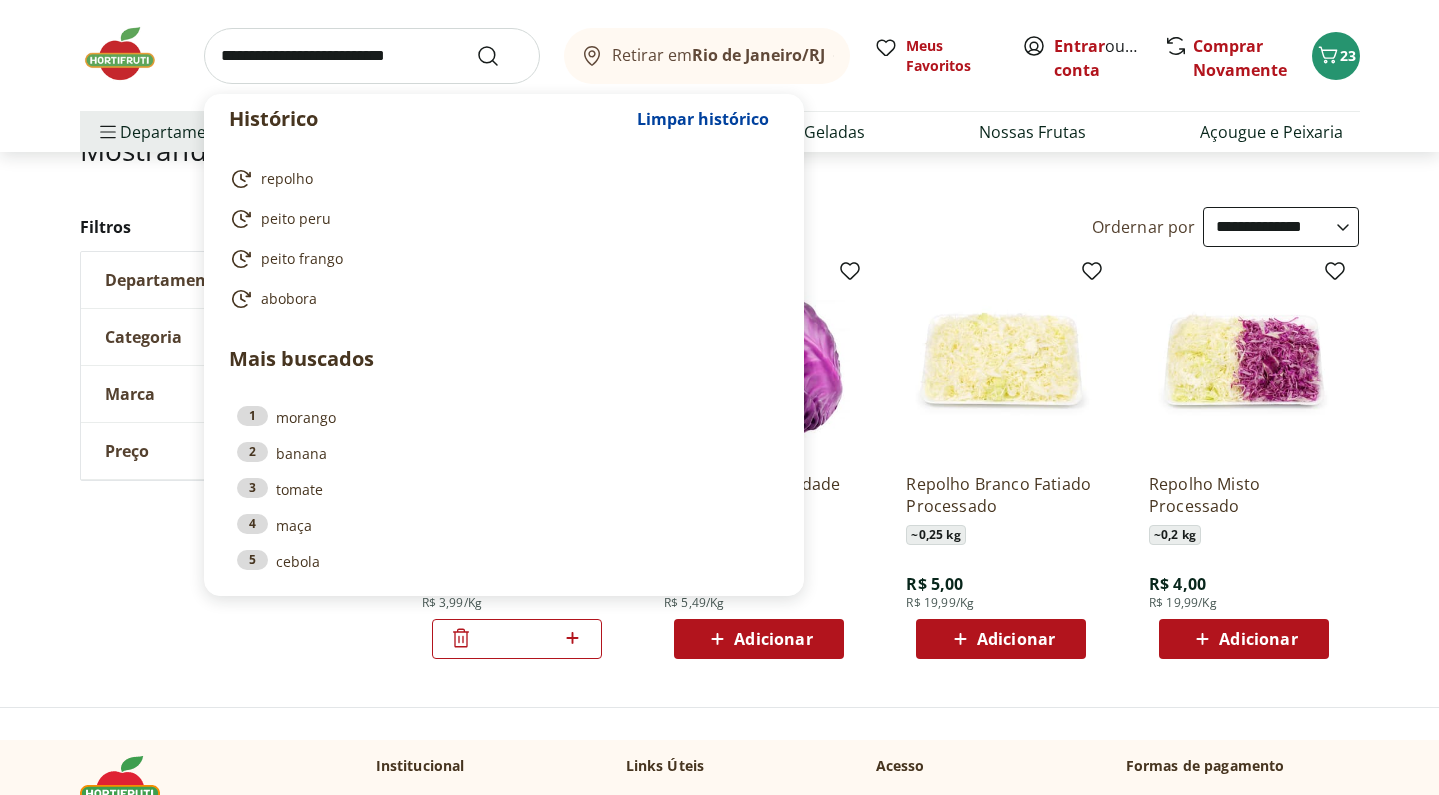 click at bounding box center [372, 56] 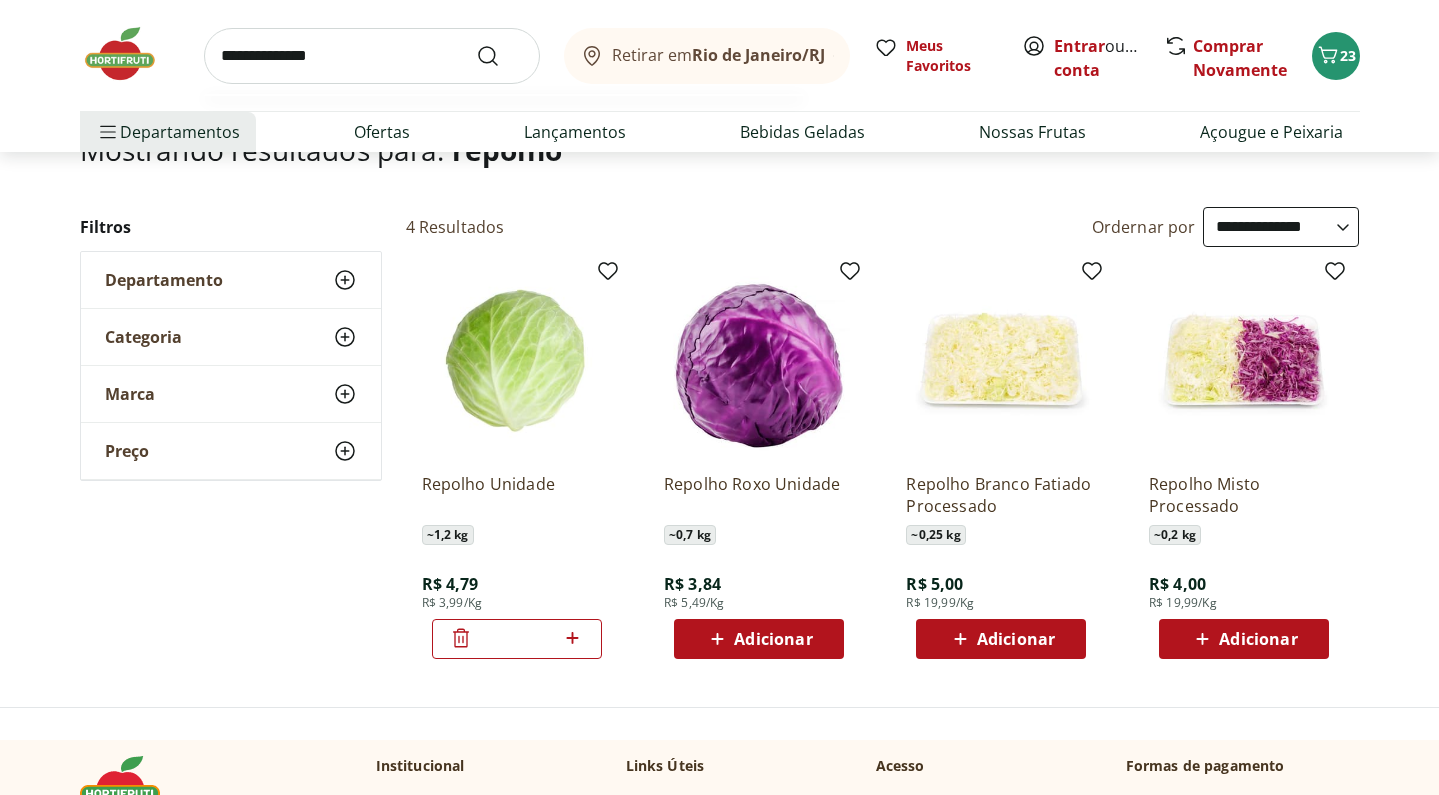 type on "**********" 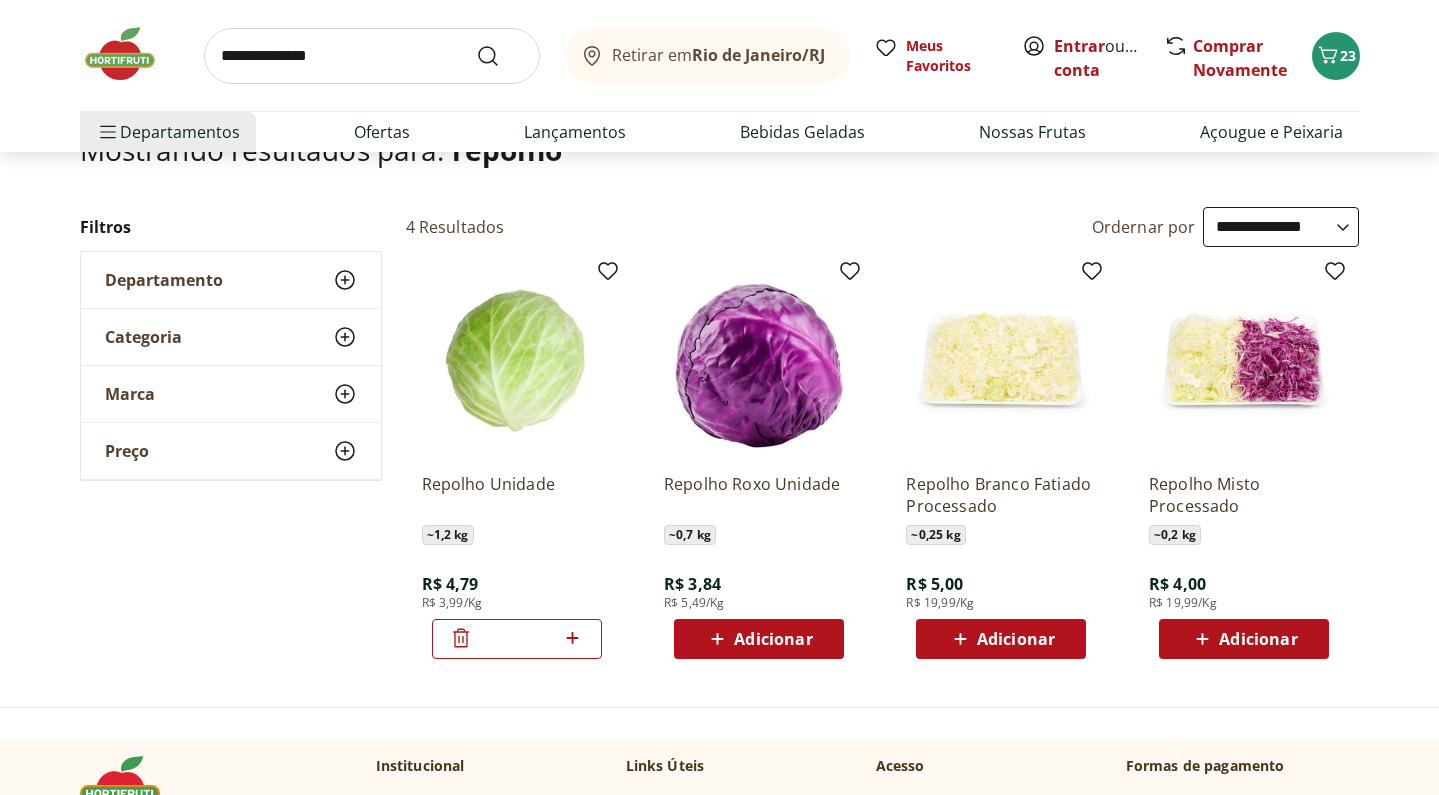 scroll, scrollTop: 0, scrollLeft: 0, axis: both 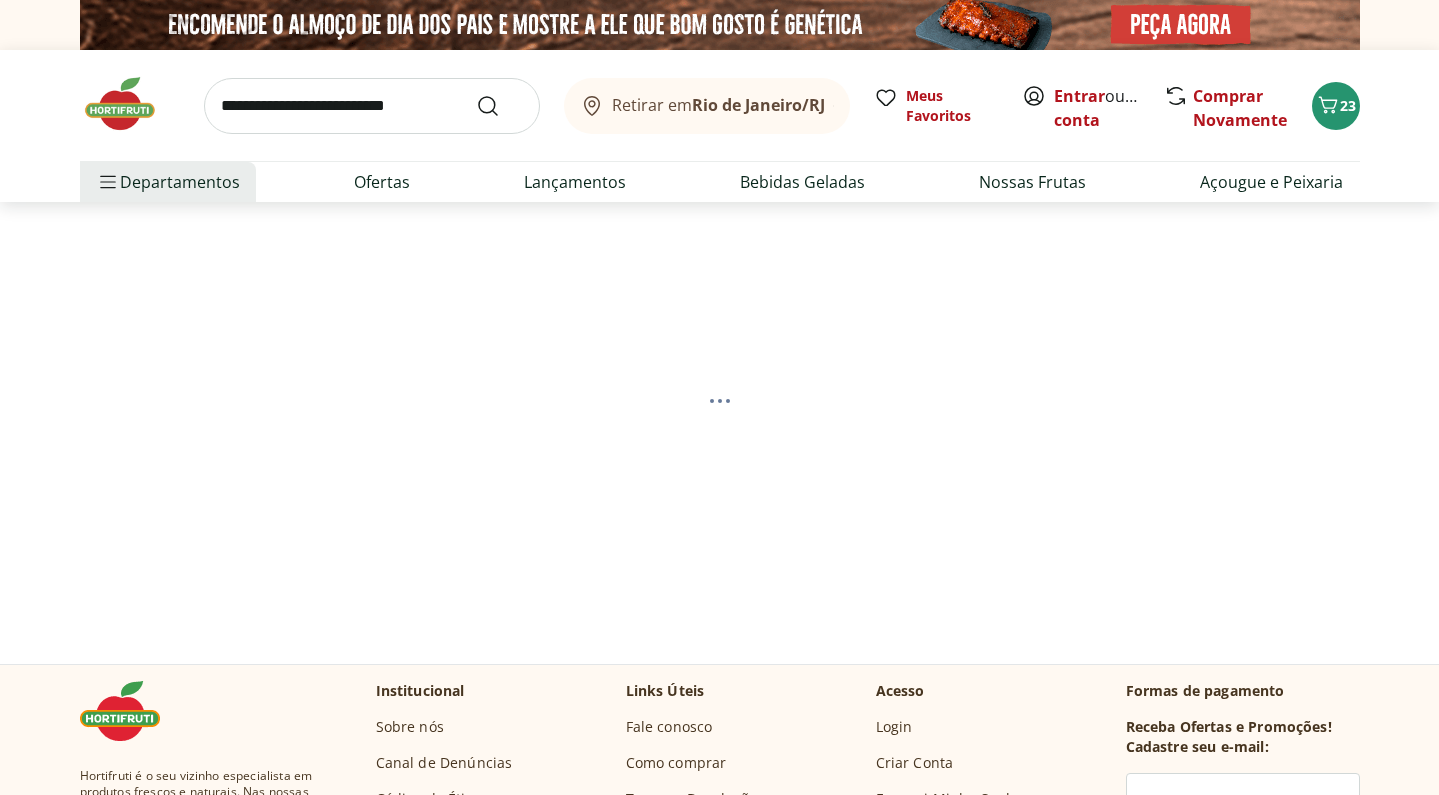 select on "**********" 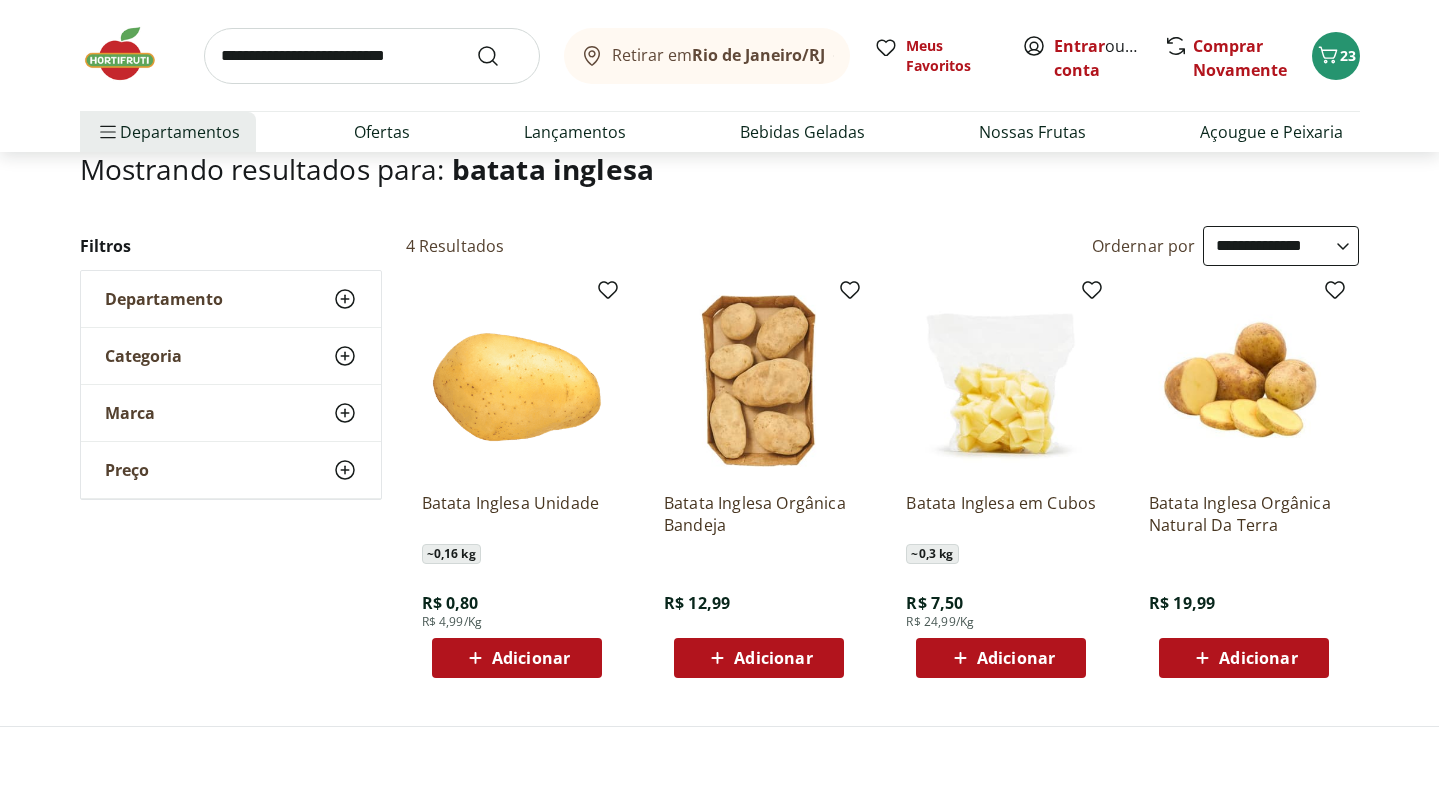 scroll, scrollTop: 155, scrollLeft: 0, axis: vertical 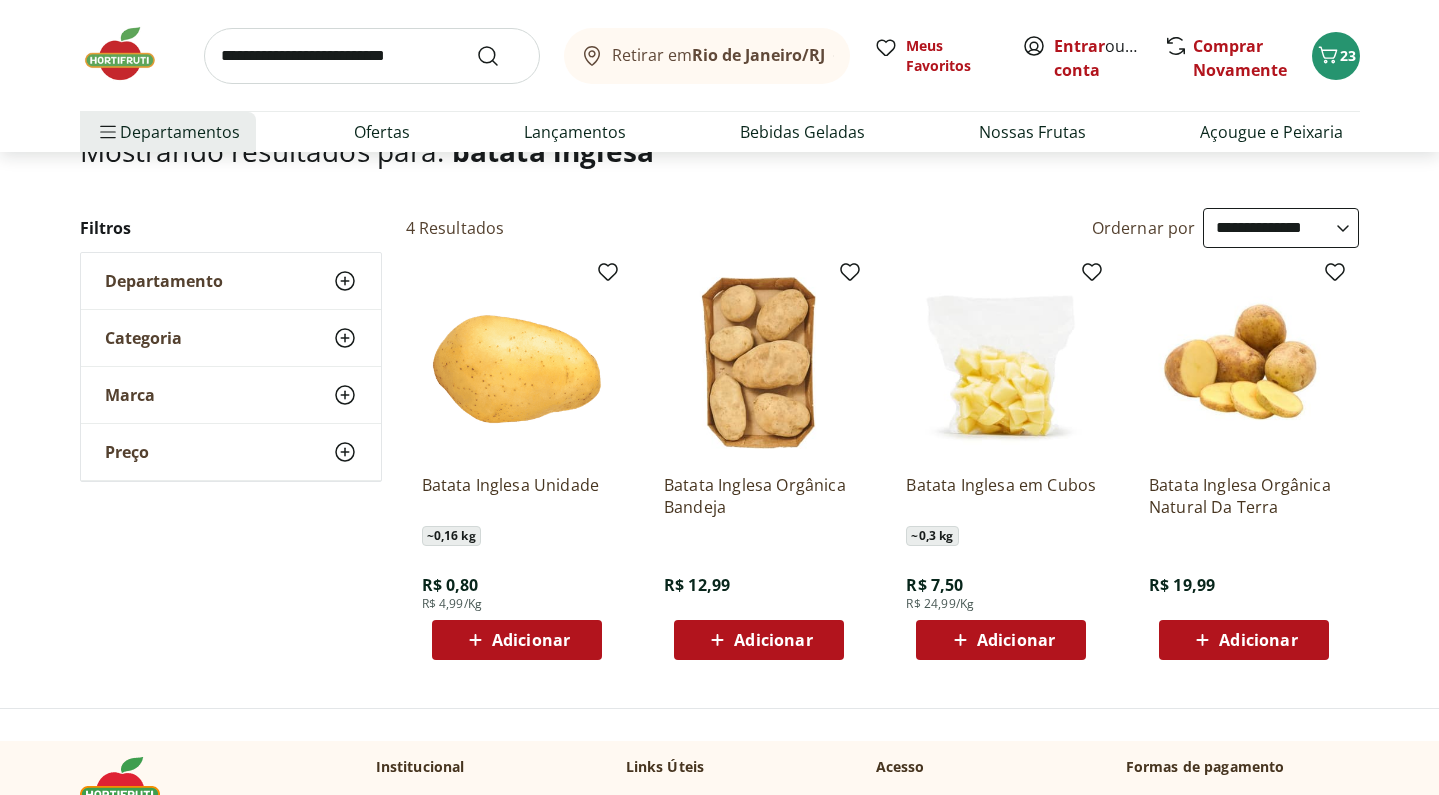 click on "Adicionar" at bounding box center (531, 640) 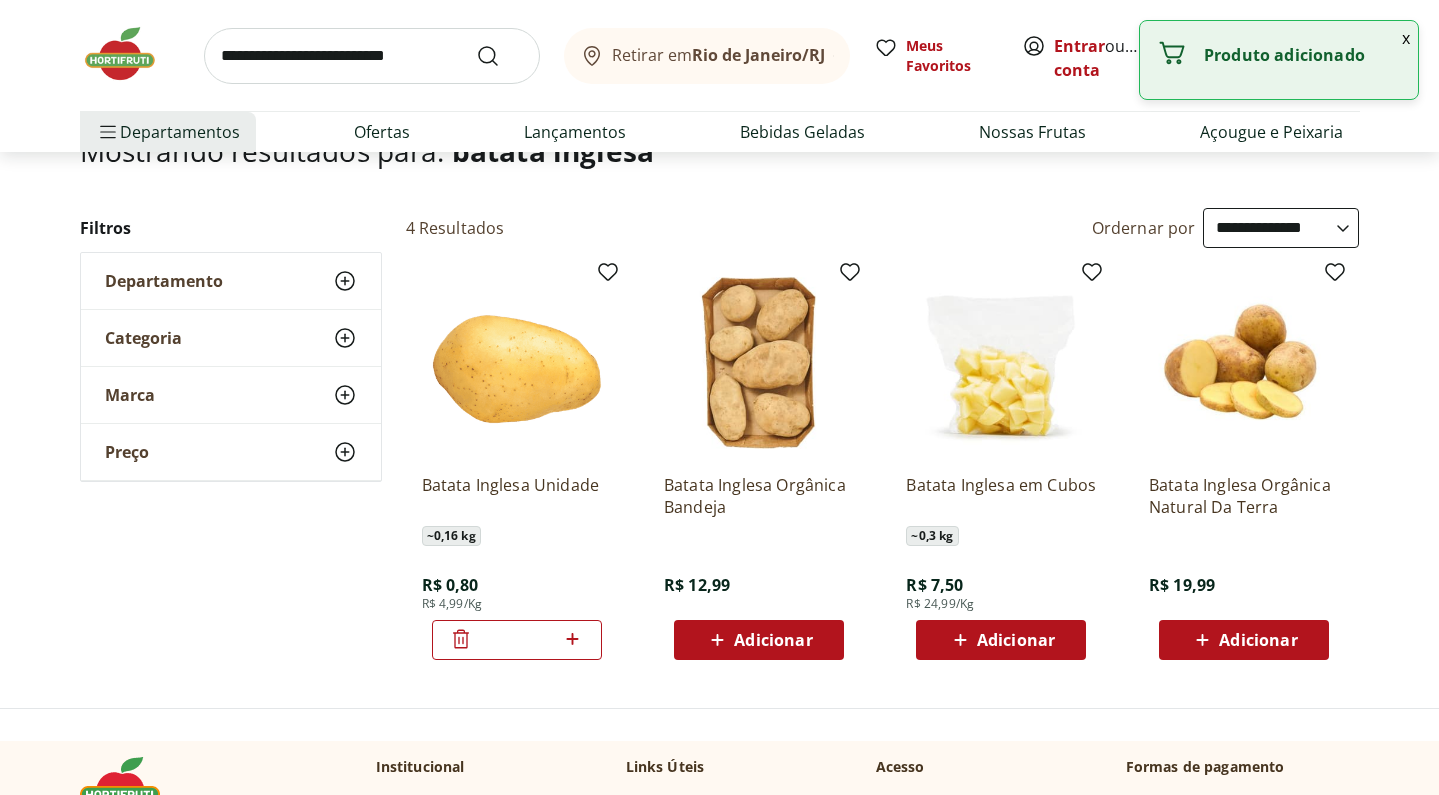 click 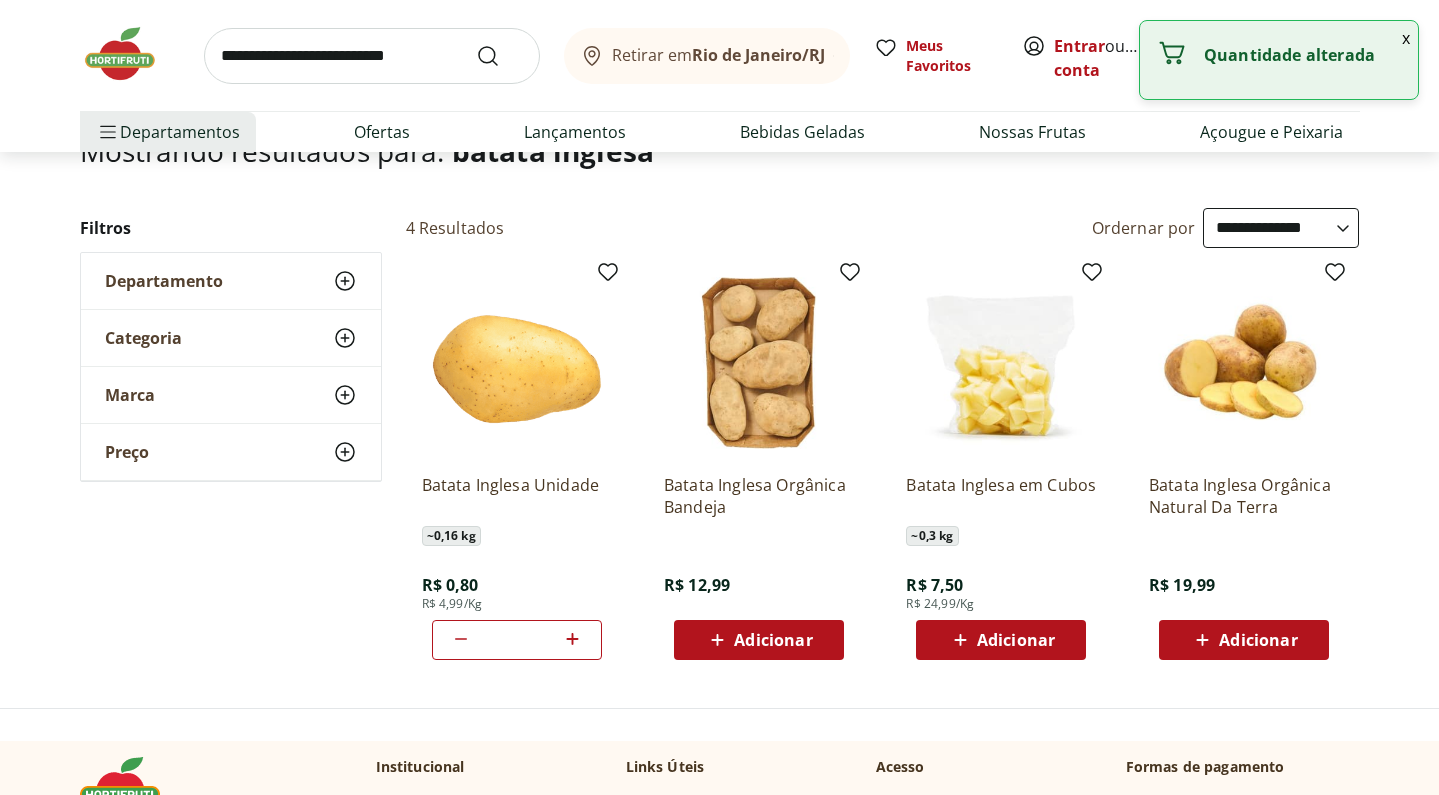 click 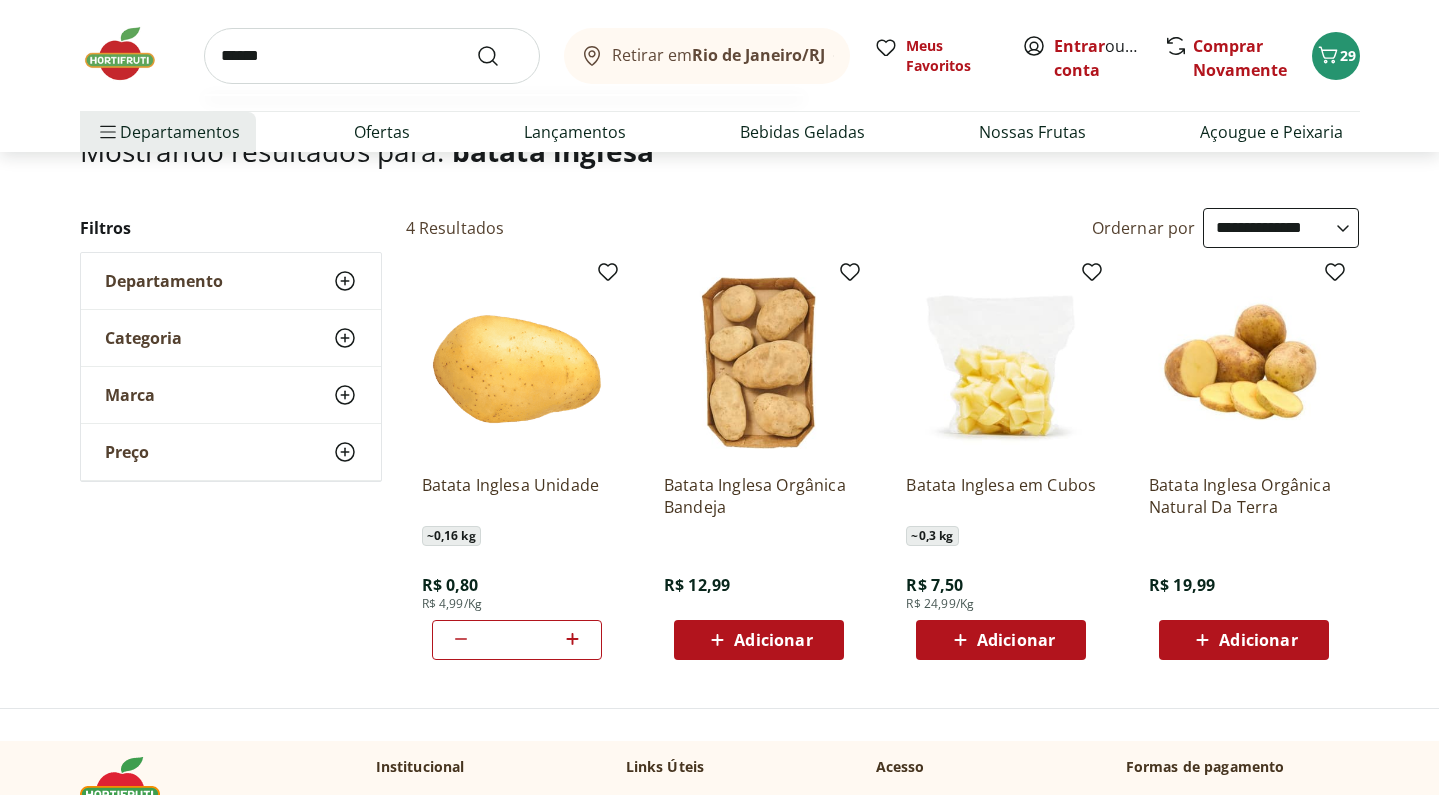 type on "******" 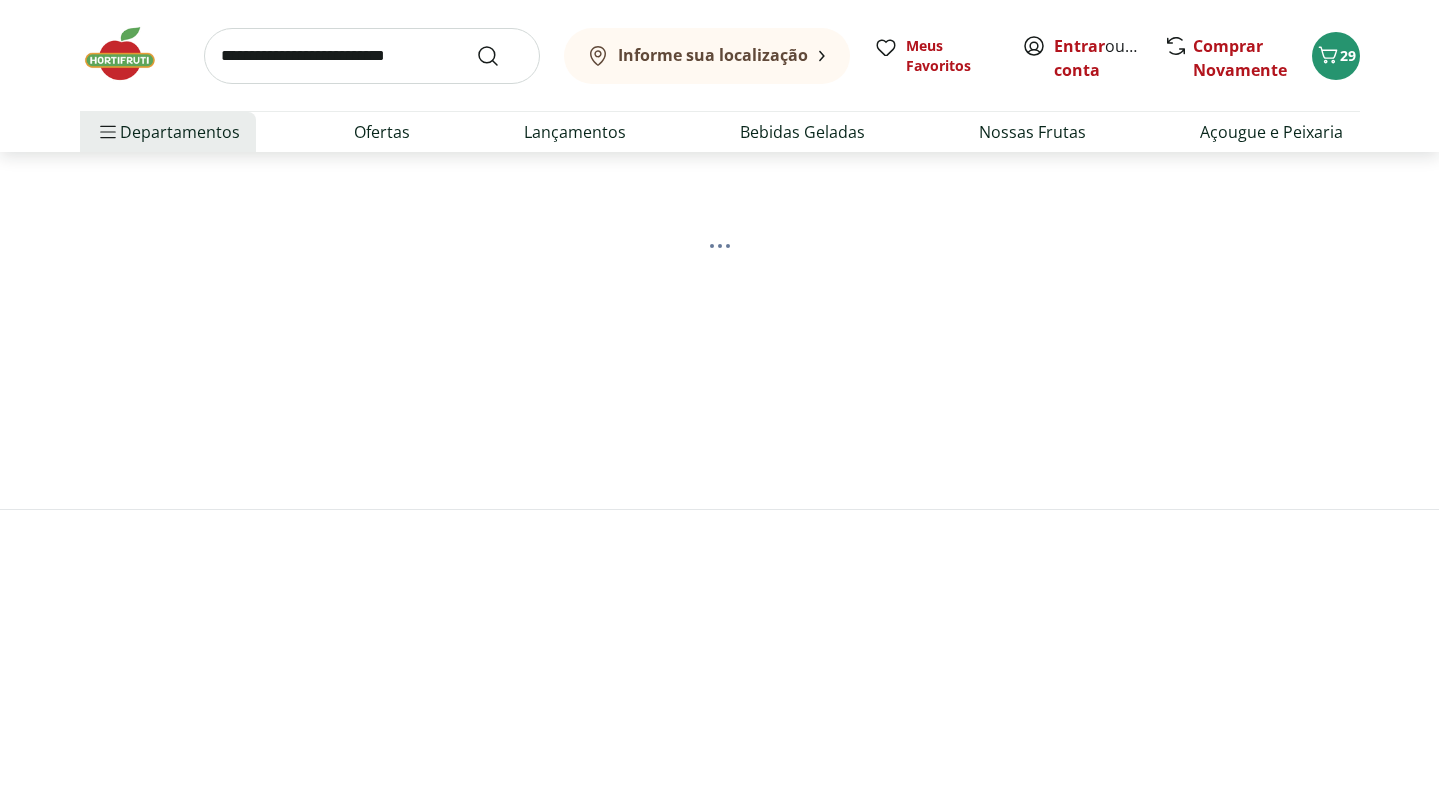 scroll, scrollTop: 0, scrollLeft: 0, axis: both 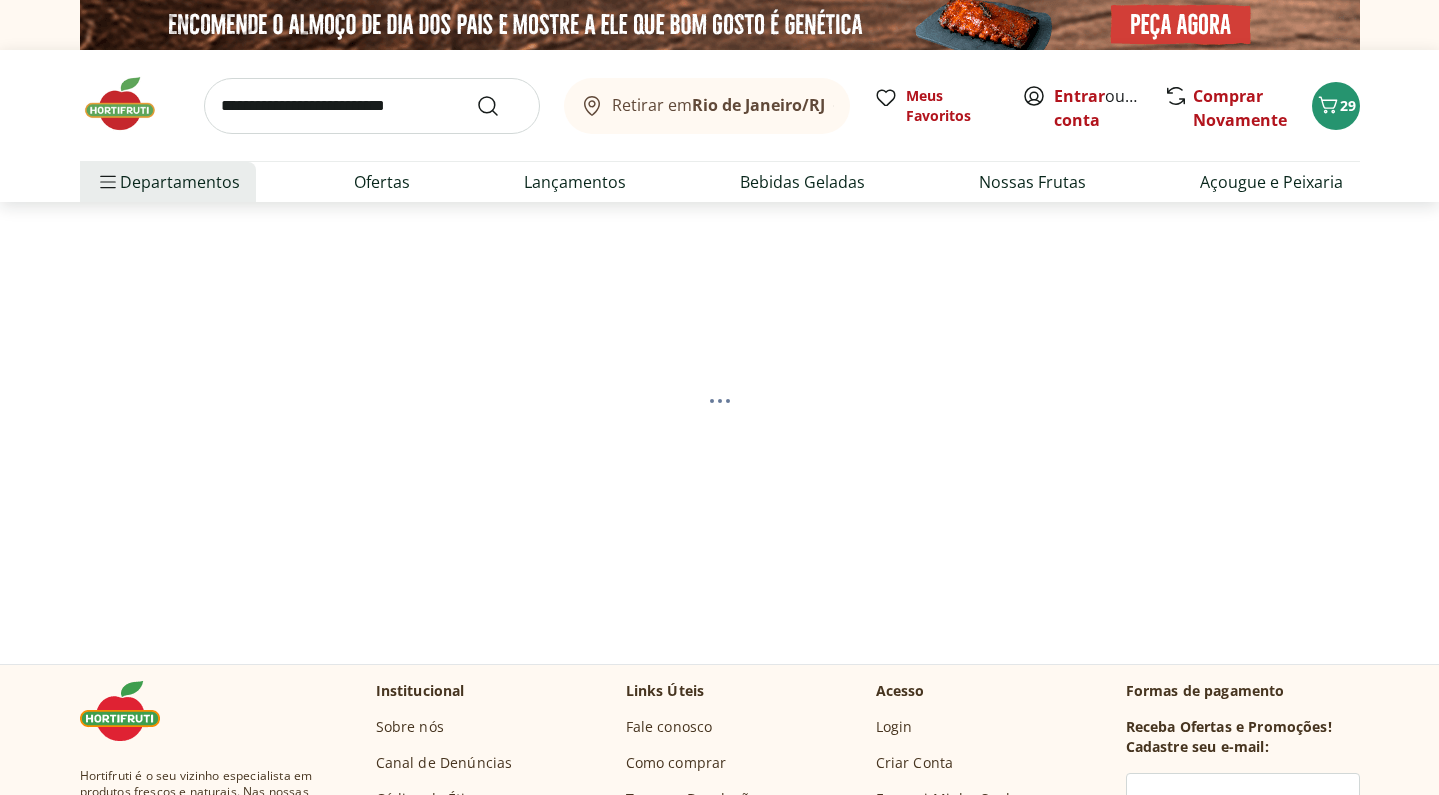 select on "**********" 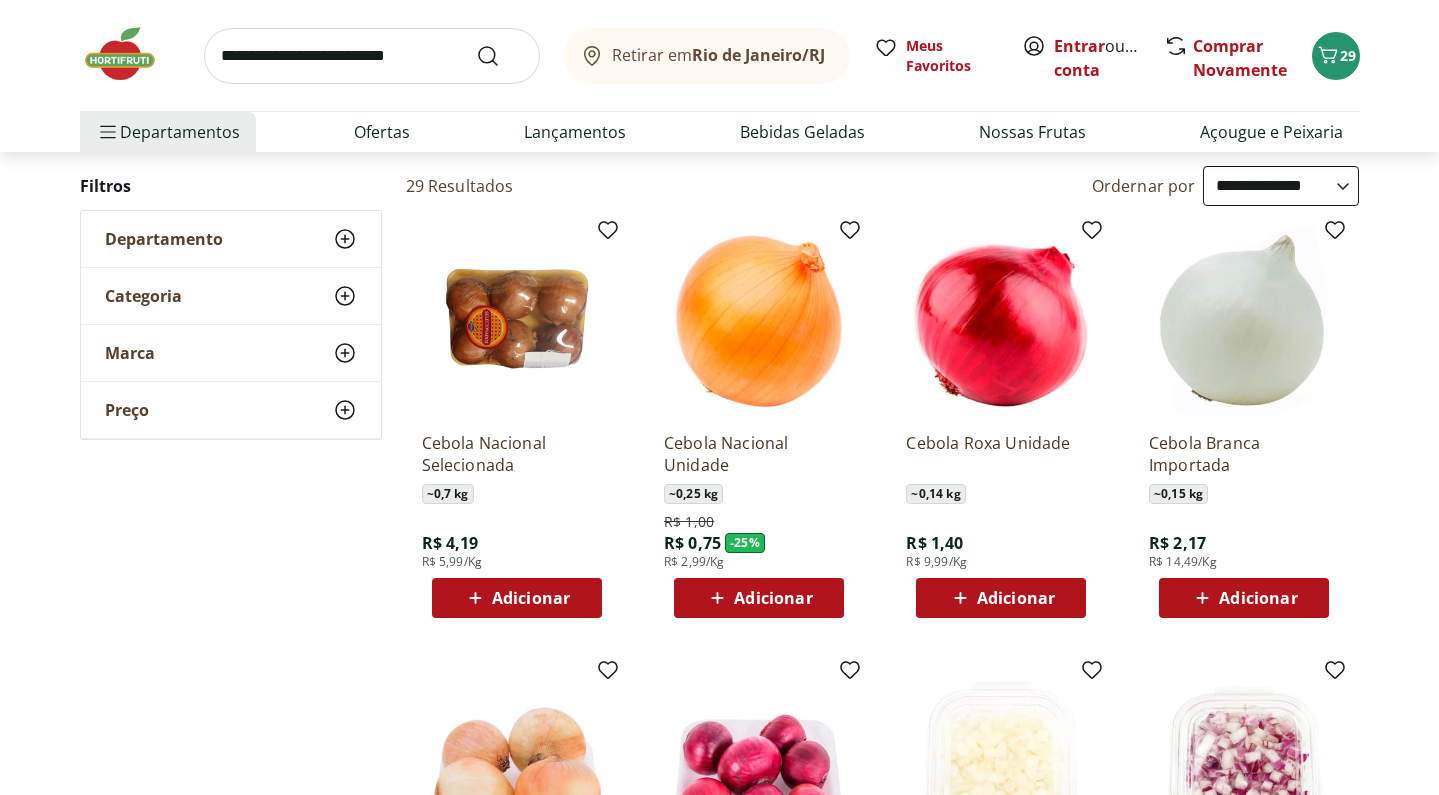 scroll, scrollTop: 198, scrollLeft: 0, axis: vertical 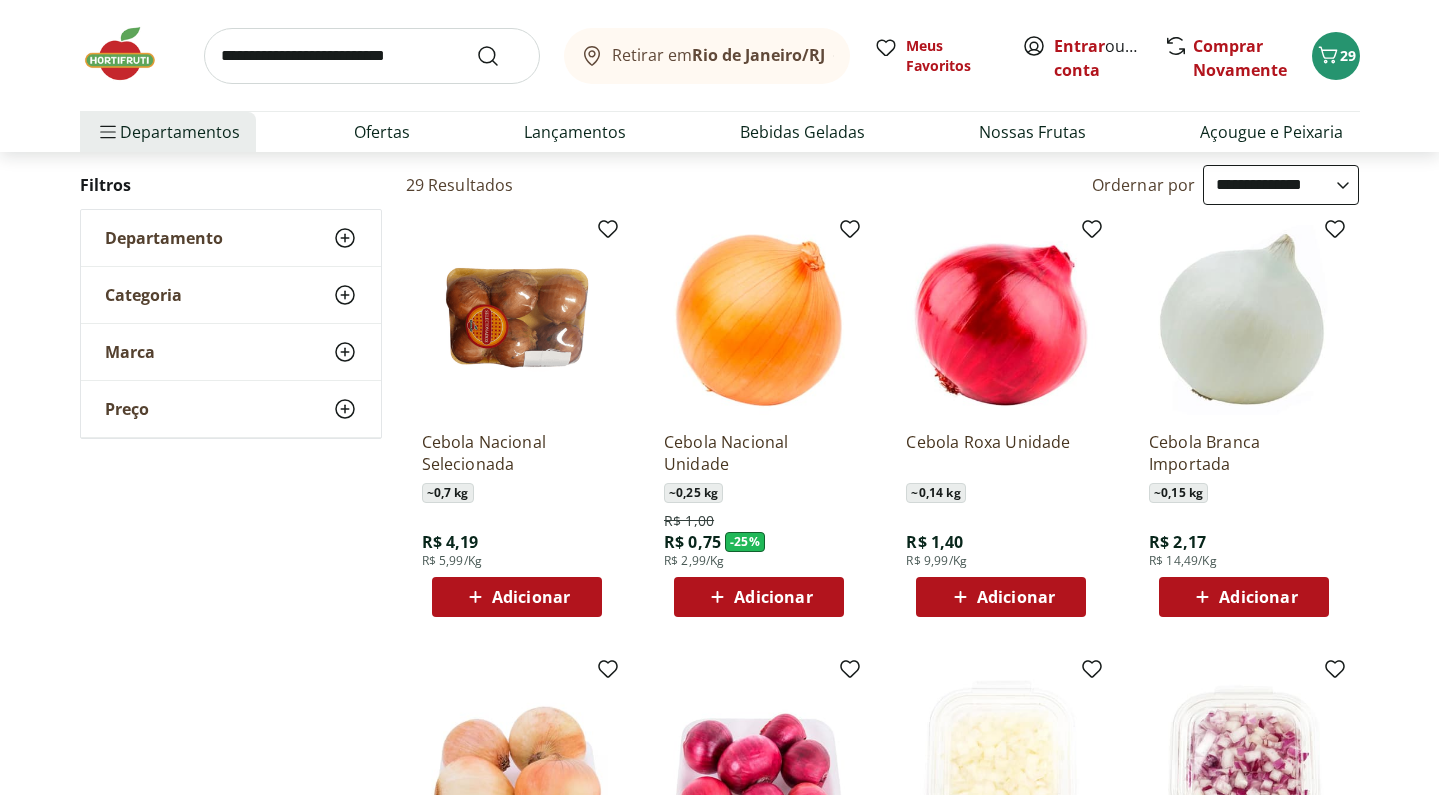 click on "Adicionar" at bounding box center [773, 597] 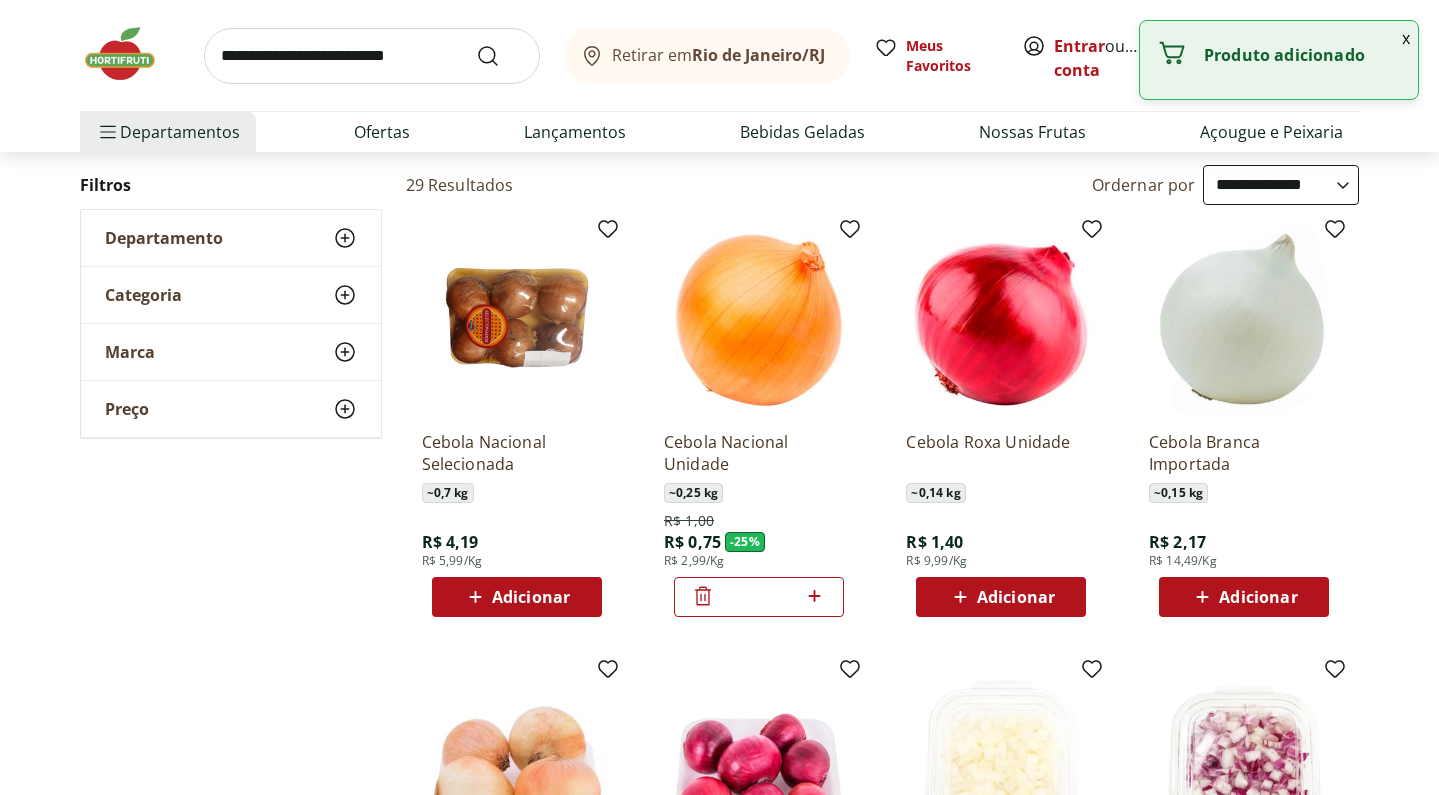 click 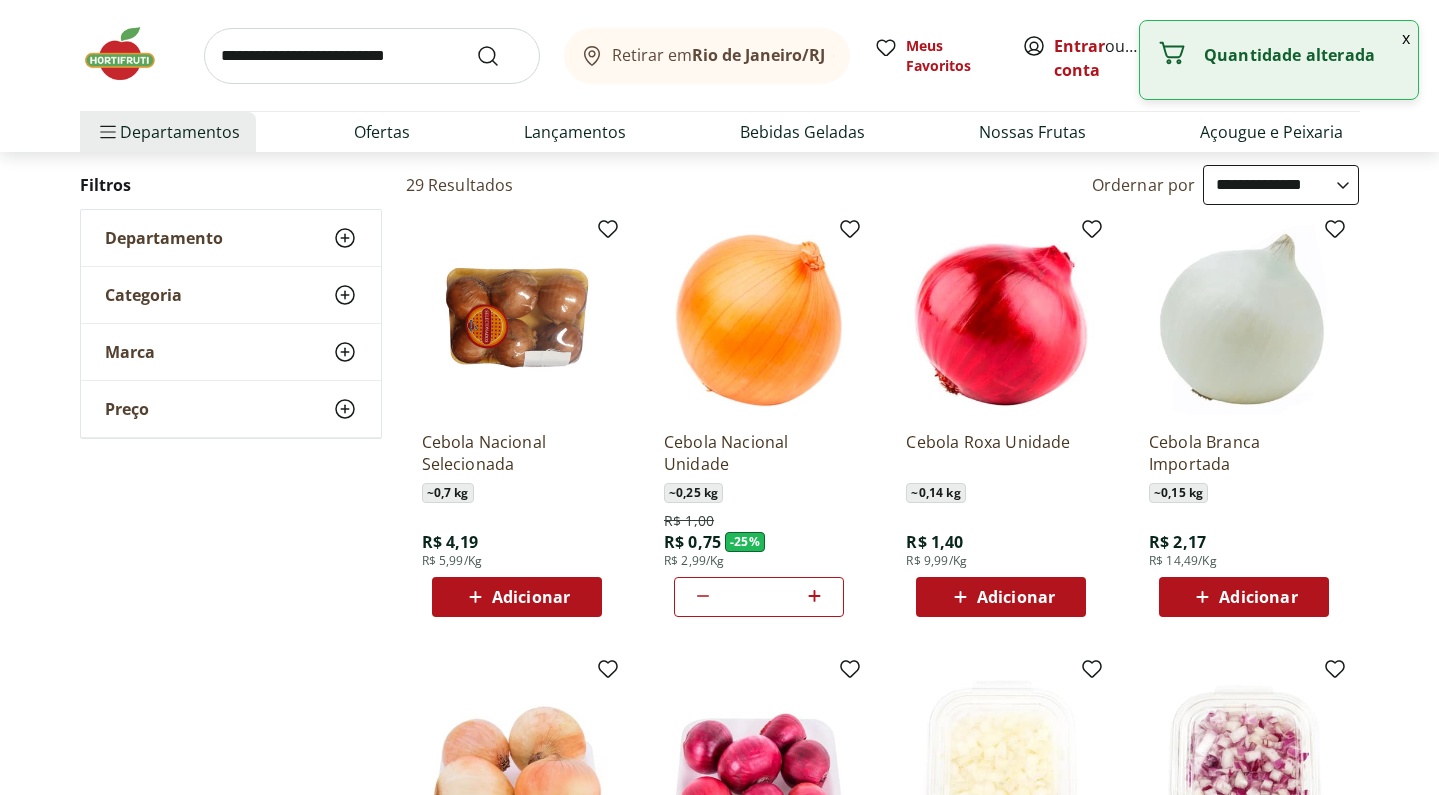 click 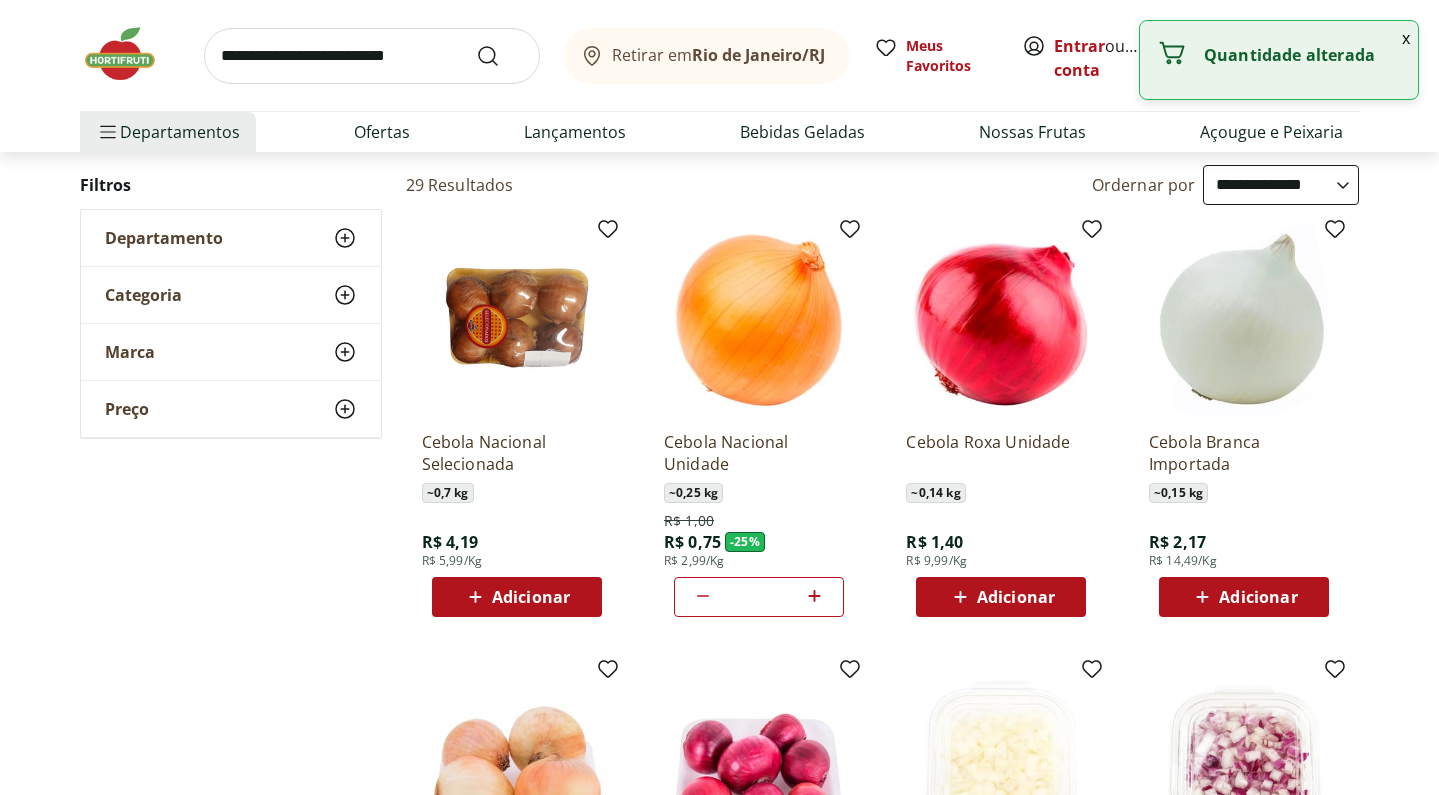 click on "Adicionar" at bounding box center [1016, 597] 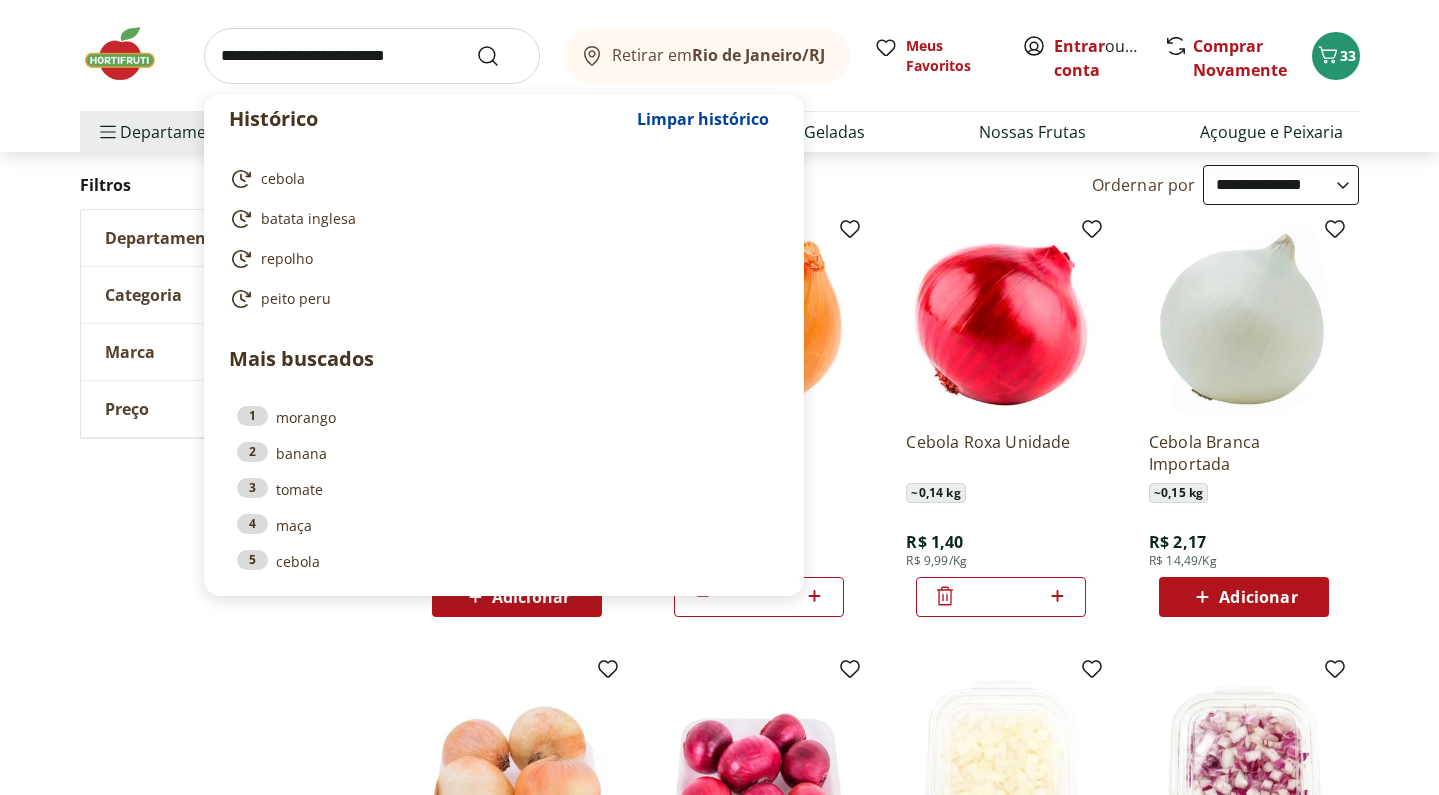 click at bounding box center [372, 56] 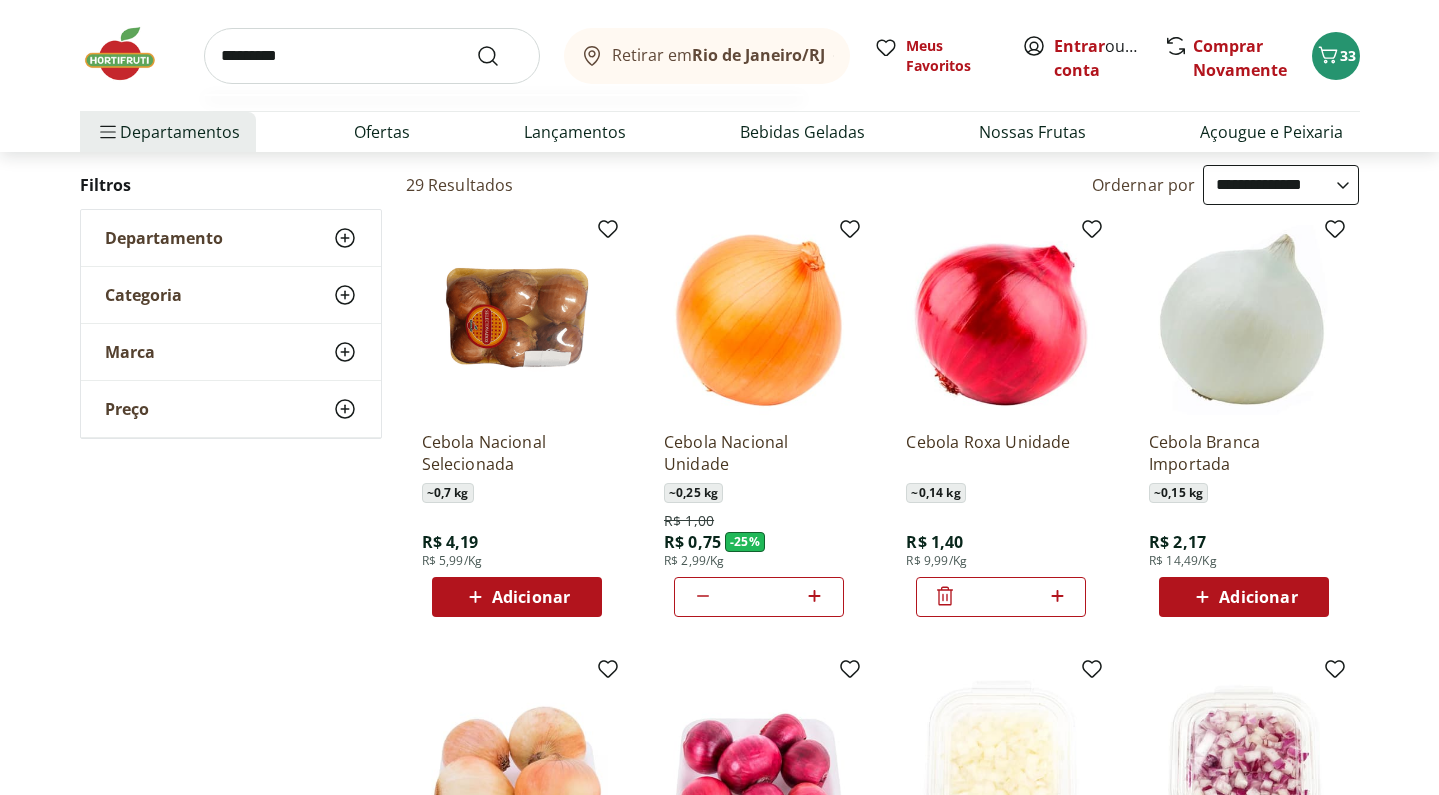 type on "*********" 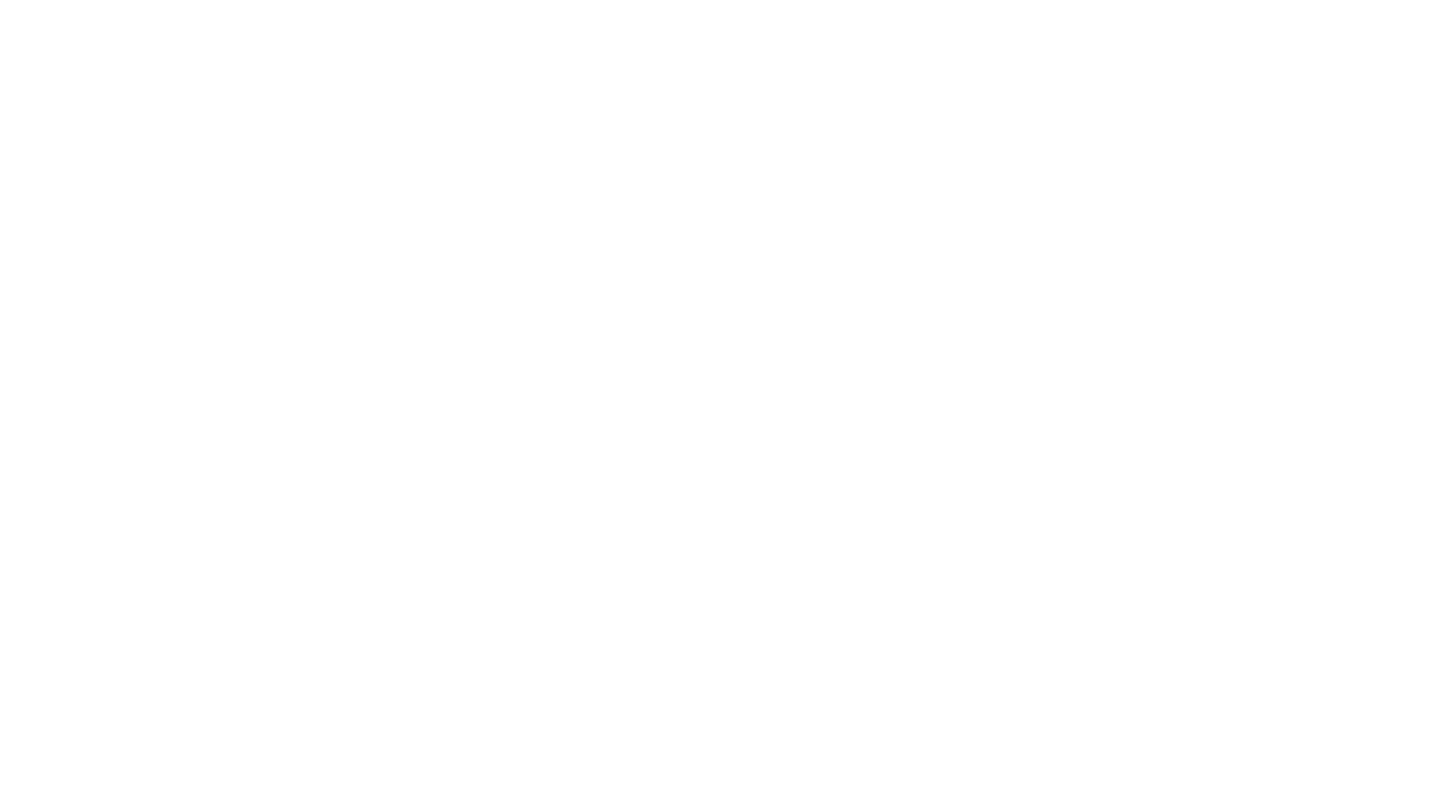 scroll, scrollTop: 0, scrollLeft: 0, axis: both 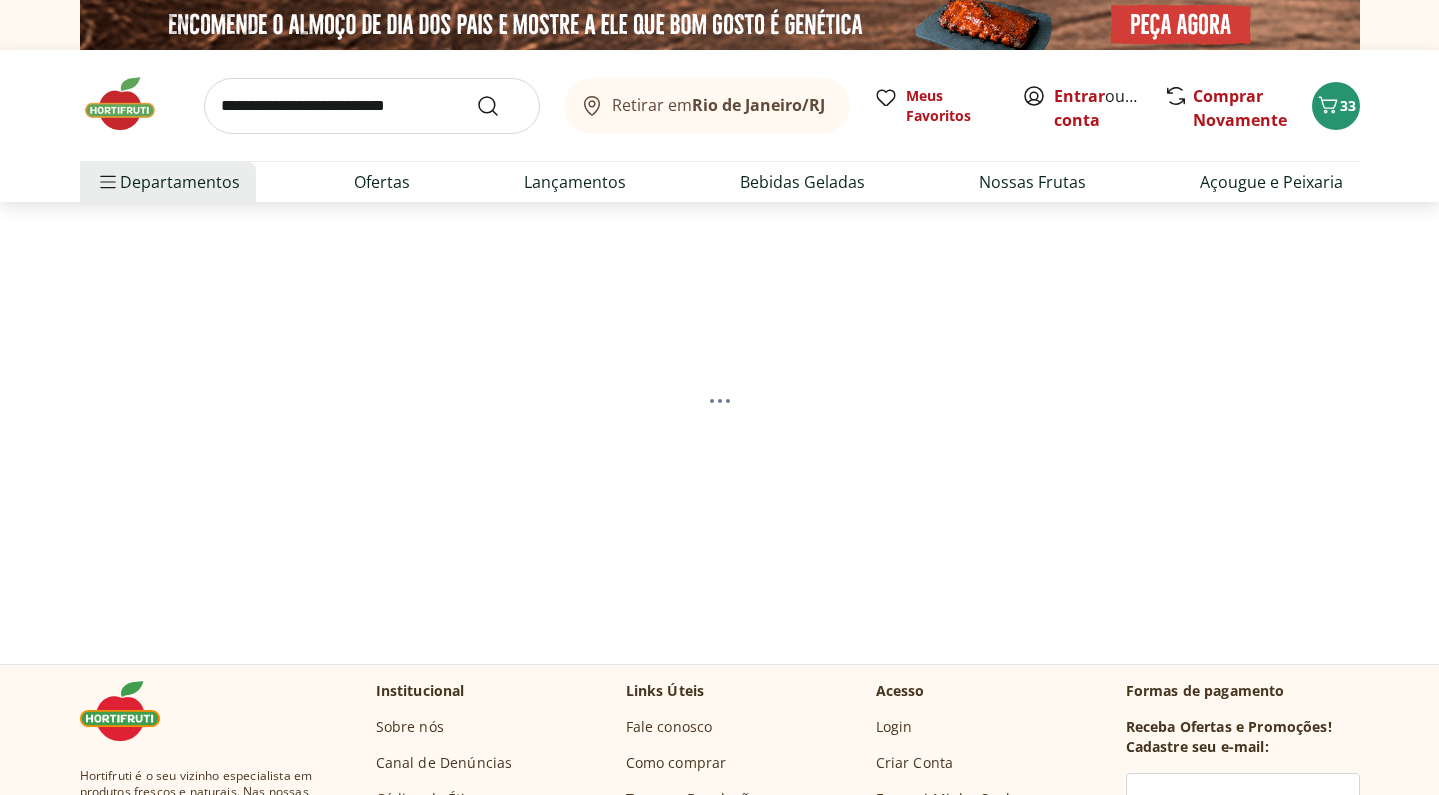 select on "**********" 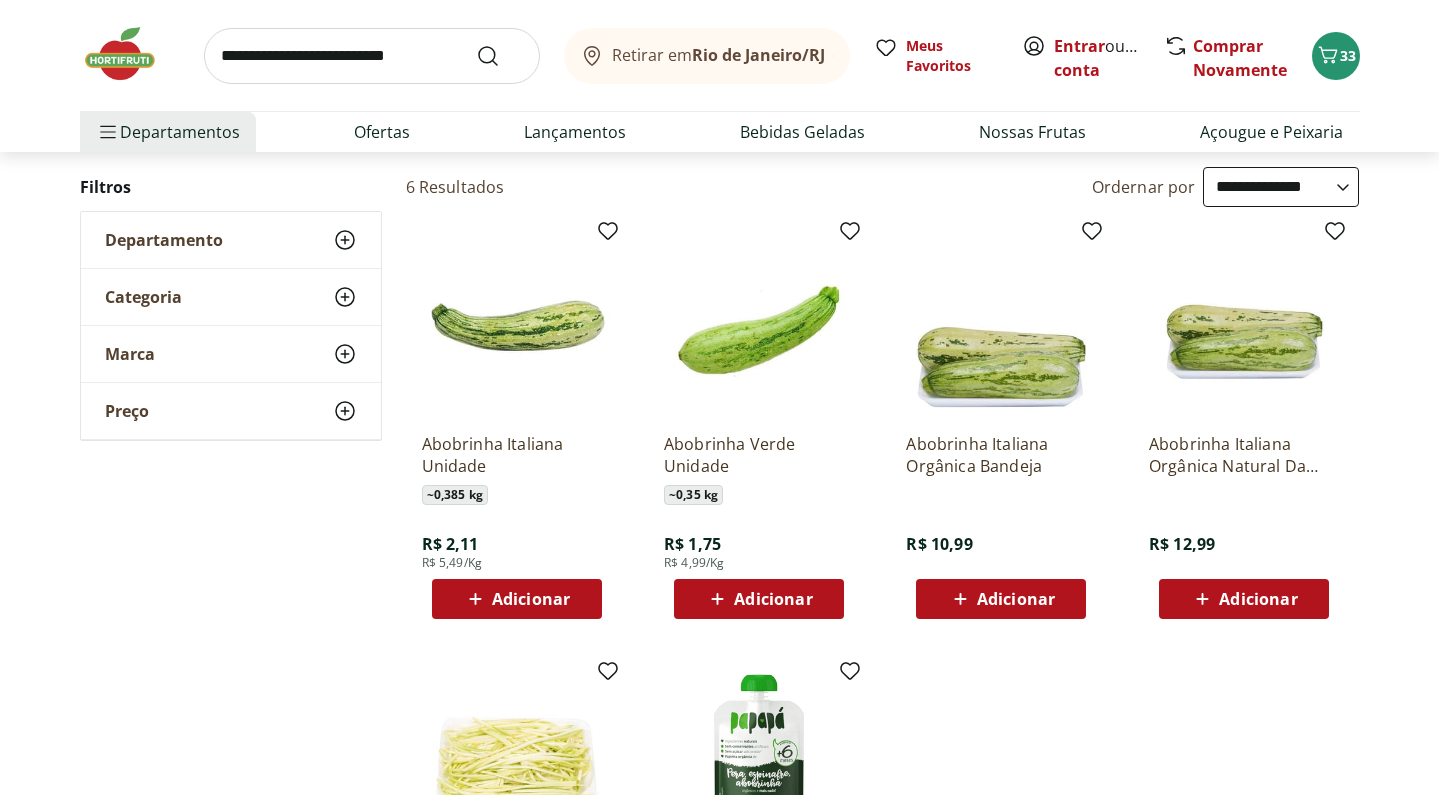 scroll, scrollTop: 215, scrollLeft: 0, axis: vertical 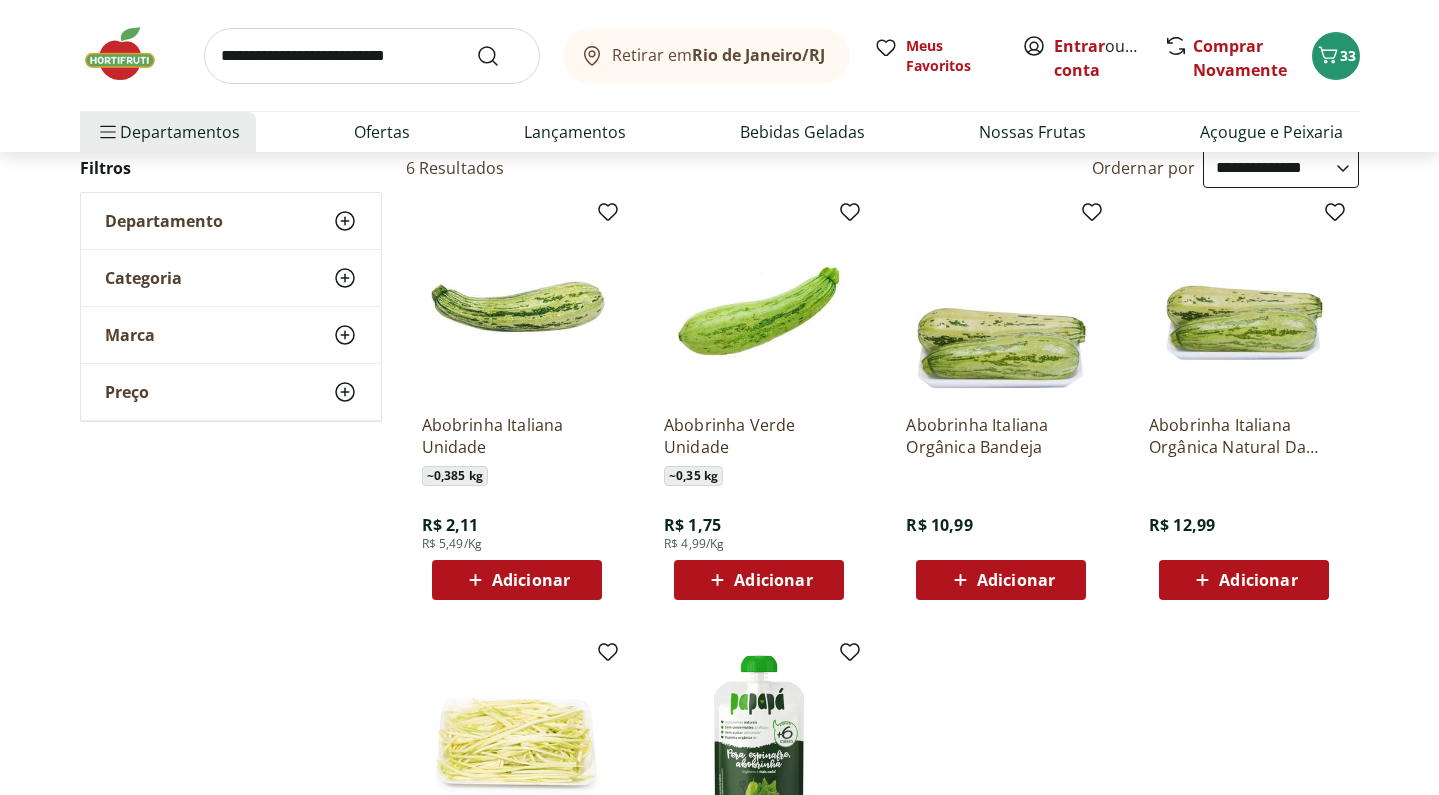 click on "Adicionar" at bounding box center (773, 580) 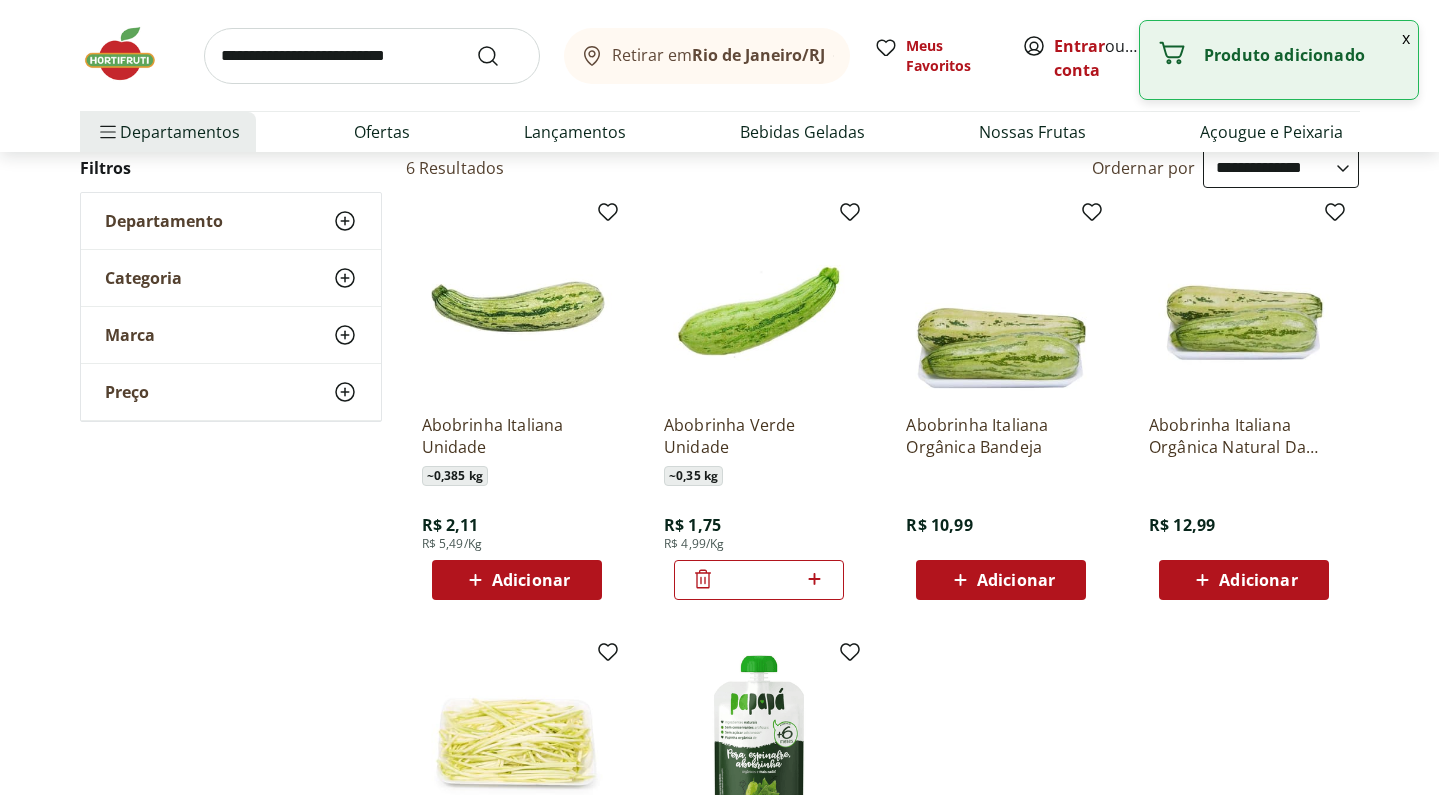 click 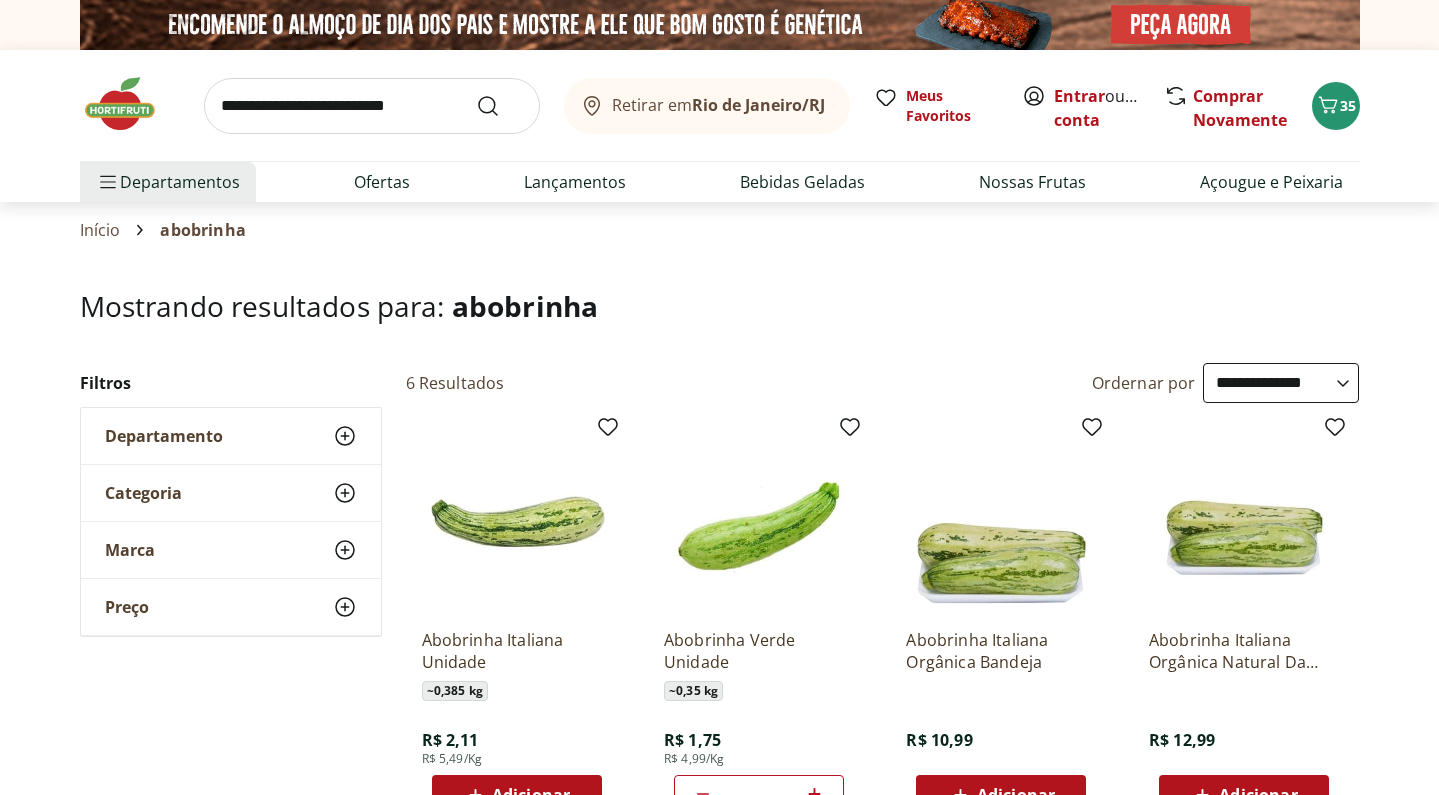 scroll, scrollTop: 0, scrollLeft: 0, axis: both 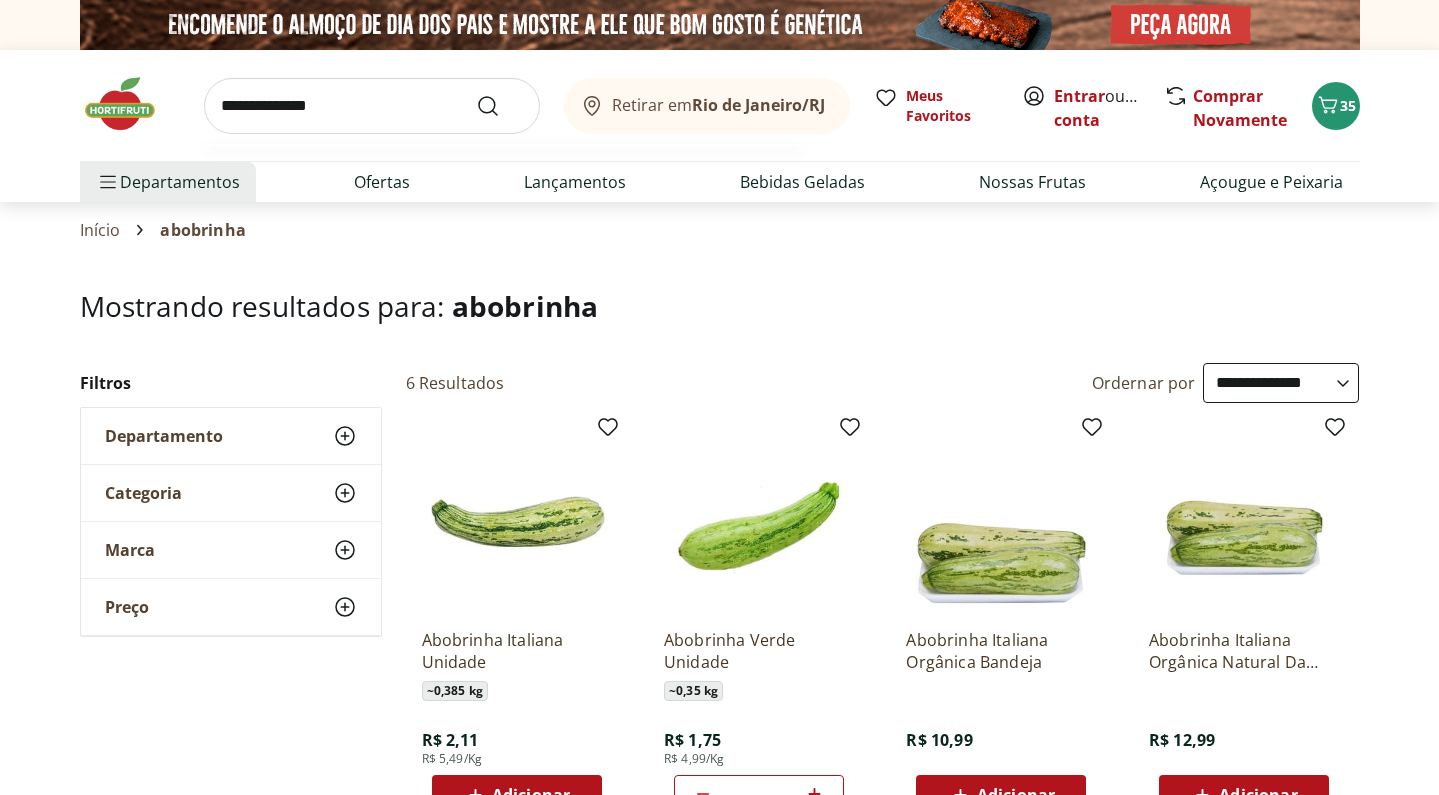 type on "**********" 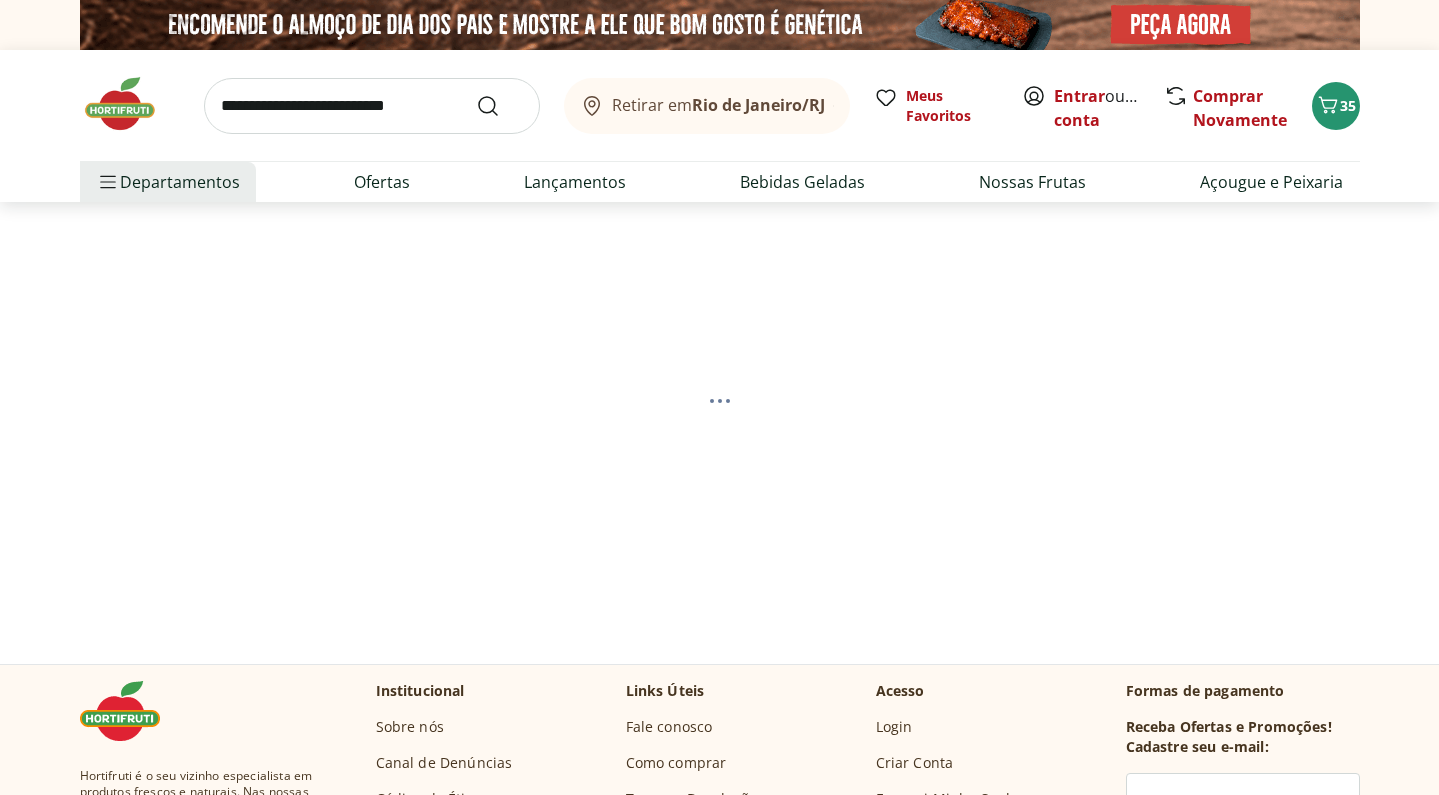 select on "**********" 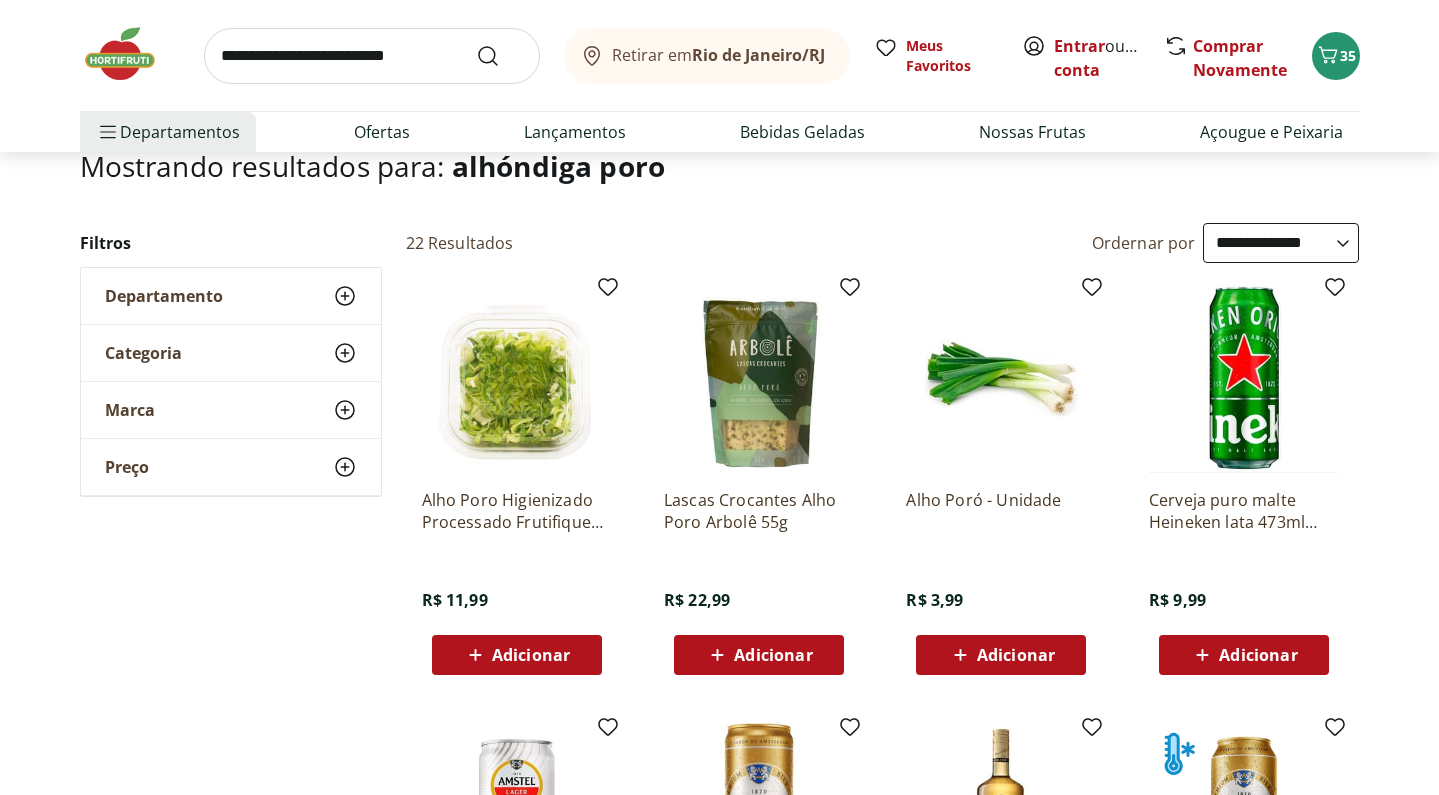 scroll, scrollTop: 141, scrollLeft: 0, axis: vertical 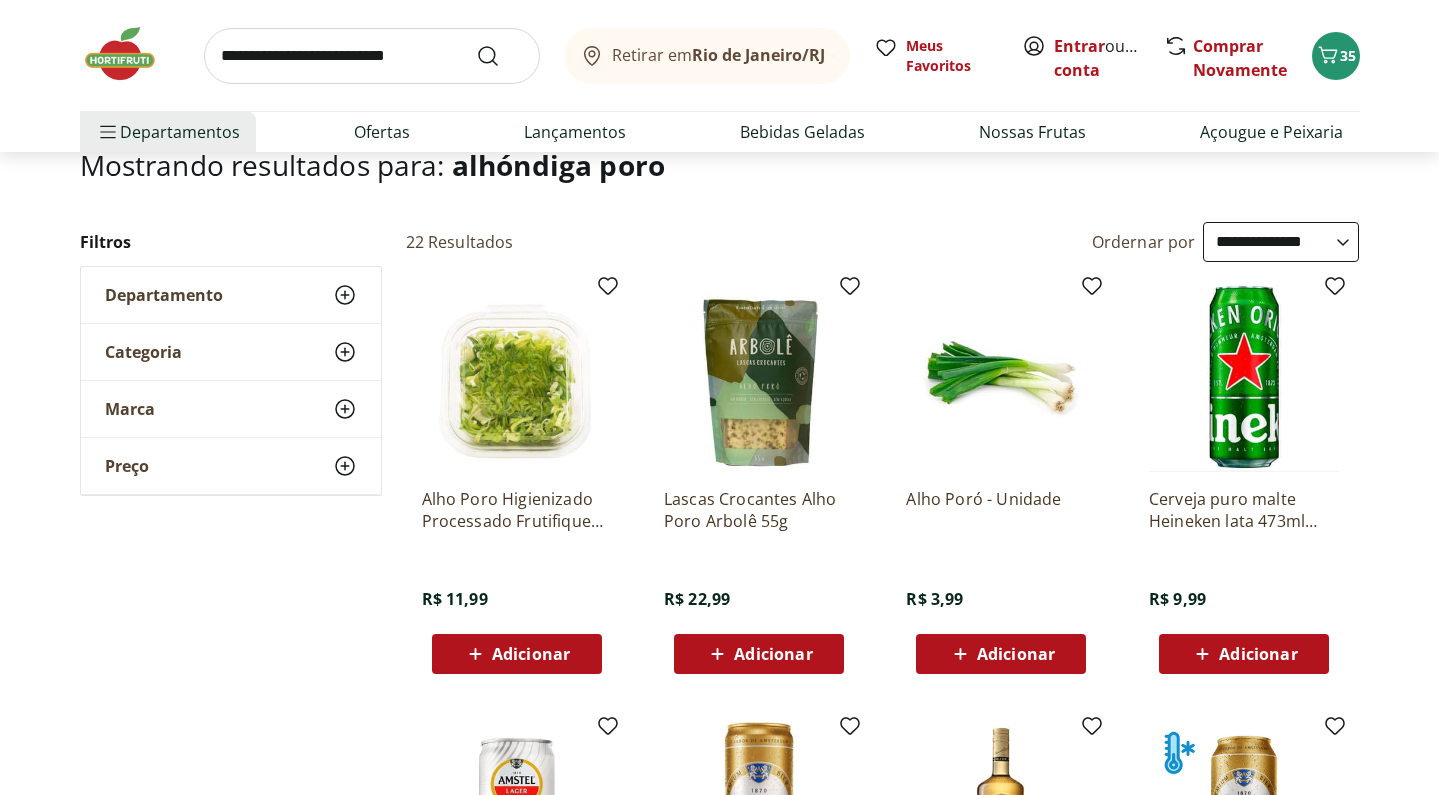 click on "Adicionar" at bounding box center (1016, 654) 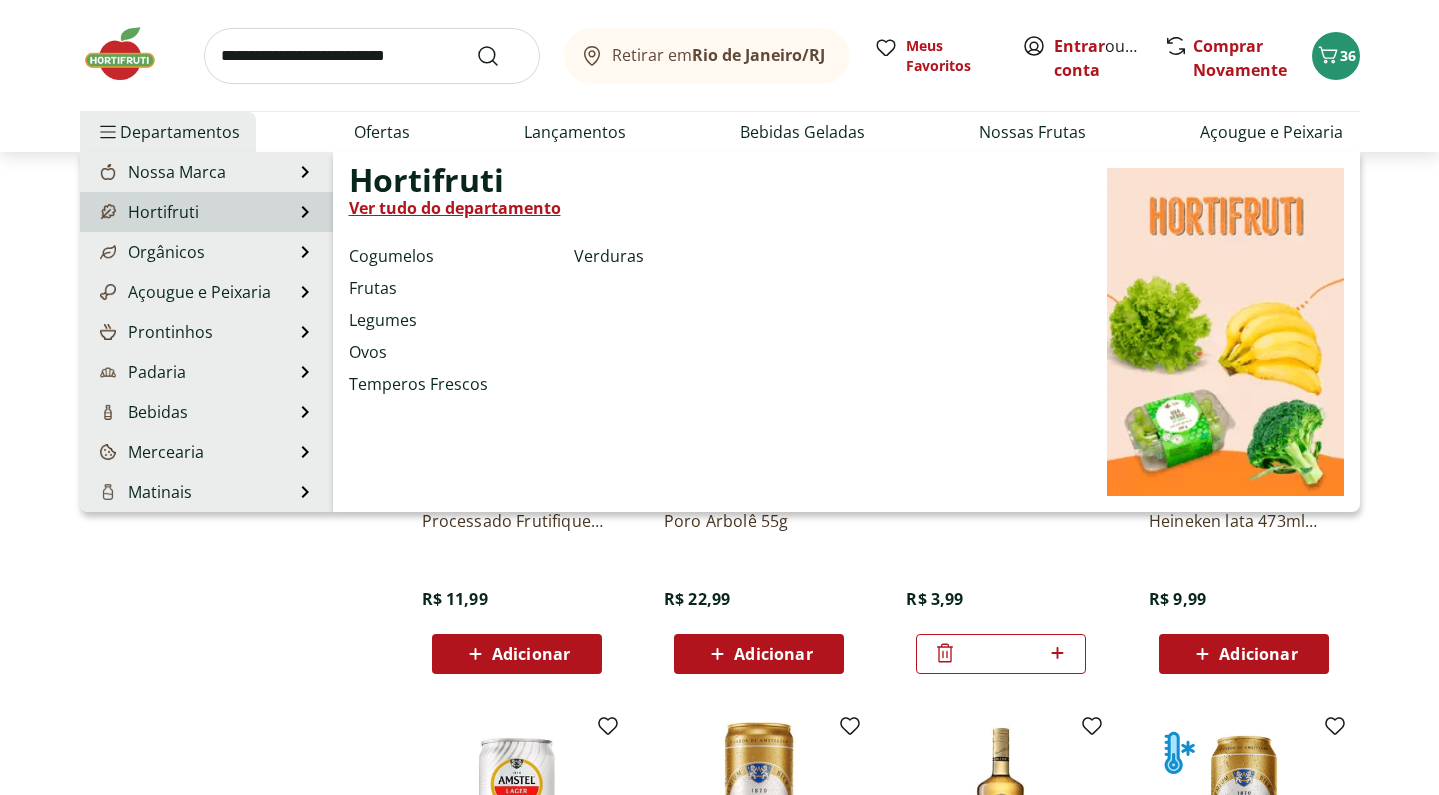 click on "Hortifruti Hortifruti Ver tudo do departamento Cogumelos Frutas Legumes Ovos Temperos Frescos Verduras" at bounding box center (206, 212) 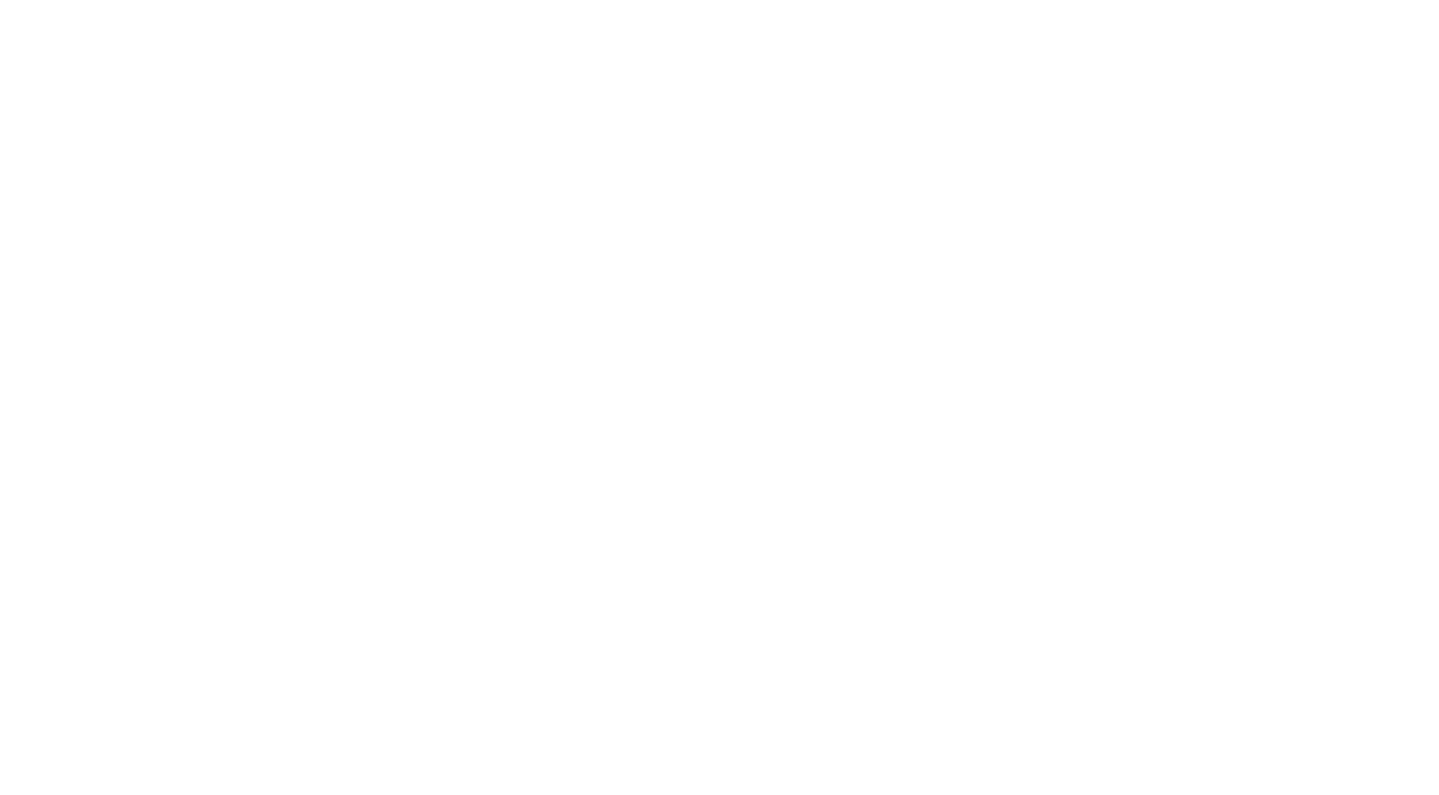 scroll, scrollTop: 0, scrollLeft: 0, axis: both 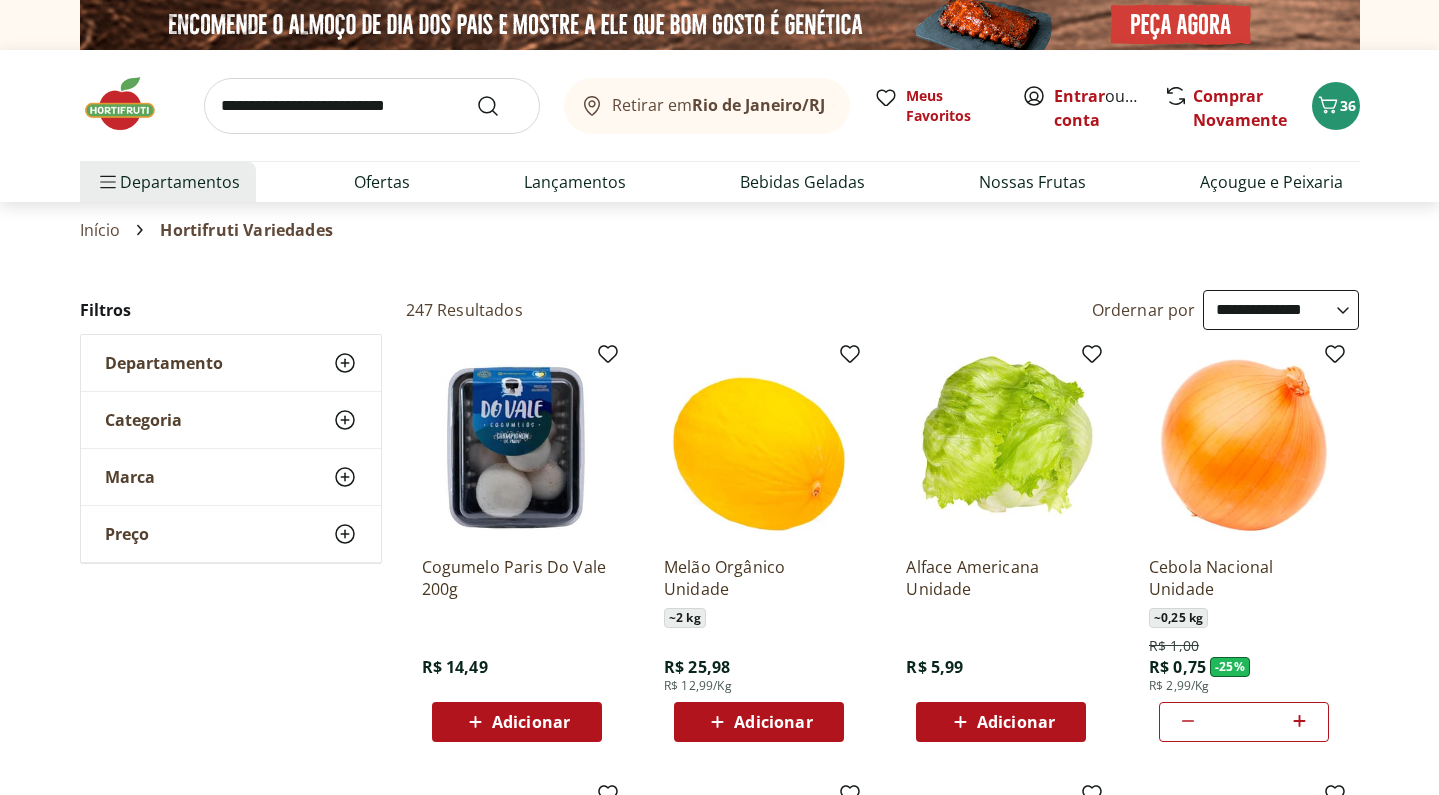 select on "**********" 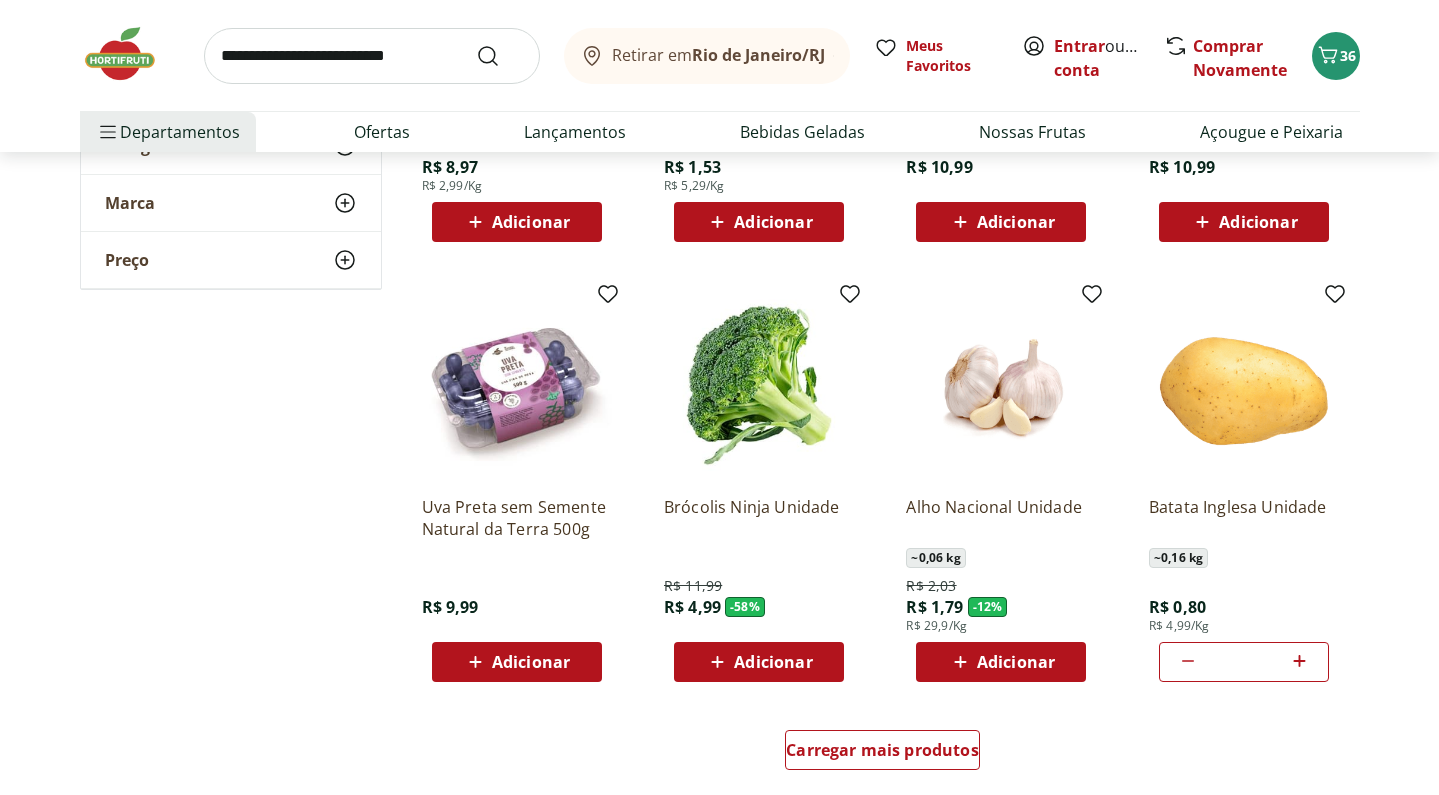 scroll, scrollTop: 0, scrollLeft: 0, axis: both 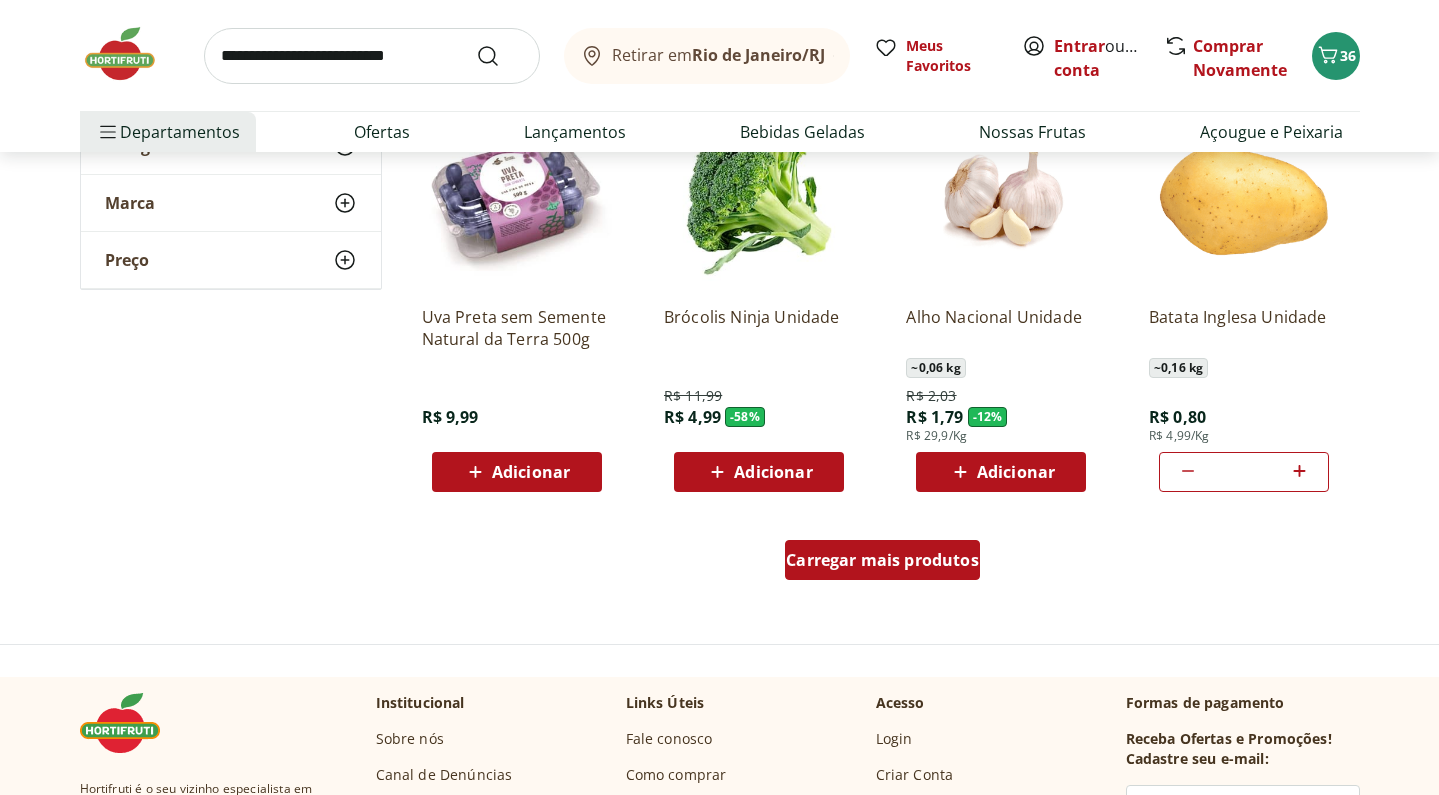 click on "Carregar mais produtos" at bounding box center [882, 560] 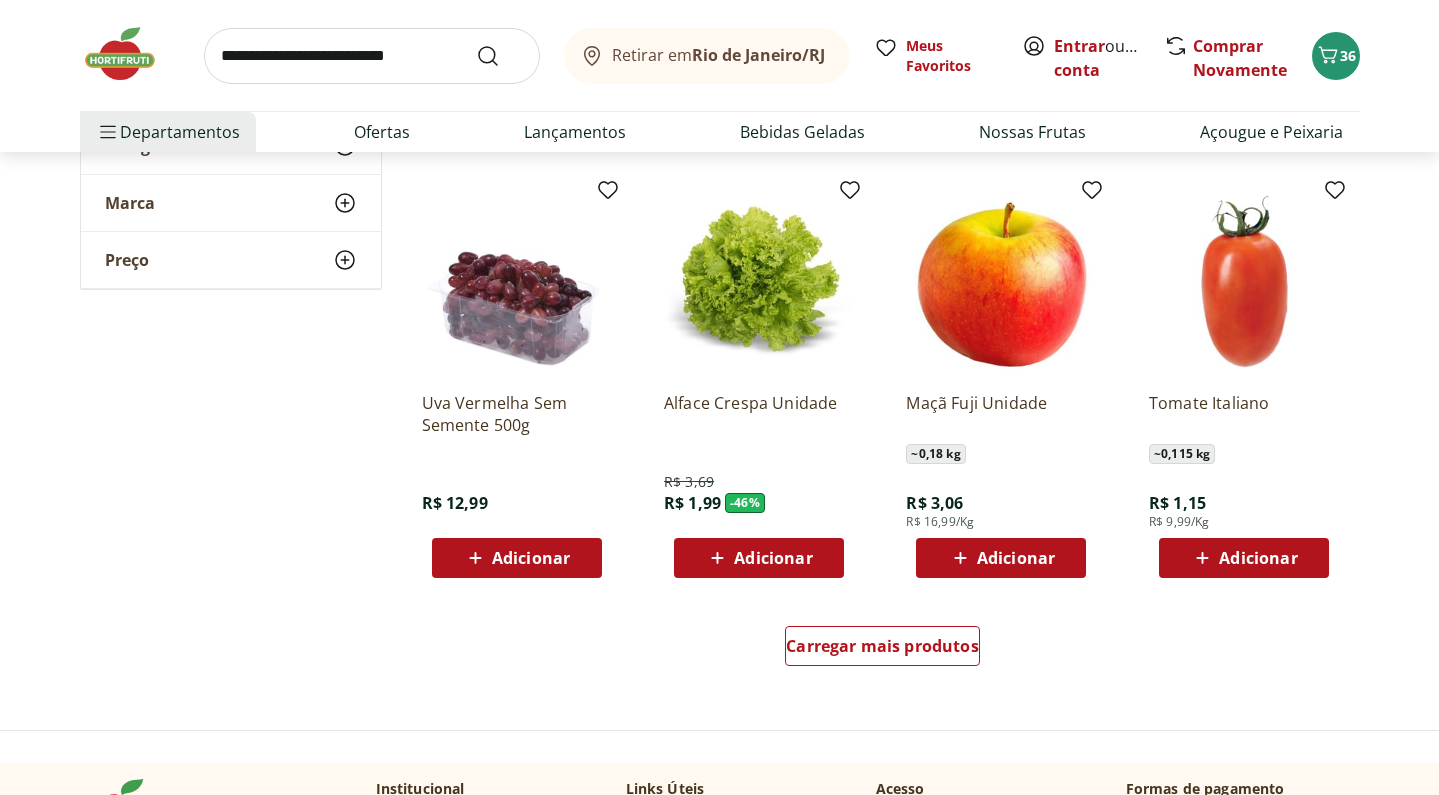 scroll, scrollTop: 2352, scrollLeft: 0, axis: vertical 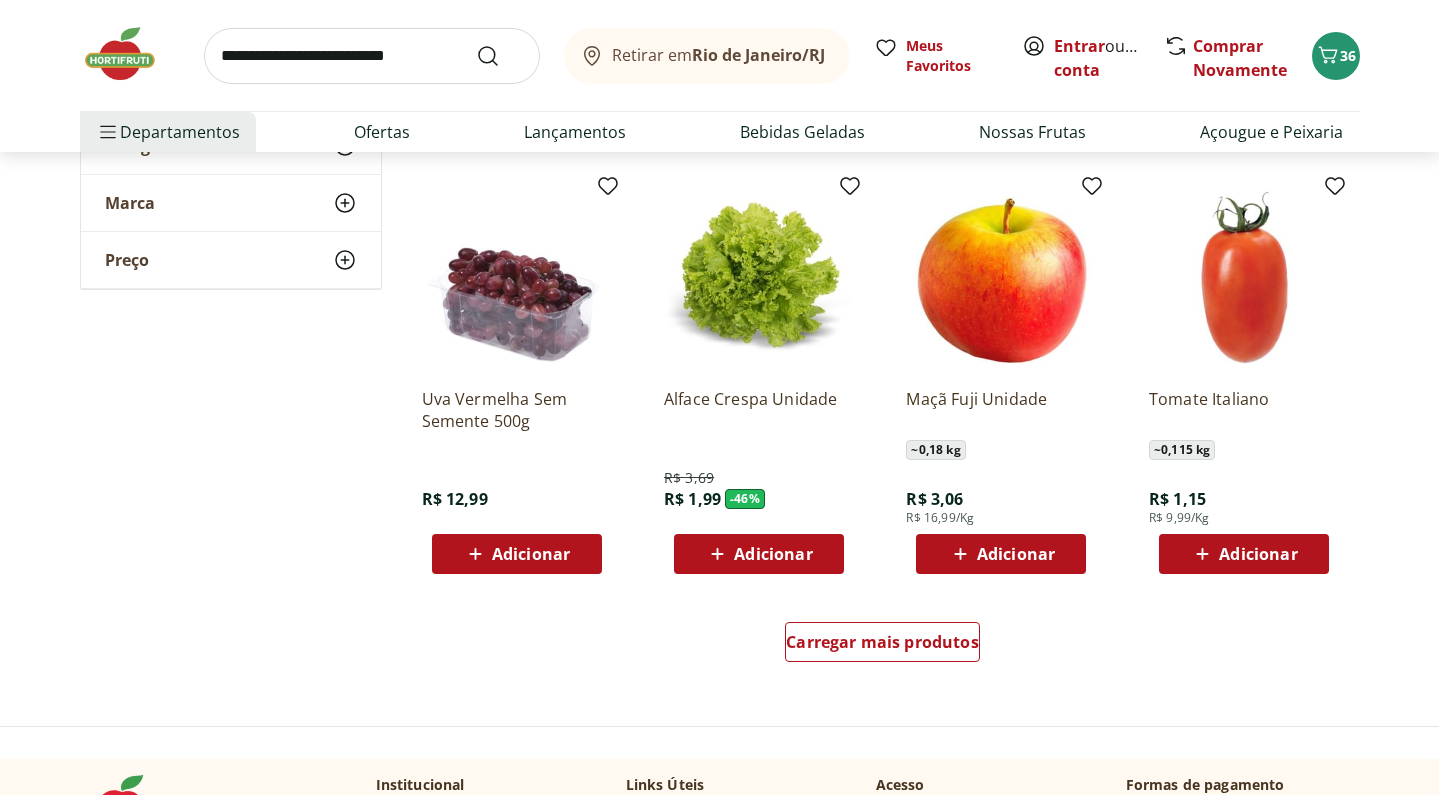 click on "Adicionar" at bounding box center [773, 554] 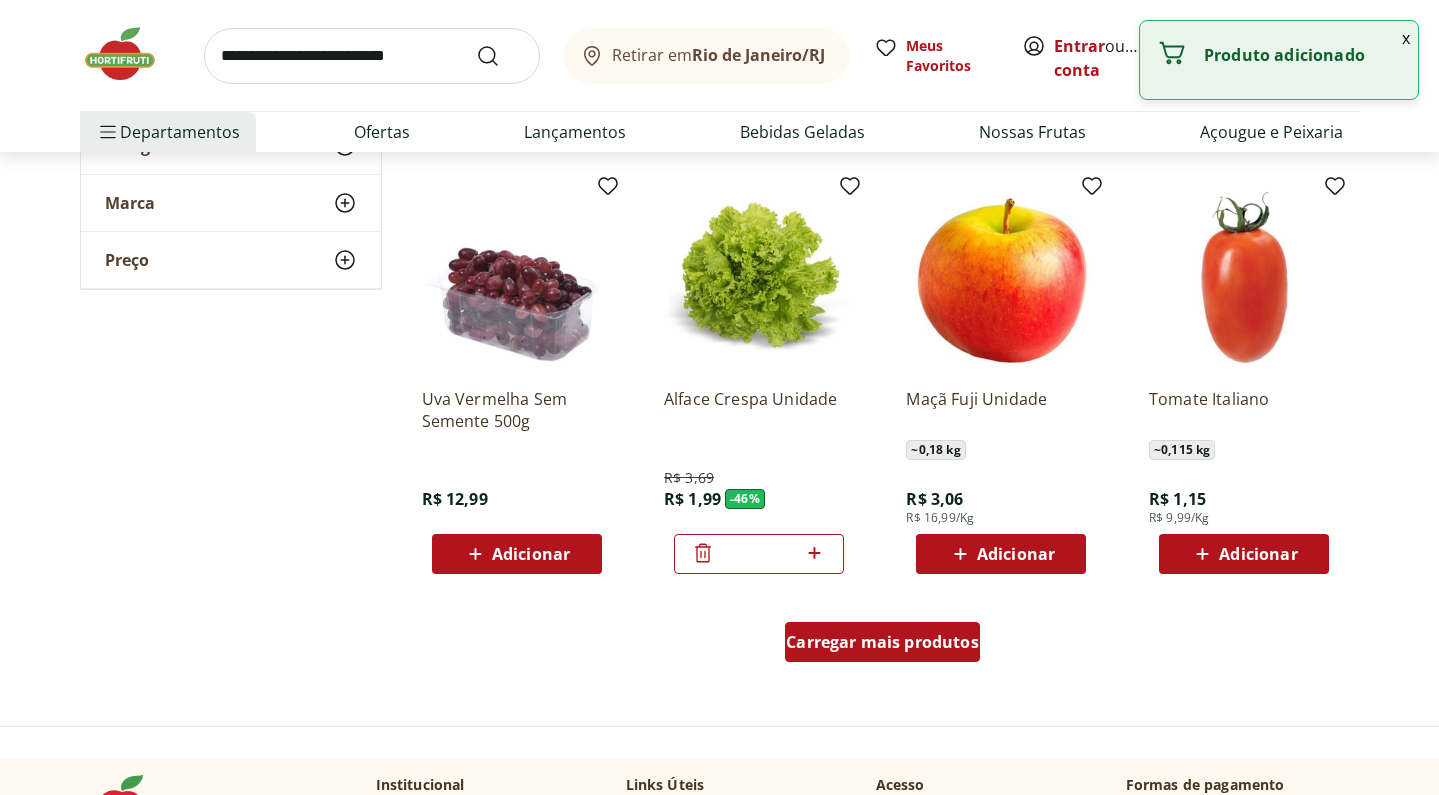 click on "Carregar mais produtos" at bounding box center [882, 642] 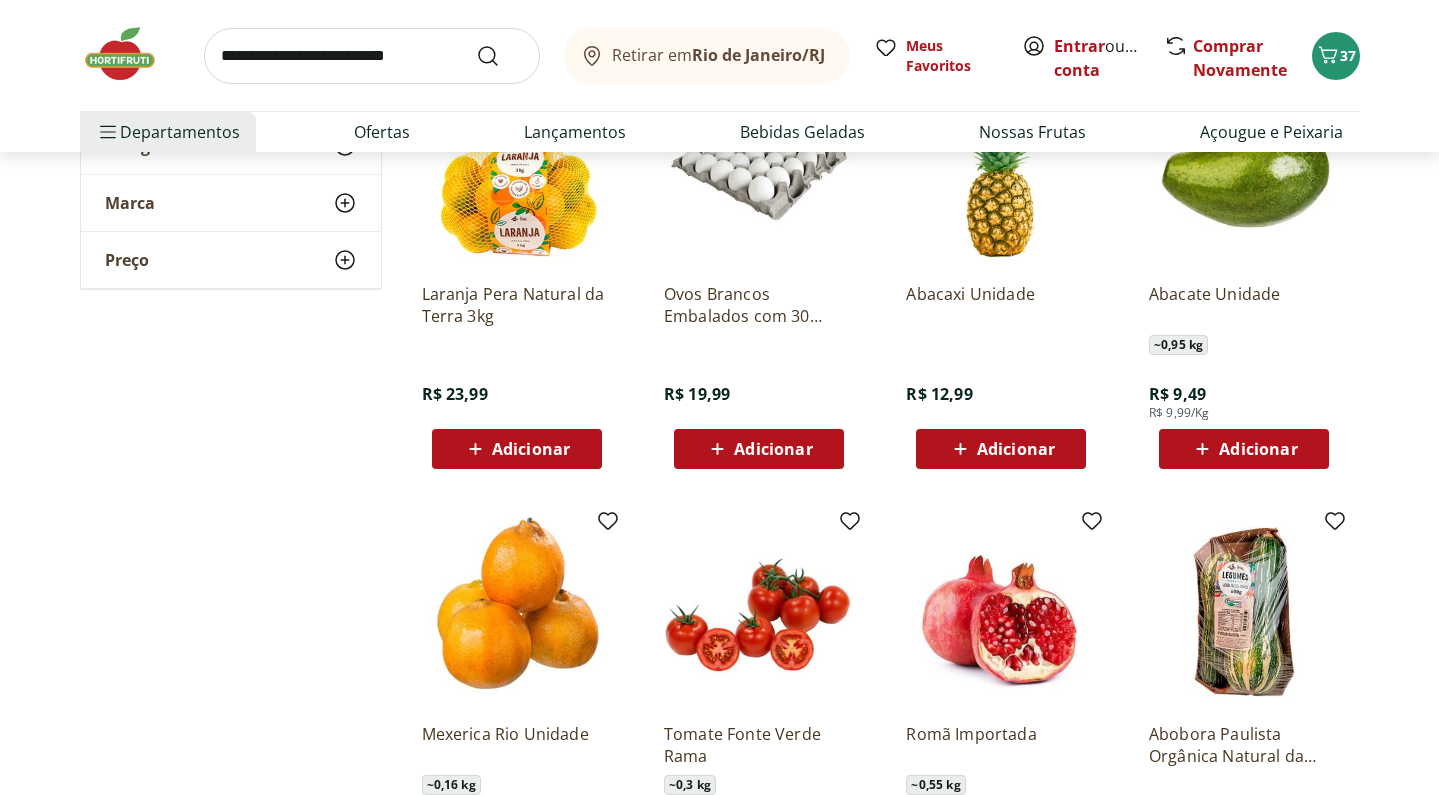 scroll, scrollTop: 2887, scrollLeft: 0, axis: vertical 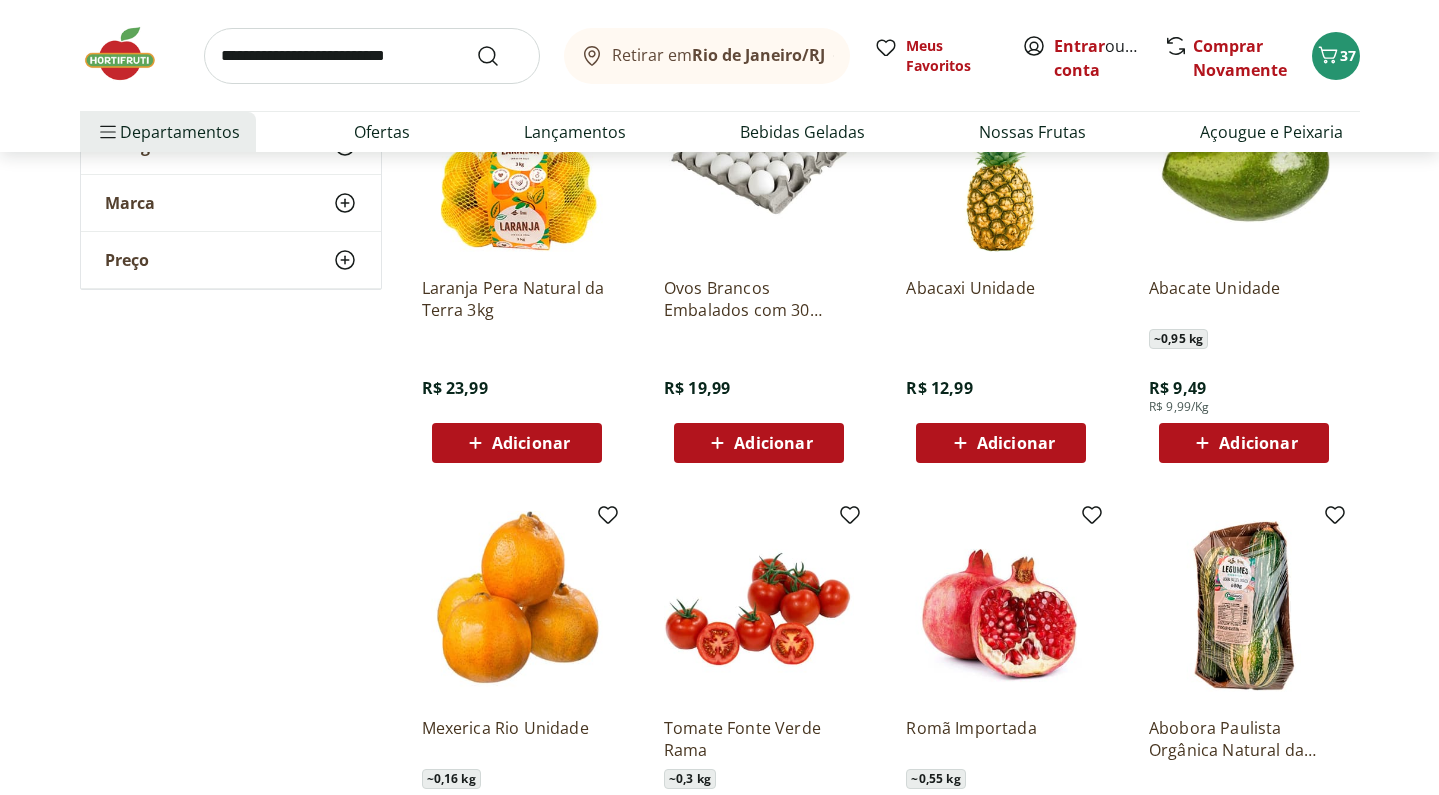 click on "Abacate Unidade ~ 0,95 kg R$ 9,49 R$ 9,99/Kg Adicionar" at bounding box center (1244, 362) 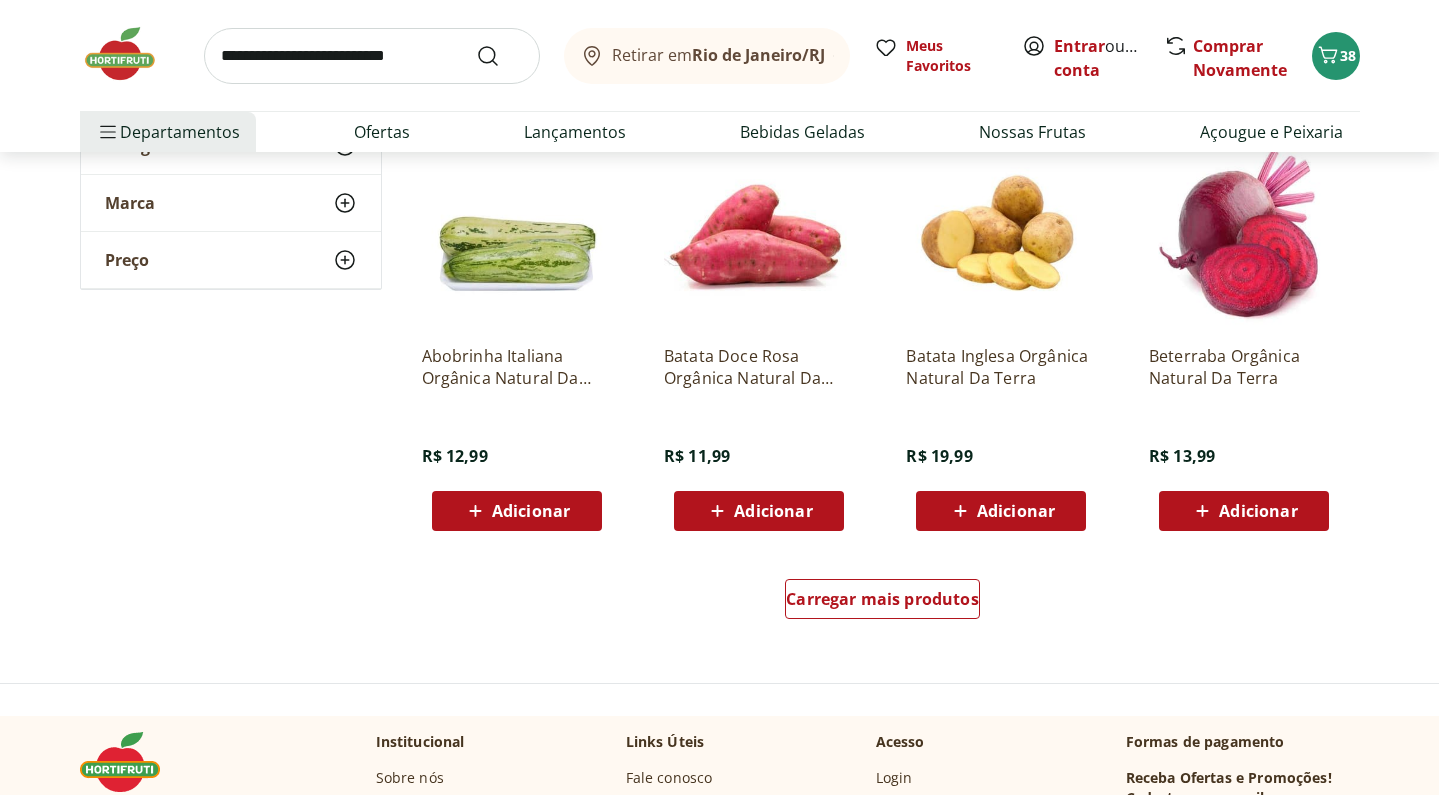 scroll, scrollTop: 3709, scrollLeft: 0, axis: vertical 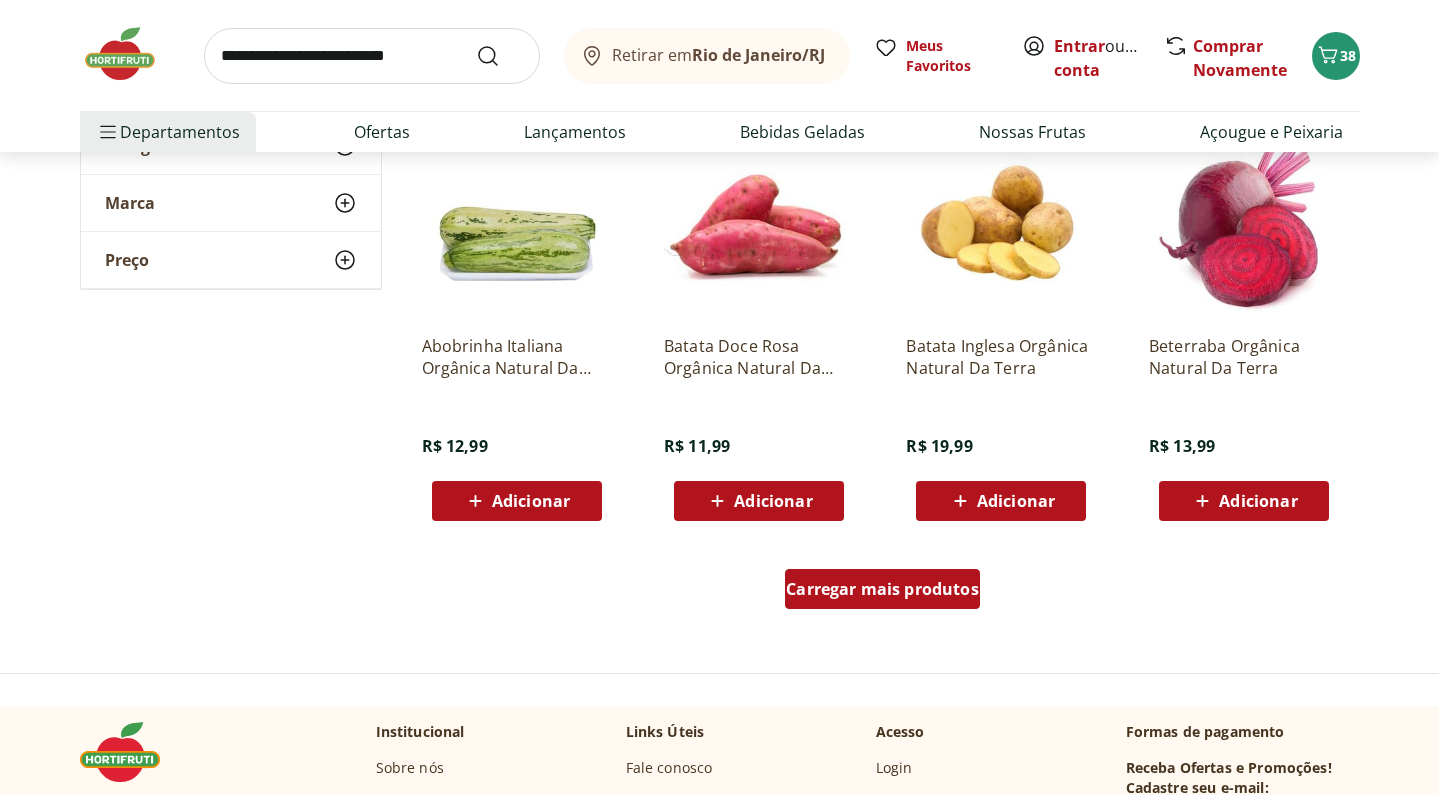 click on "Carregar mais produtos" at bounding box center [882, 589] 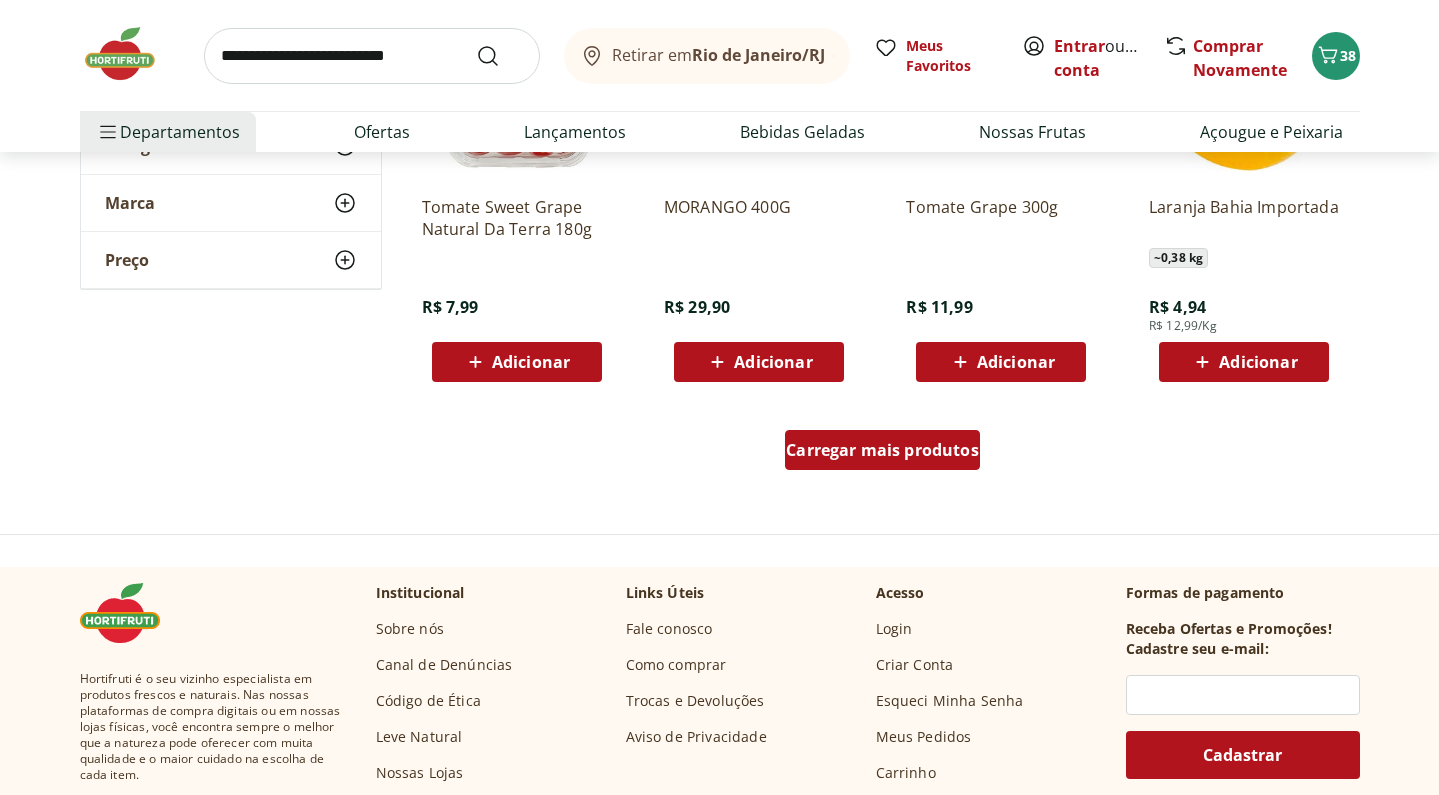 scroll, scrollTop: 5157, scrollLeft: 0, axis: vertical 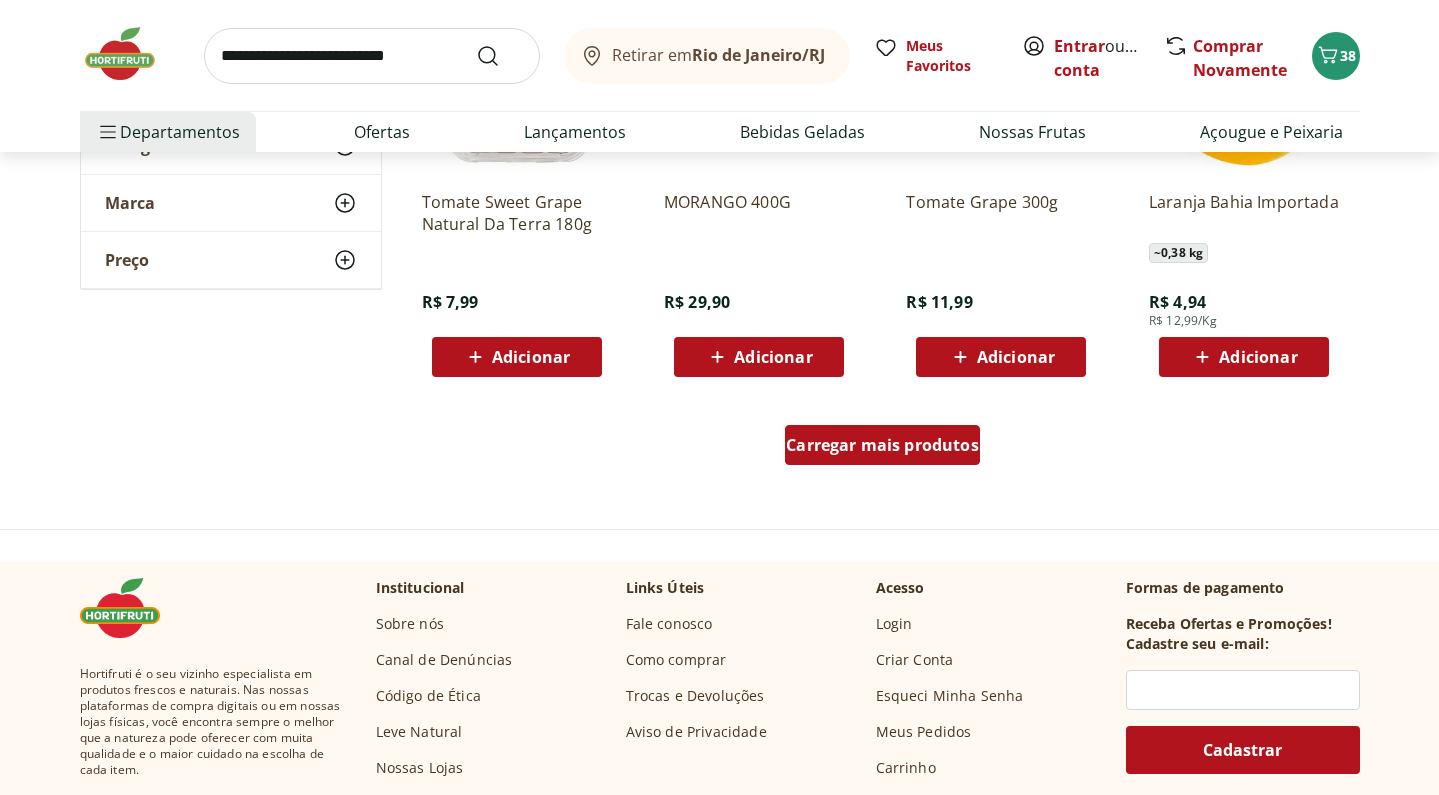 click on "Carregar mais produtos" at bounding box center [882, 445] 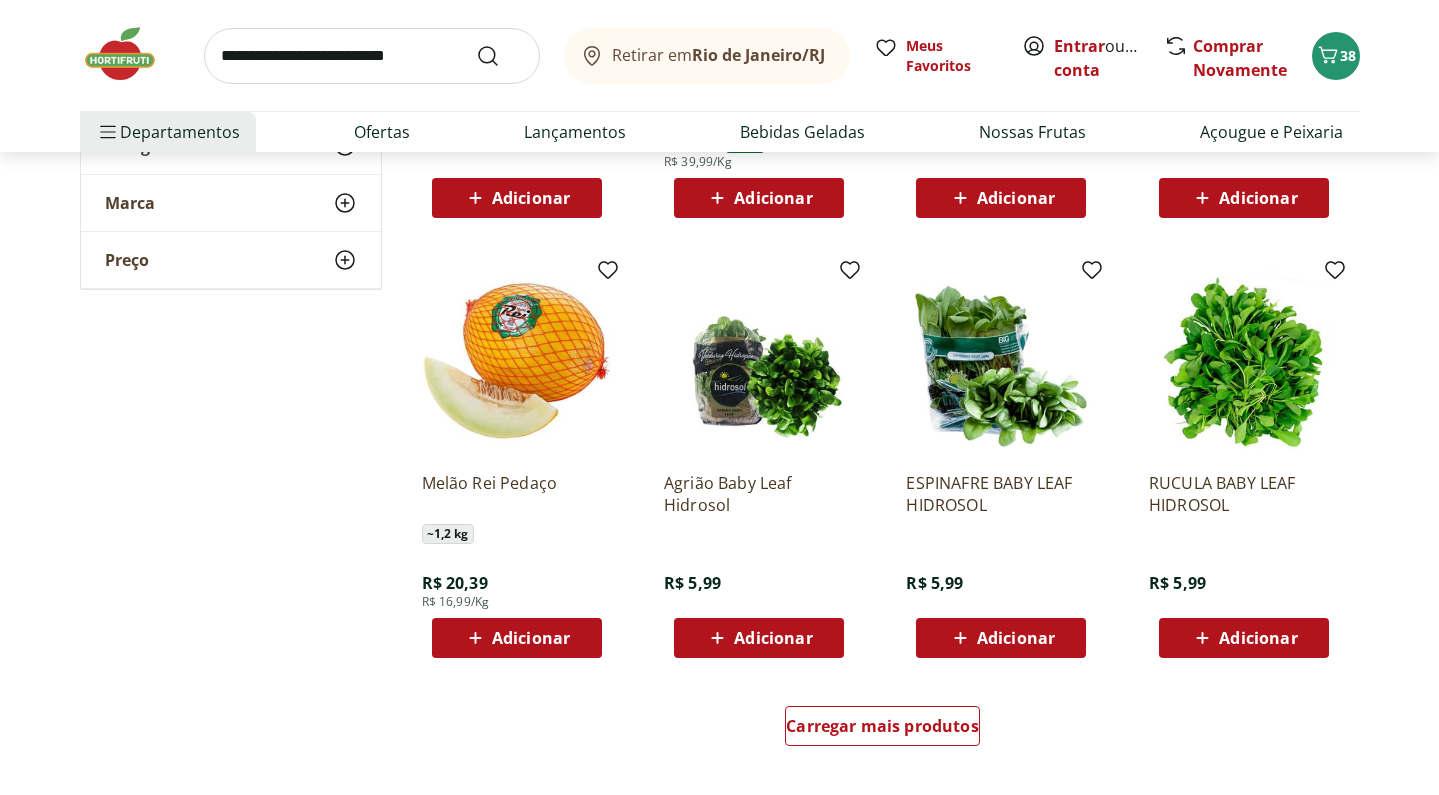 scroll, scrollTop: 6183, scrollLeft: 0, axis: vertical 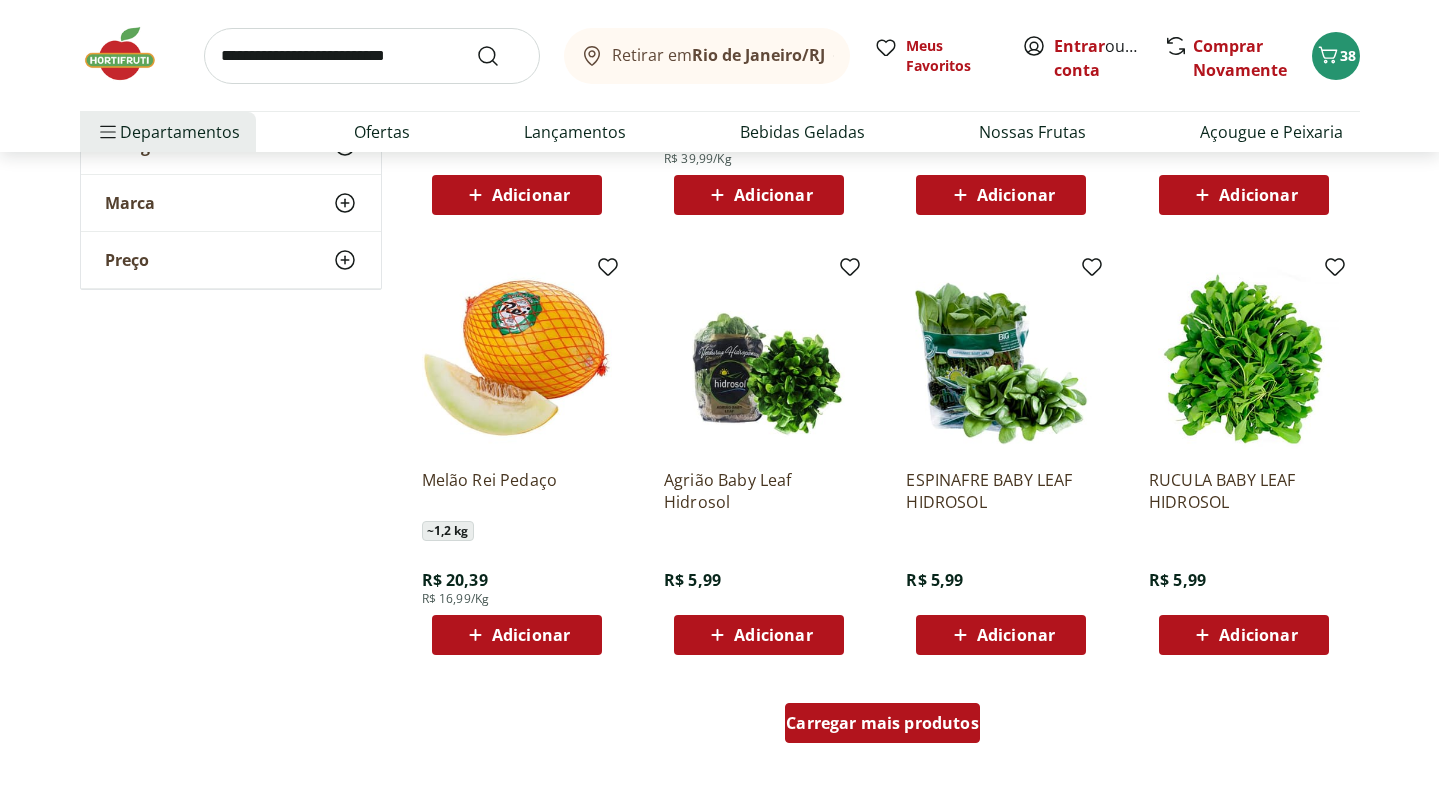click on "Carregar mais produtos" at bounding box center (882, 723) 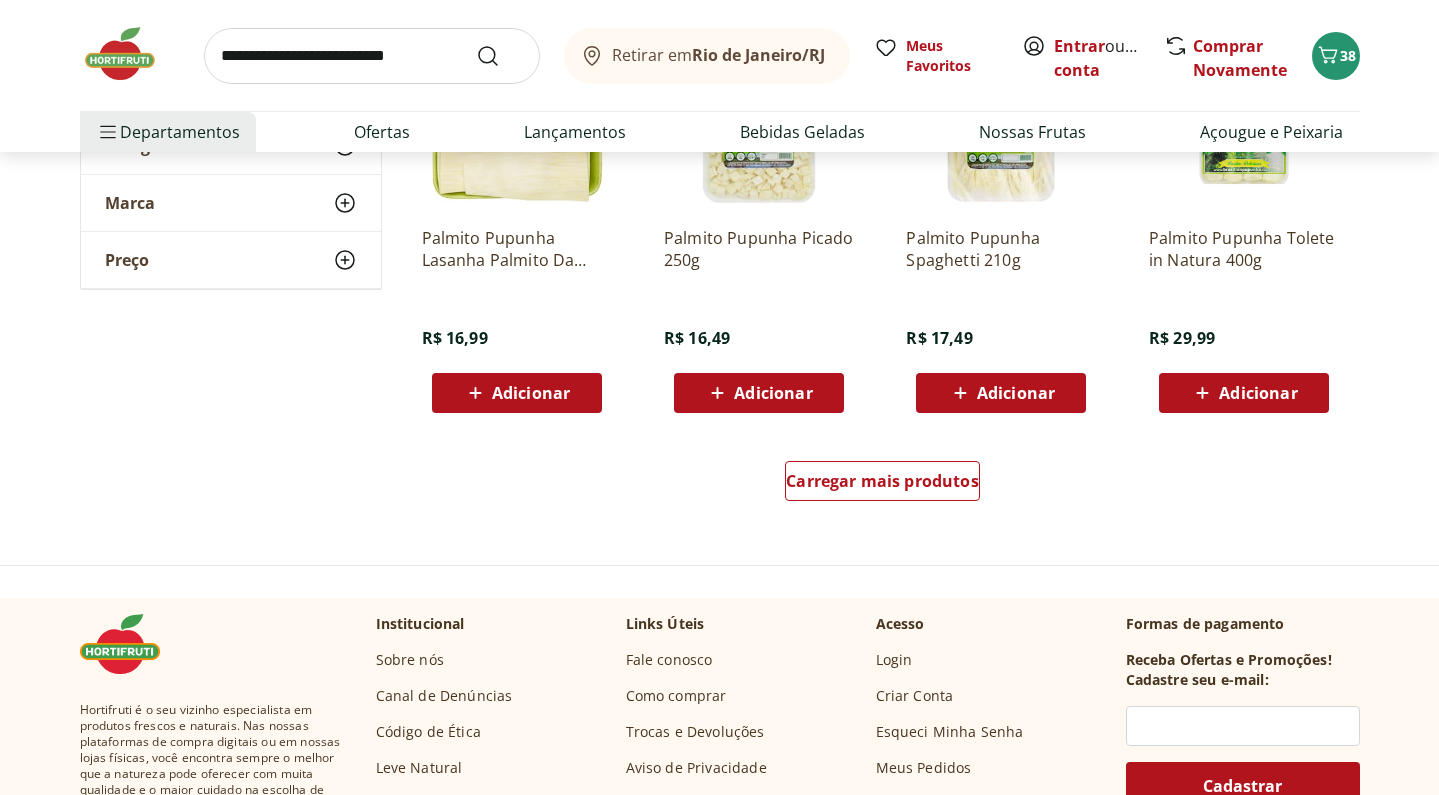 scroll, scrollTop: 7730, scrollLeft: 0, axis: vertical 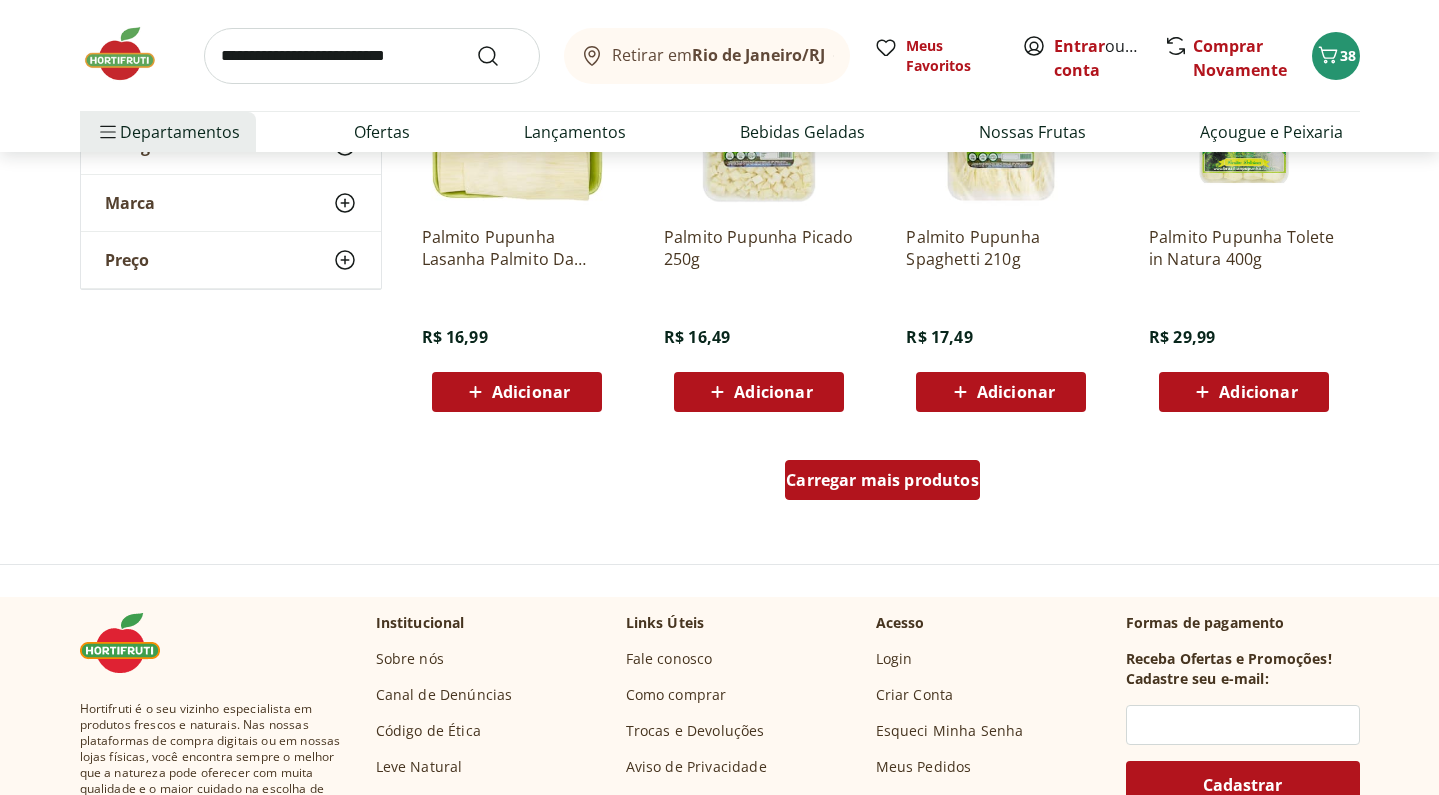 click on "Carregar mais produtos" at bounding box center (882, 480) 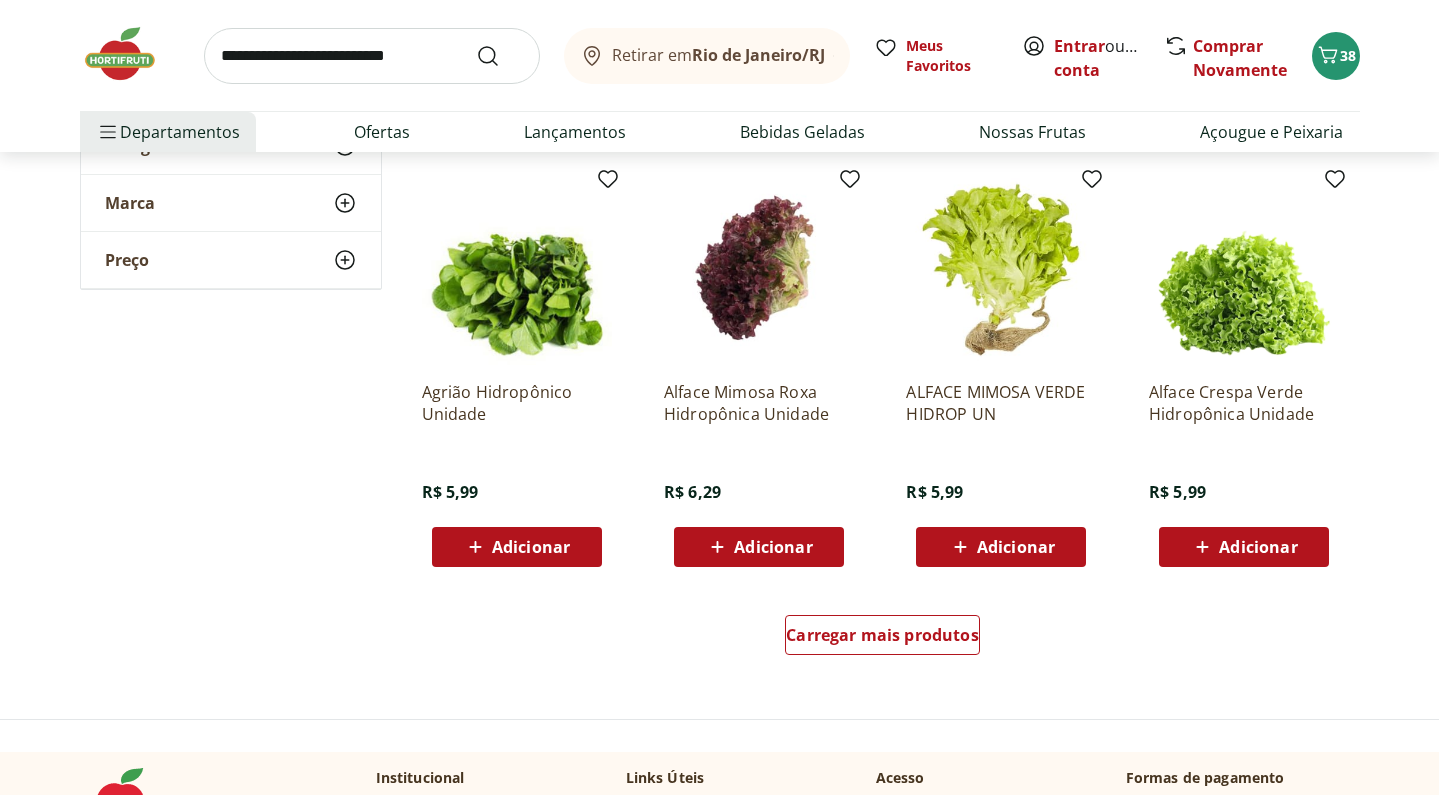 scroll, scrollTop: 8881, scrollLeft: 0, axis: vertical 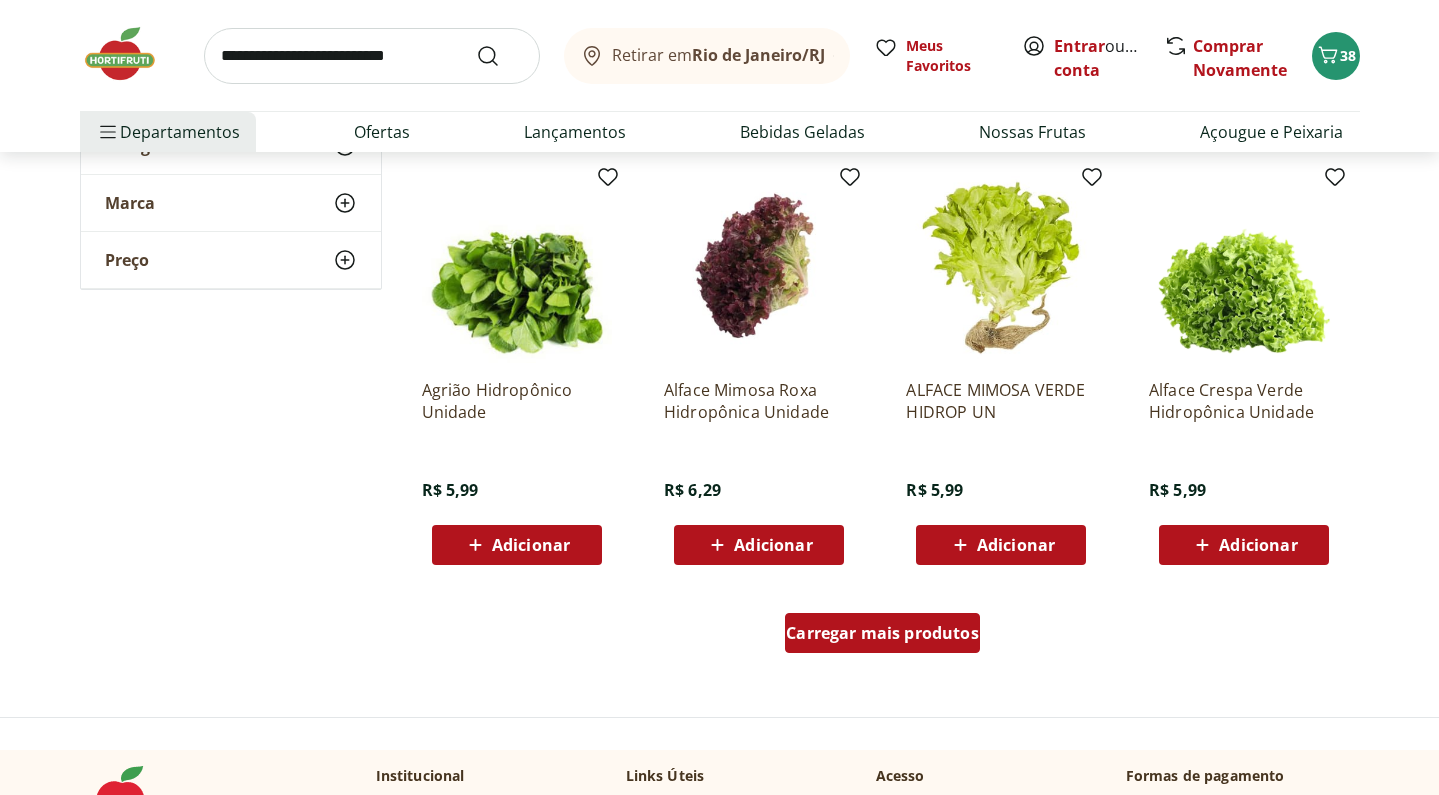 click on "Carregar mais produtos" at bounding box center [882, 633] 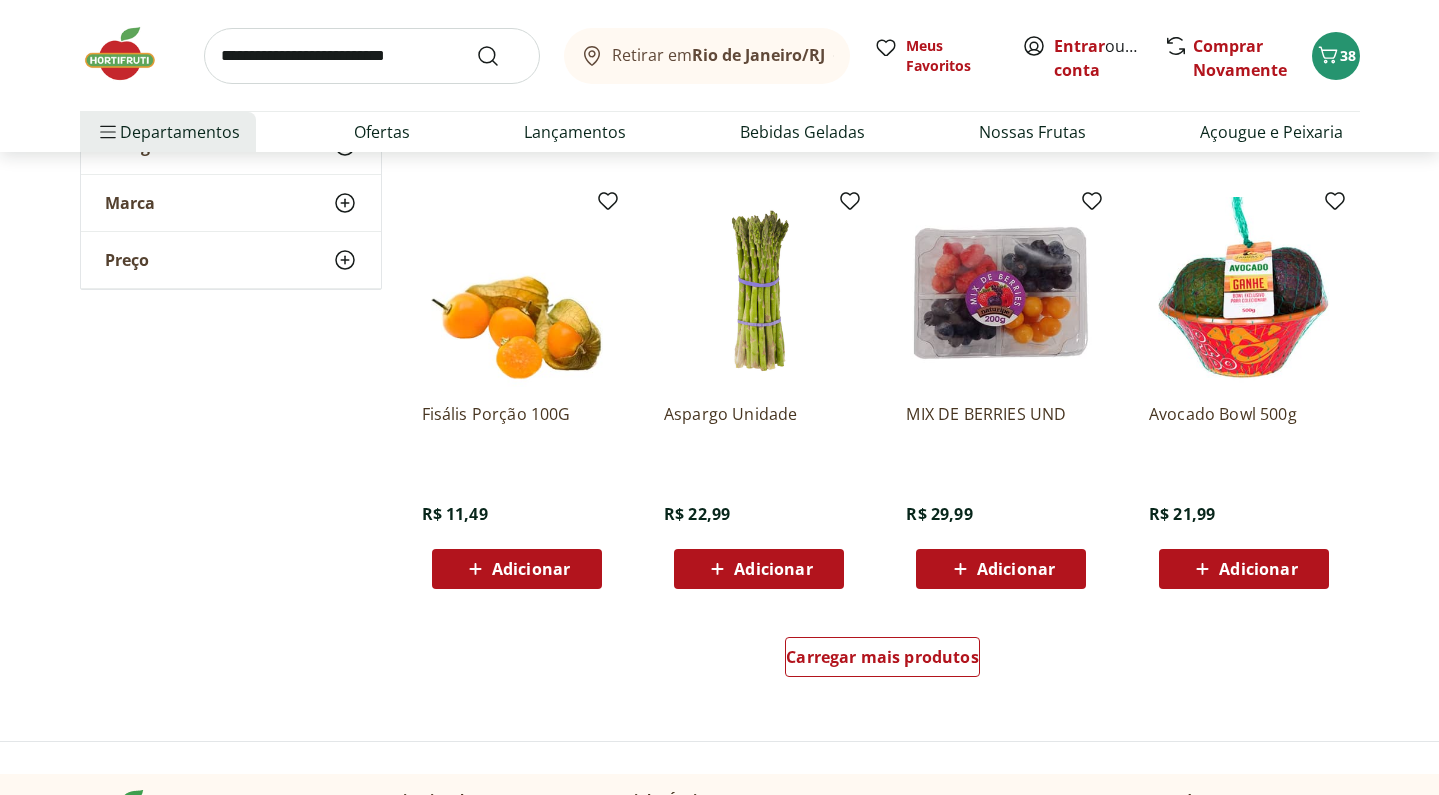 scroll, scrollTop: 10178, scrollLeft: 0, axis: vertical 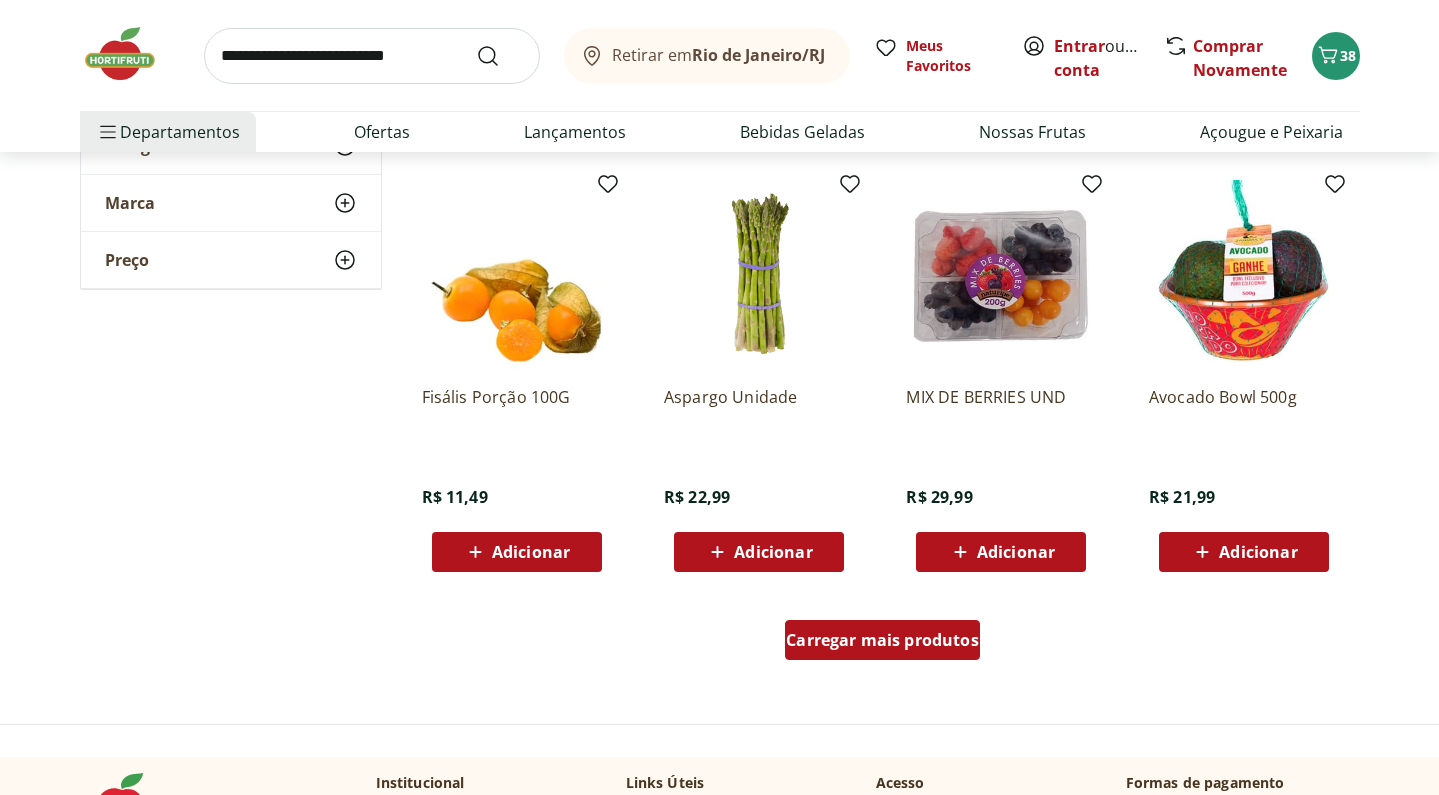 click on "Carregar mais produtos" at bounding box center [882, 640] 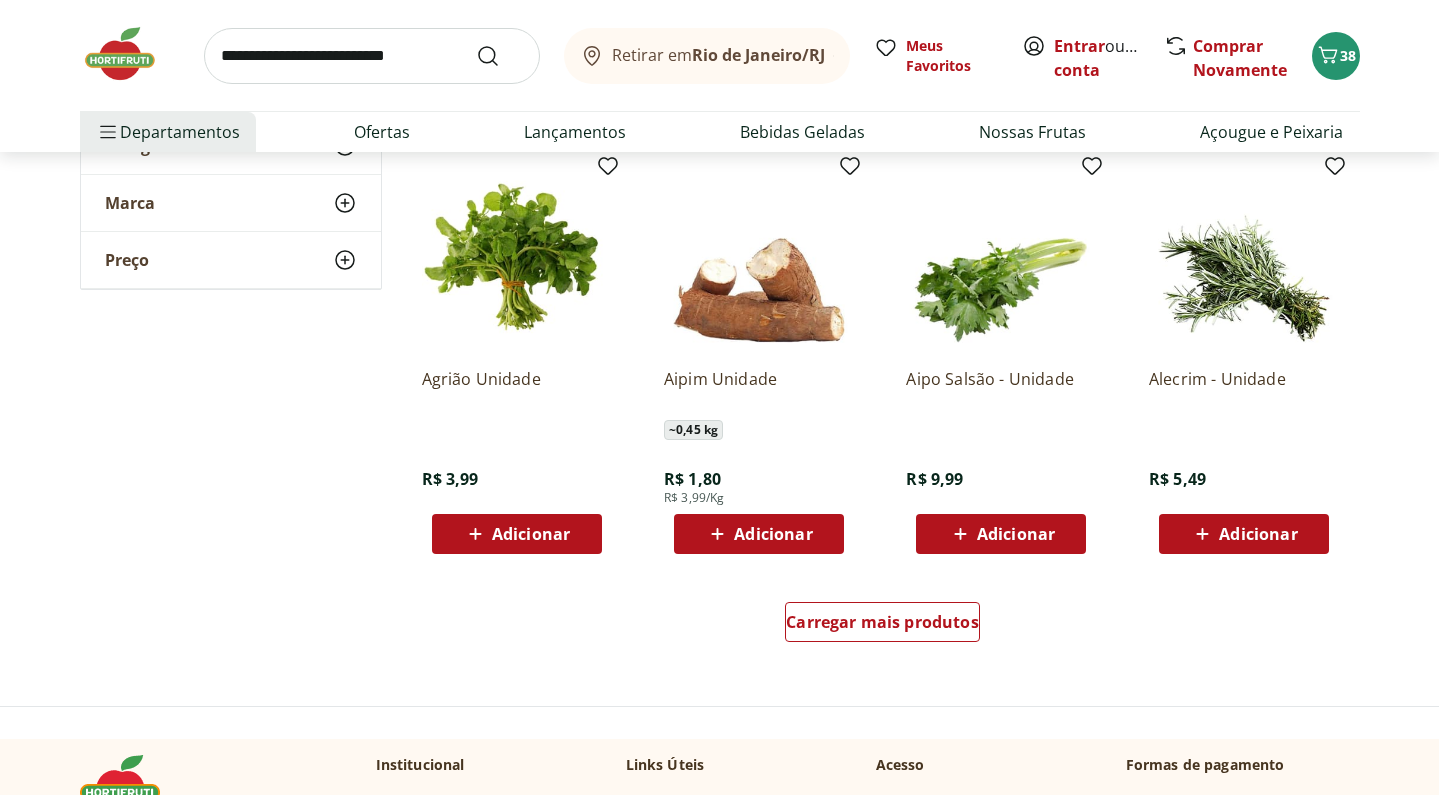 scroll, scrollTop: 11502, scrollLeft: 0, axis: vertical 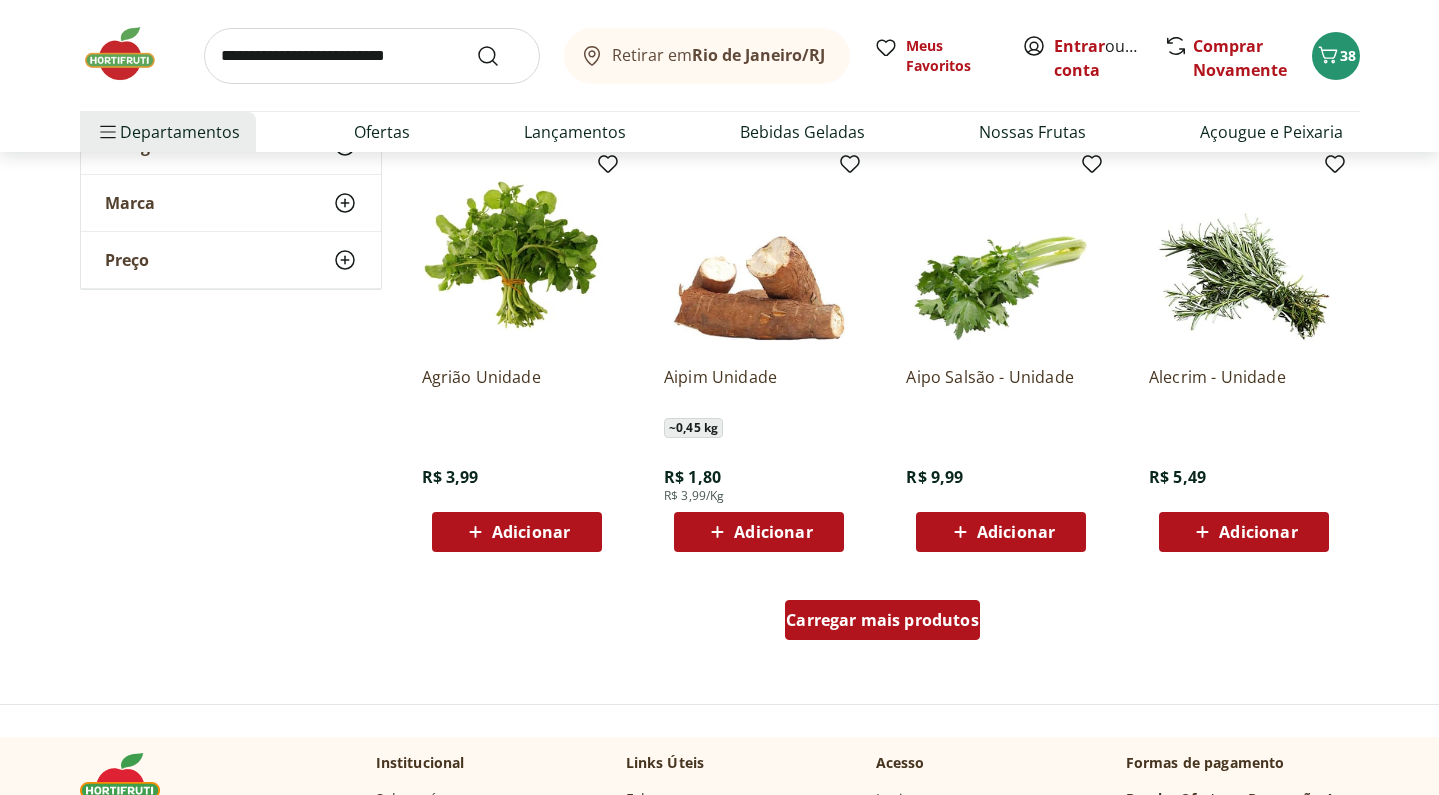 click on "Carregar mais produtos" at bounding box center [882, 620] 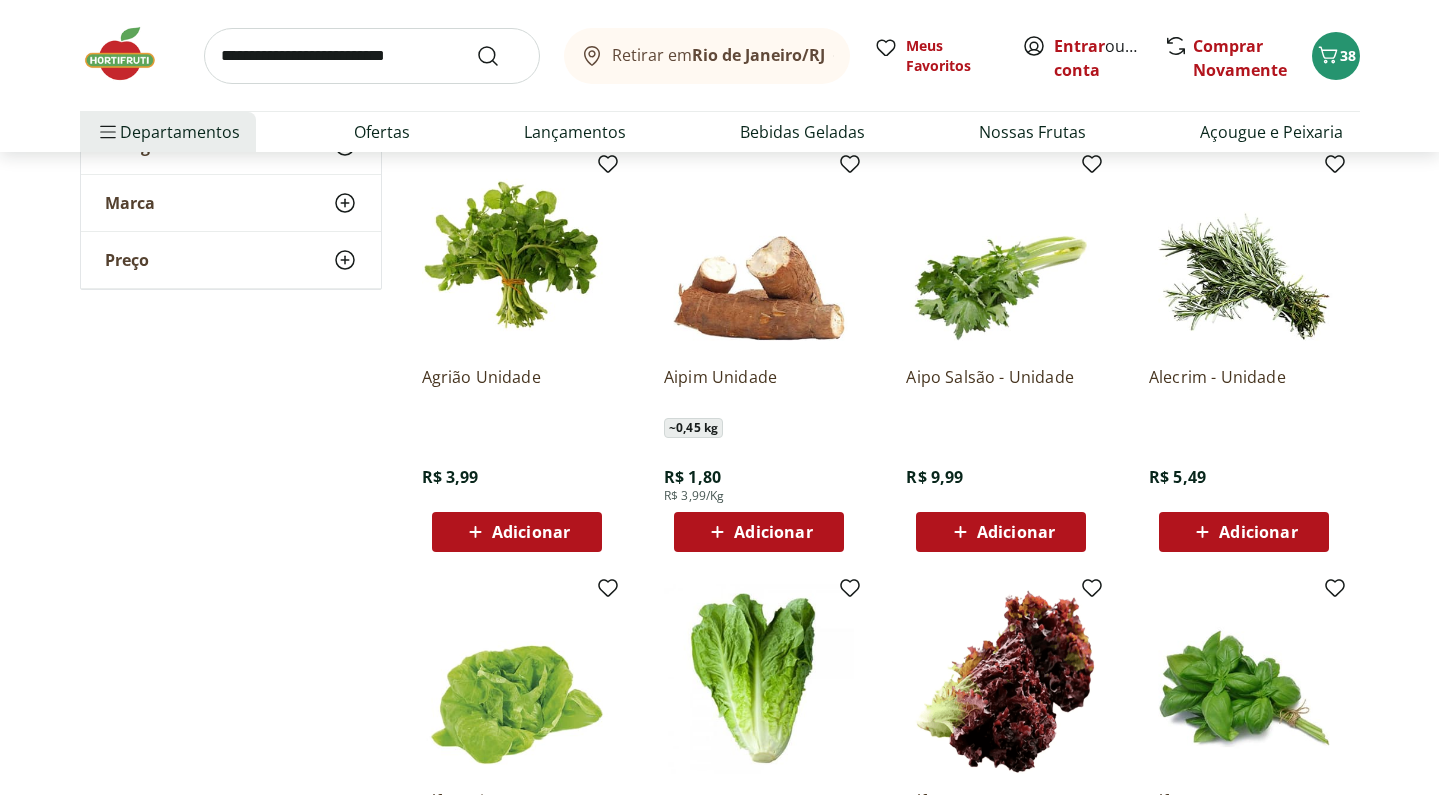 type on "*" 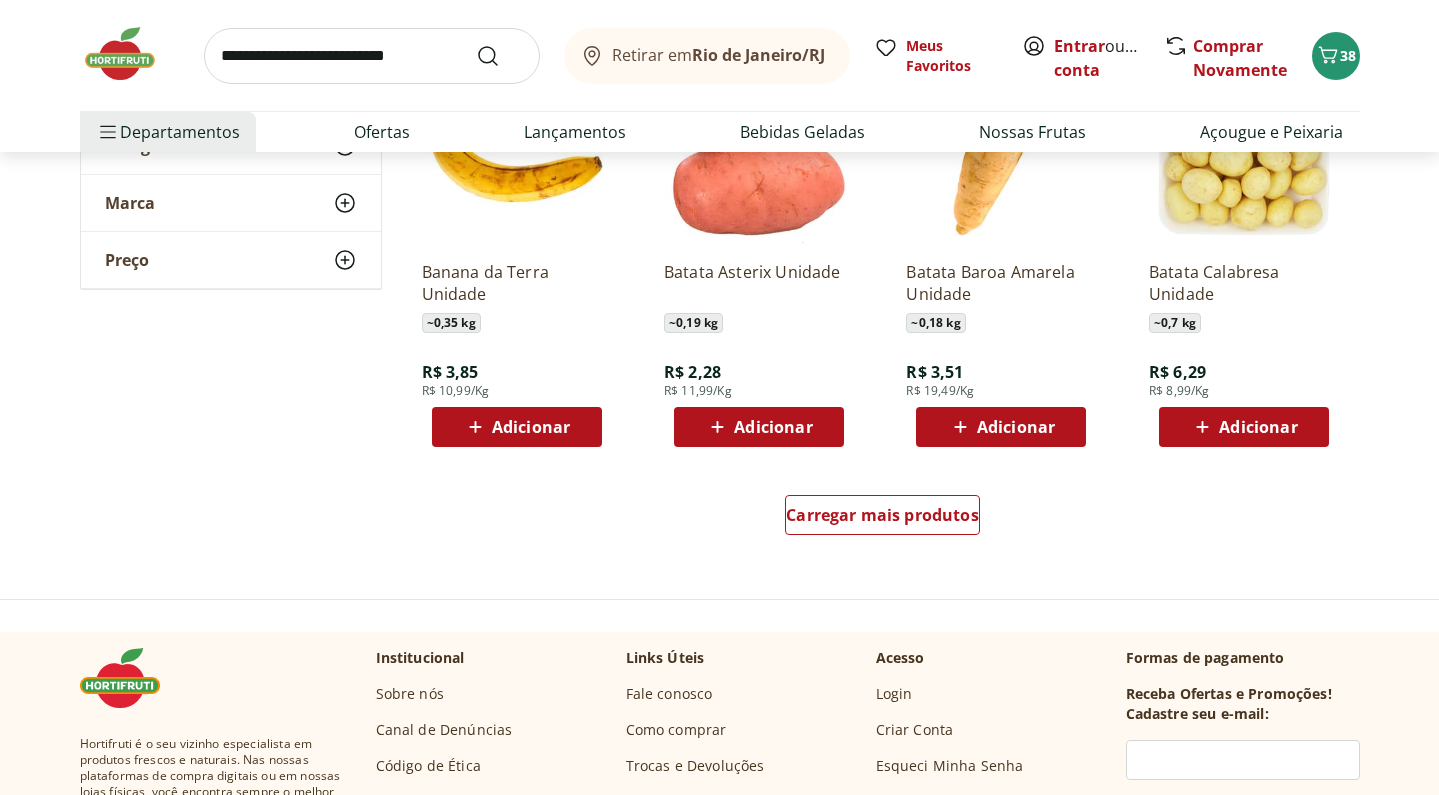 scroll, scrollTop: 12943, scrollLeft: 0, axis: vertical 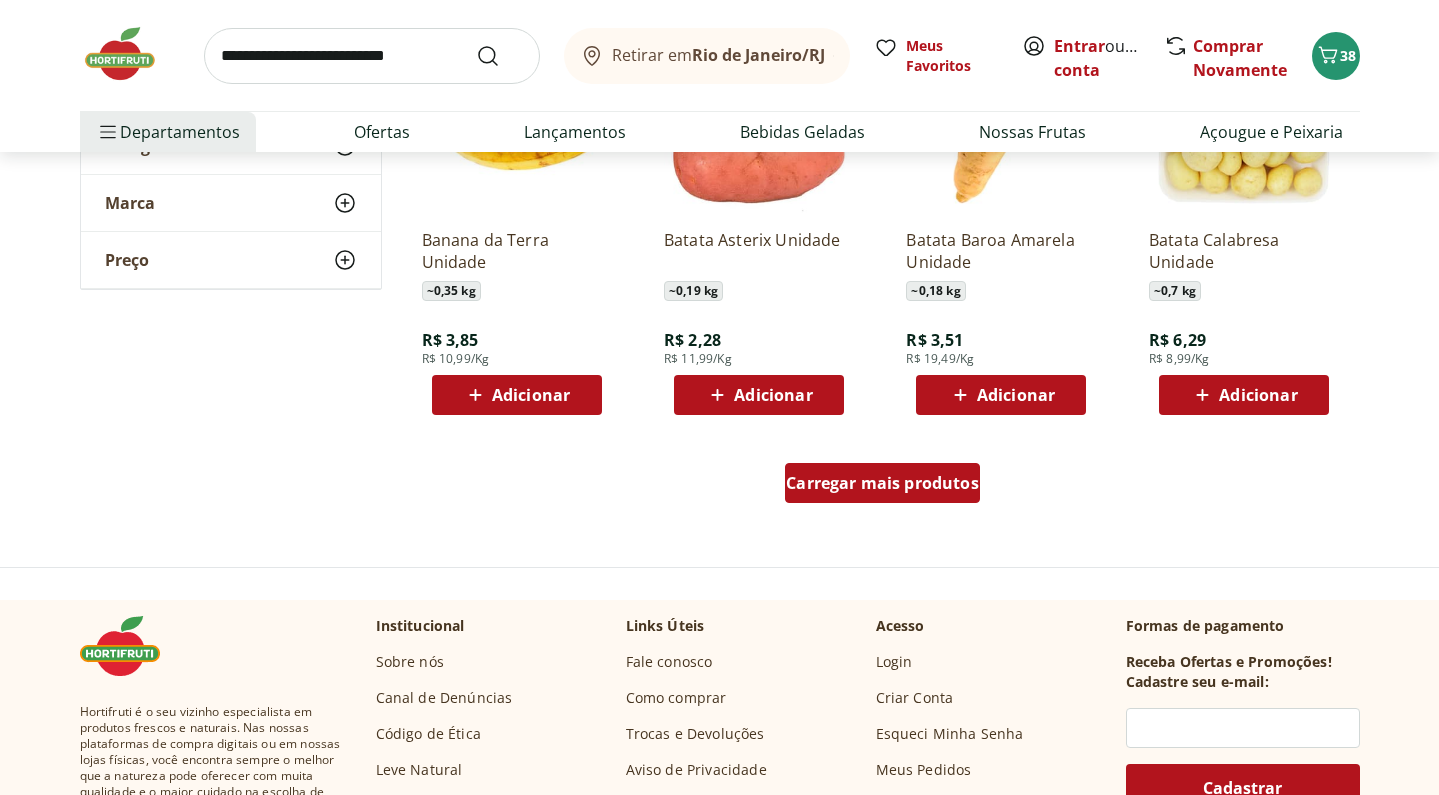 click on "Carregar mais produtos" at bounding box center [882, 483] 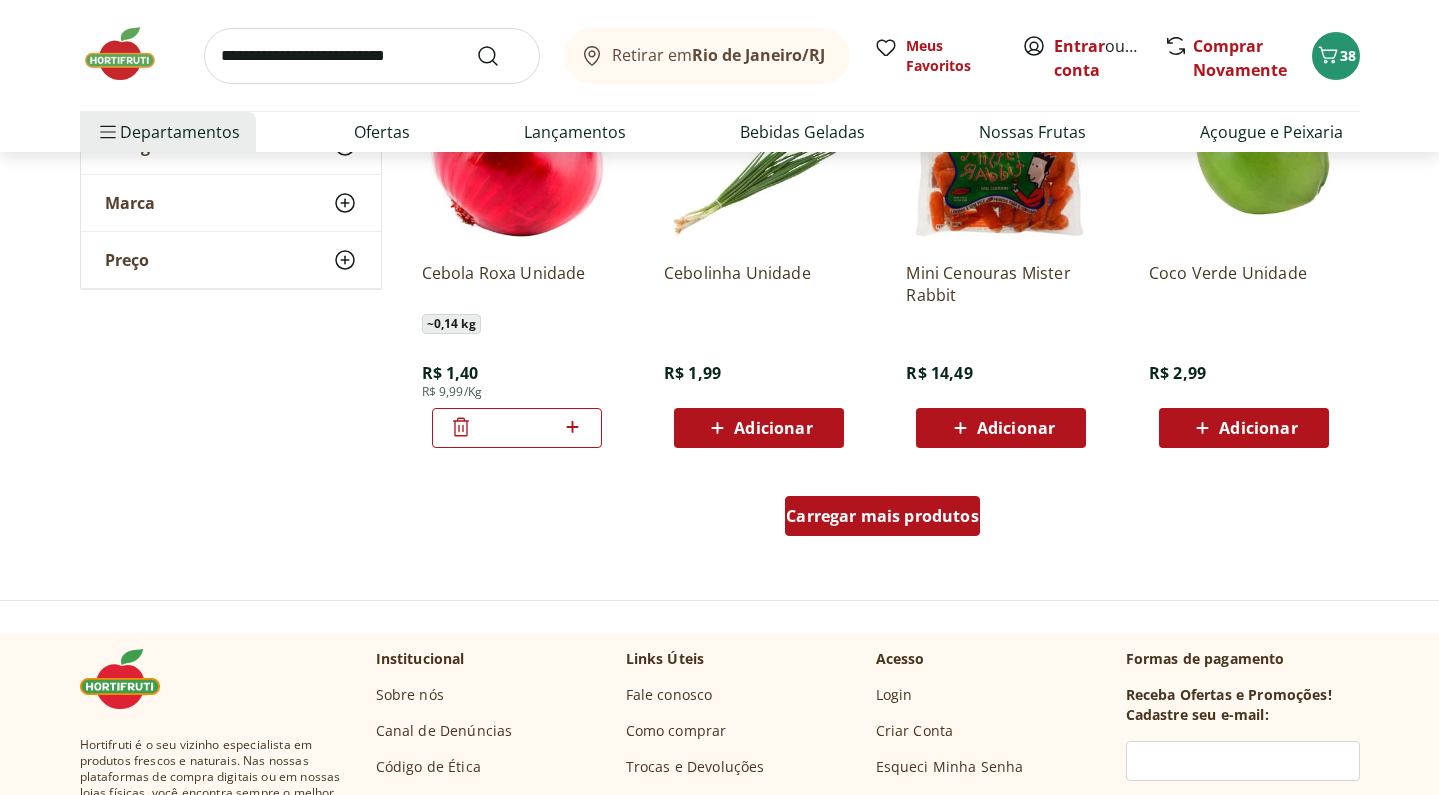 scroll, scrollTop: 14216, scrollLeft: 0, axis: vertical 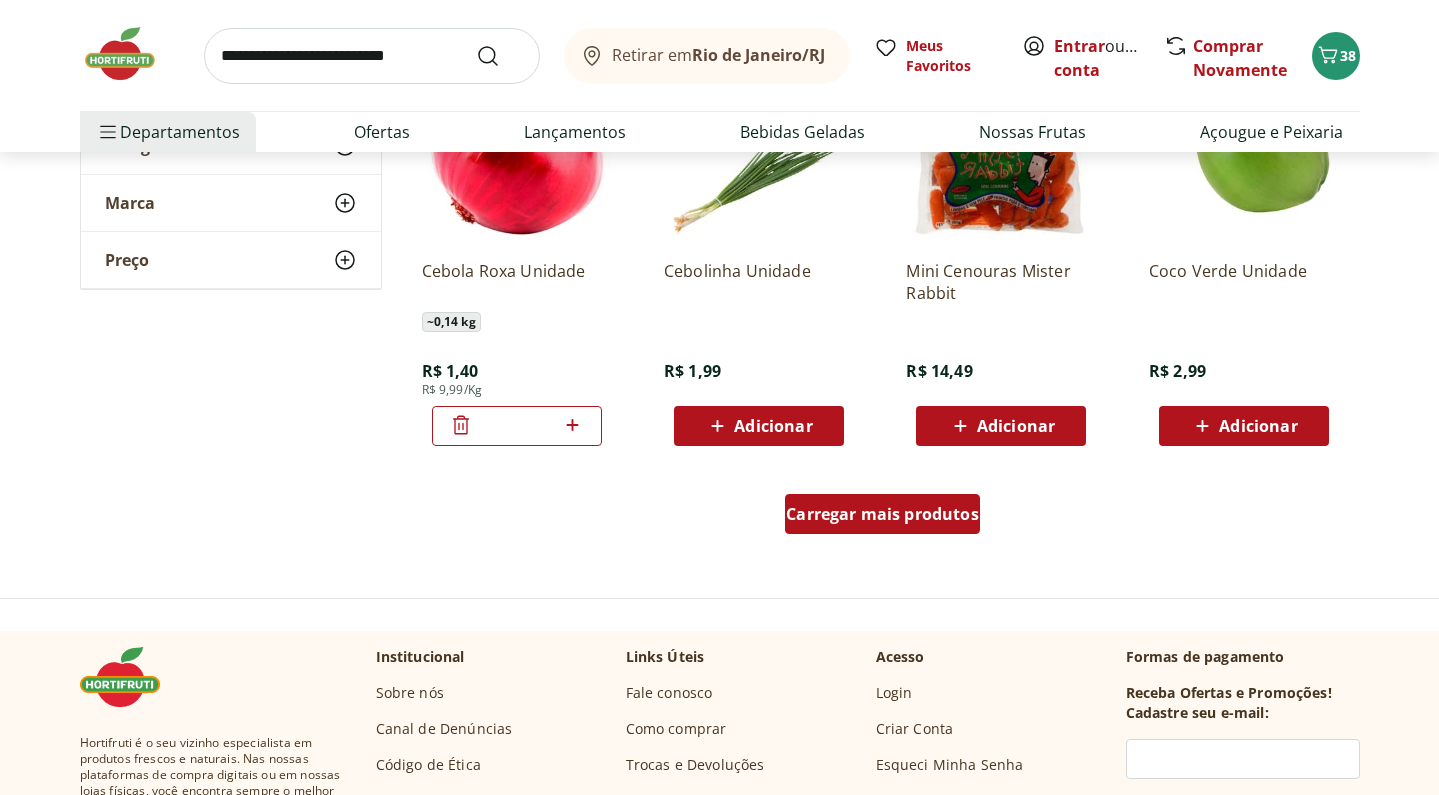 click on "Carregar mais produtos" at bounding box center [882, 514] 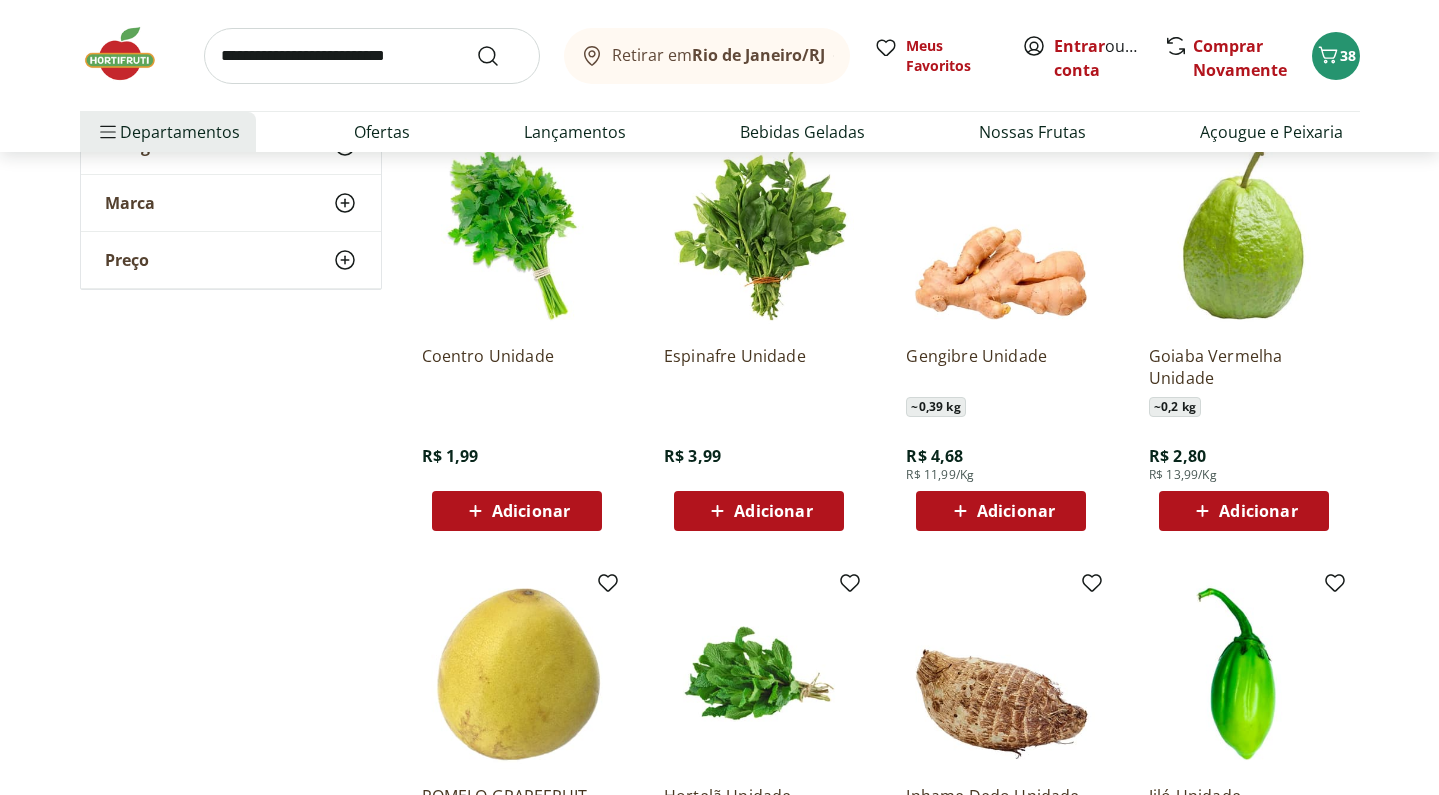 scroll, scrollTop: 14546, scrollLeft: 0, axis: vertical 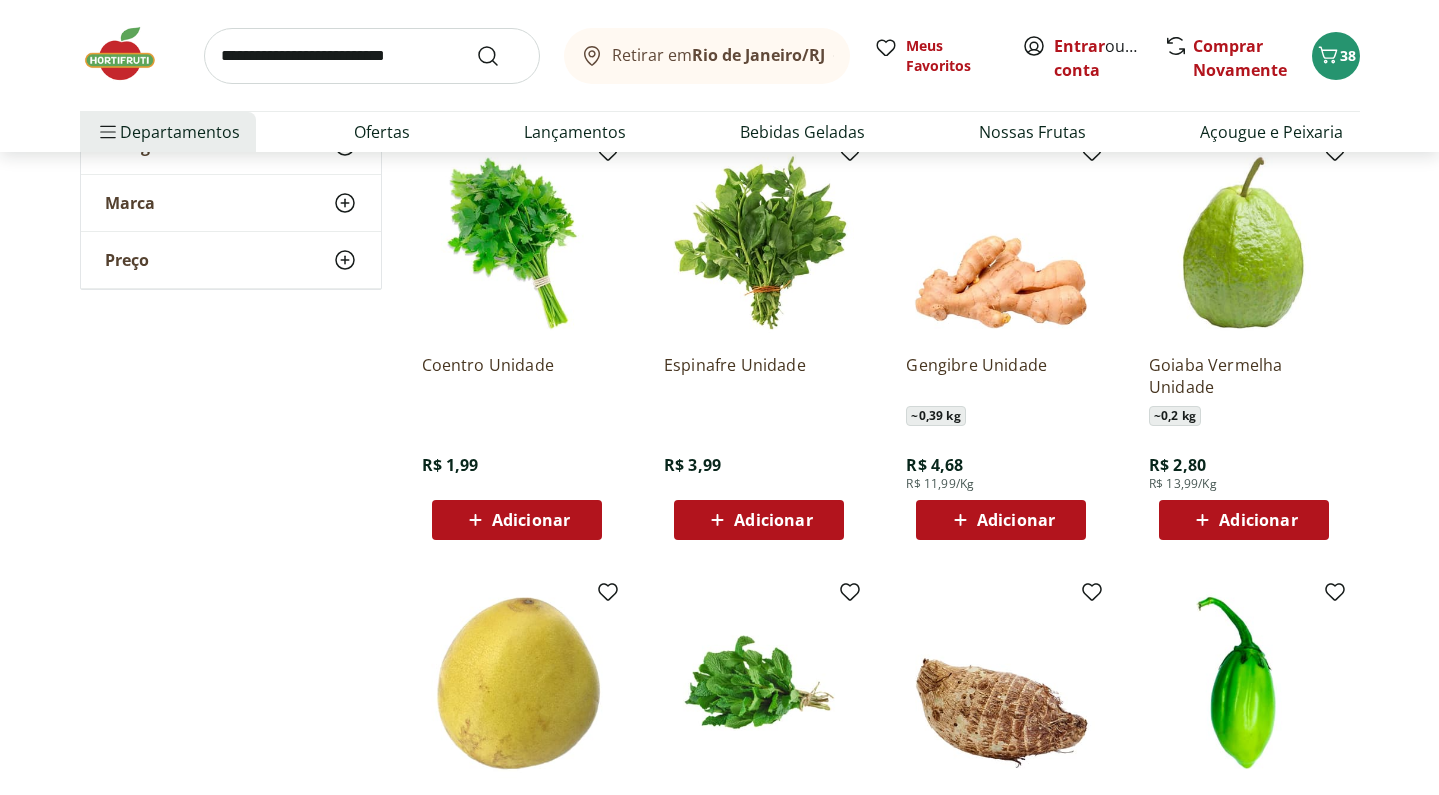 click on "Adicionar" at bounding box center [531, 520] 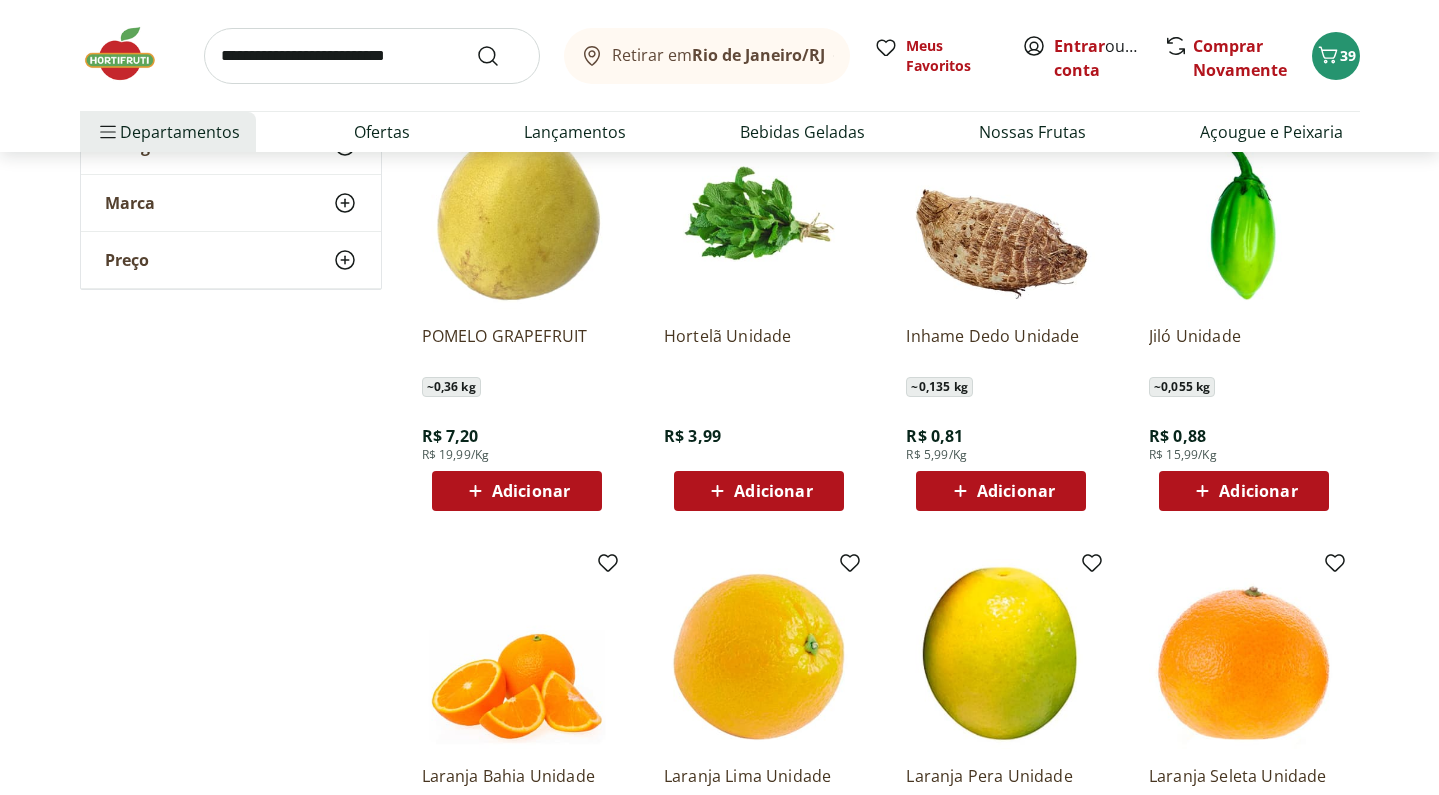 scroll, scrollTop: 15013, scrollLeft: 0, axis: vertical 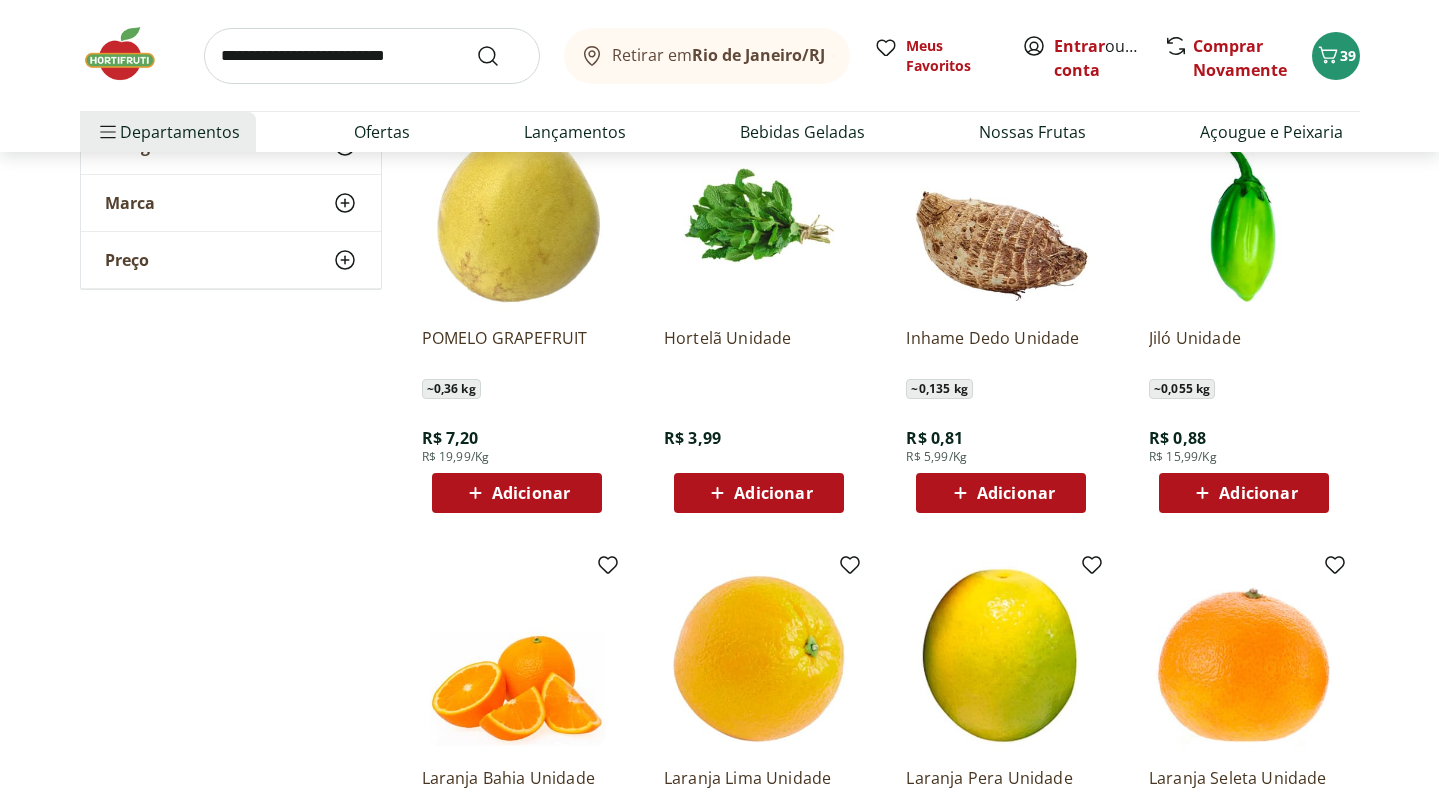 click on "Adicionar" at bounding box center [1016, 493] 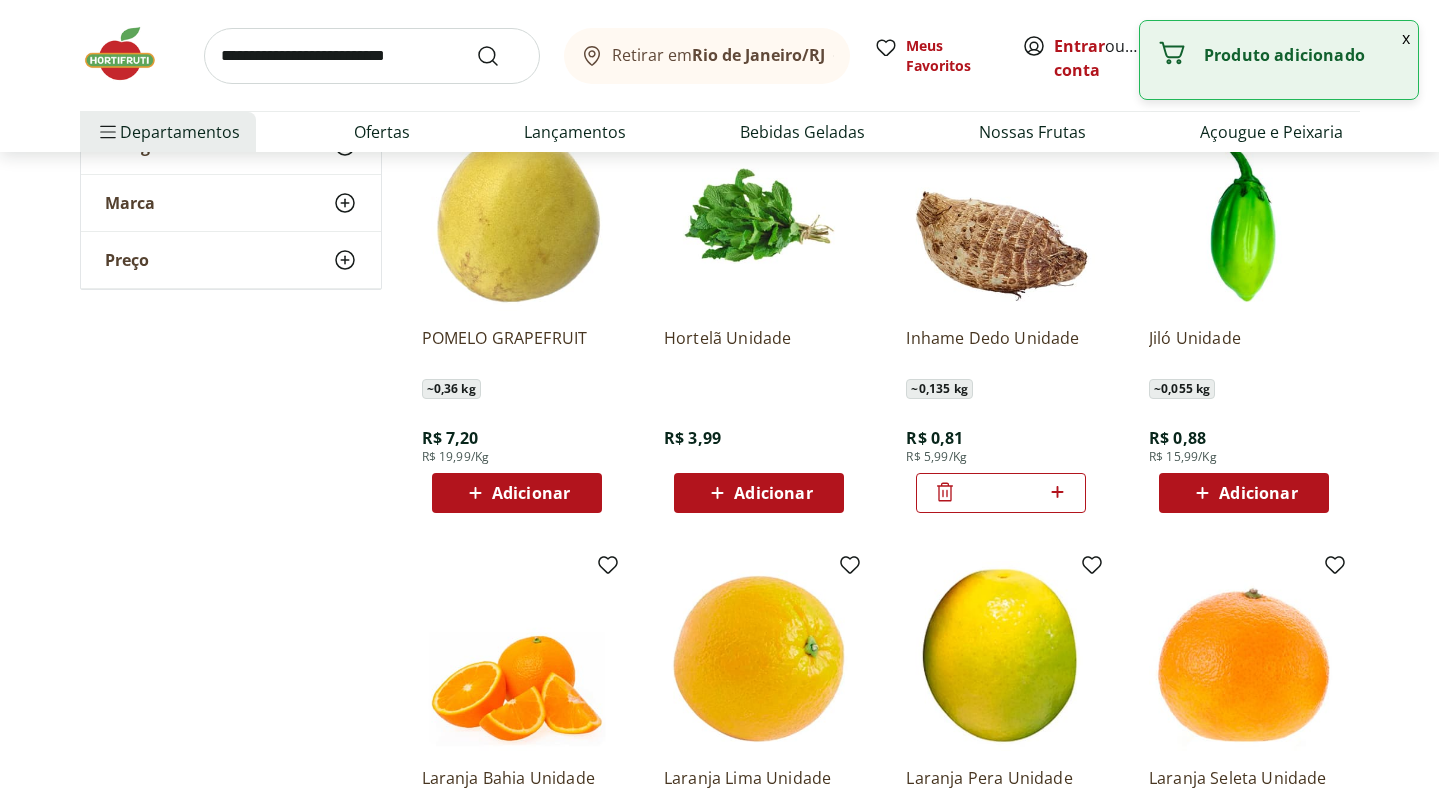 click 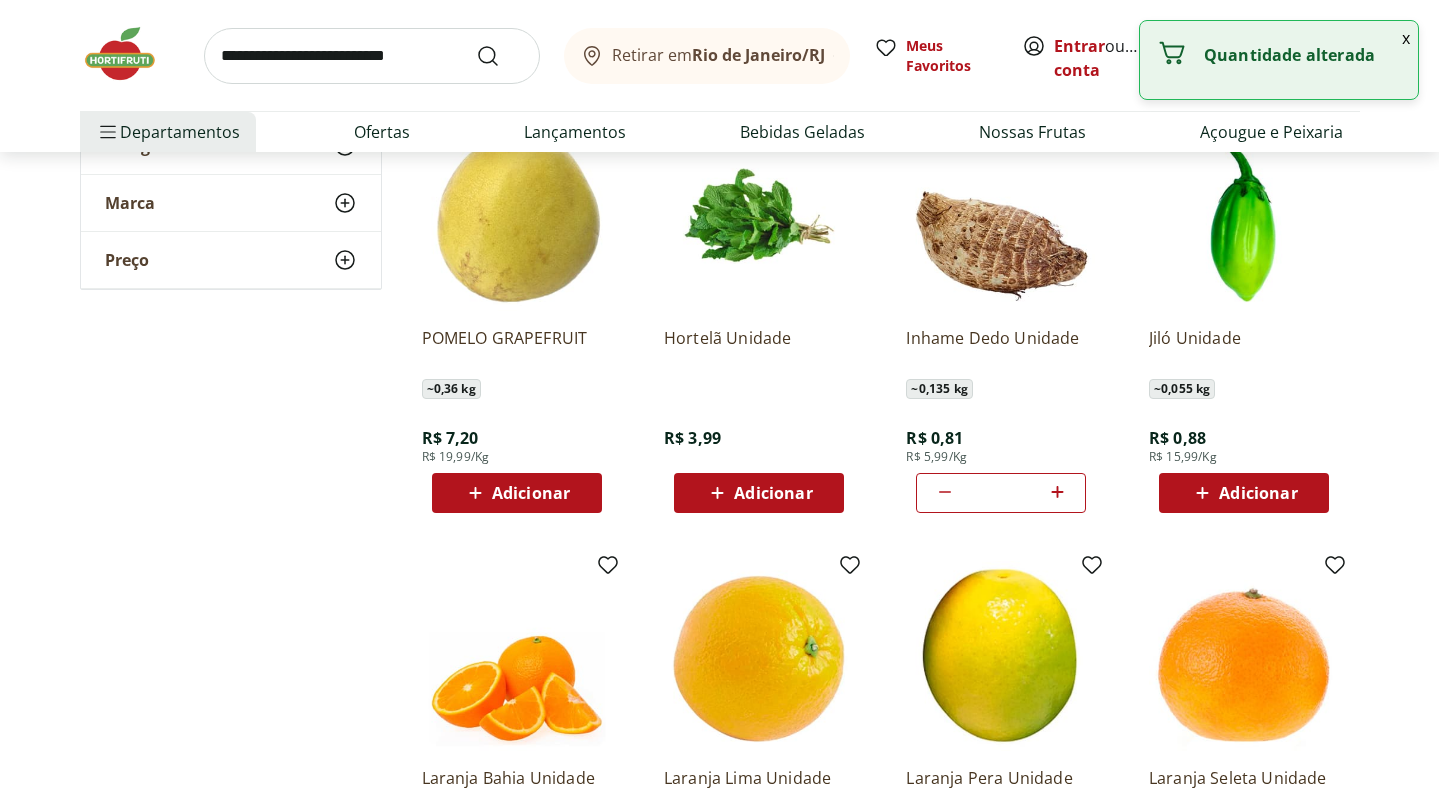 click 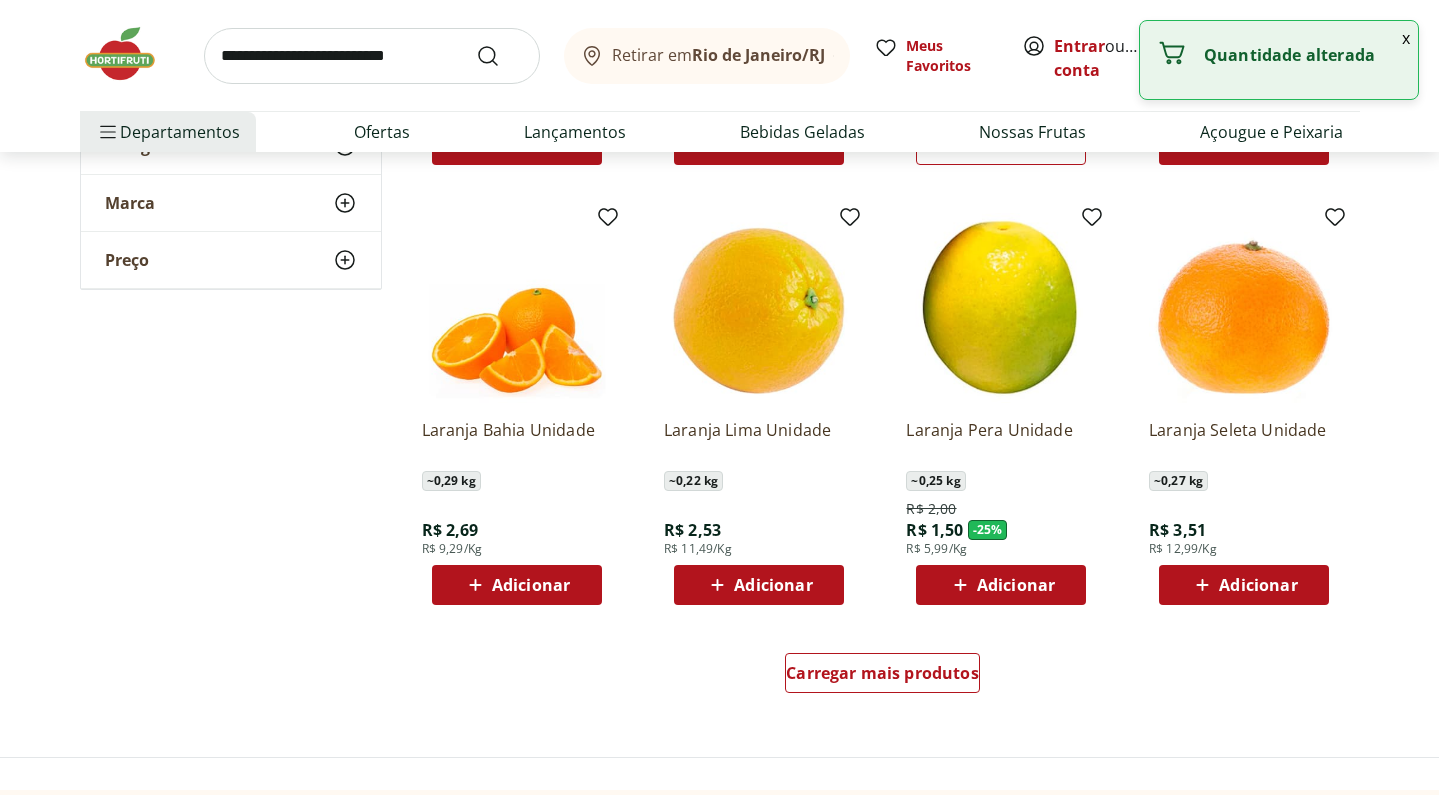 scroll, scrollTop: 15389, scrollLeft: 0, axis: vertical 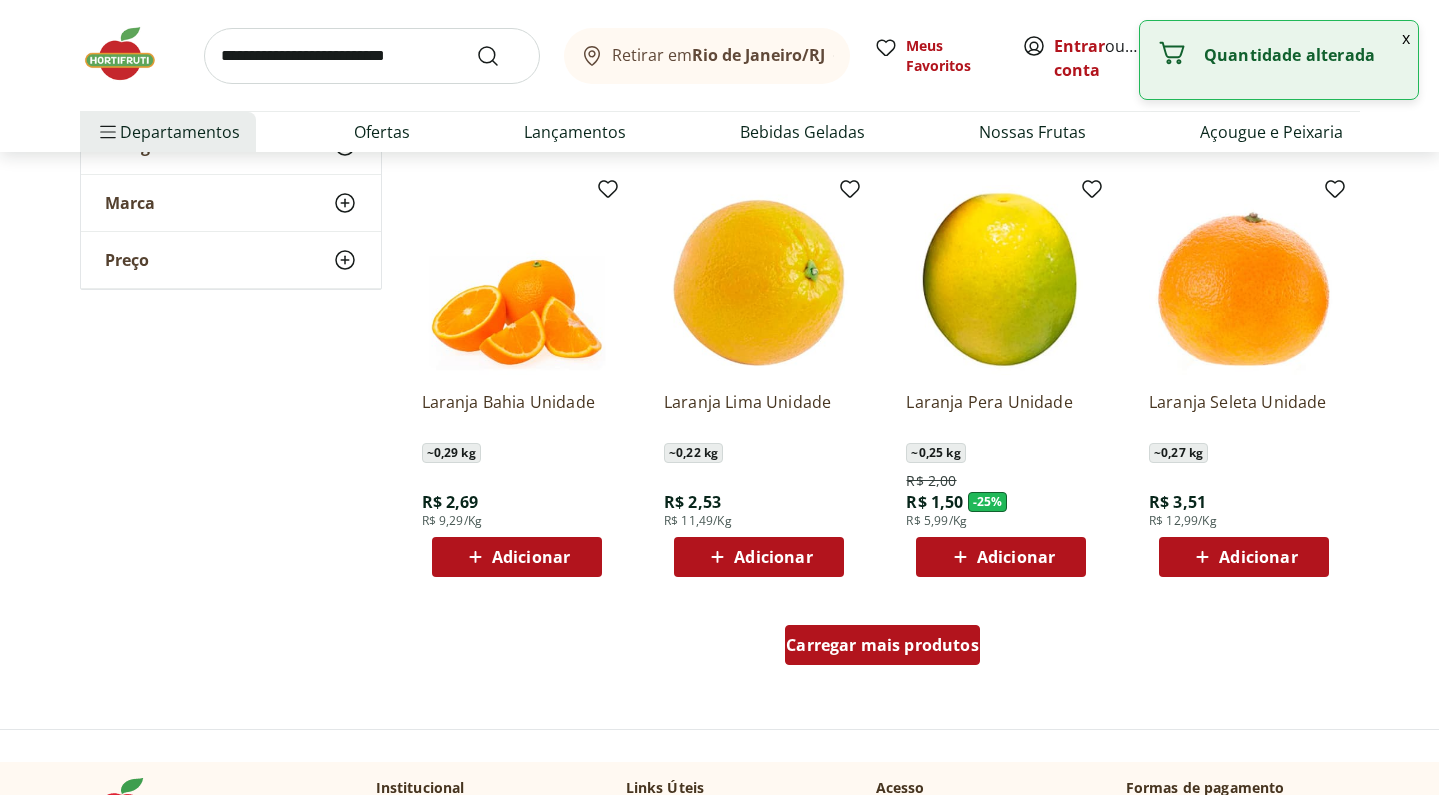click on "Carregar mais produtos" at bounding box center [882, 645] 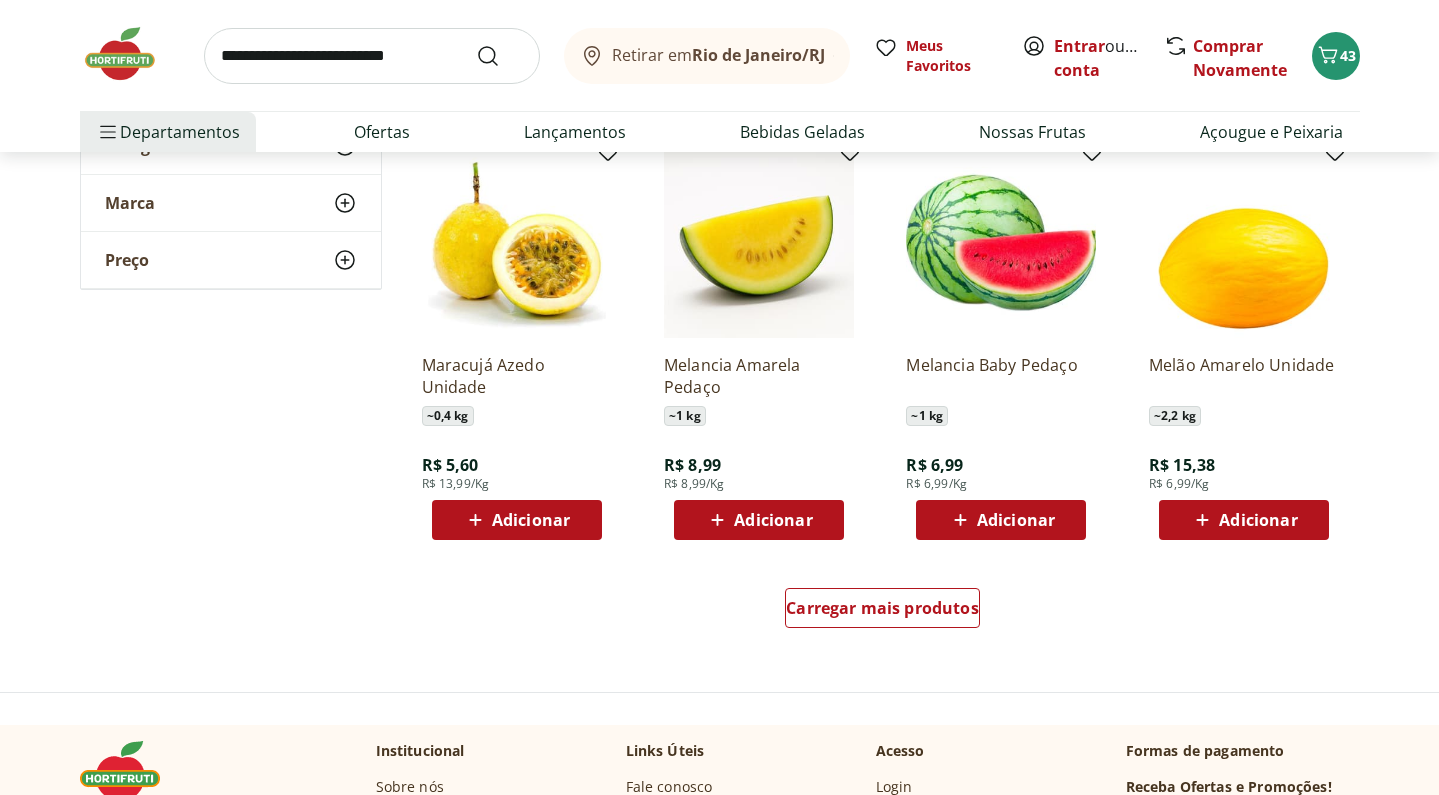 scroll, scrollTop: 16738, scrollLeft: 0, axis: vertical 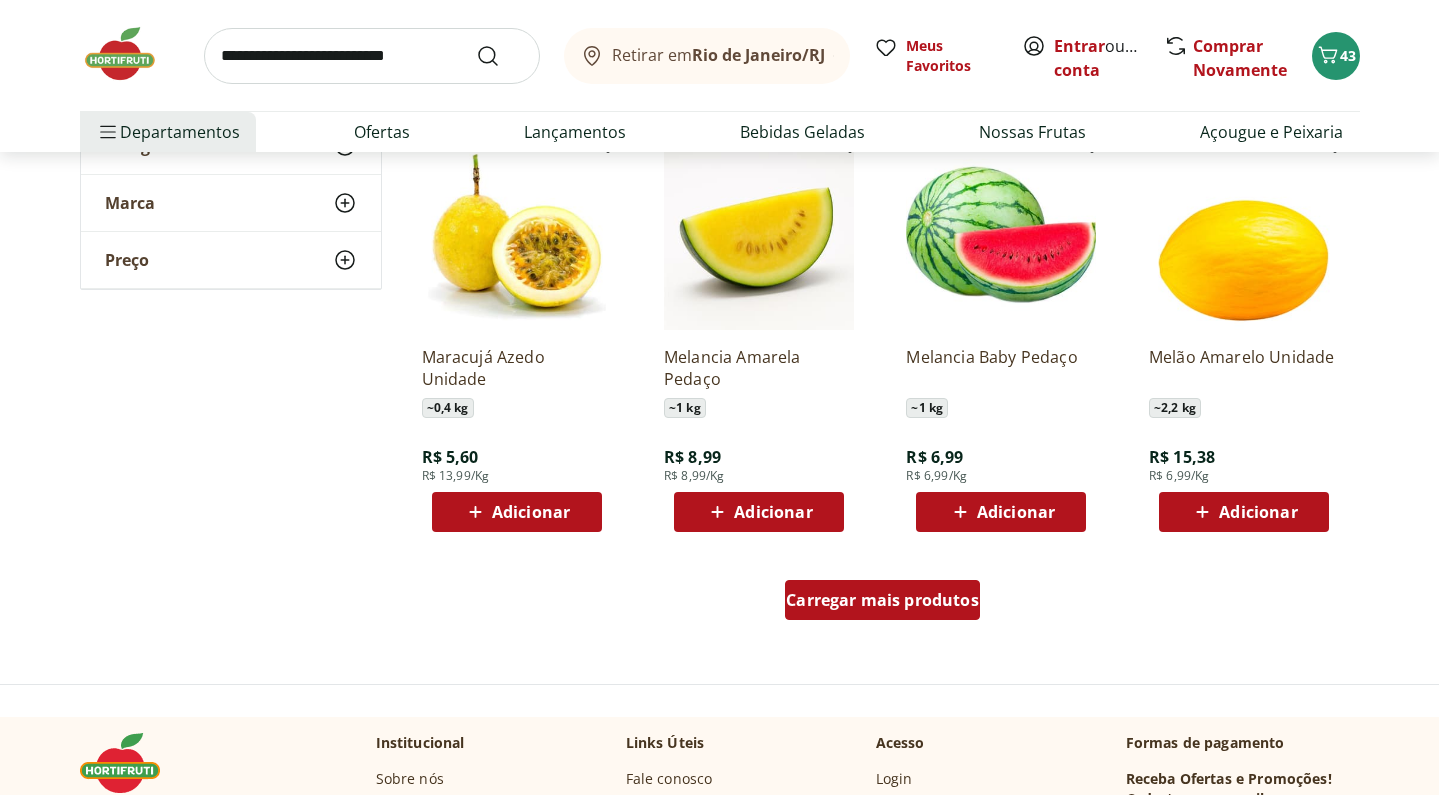 click on "Carregar mais produtos" at bounding box center [882, 600] 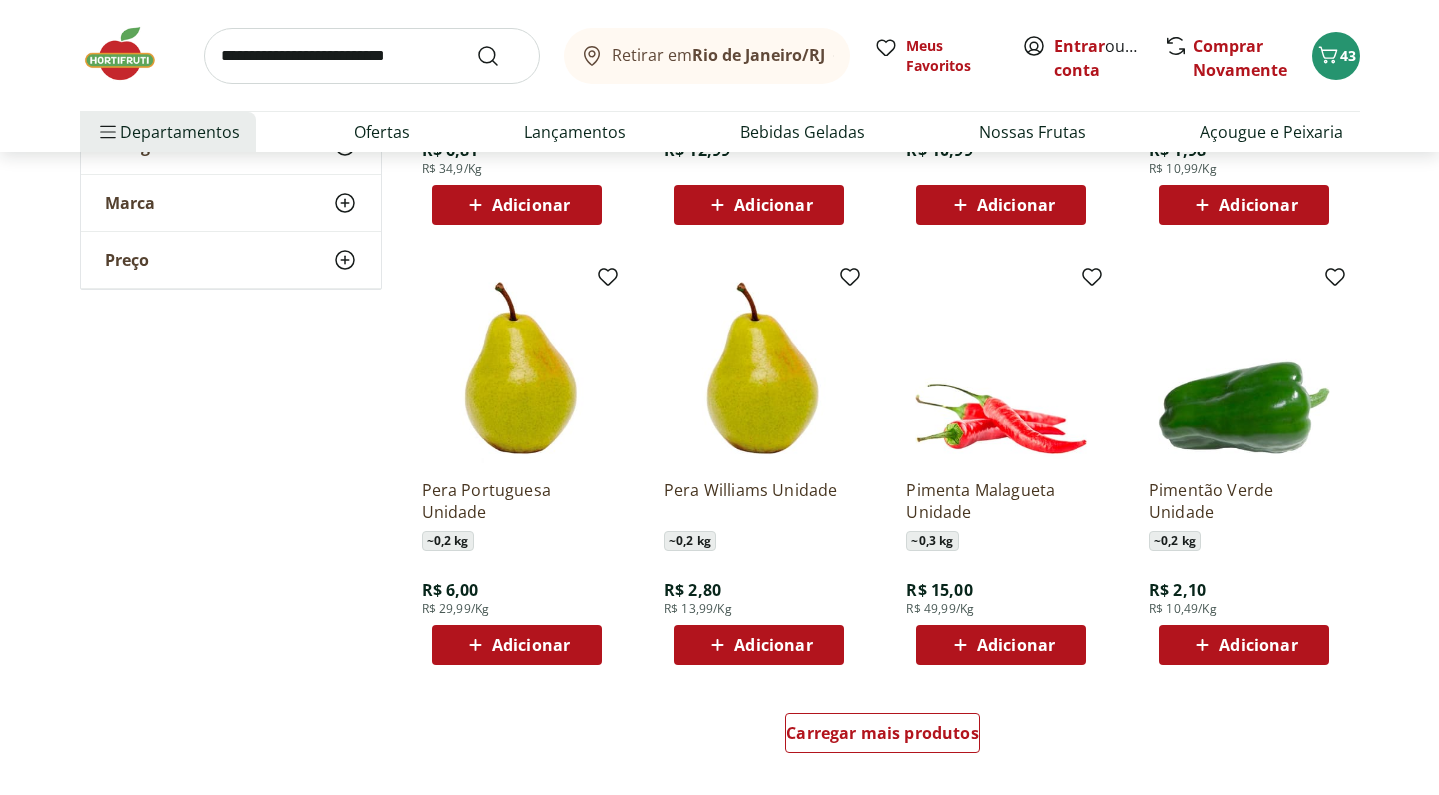 scroll, scrollTop: 17912, scrollLeft: 0, axis: vertical 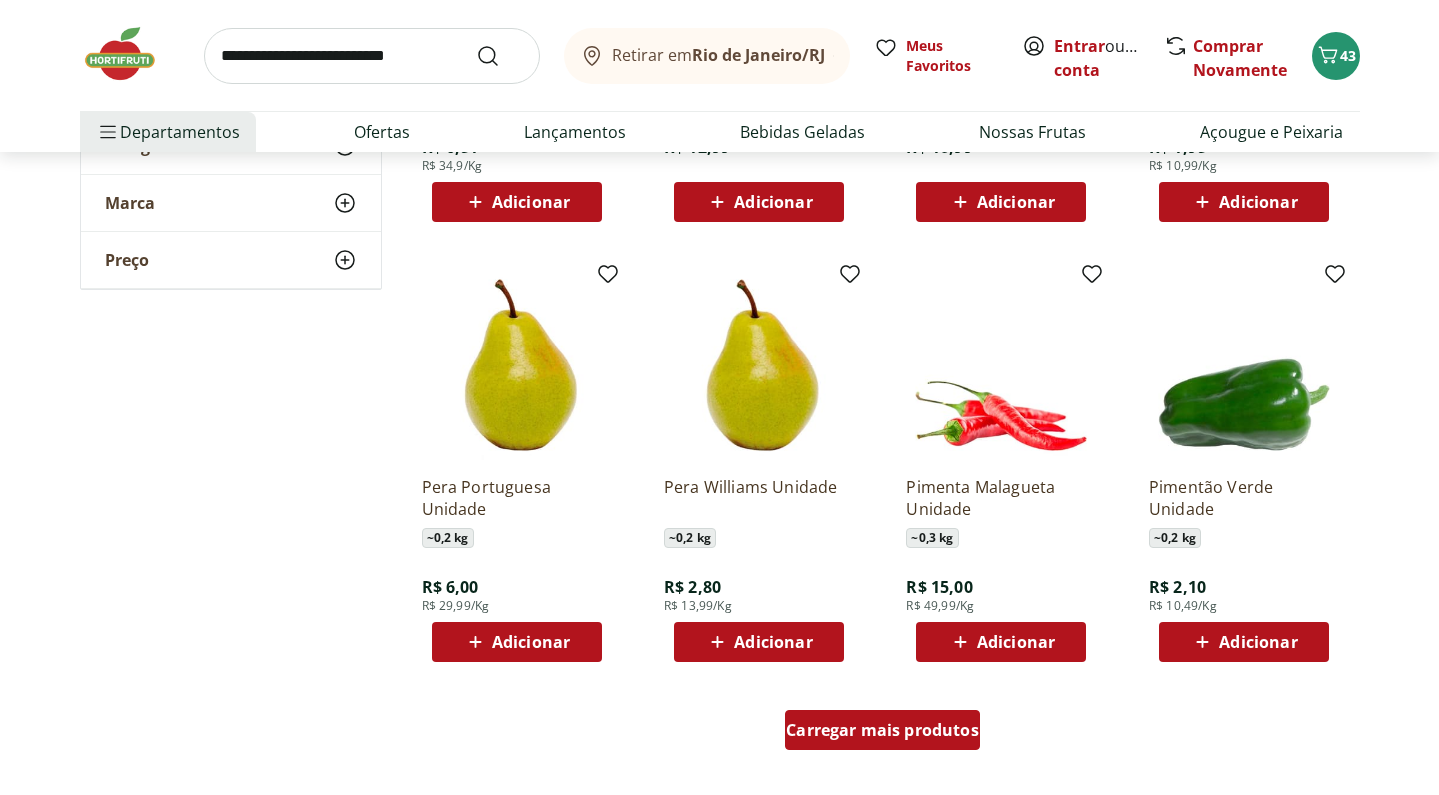 click on "Carregar mais produtos" at bounding box center [882, 730] 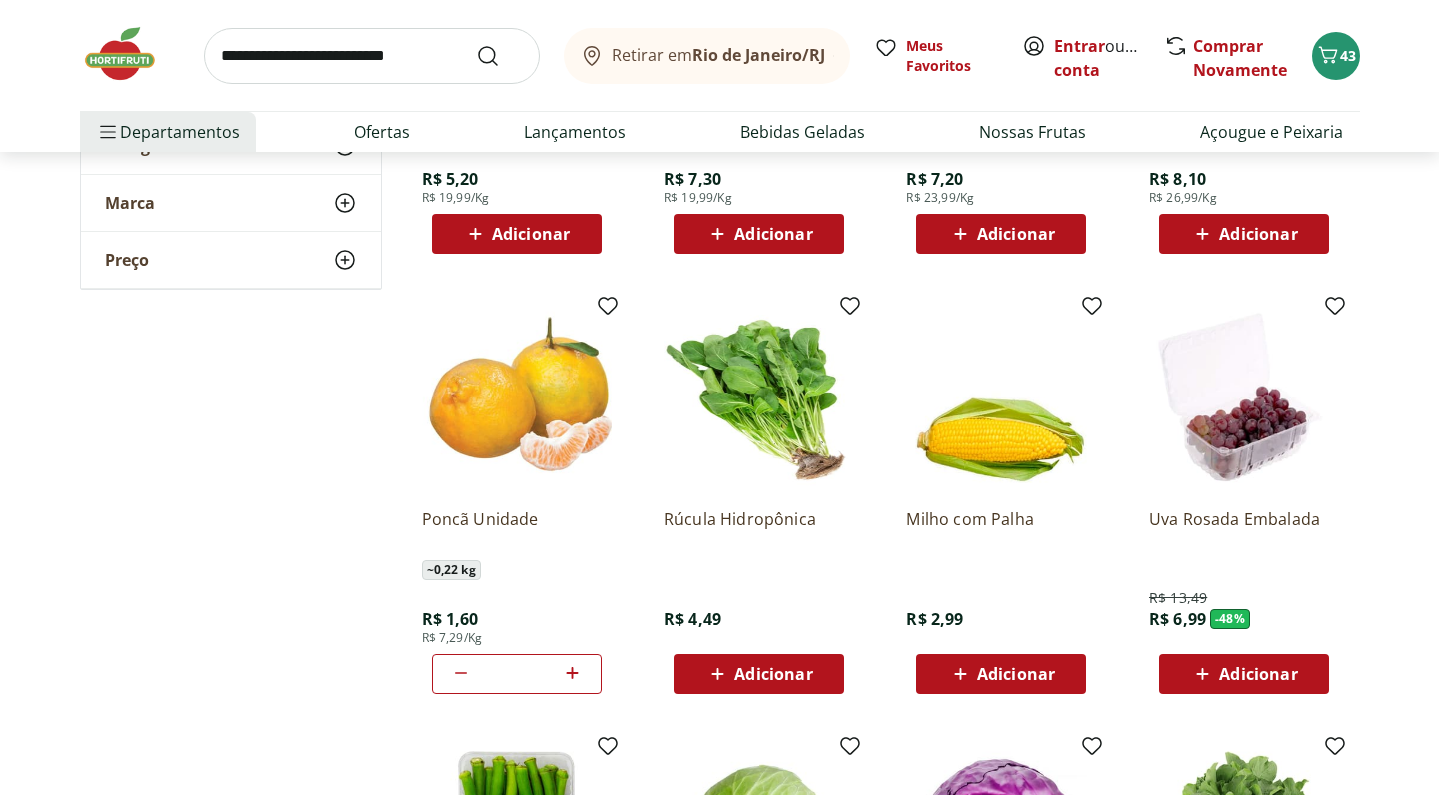 scroll, scrollTop: 18750, scrollLeft: 0, axis: vertical 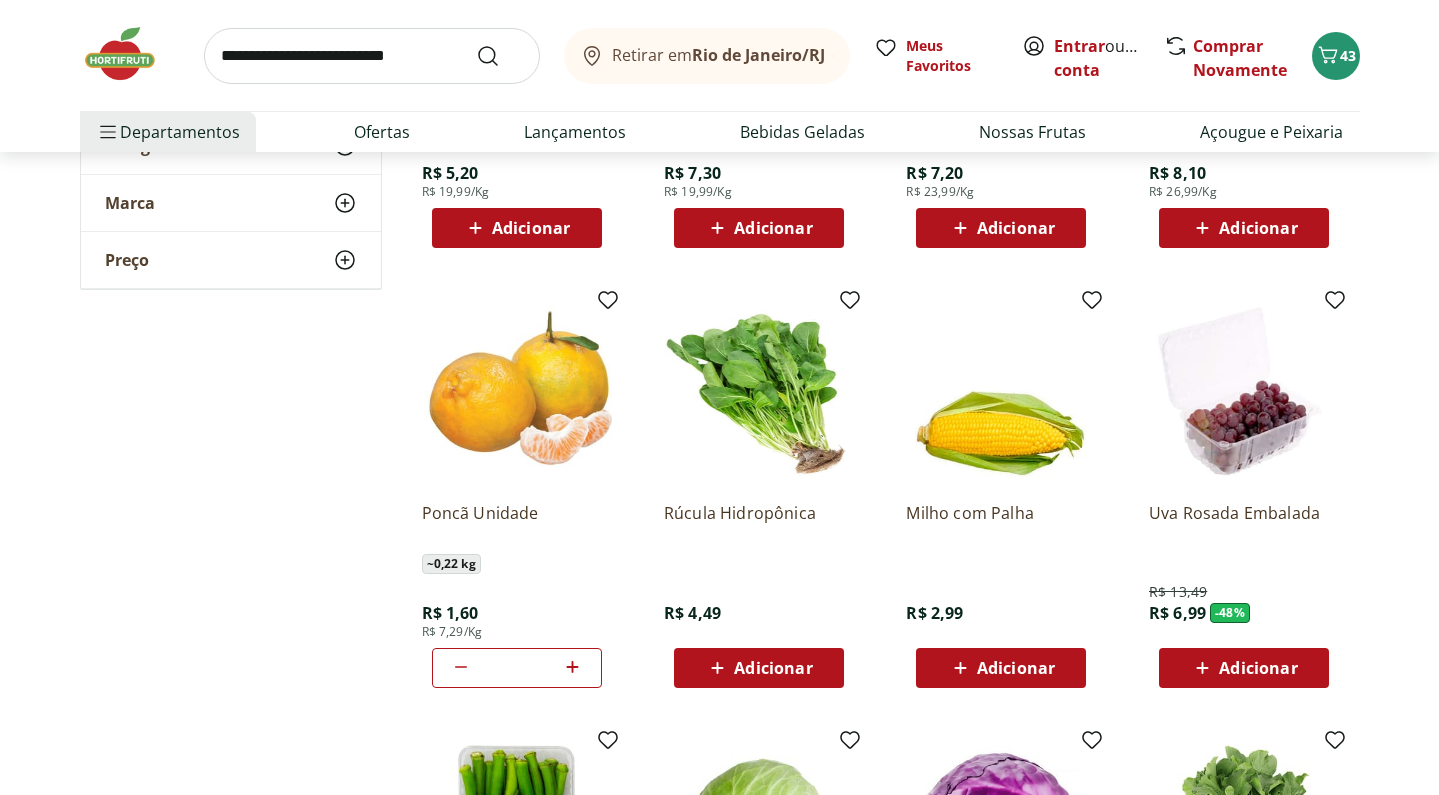 click on "Adicionar" at bounding box center (773, 668) 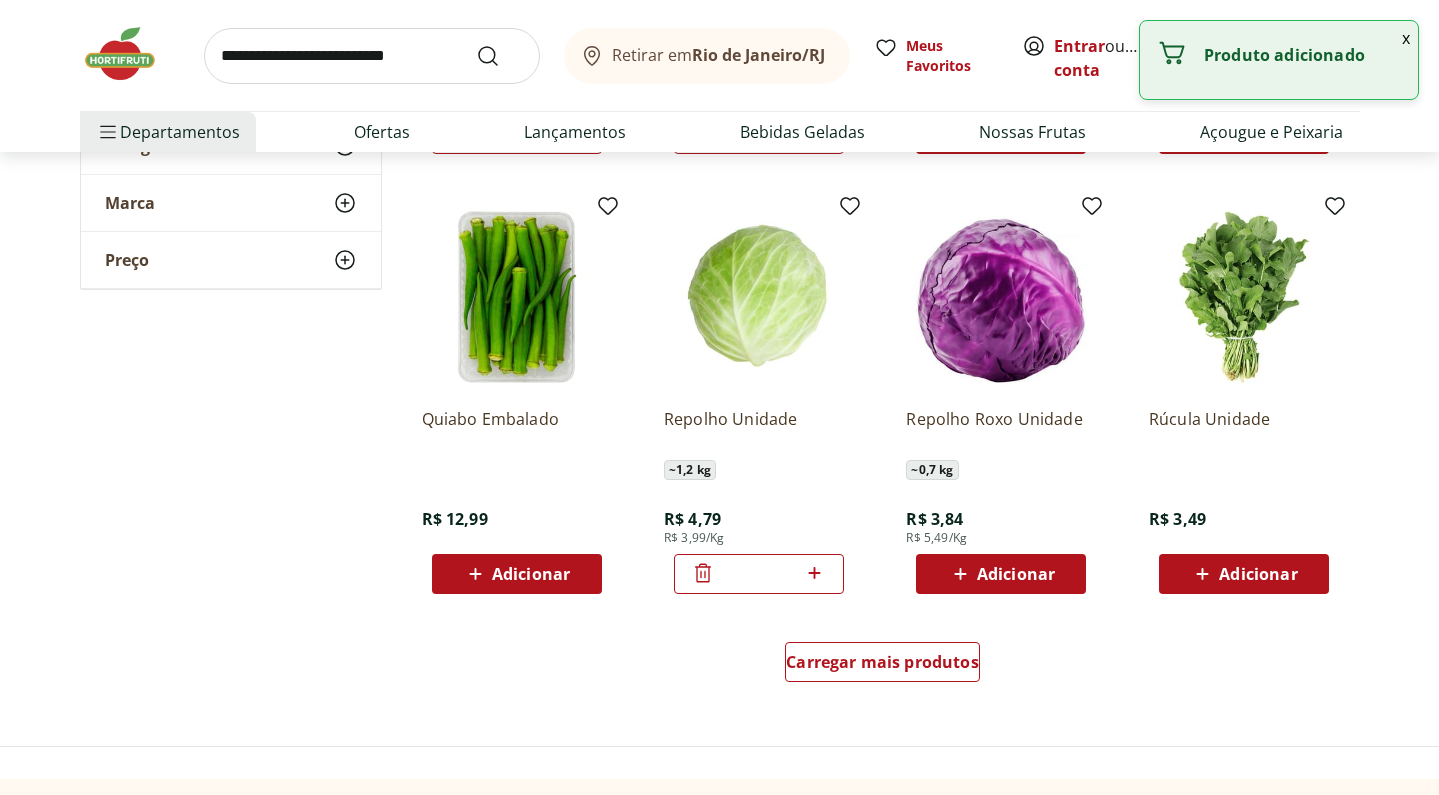 scroll, scrollTop: 19289, scrollLeft: 0, axis: vertical 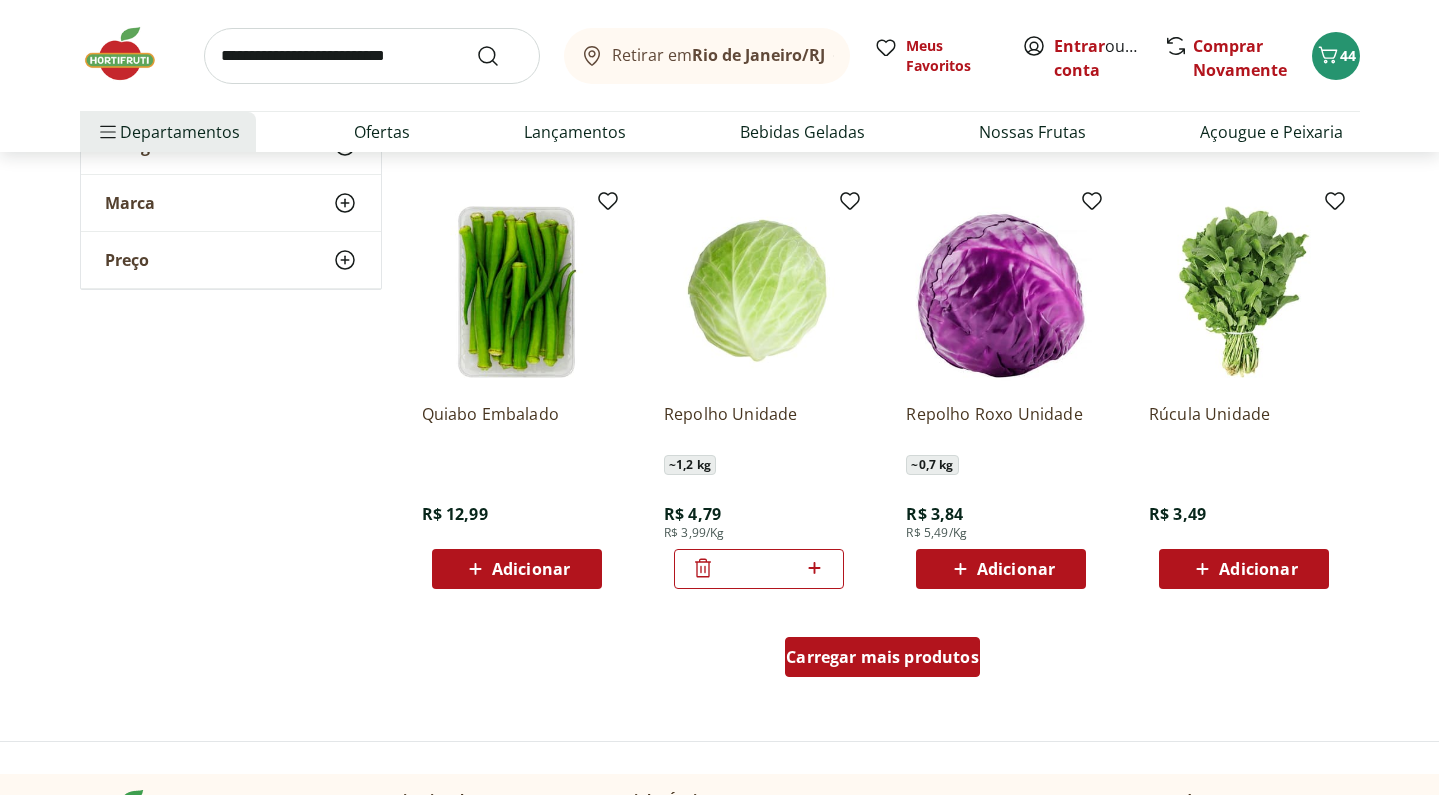 click on "Carregar mais produtos" at bounding box center (882, 657) 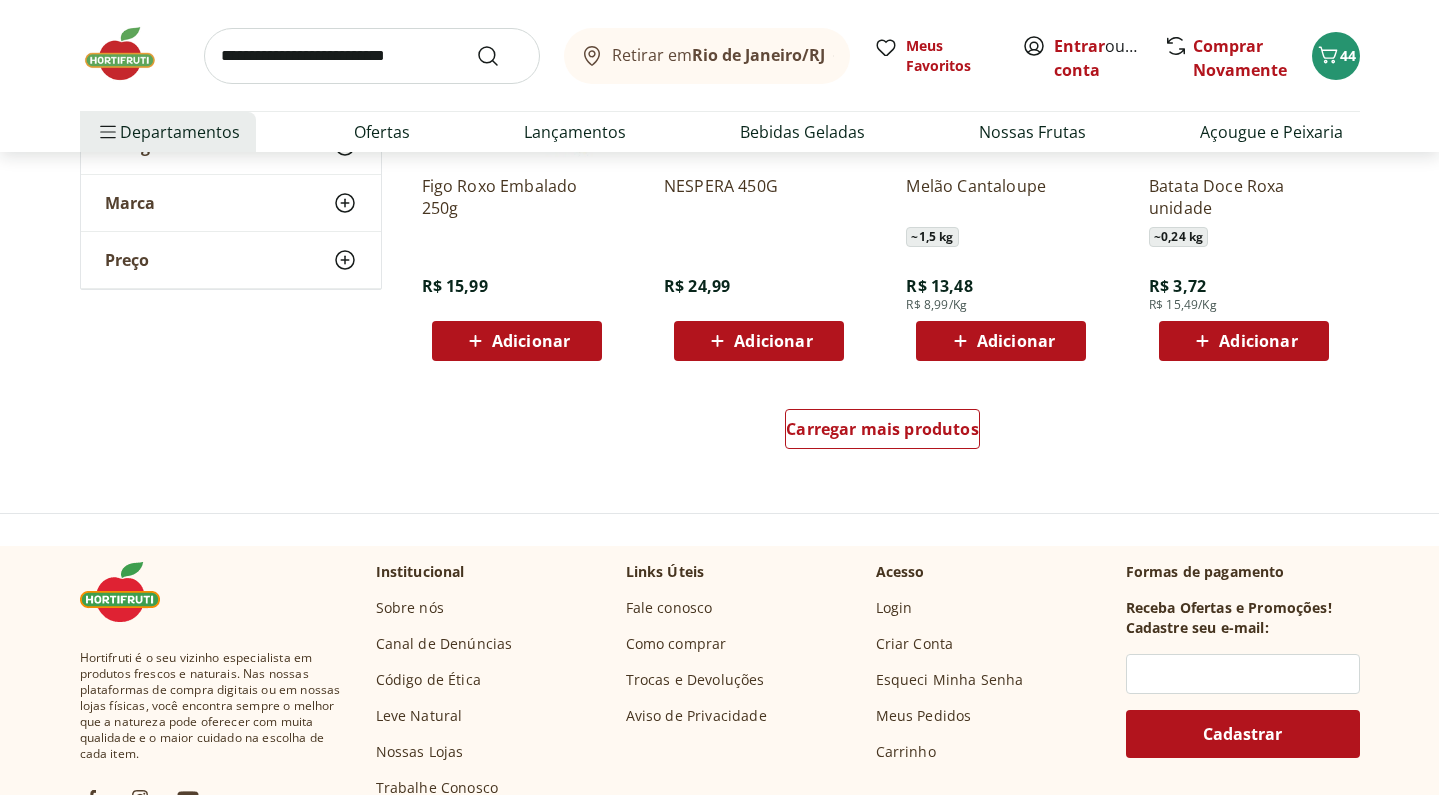 scroll, scrollTop: 20822, scrollLeft: 0, axis: vertical 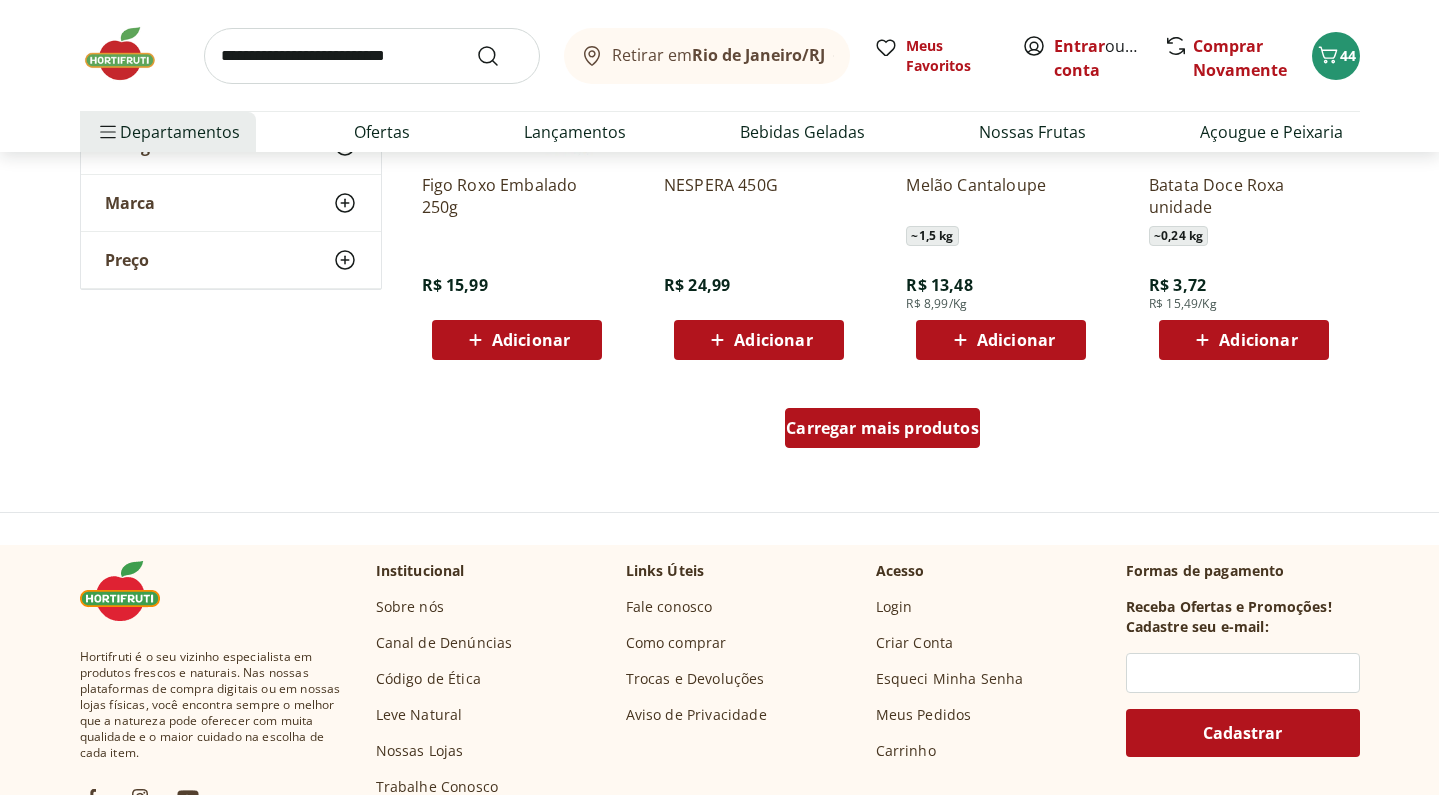 click on "Carregar mais produtos" at bounding box center [882, 428] 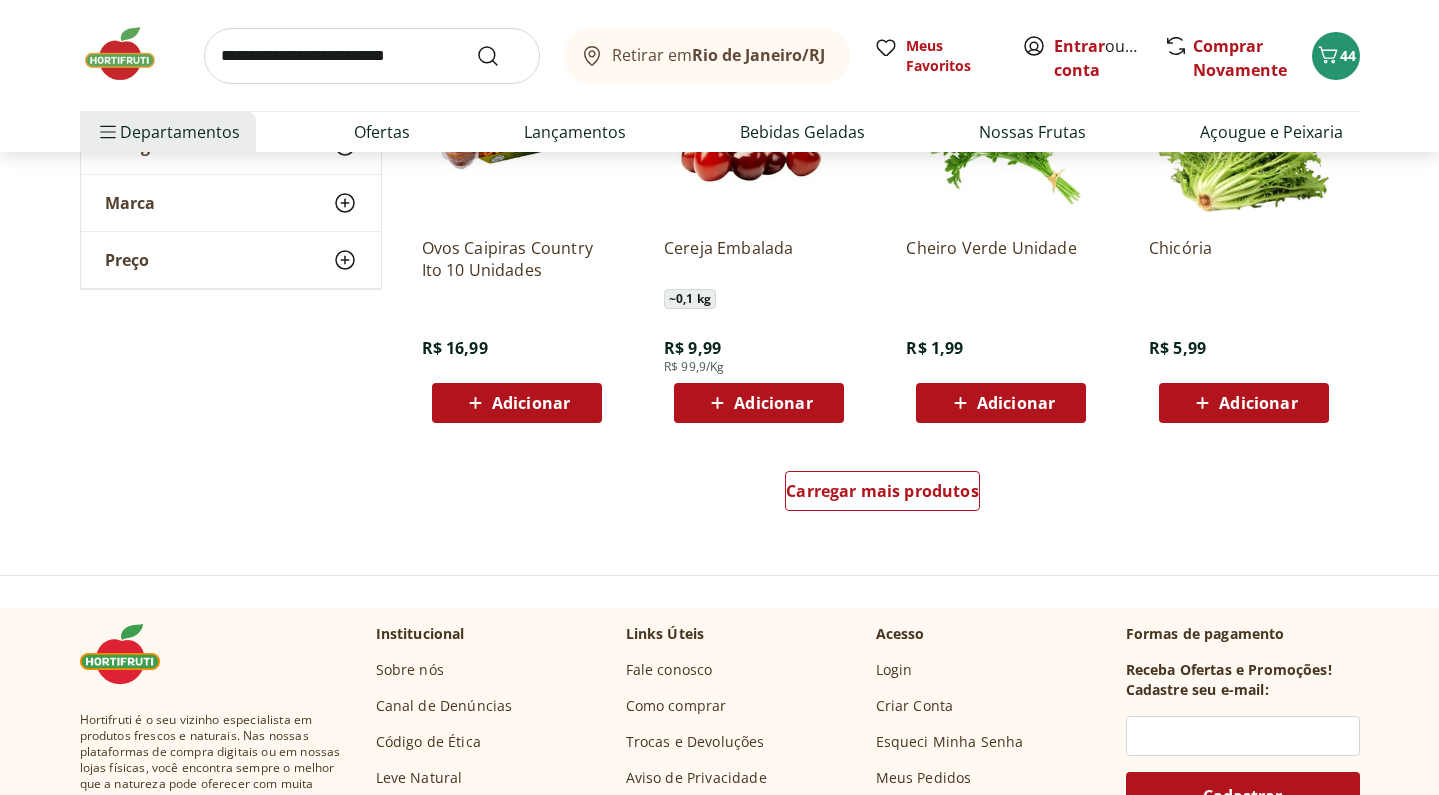 scroll, scrollTop: 22063, scrollLeft: 0, axis: vertical 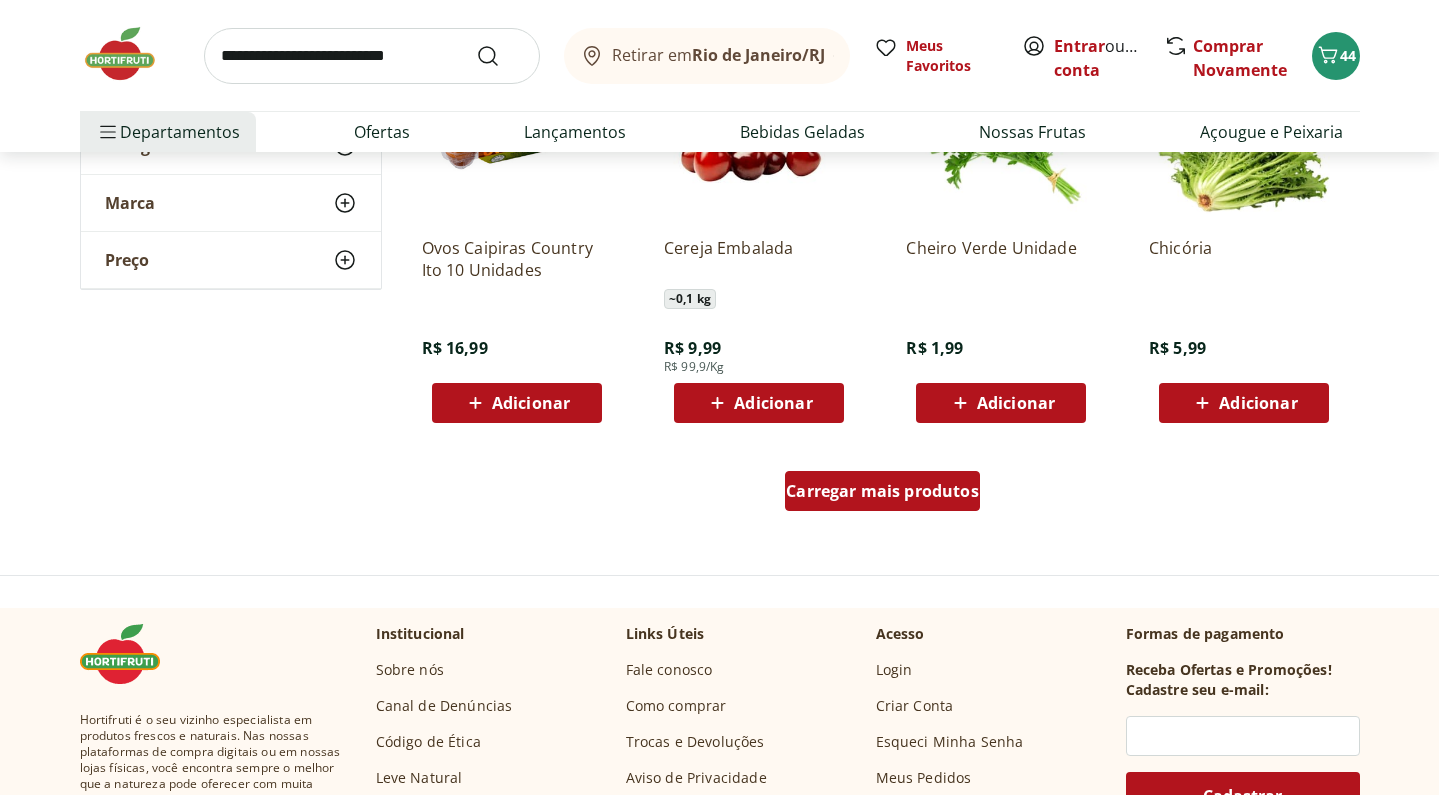 click on "Carregar mais produtos" at bounding box center (882, 491) 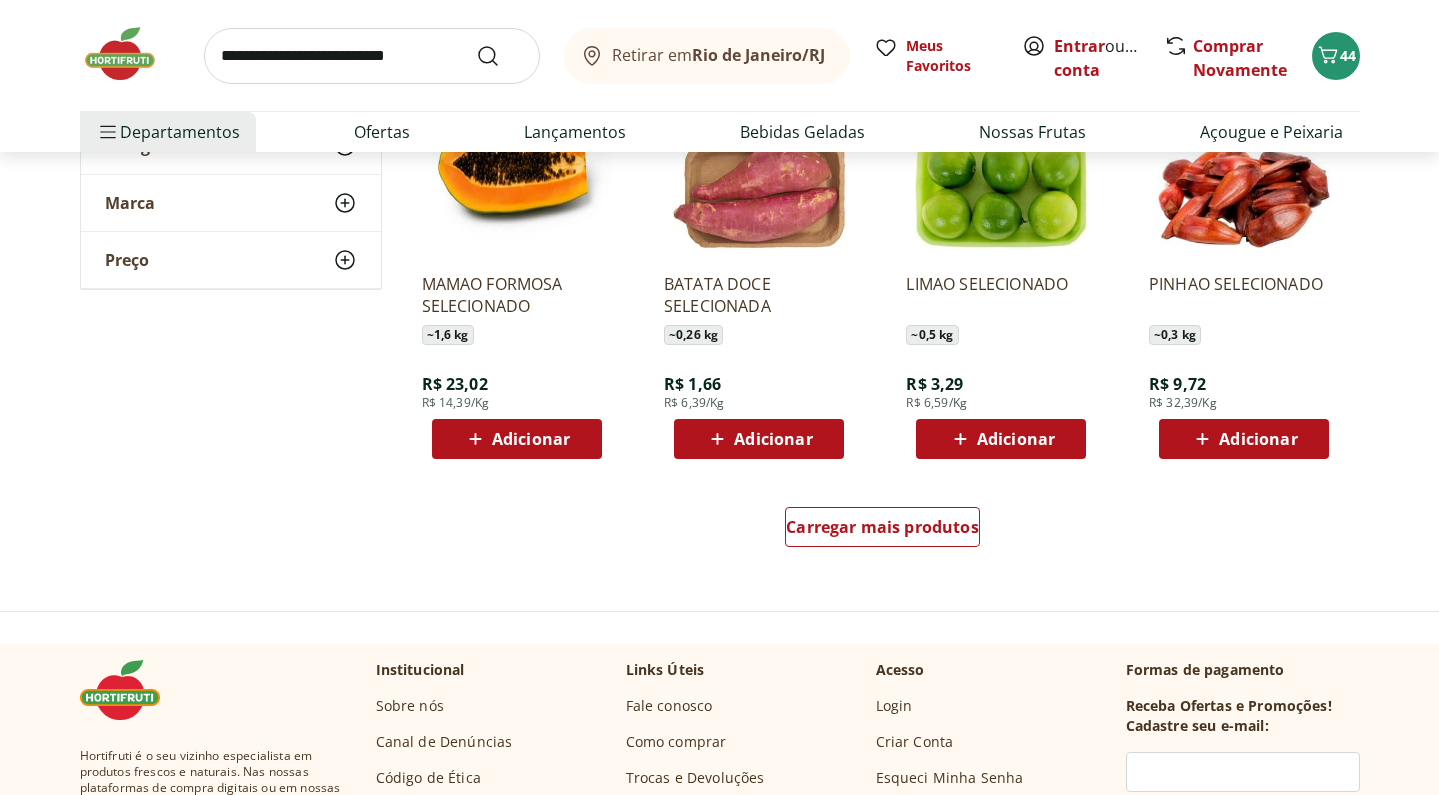scroll, scrollTop: 23332, scrollLeft: 0, axis: vertical 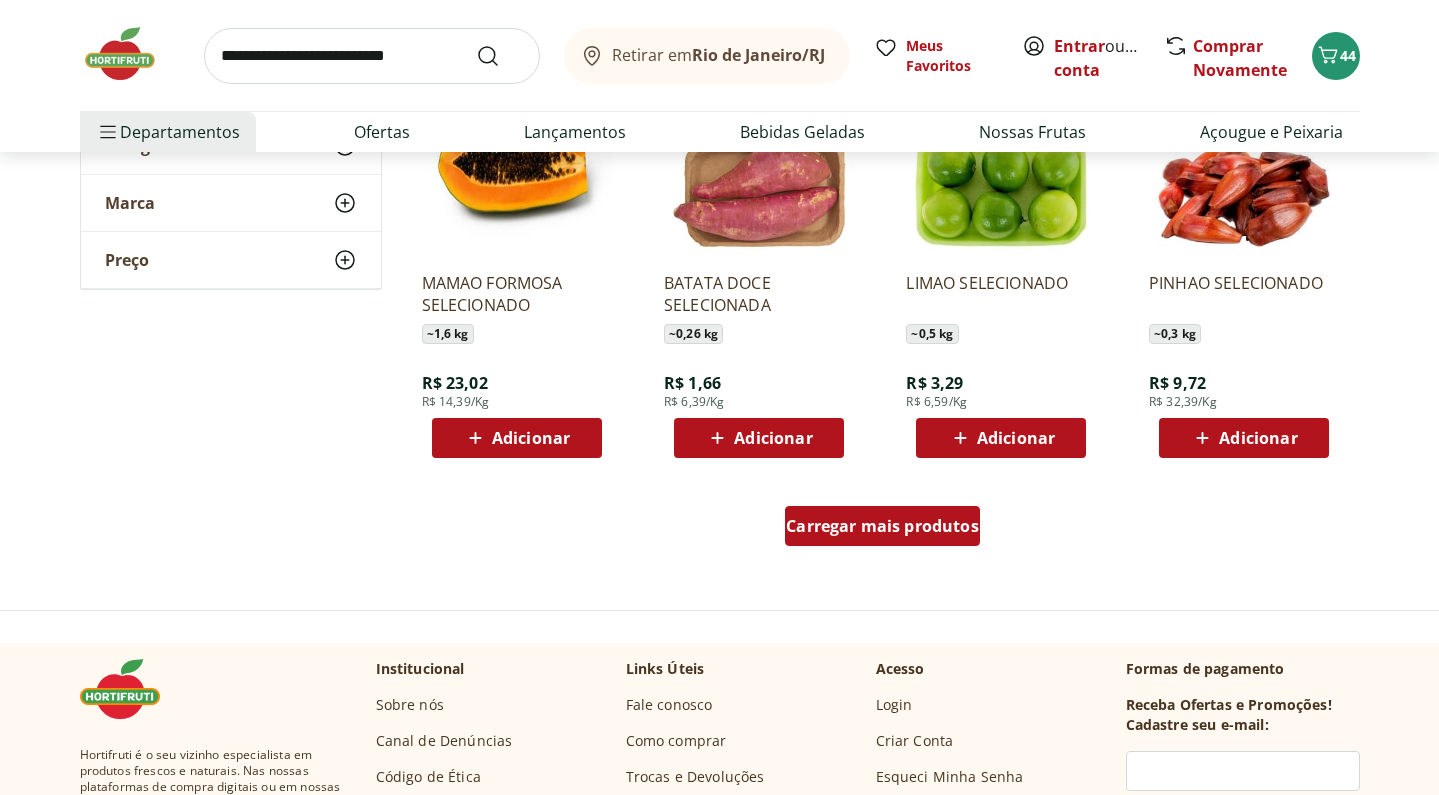 click on "Carregar mais produtos" at bounding box center [882, 526] 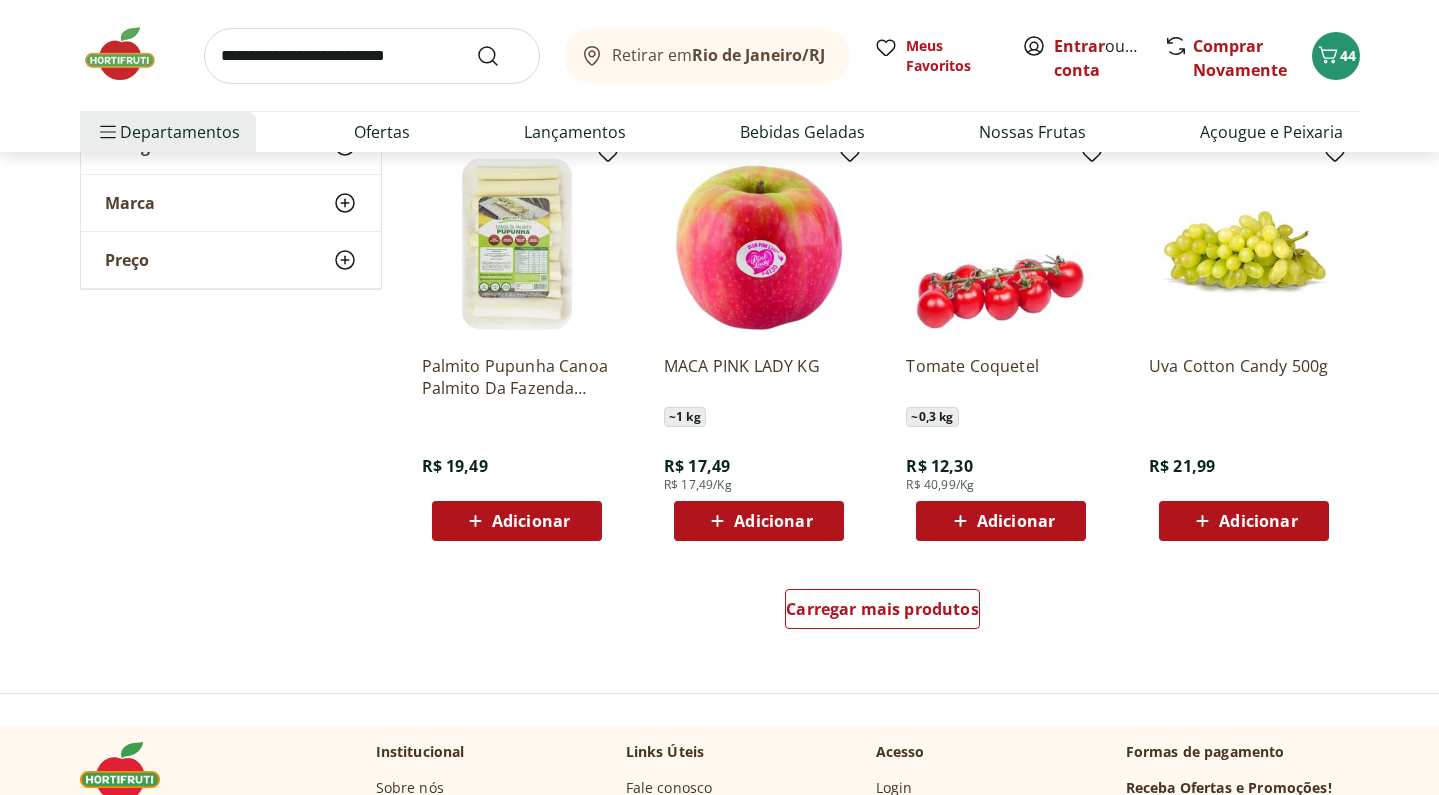 scroll, scrollTop: 24554, scrollLeft: 0, axis: vertical 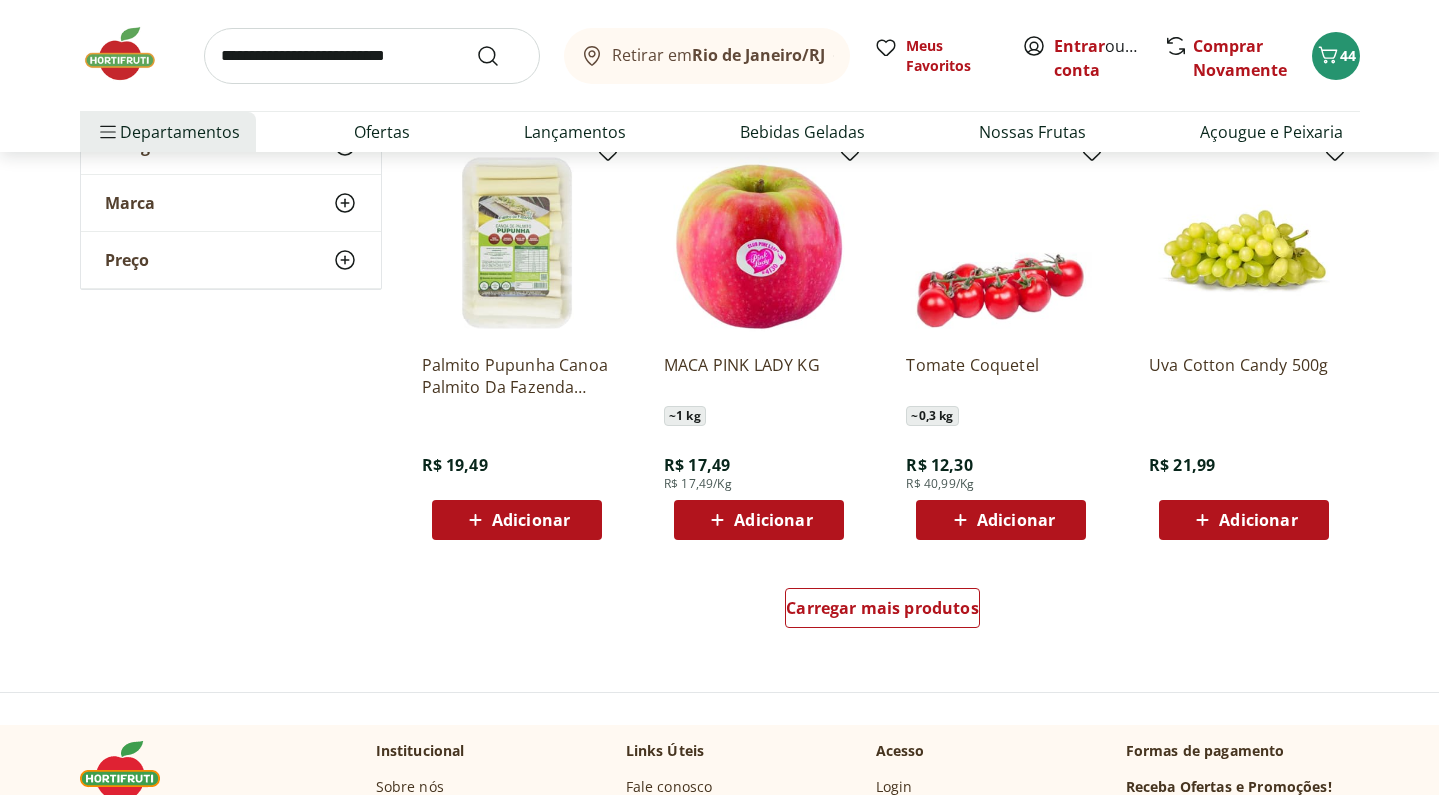click on "Adicionar" at bounding box center (1258, 520) 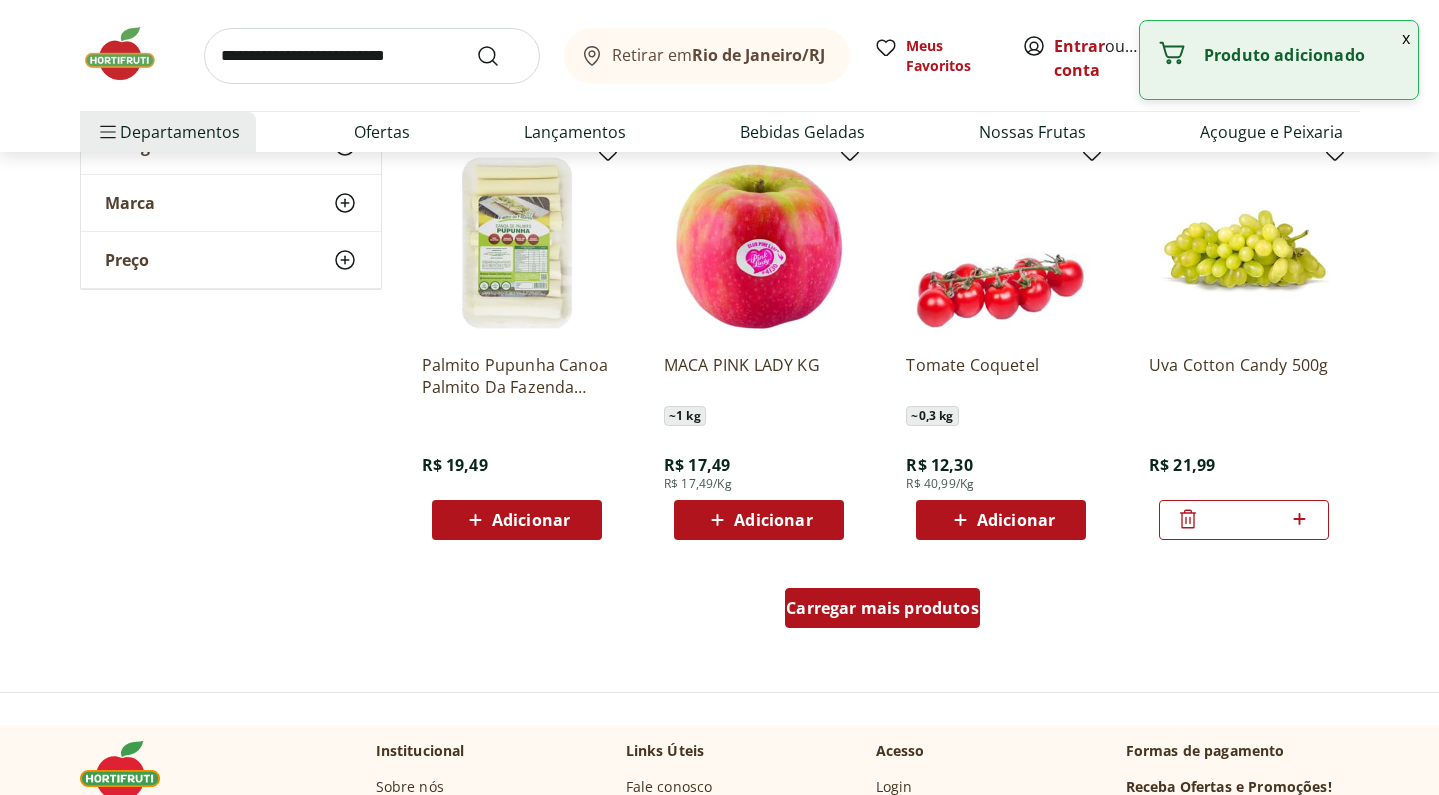click on "Carregar mais produtos" at bounding box center [882, 608] 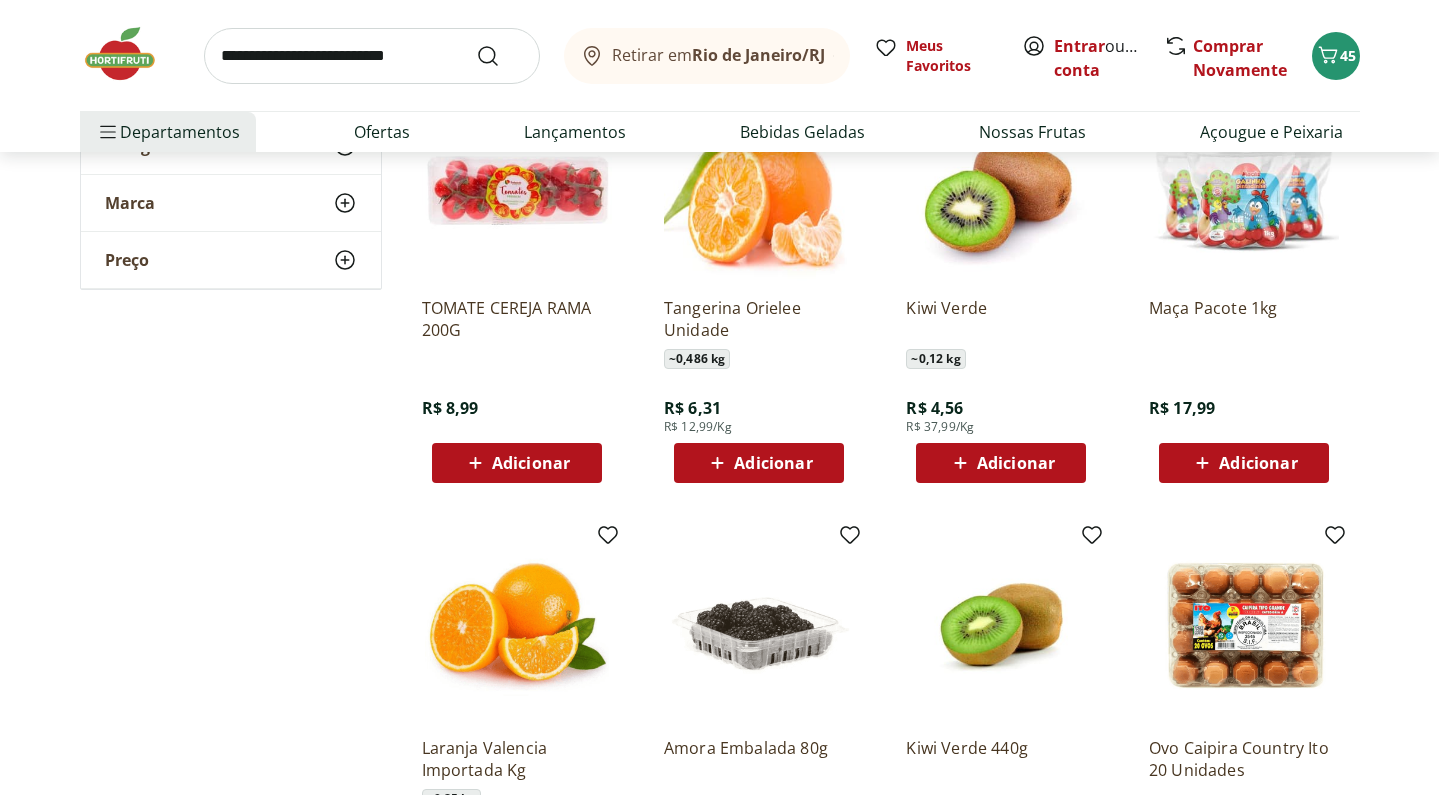 scroll, scrollTop: 25044, scrollLeft: 0, axis: vertical 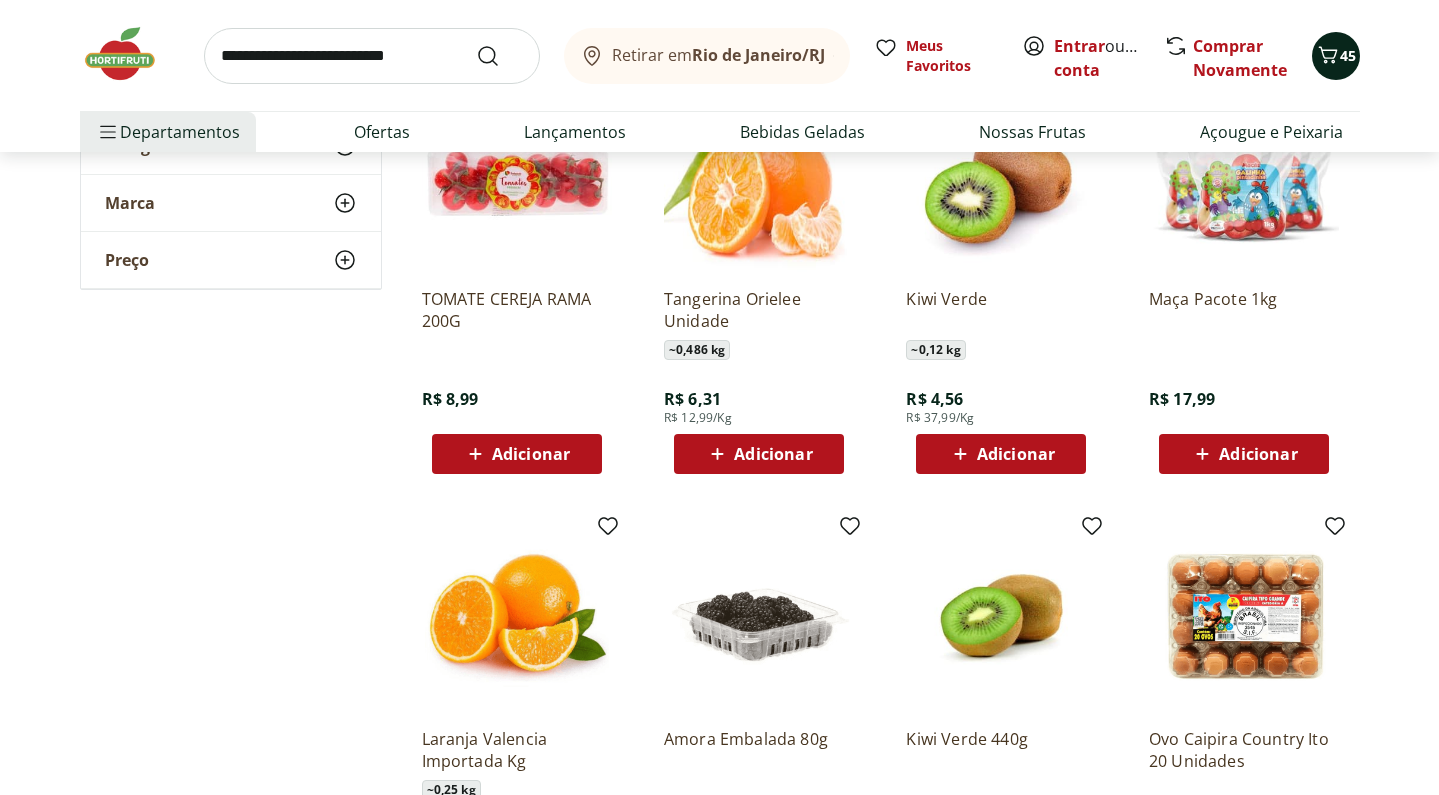 click on "45" at bounding box center [1348, 55] 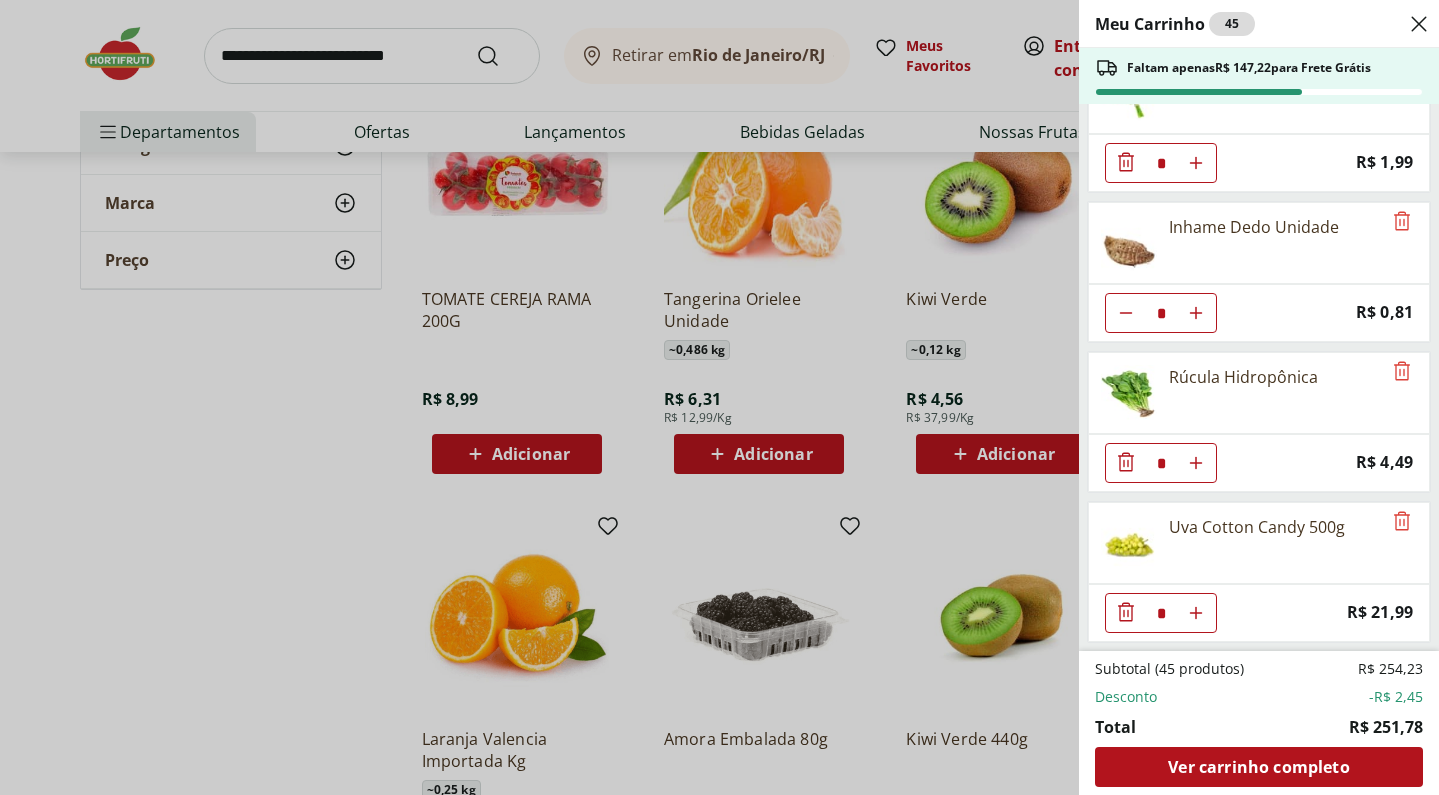 scroll, scrollTop: 2911, scrollLeft: 0, axis: vertical 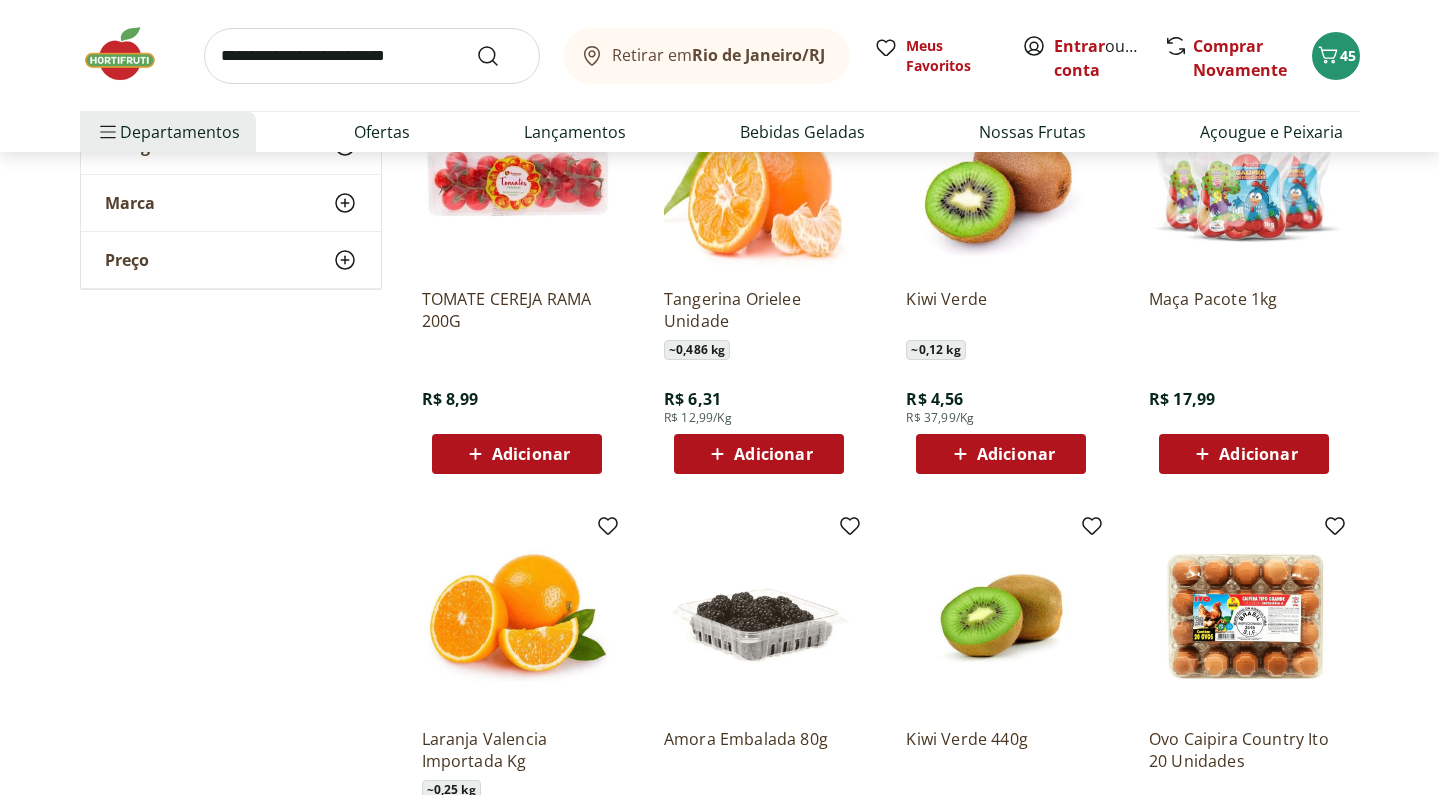 click at bounding box center (372, 56) 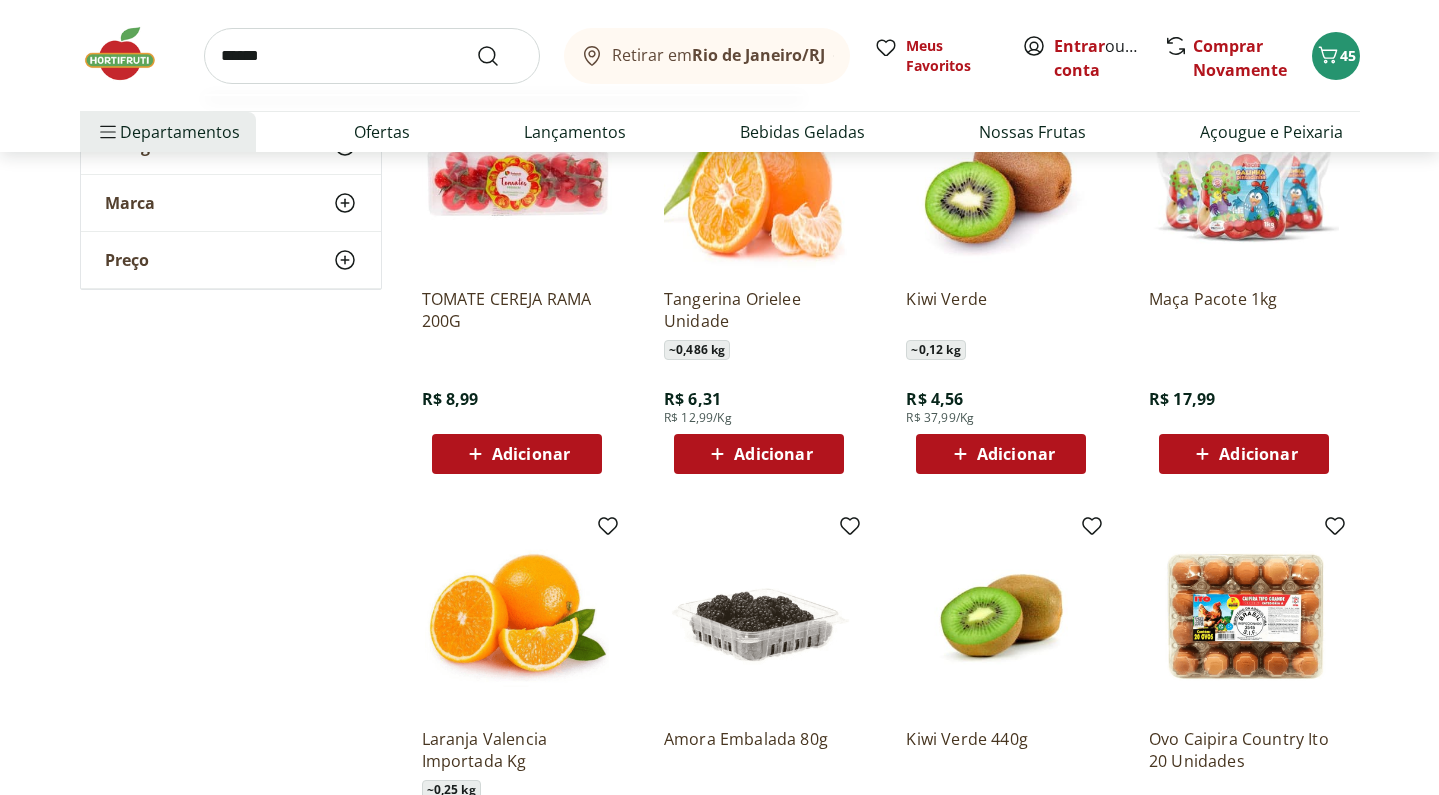 type on "*******" 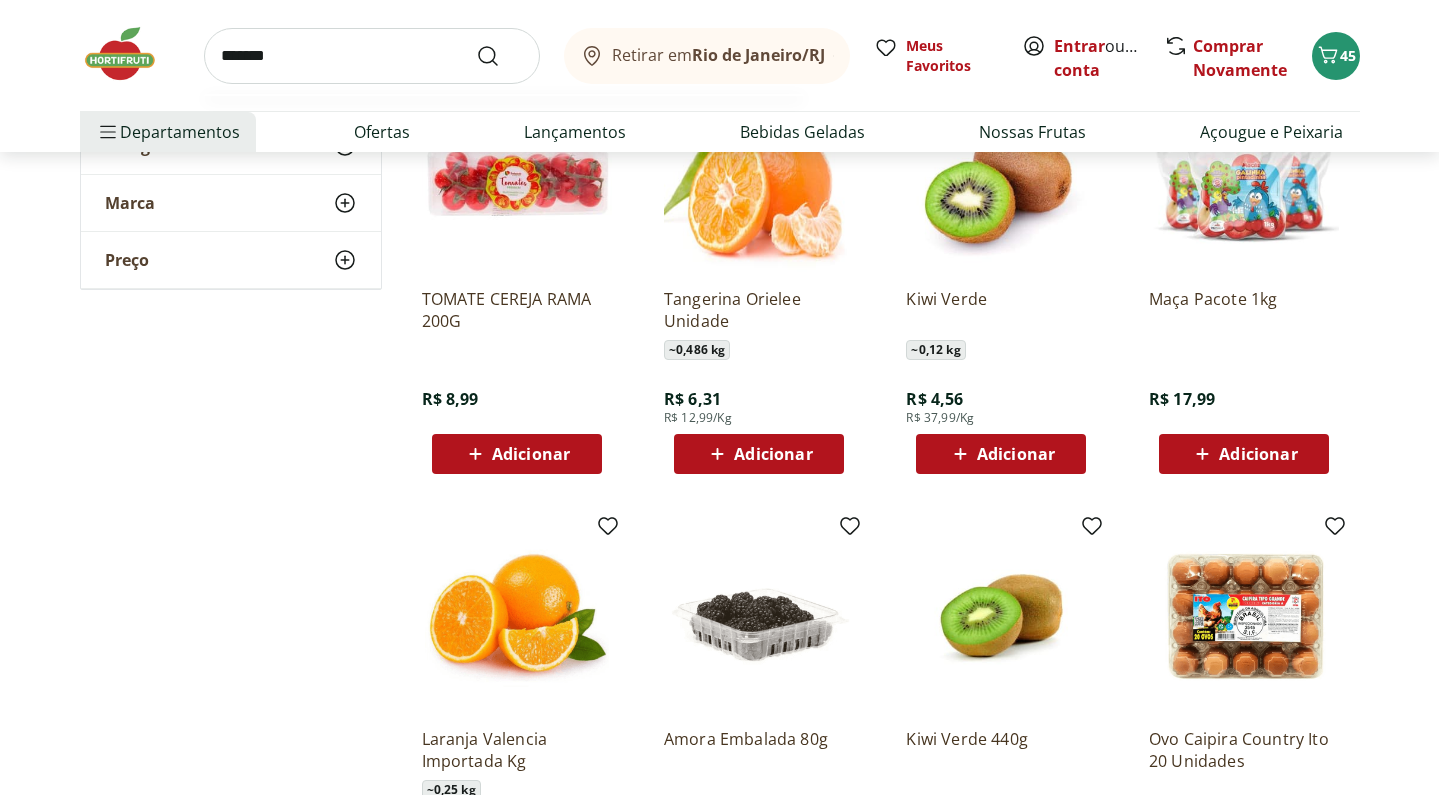 click at bounding box center (500, 56) 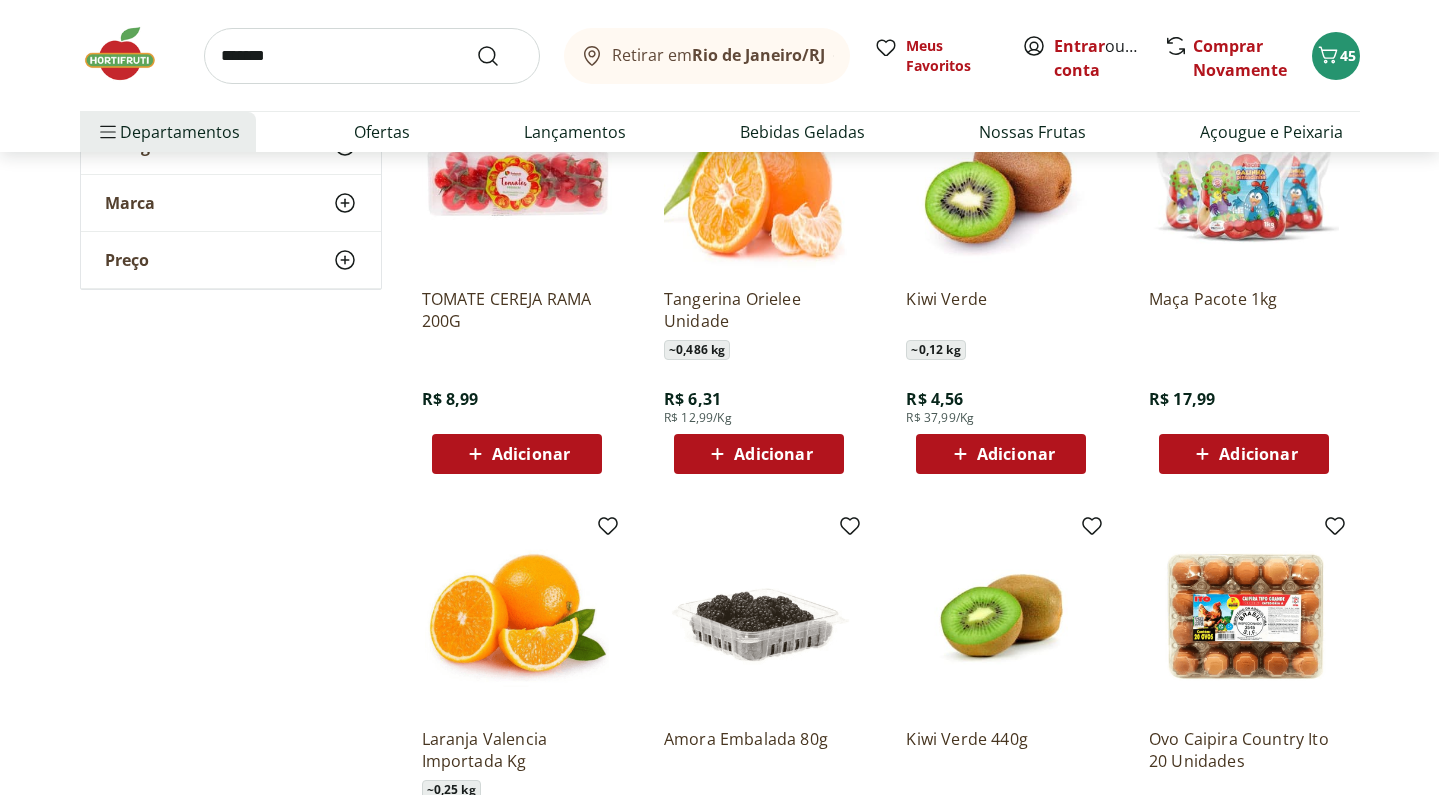 scroll, scrollTop: 0, scrollLeft: 0, axis: both 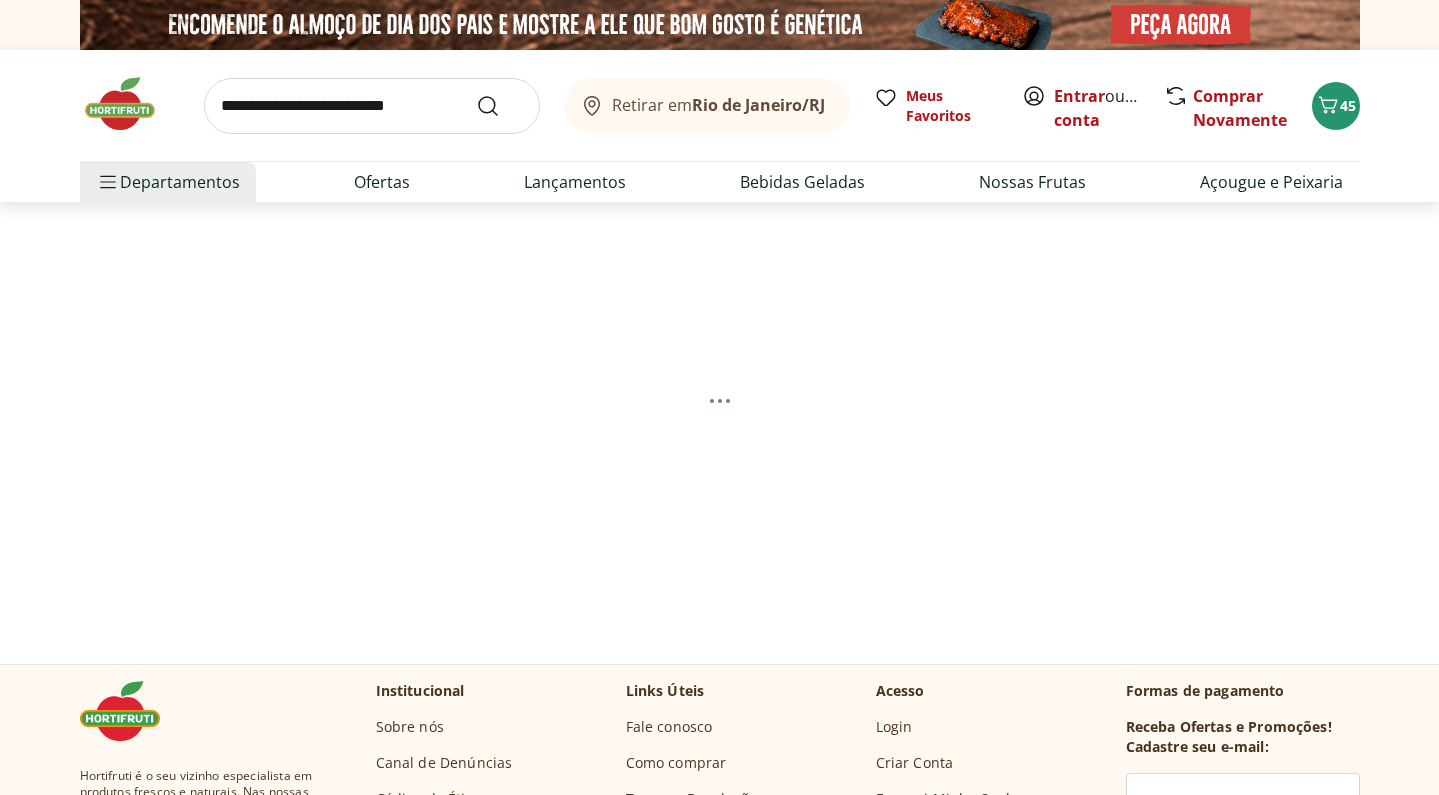 select on "**********" 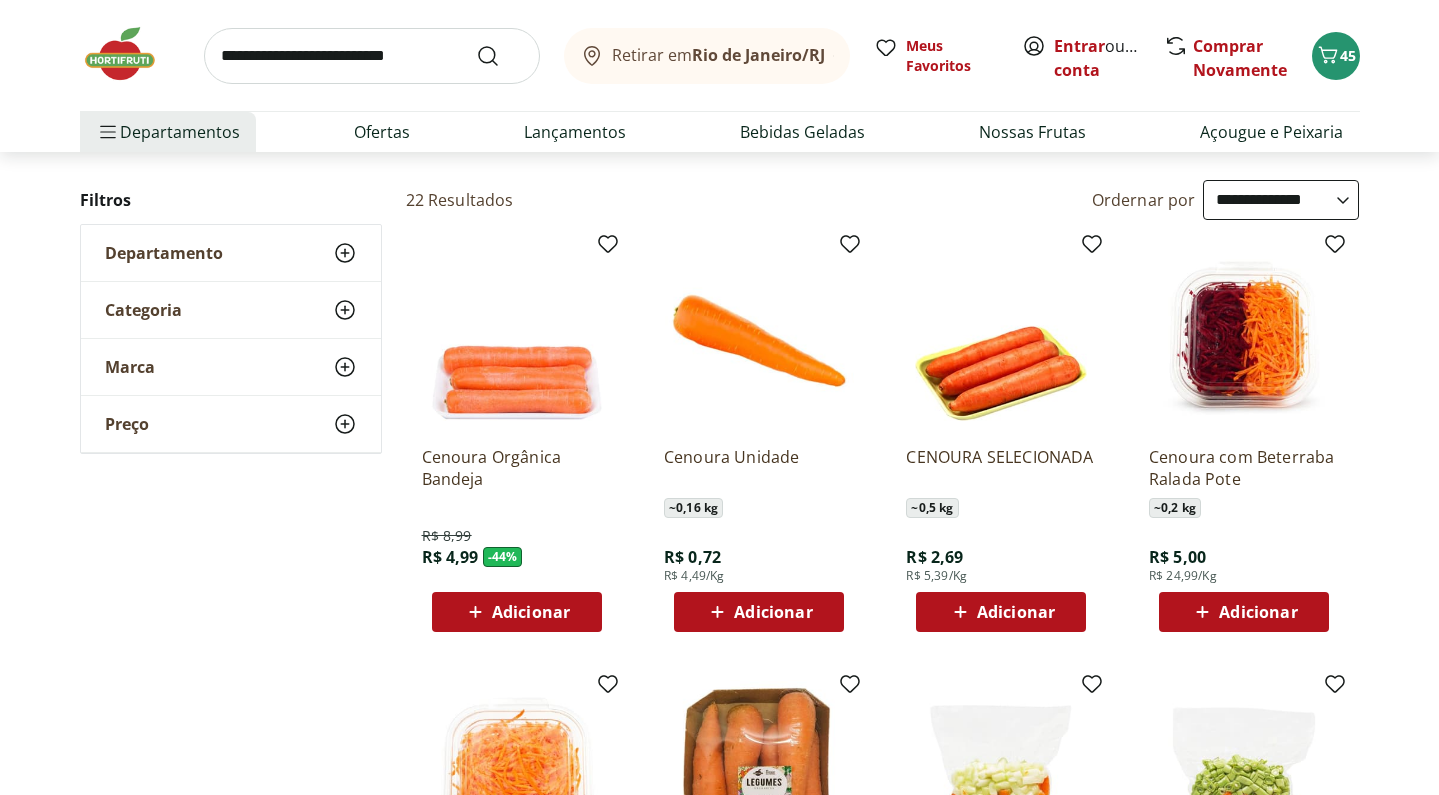 scroll, scrollTop: 193, scrollLeft: 0, axis: vertical 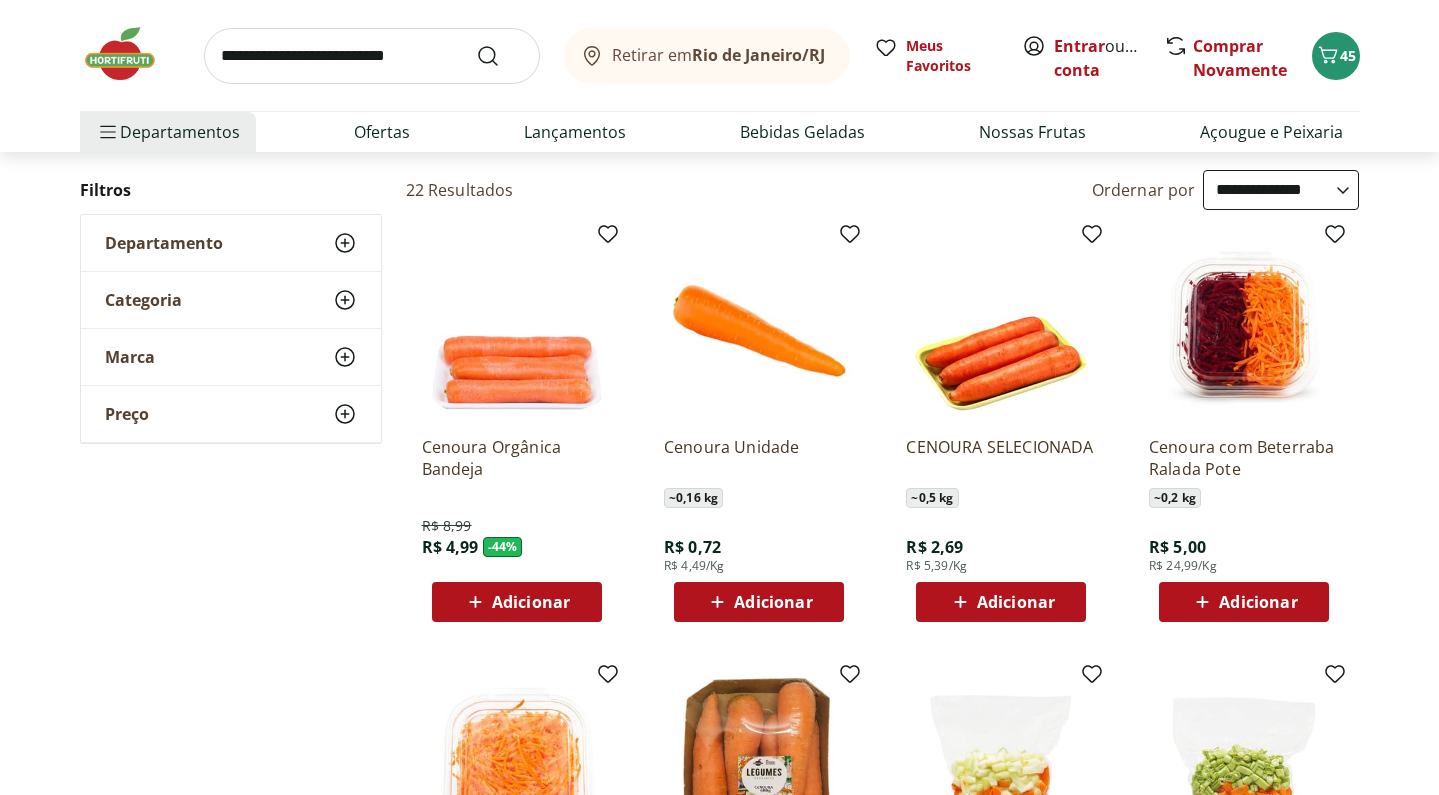 click on "Adicionar" at bounding box center (773, 602) 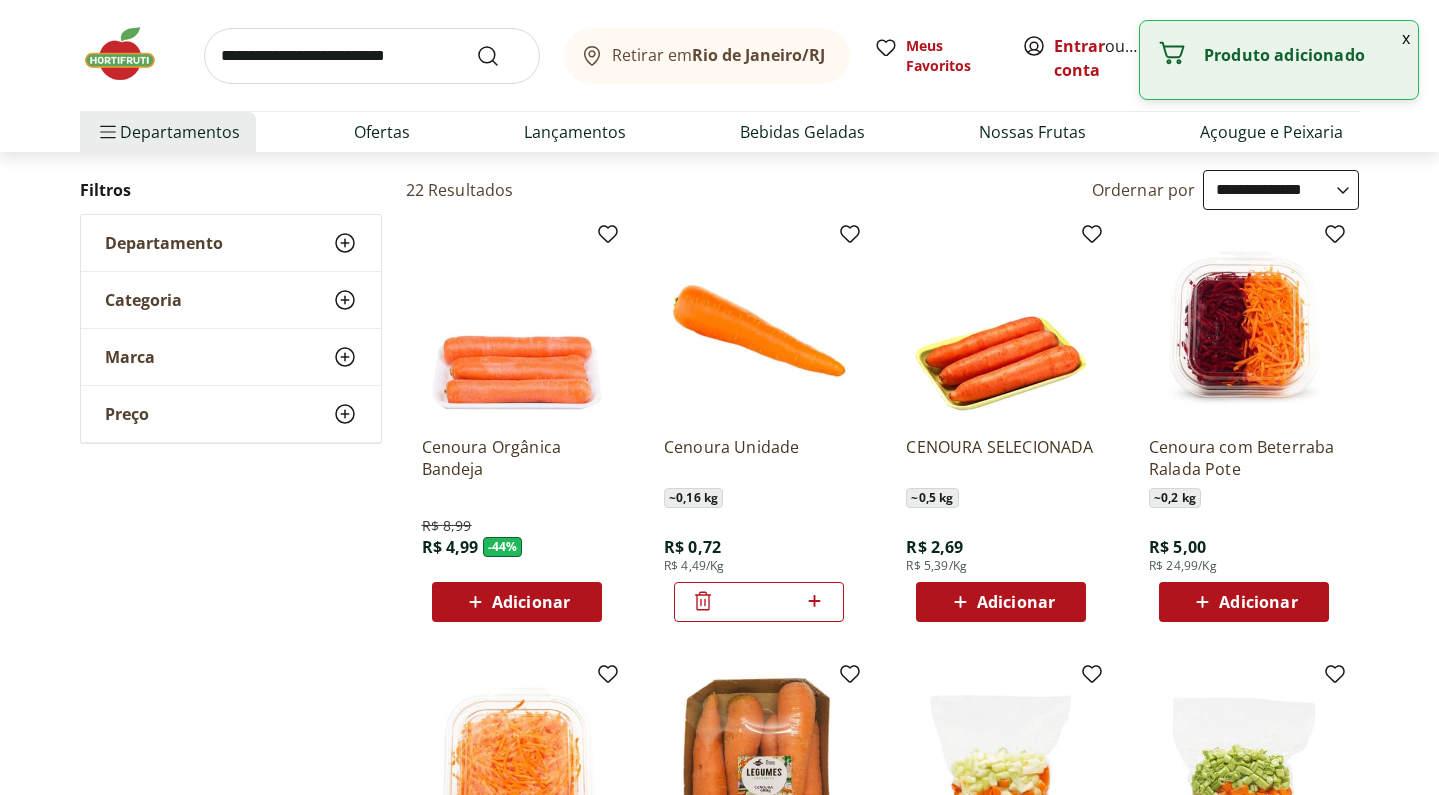 click 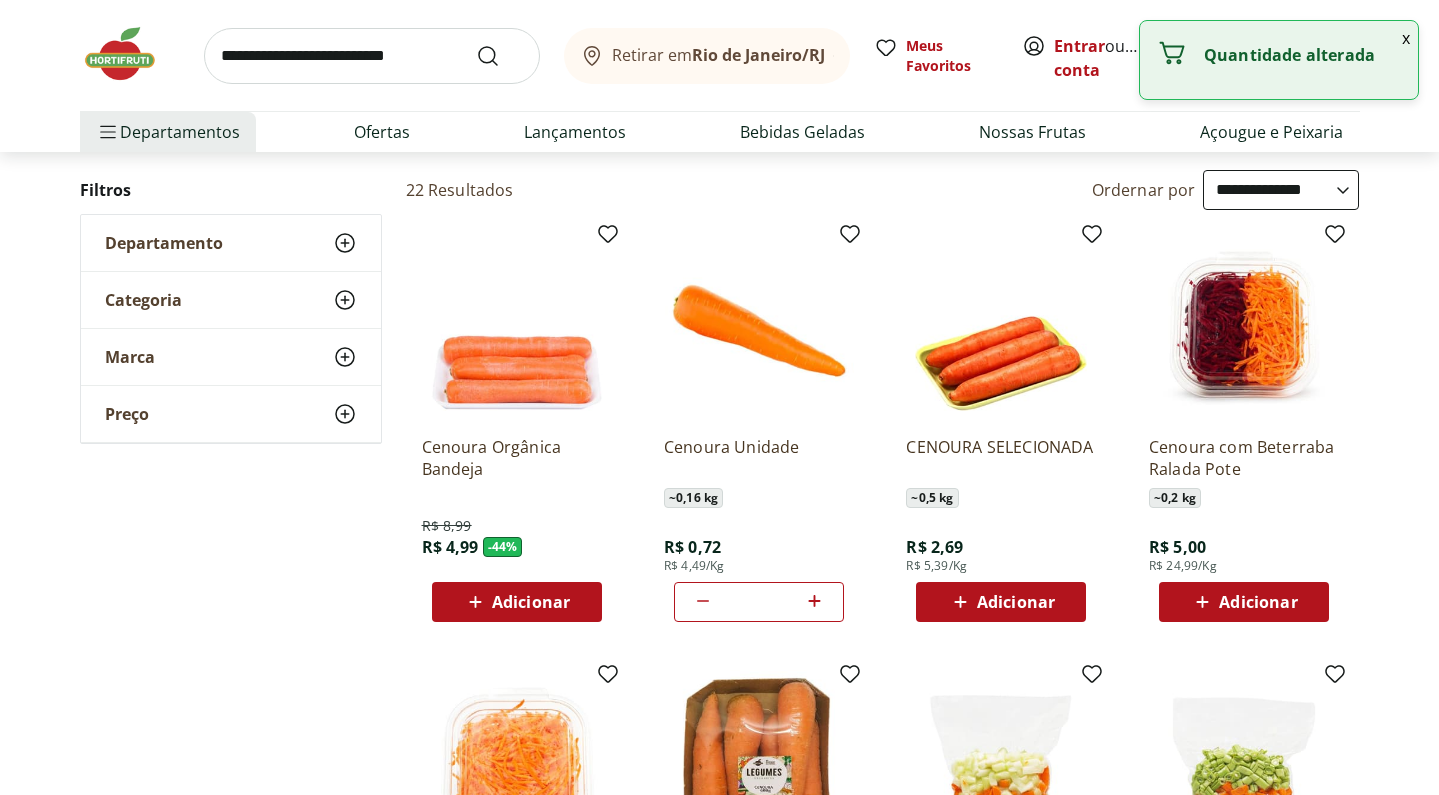 click 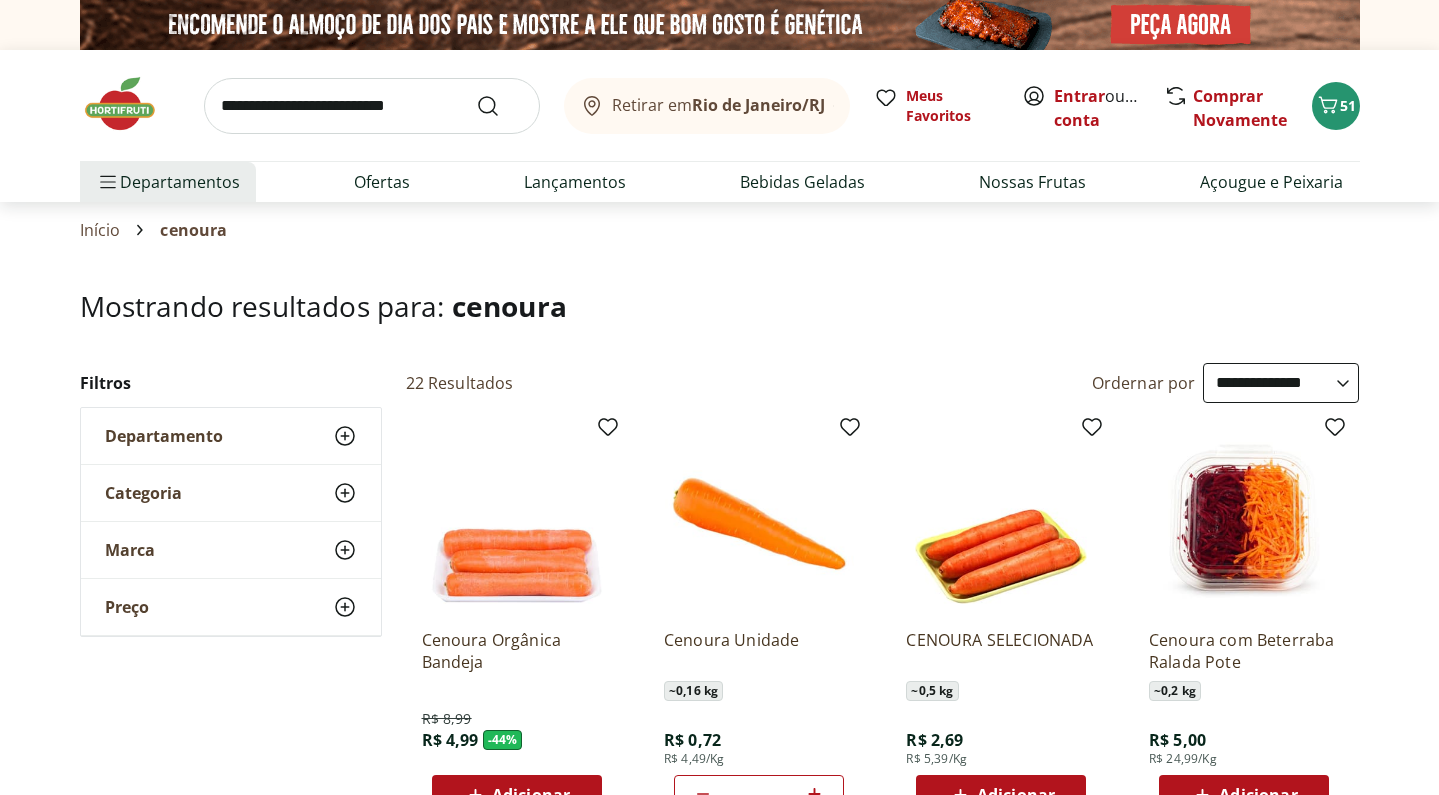 scroll, scrollTop: 0, scrollLeft: 0, axis: both 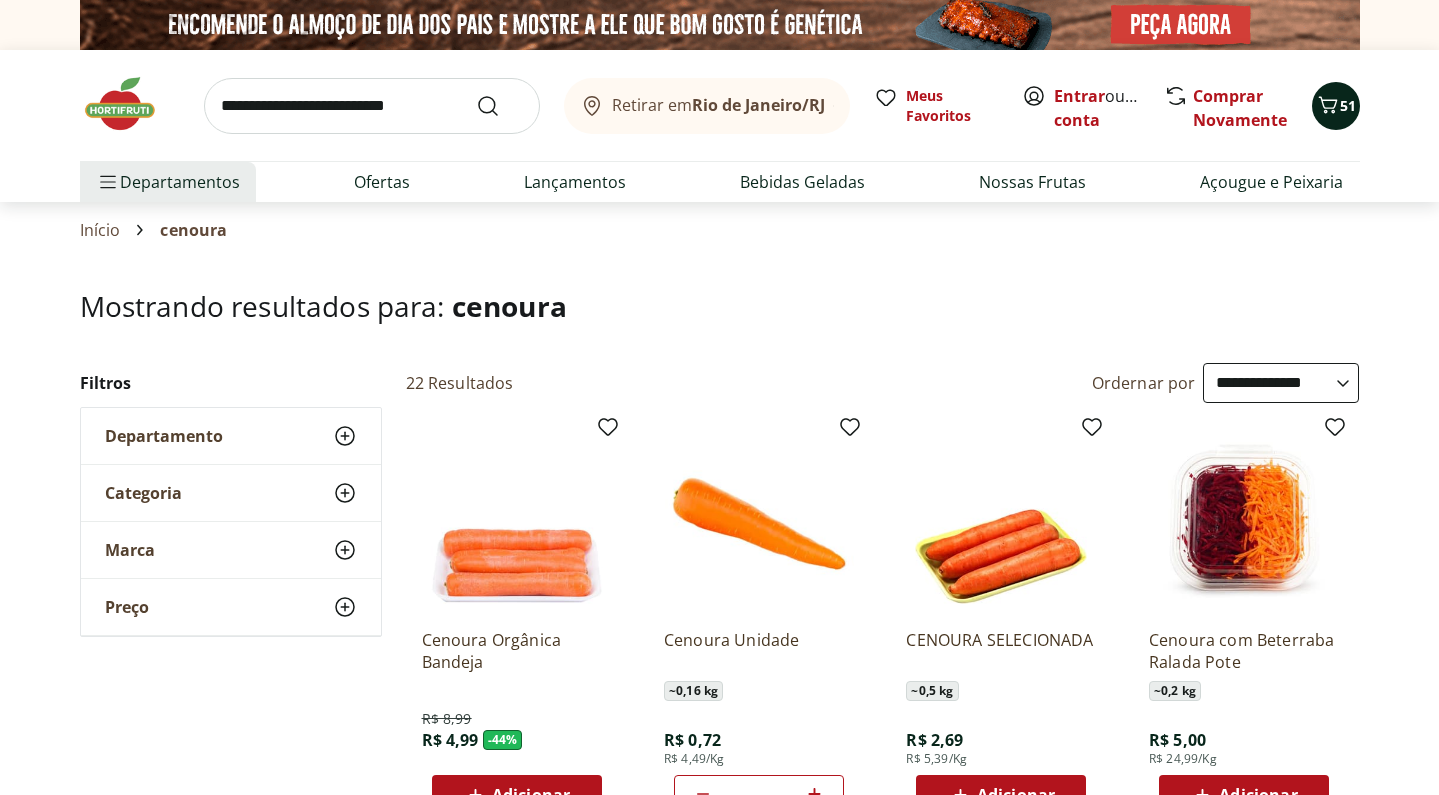 click on "51" at bounding box center [1336, 106] 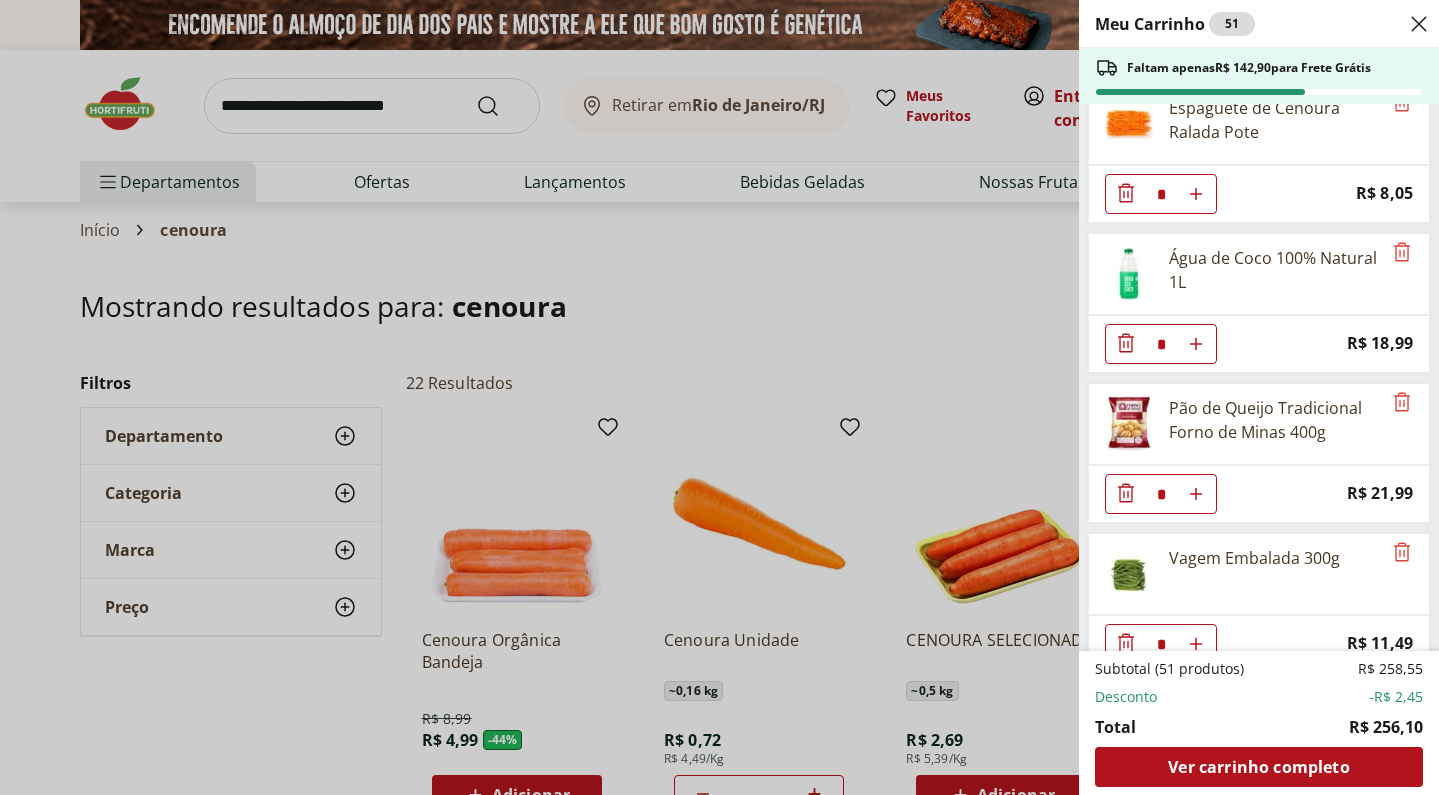 scroll, scrollTop: 631, scrollLeft: 0, axis: vertical 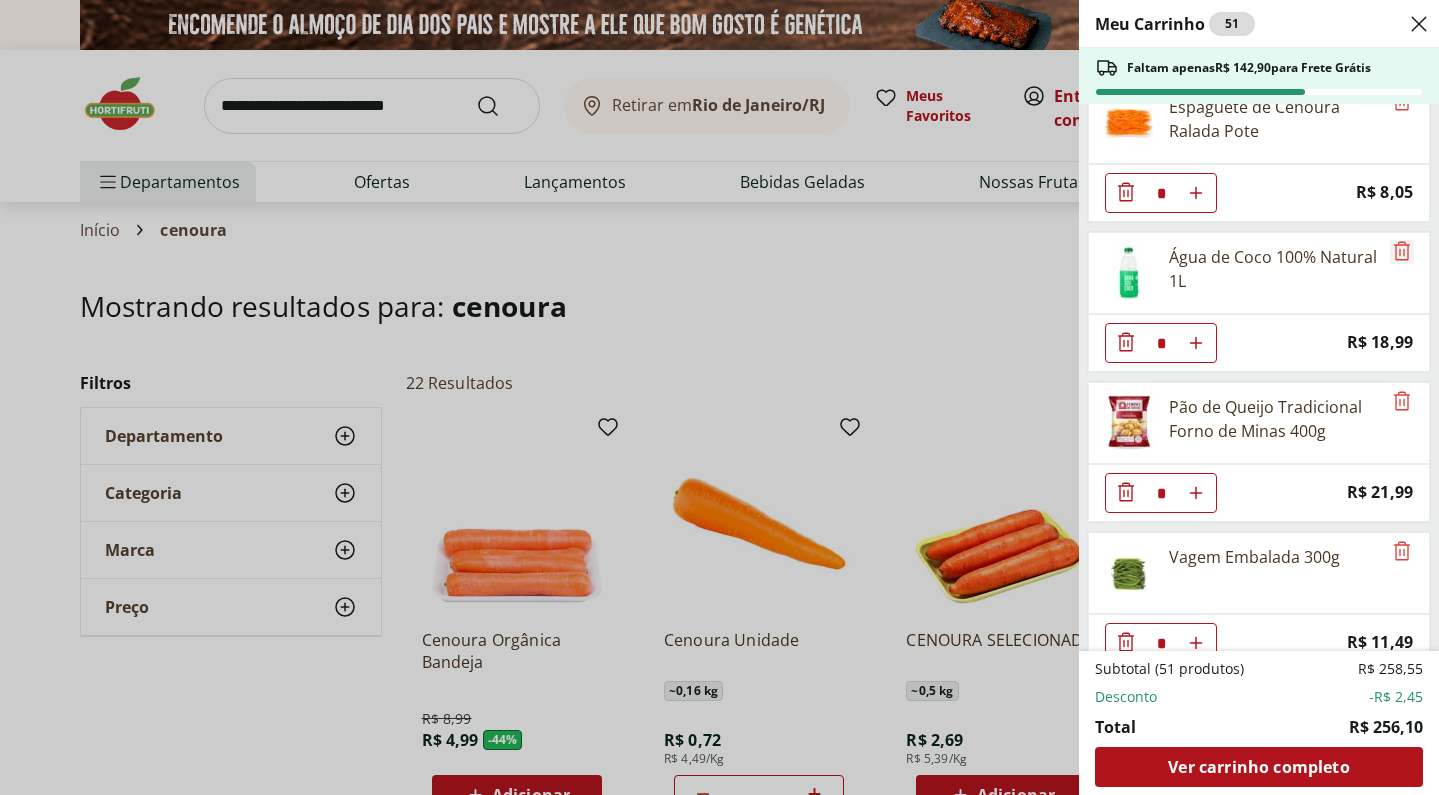 click 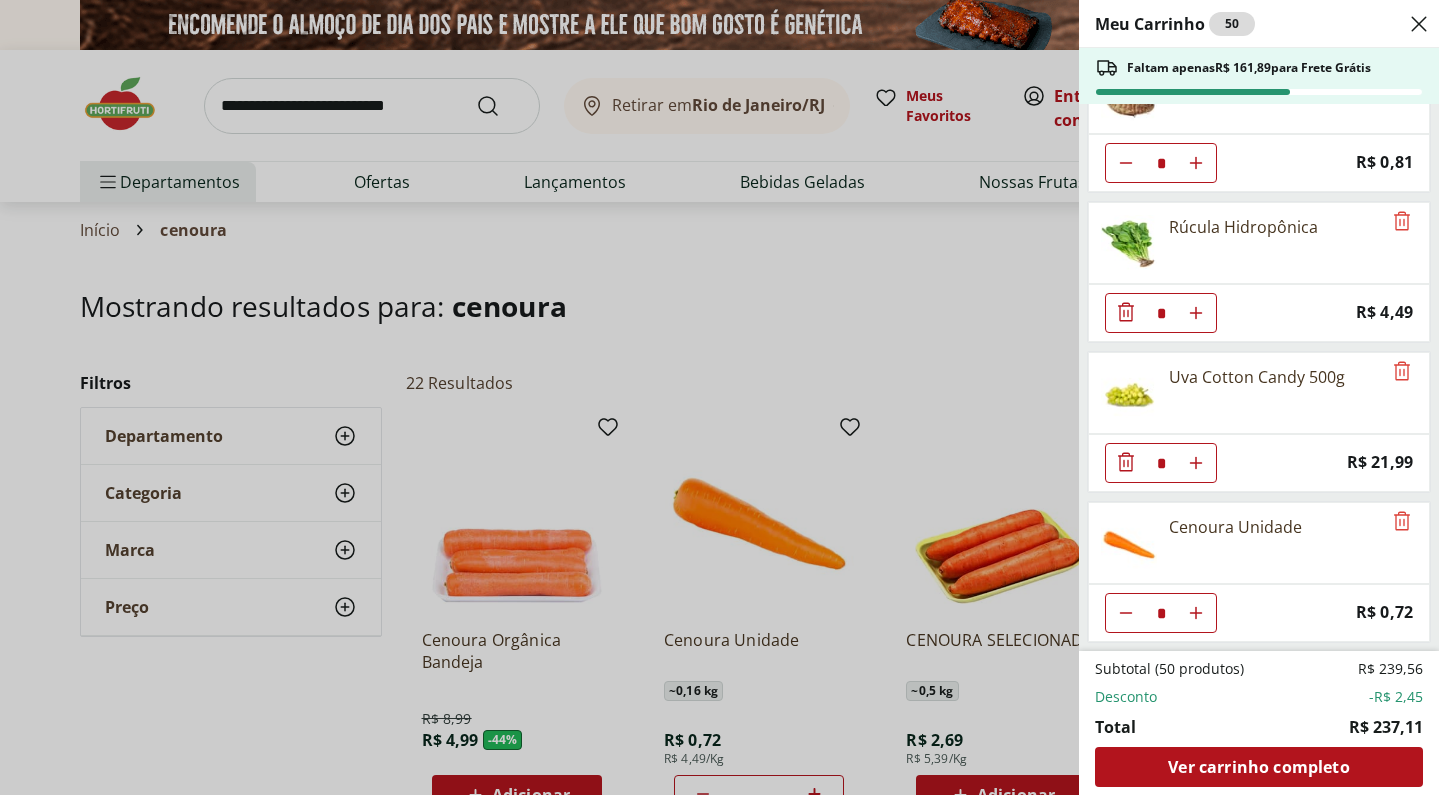 scroll, scrollTop: 2911, scrollLeft: 0, axis: vertical 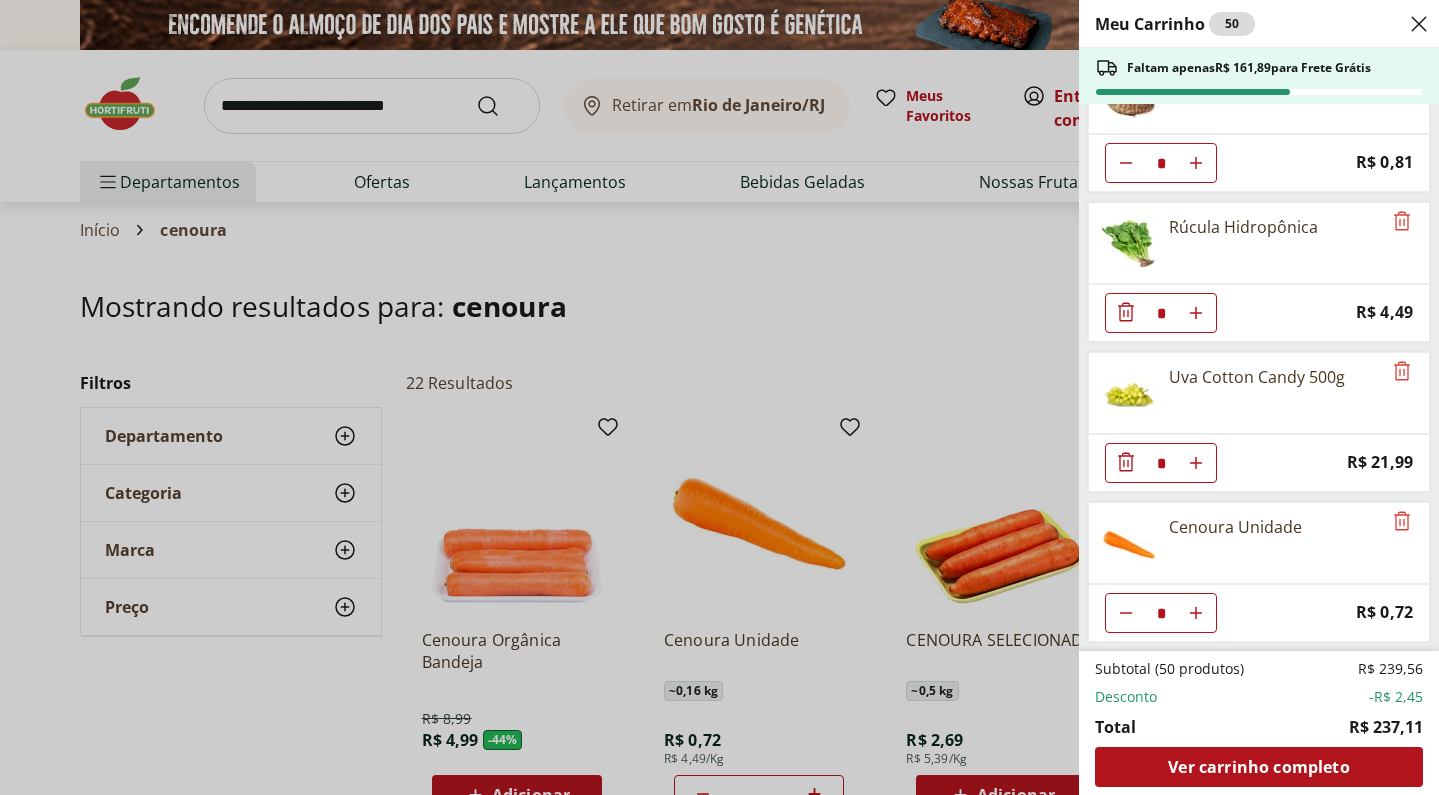 click on "Meu Carrinho 50 Faltam apenas  R$ 161,89  para Frete Grátis Banana Prata Unidade * Price: R$ 2,20 Manga Palmer Unidade * Price: R$ 4,80 Morango Orgânico 250g * Price: R$ 19,99 Poncã Unidade * Price: R$ 1,60 Espaguete de Cenoura Ralada Pote * Price: R$ 8,05 Pão de Queijo Tradicional Forno de Minas 400g * Price: R$ 21,99 Vagem Embalada 300g * Price: R$ 11,49 Abóbora Japonesa Pedaço * Price: R$ 2,99 Filé de peito de frango Sadia 1kg * Price: R$ 27,99 Peito de Peru sem Capa Fatiado Sadia * Price: R$ 8,99 Repolho Unidade * Price: R$ 4,79 Batata Inglesa Unidade * Price: R$ 0,80 Cebola Nacional Unidade * Original price: R$ 1,00 Price: R$ 0,75 Cebola Roxa Unidade * Price: R$ 1,40 Abobrinha Verde Unidade * Price: R$ 1,75 Alho Poró - Unidade * Price: R$ 3,99 Alface Crespa Unidade * Original price: R$ 3,69 Price: R$ 1,99 Abacate Unidade * Price: R$ 9,49 Coentro Unidade * Price: R$ 1,99 Inhame Dedo Unidade * Price: R$ 0,81 Rúcula Hidropônica * Price: R$ 4,49 Uva Cotton Candy 500g * *" at bounding box center [719, 397] 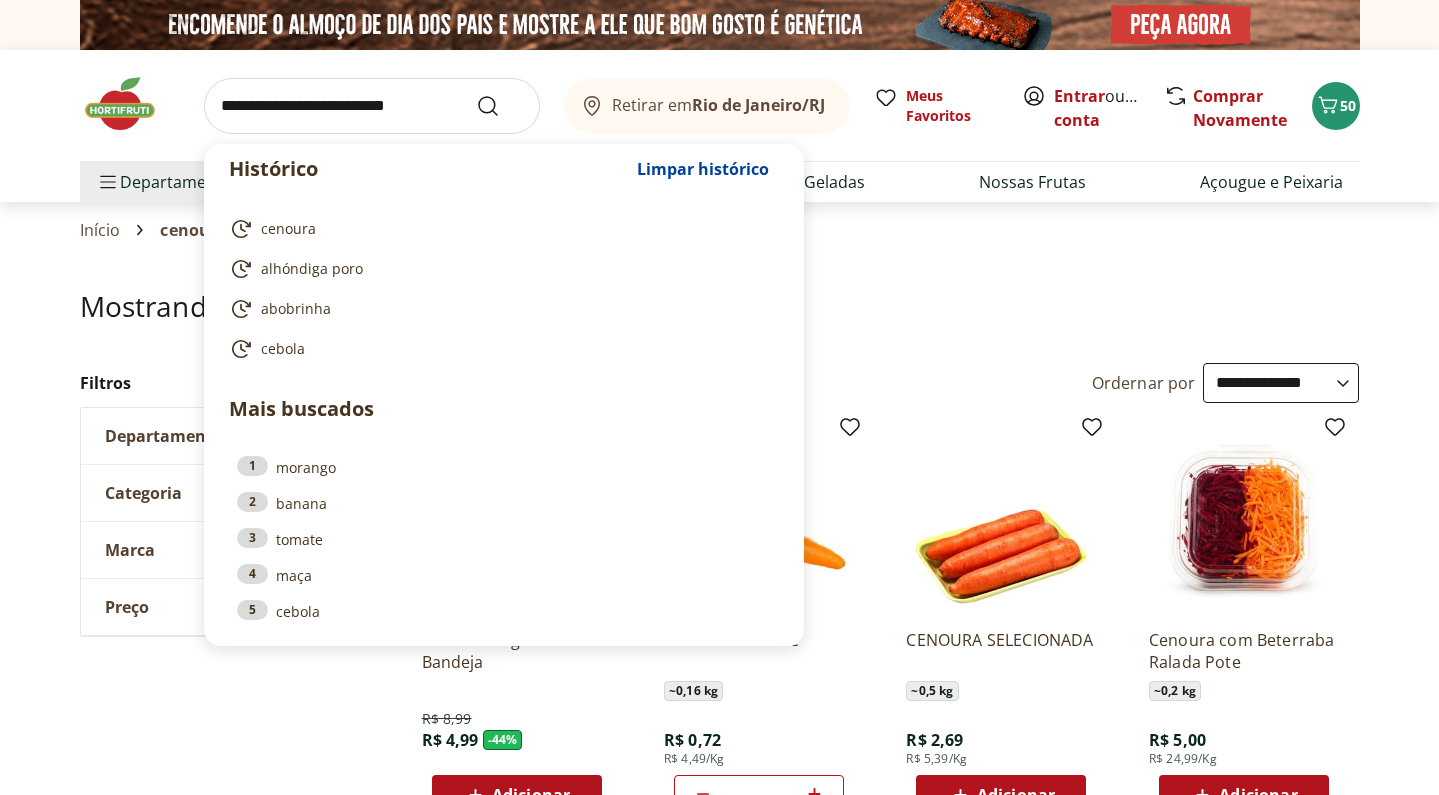 click at bounding box center [372, 106] 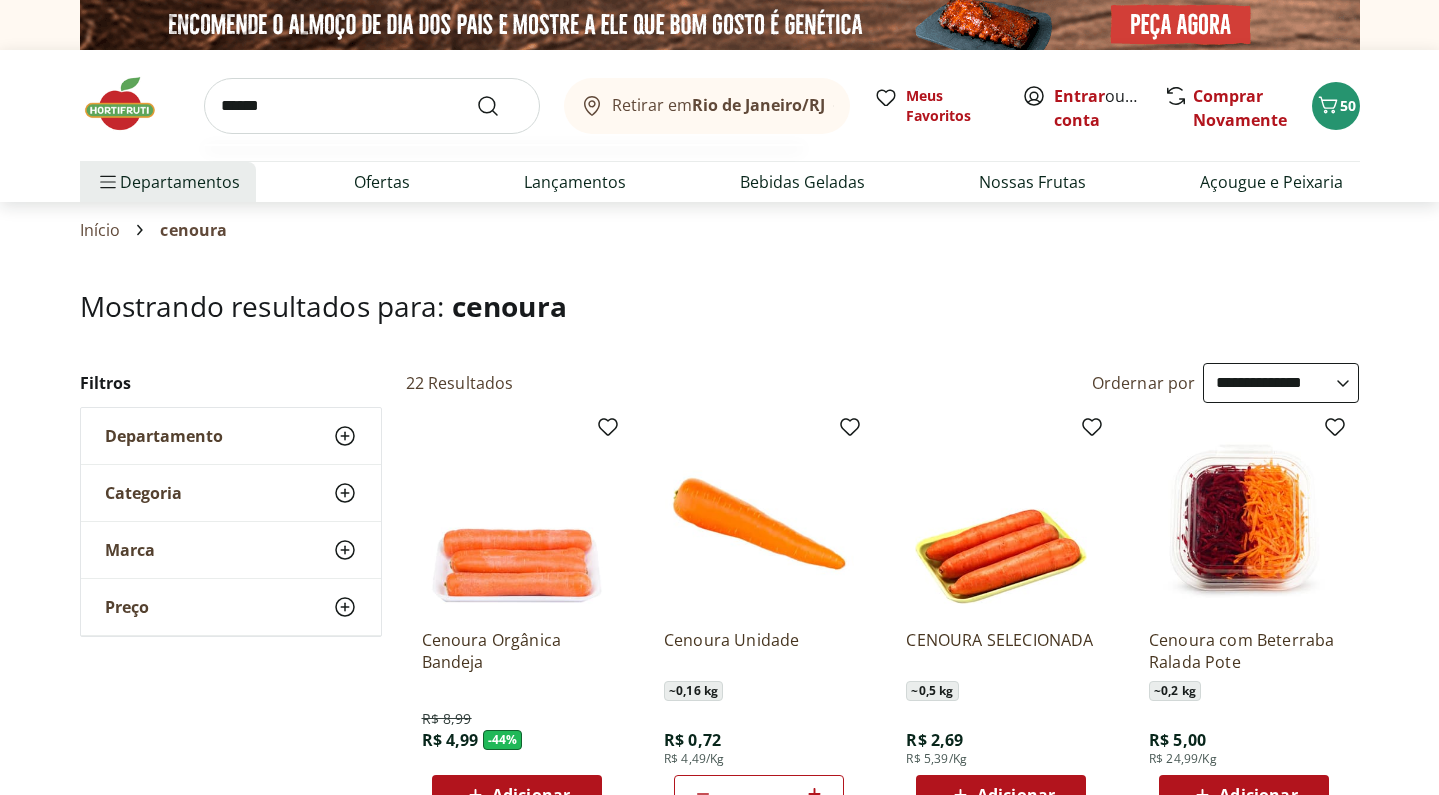 type on "******" 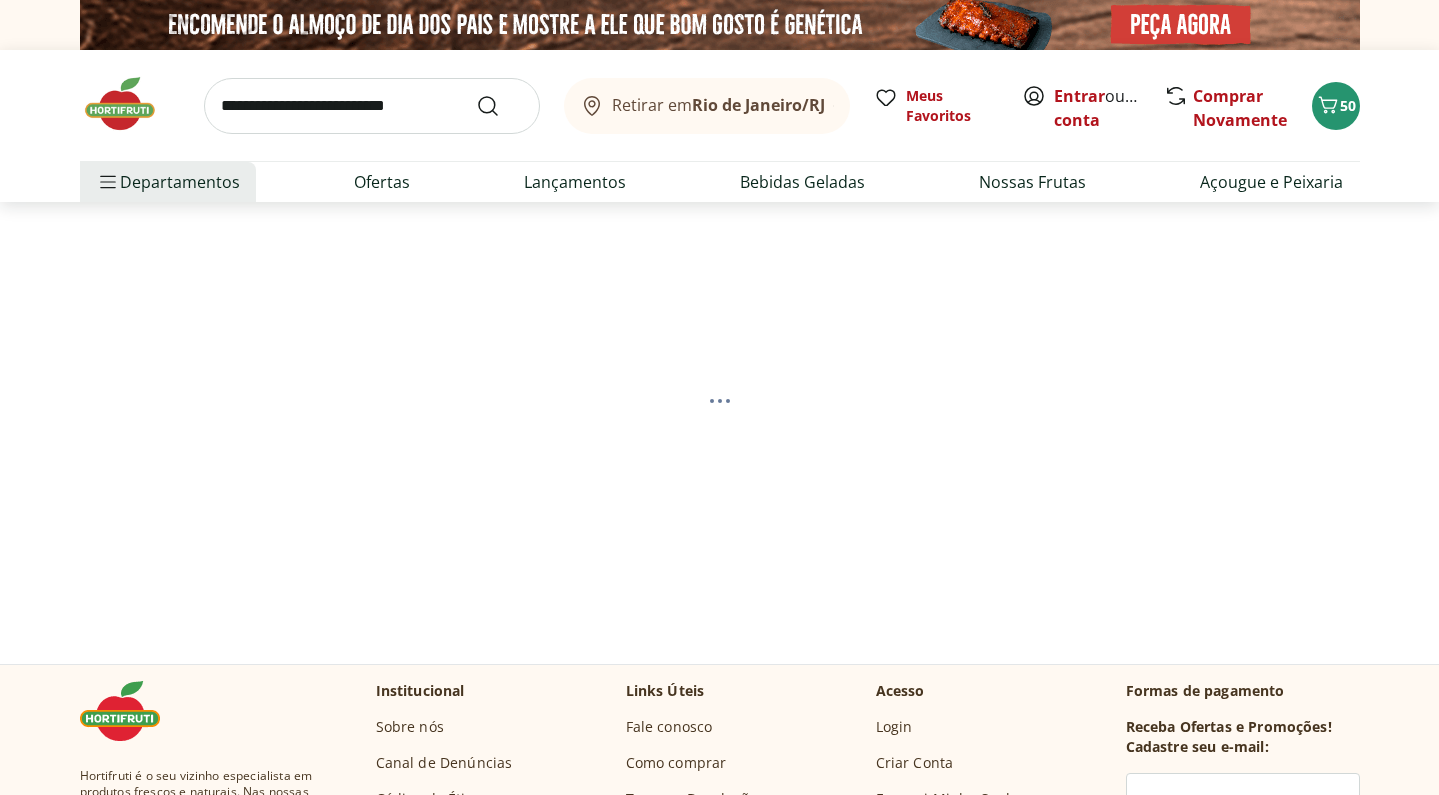select on "**********" 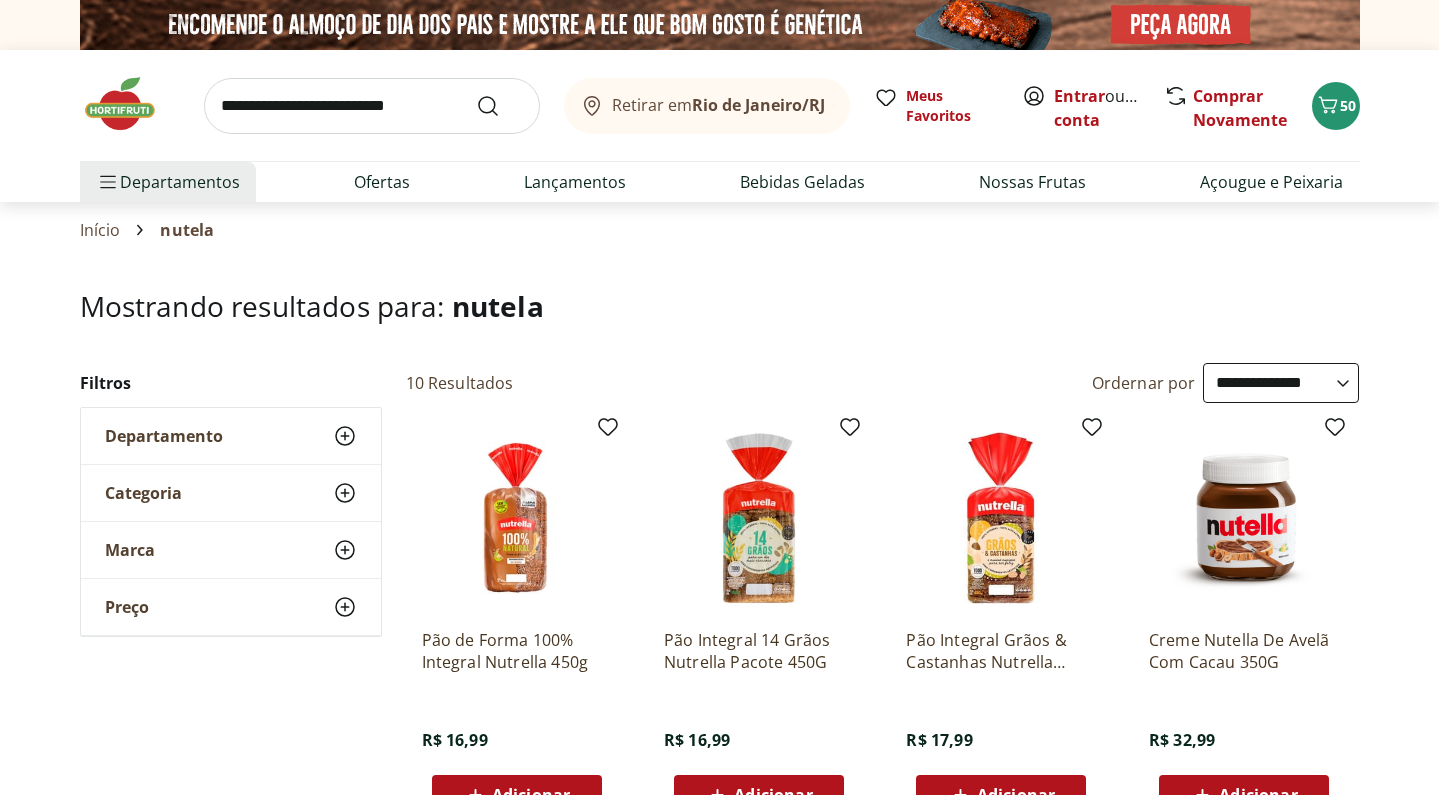 scroll, scrollTop: 0, scrollLeft: 0, axis: both 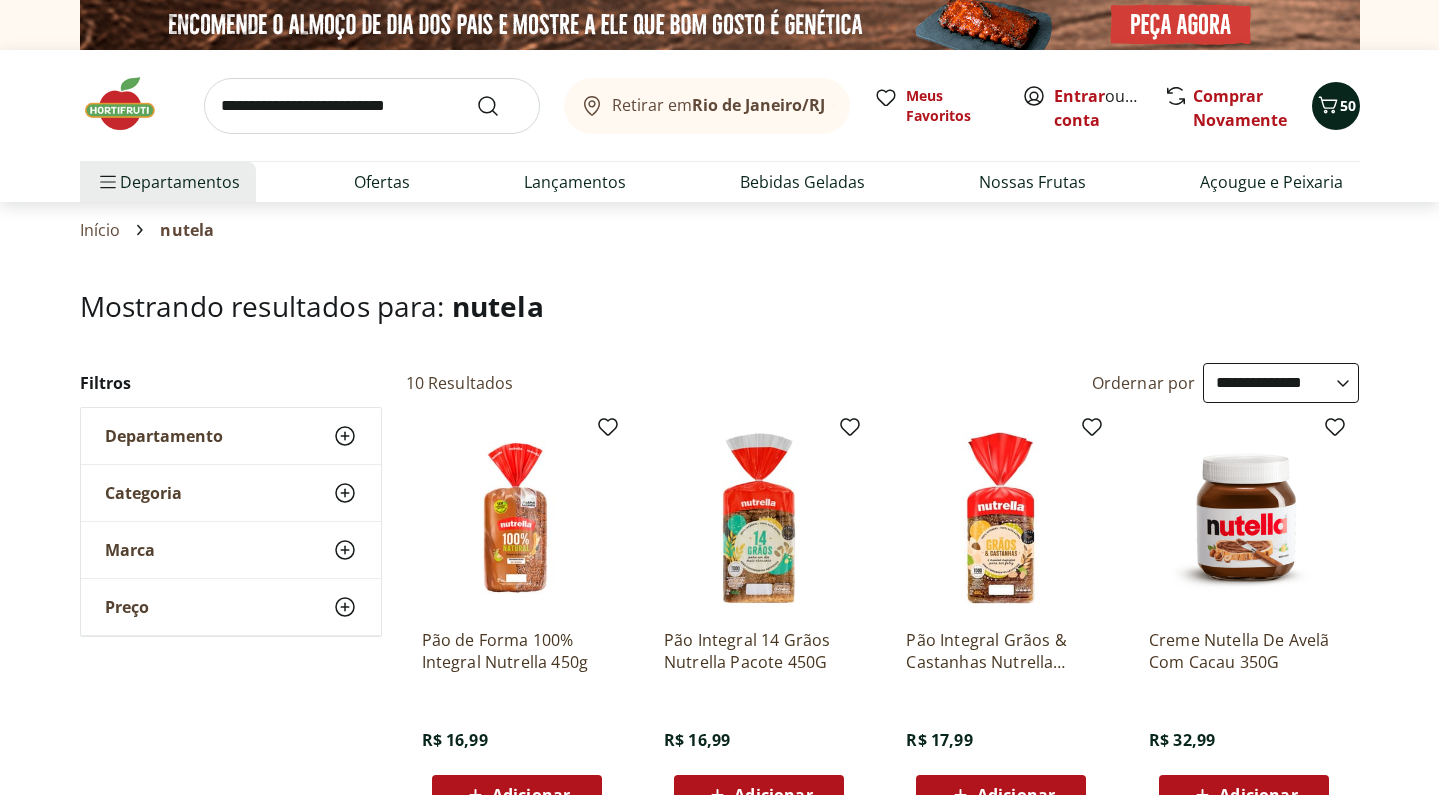 click 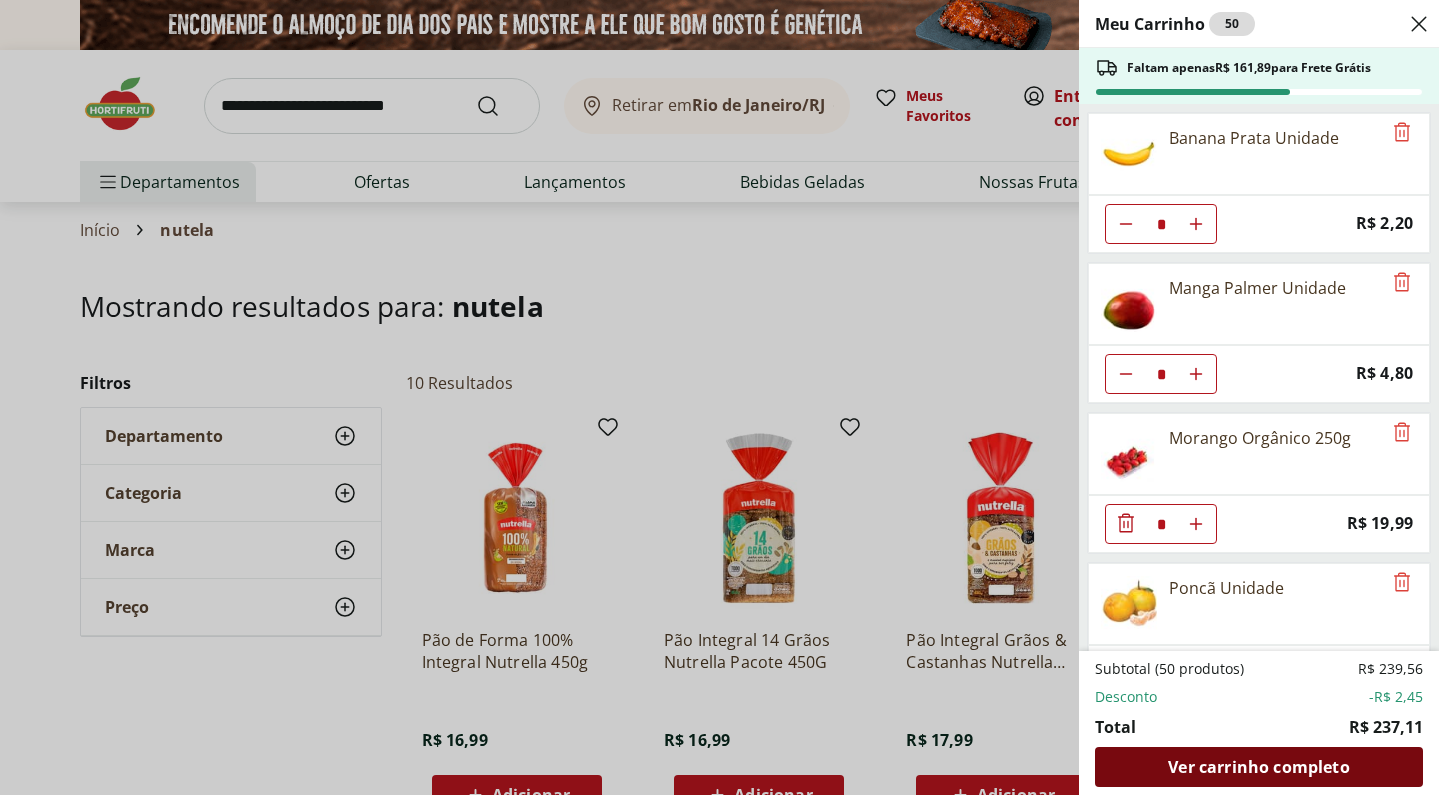 click on "Ver carrinho completo" at bounding box center (1258, 767) 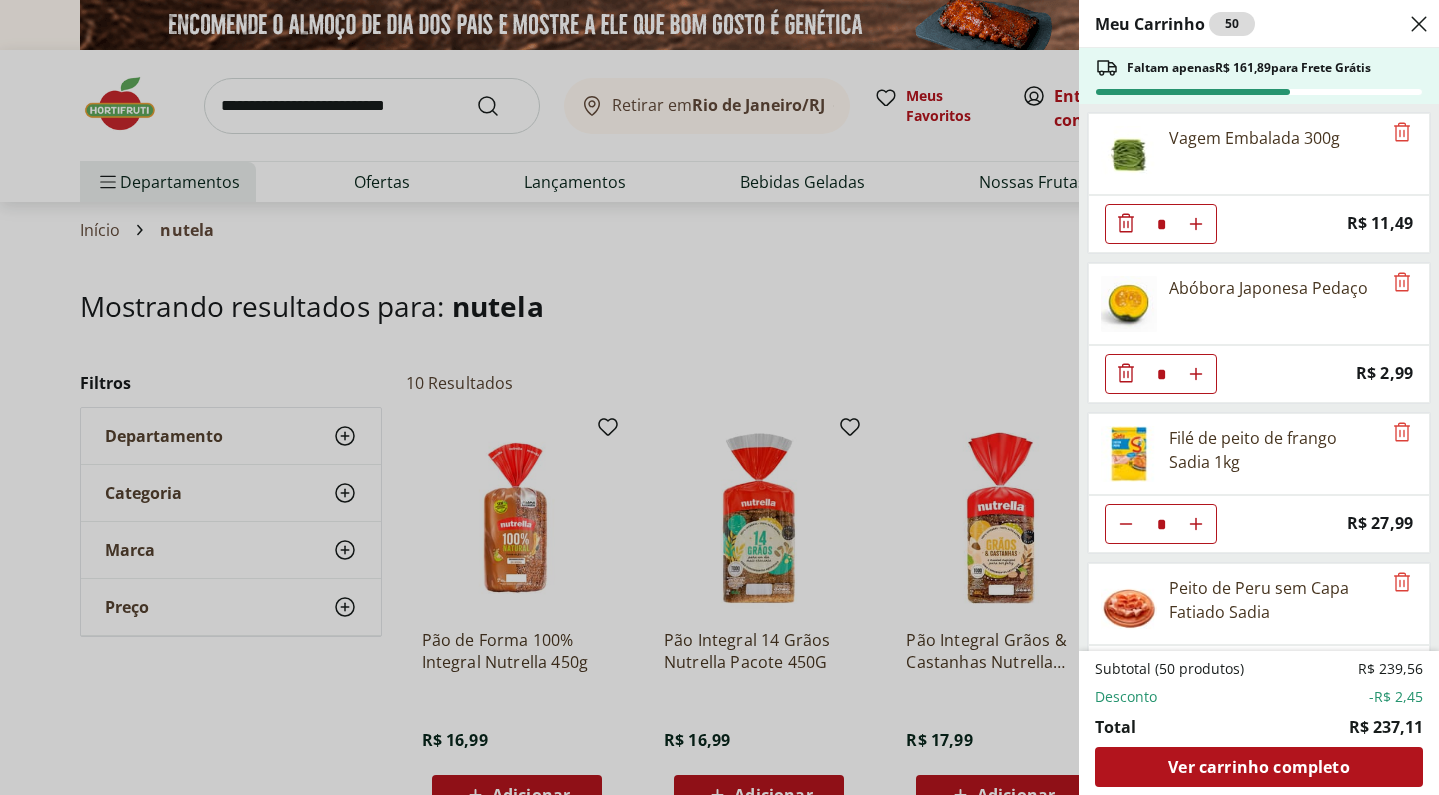 scroll, scrollTop: 0, scrollLeft: 0, axis: both 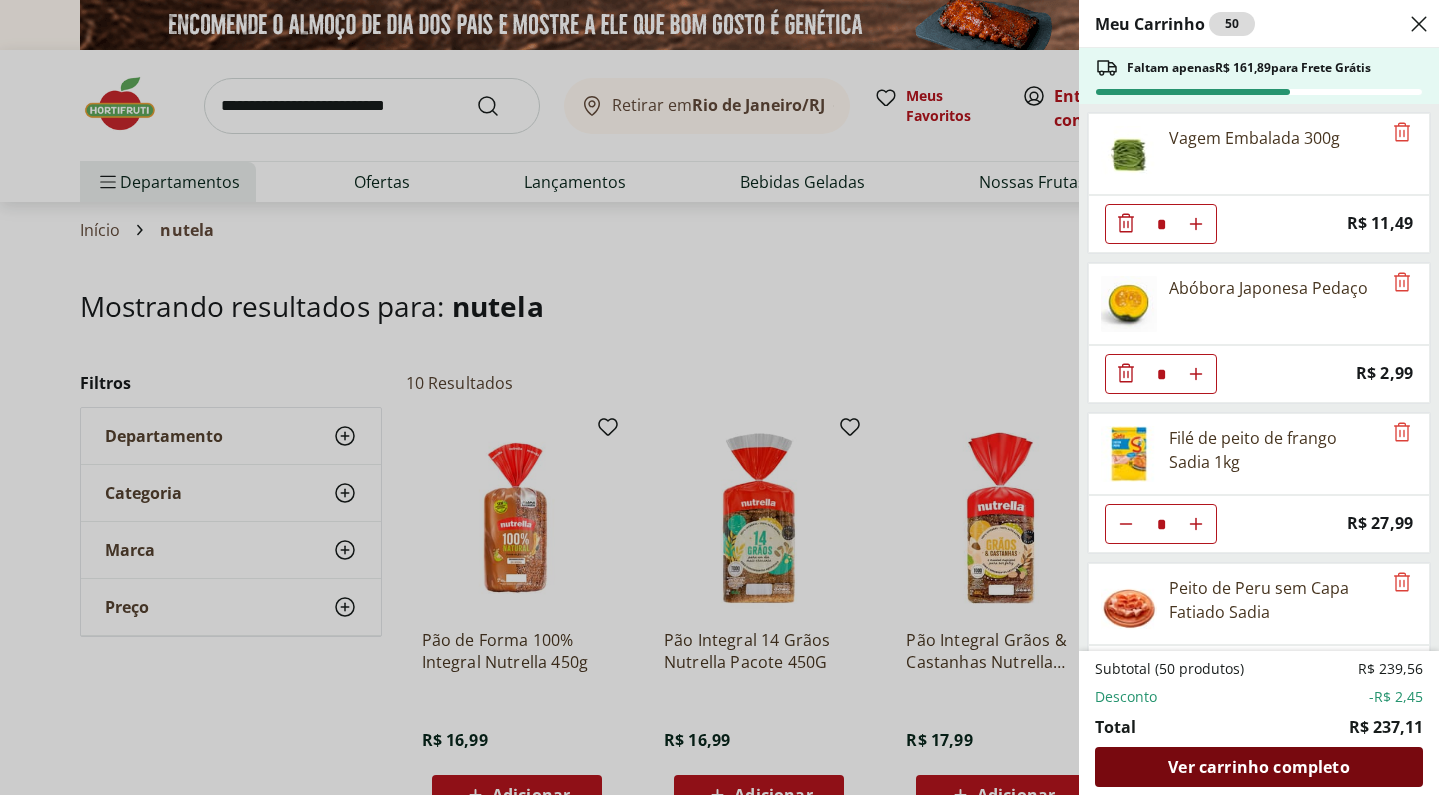 click on "Ver carrinho completo" at bounding box center [1258, 767] 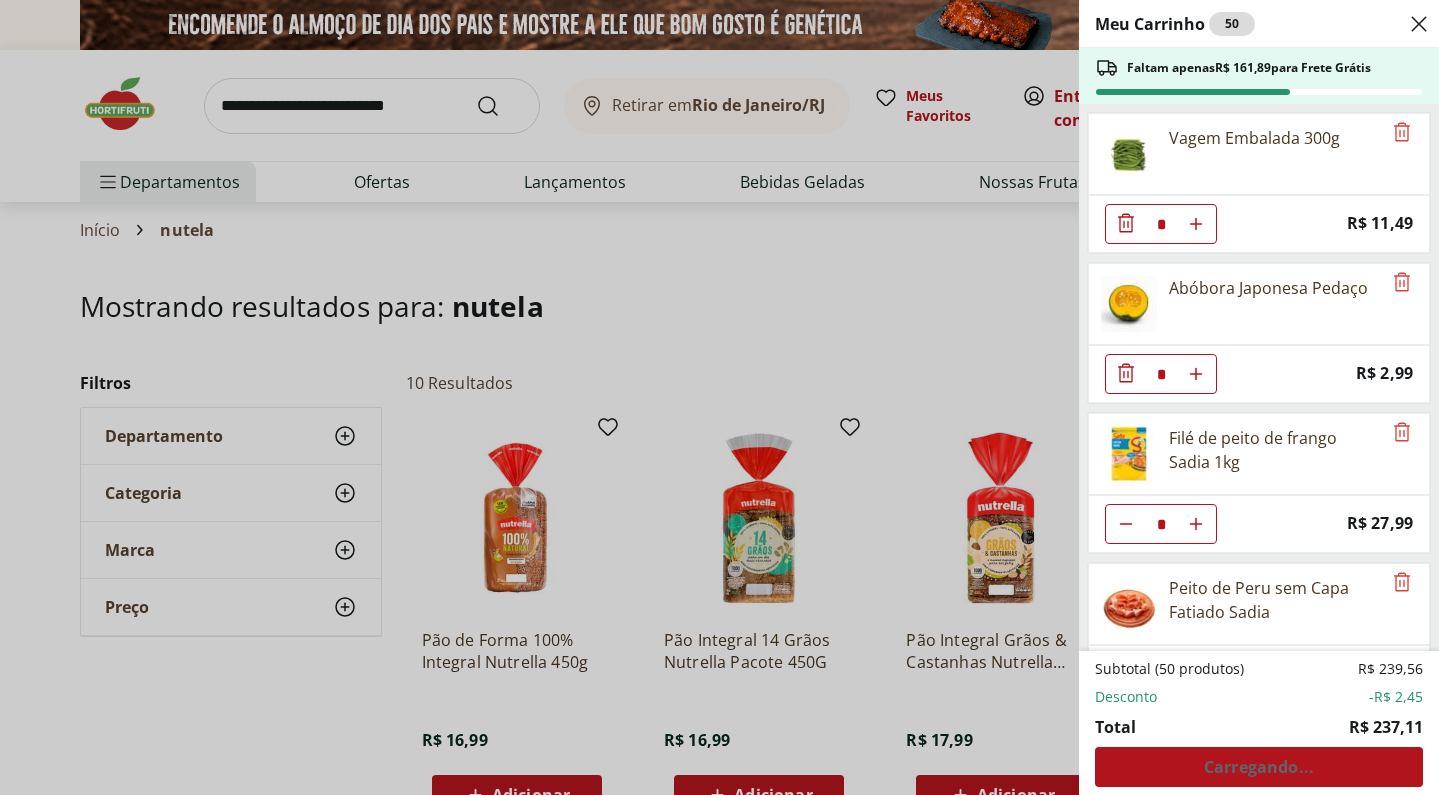 click on "Meu Carrinho 50 Faltam apenas  R$ 161,89  para Frete Grátis Vagem Embalada 300g * Price: R$ 11,49 Abóbora Japonesa Pedaço * Price: R$ 2,99 Filé de peito de frango Sadia 1kg * Price: R$ 27,99 Peito de Peru sem Capa Fatiado Sadia * Price: R$ 8,99 Repolho Unidade * Price: R$ 4,79 Batata Inglesa Unidade * Price: R$ 0,80 Cebola Nacional Unidade * Original price: R$ 1,00 Price: R$ 0,75 Cebola Roxa Unidade * Price: R$ 1,40 Abobrinha Verde Unidade * Price: R$ 1,75 Alho Poró - Unidade * Price: R$ 3,99 Alface Crespa Unidade * Original price: R$ 3,69 Price: R$ 1,99 Abacate Unidade * Price: R$ 9,49 Coentro Unidade * Price: R$ 1,99 Inhame Dedo Unidade * Price: R$ 0,81 Rúcula Hidropônica * Price: R$ 4,49 Uva Cotton Candy 500g * Price: R$ 21,99 Cenoura Unidade * Price: R$ 0,72 Banana Prata Unidade * Price: R$ 2,20 Manga Palmer Unidade * Price: R$ 4,80 Morango Orgânico 250g * Price: R$ 19,99 Poncã Unidade * Price: R$ 1,60 Espaguete de Cenoura Ralada Pote * Price: R$ 8,05 * Price: R$ 21,99" at bounding box center [719, 397] 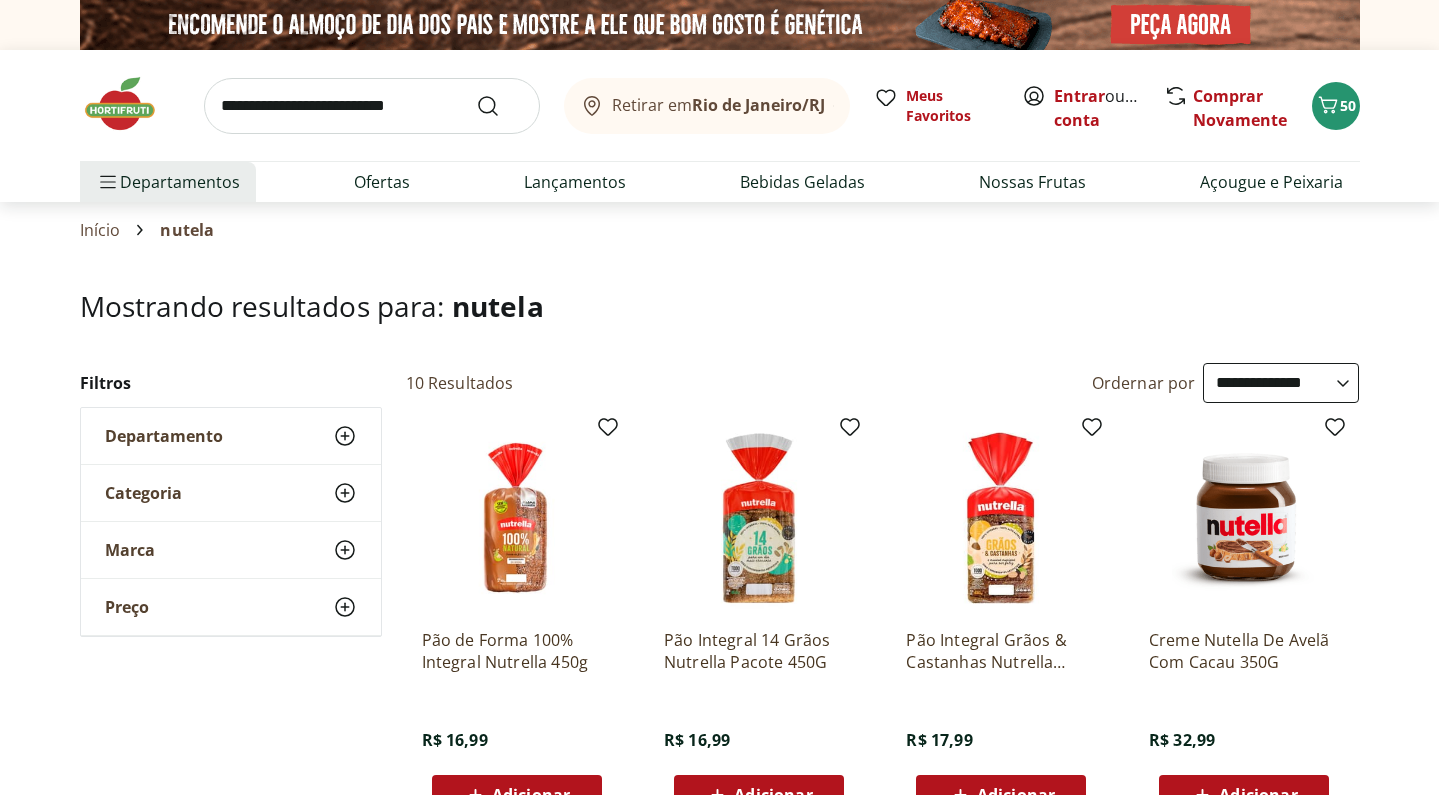 click at bounding box center (372, 106) 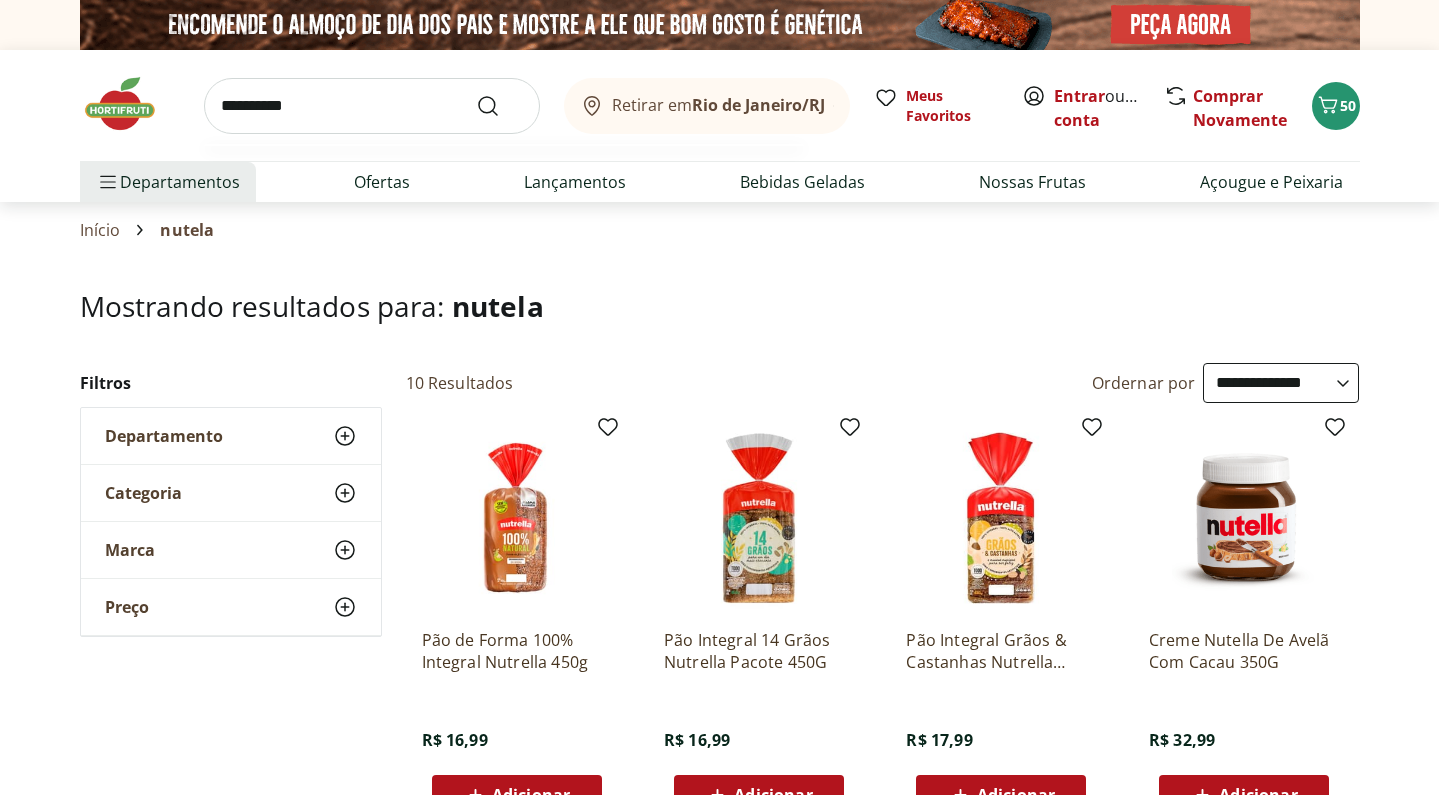 type on "**********" 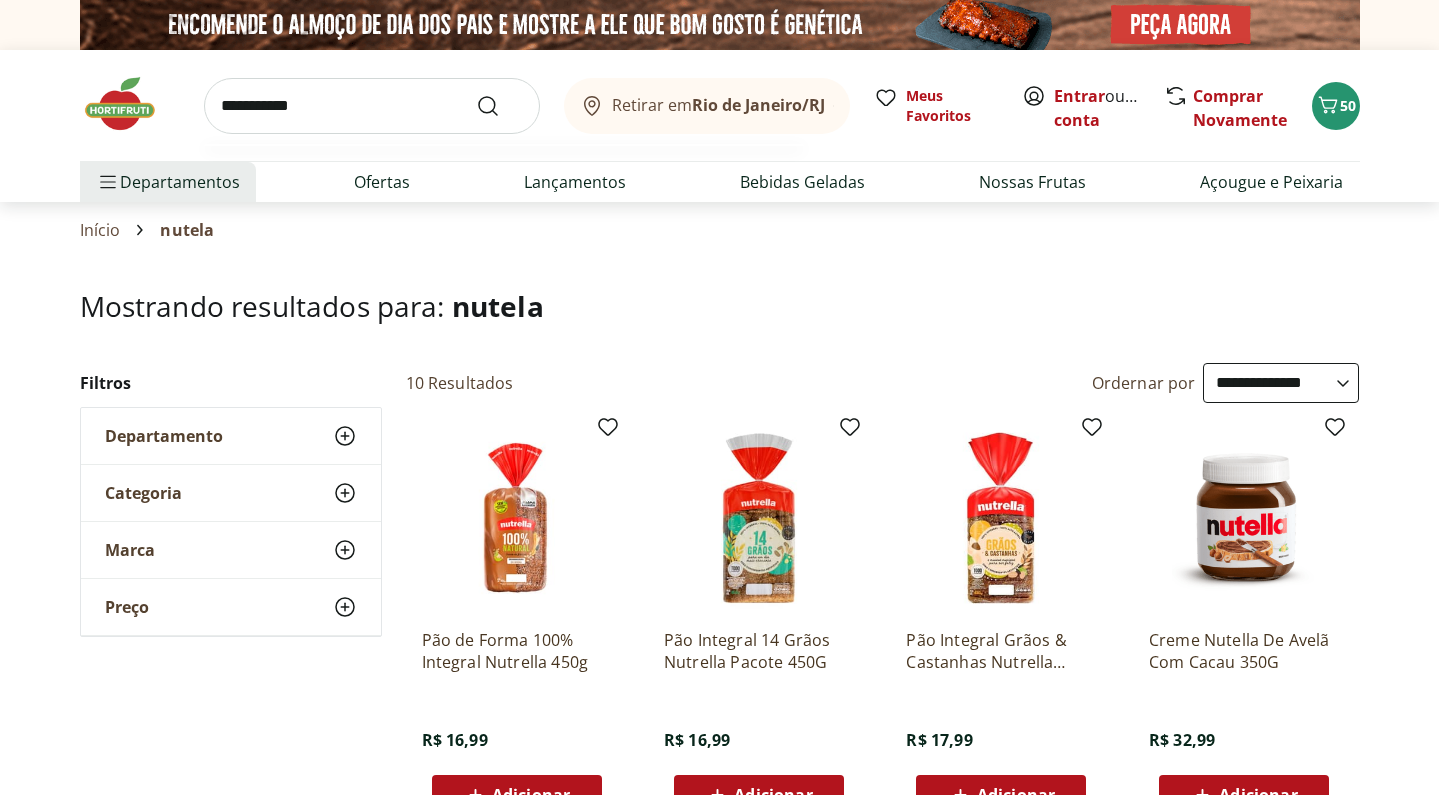 click at bounding box center (500, 106) 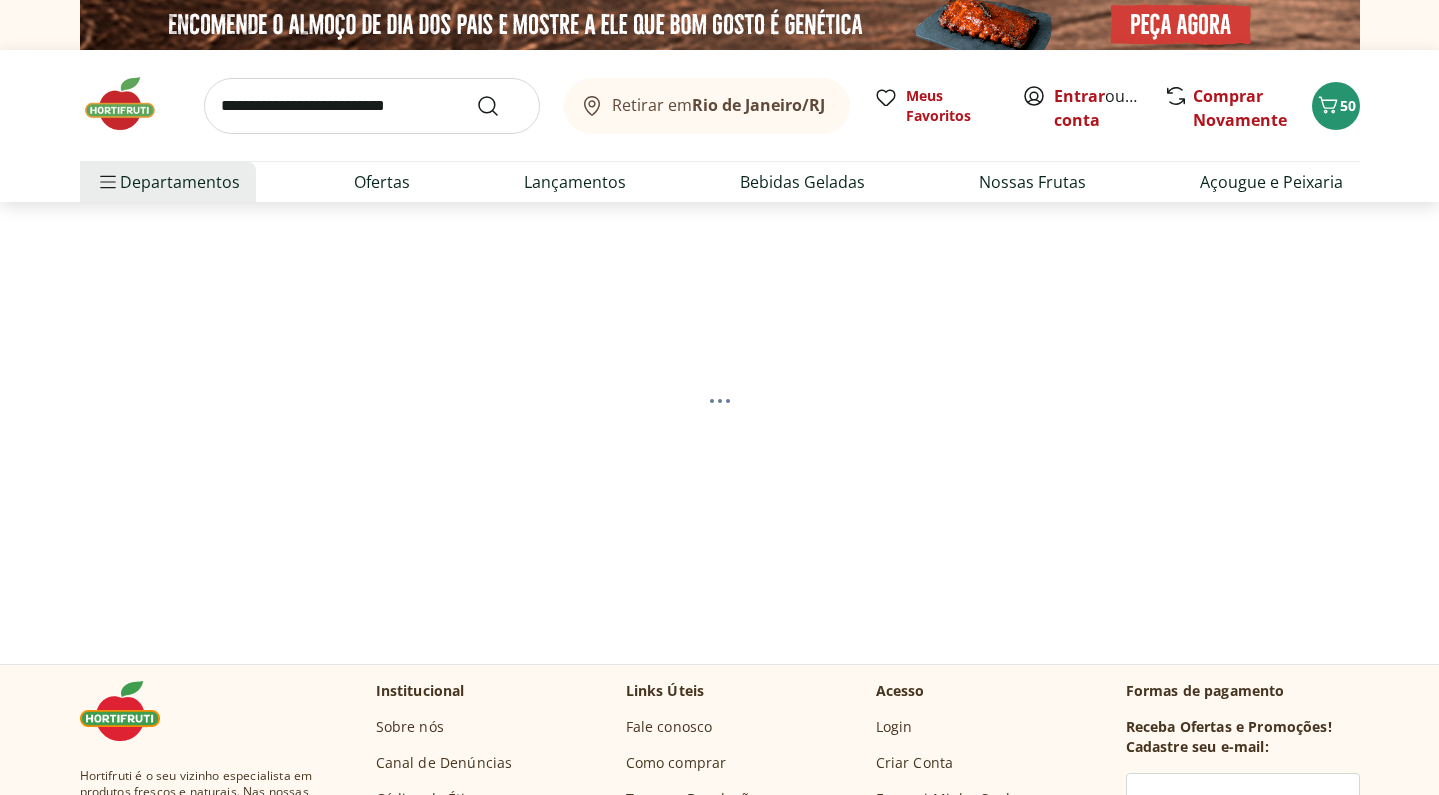 select on "**********" 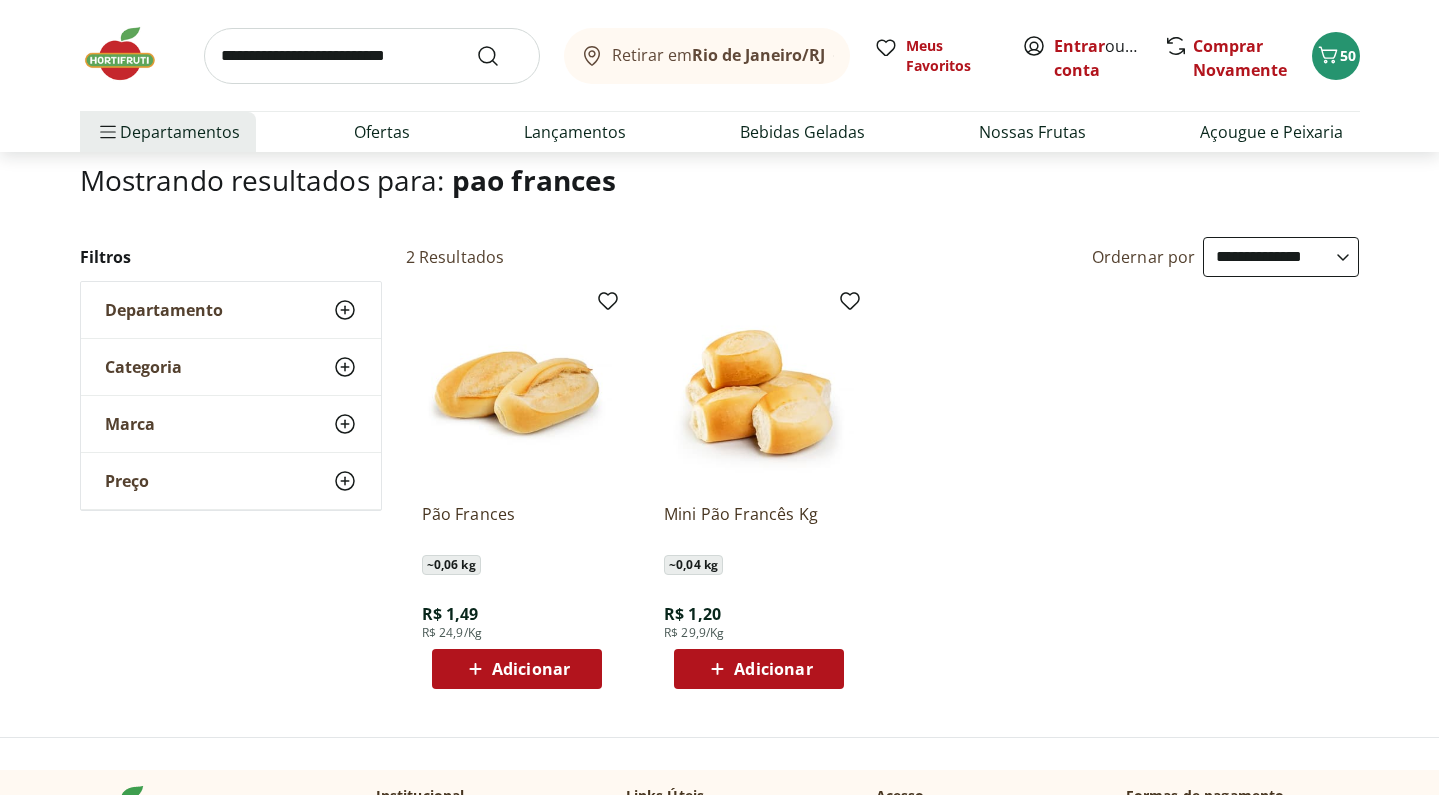 scroll, scrollTop: 176, scrollLeft: 0, axis: vertical 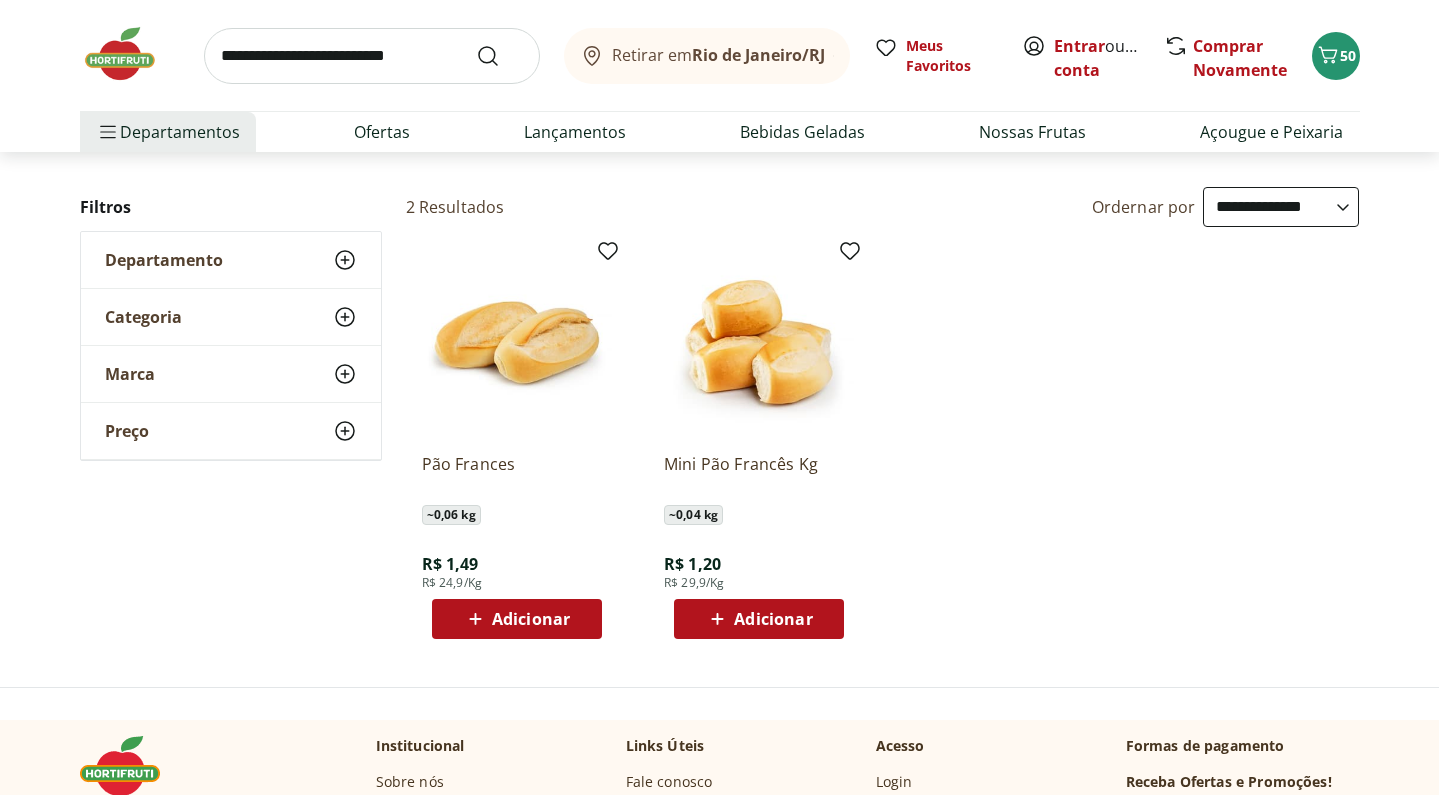 click on "Adicionar" at bounding box center (531, 619) 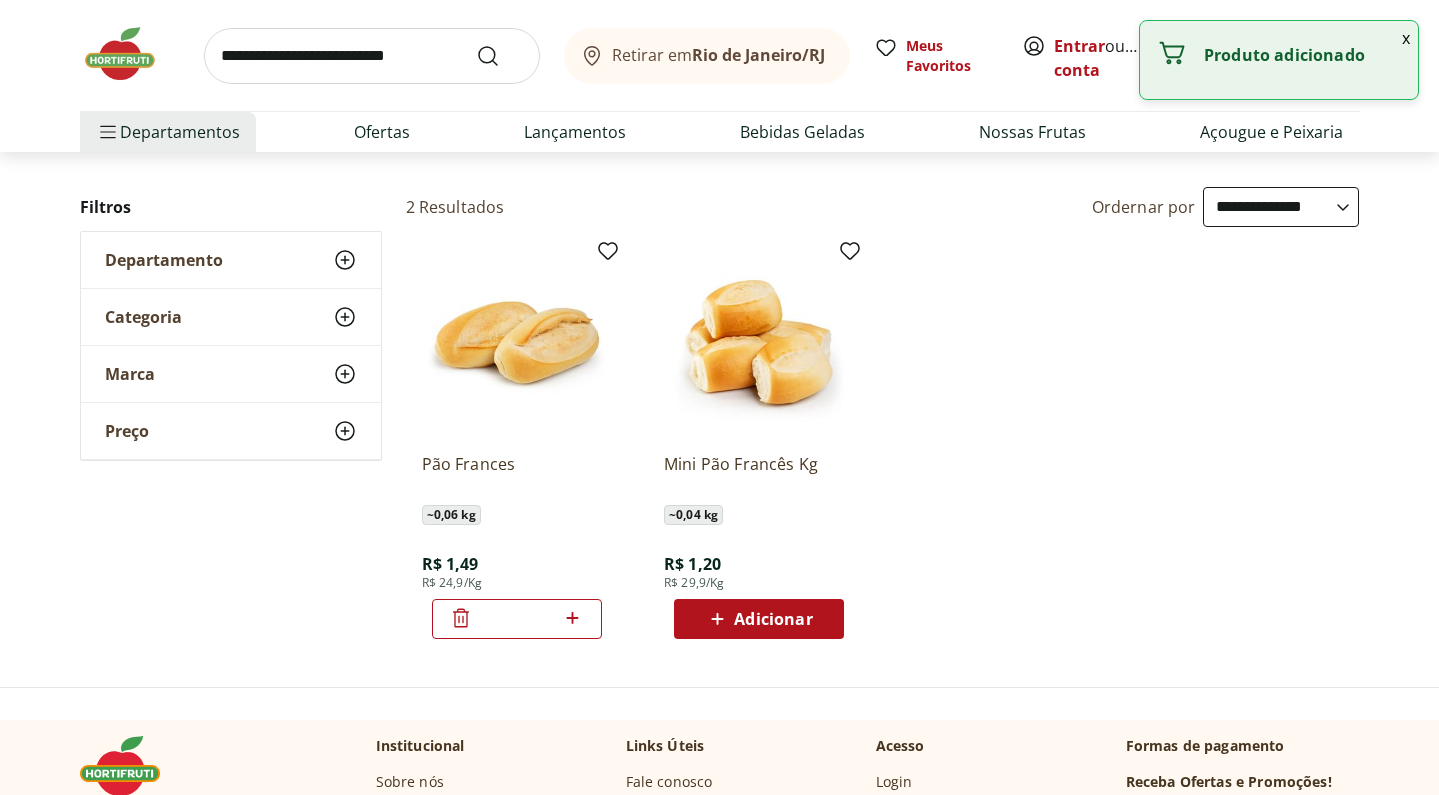click 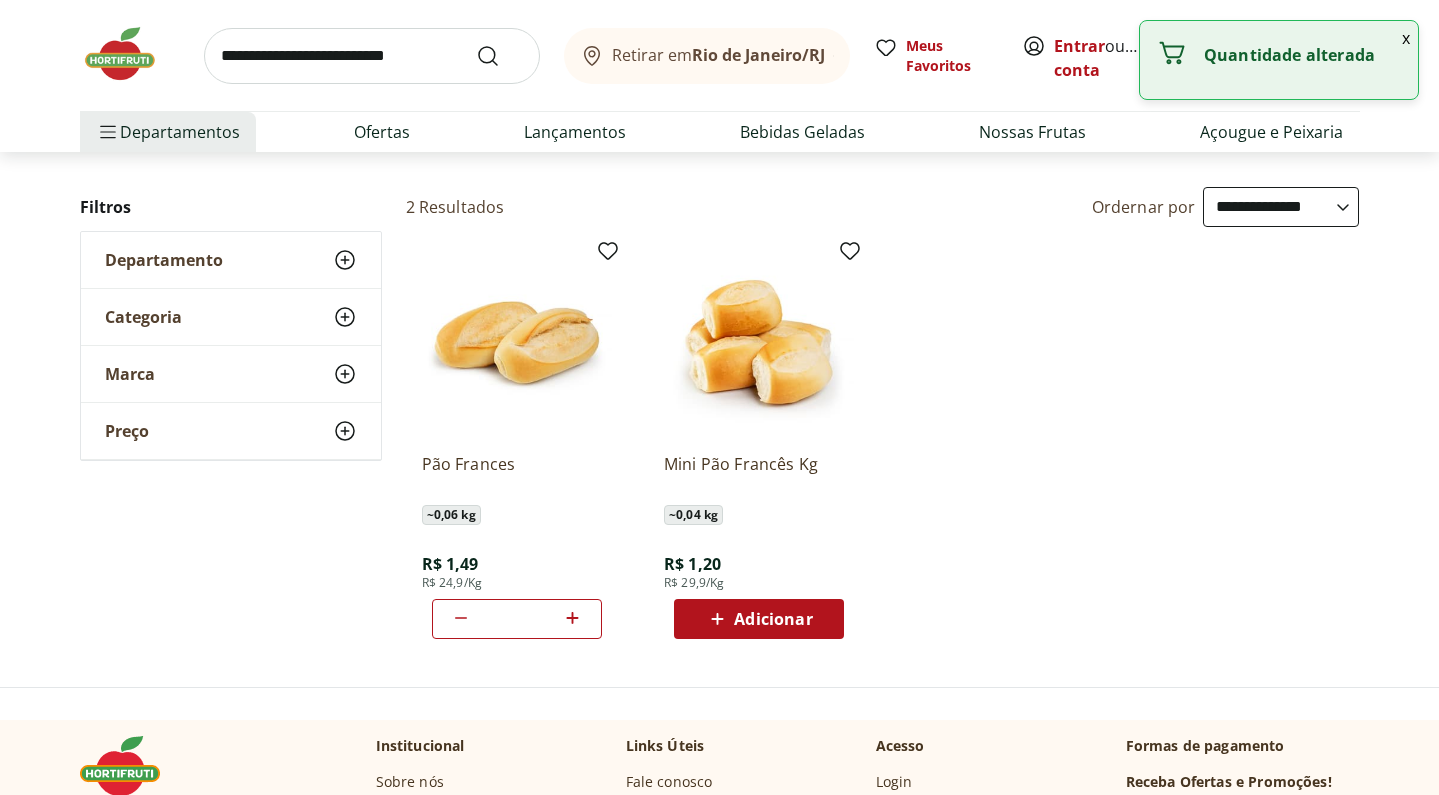 click 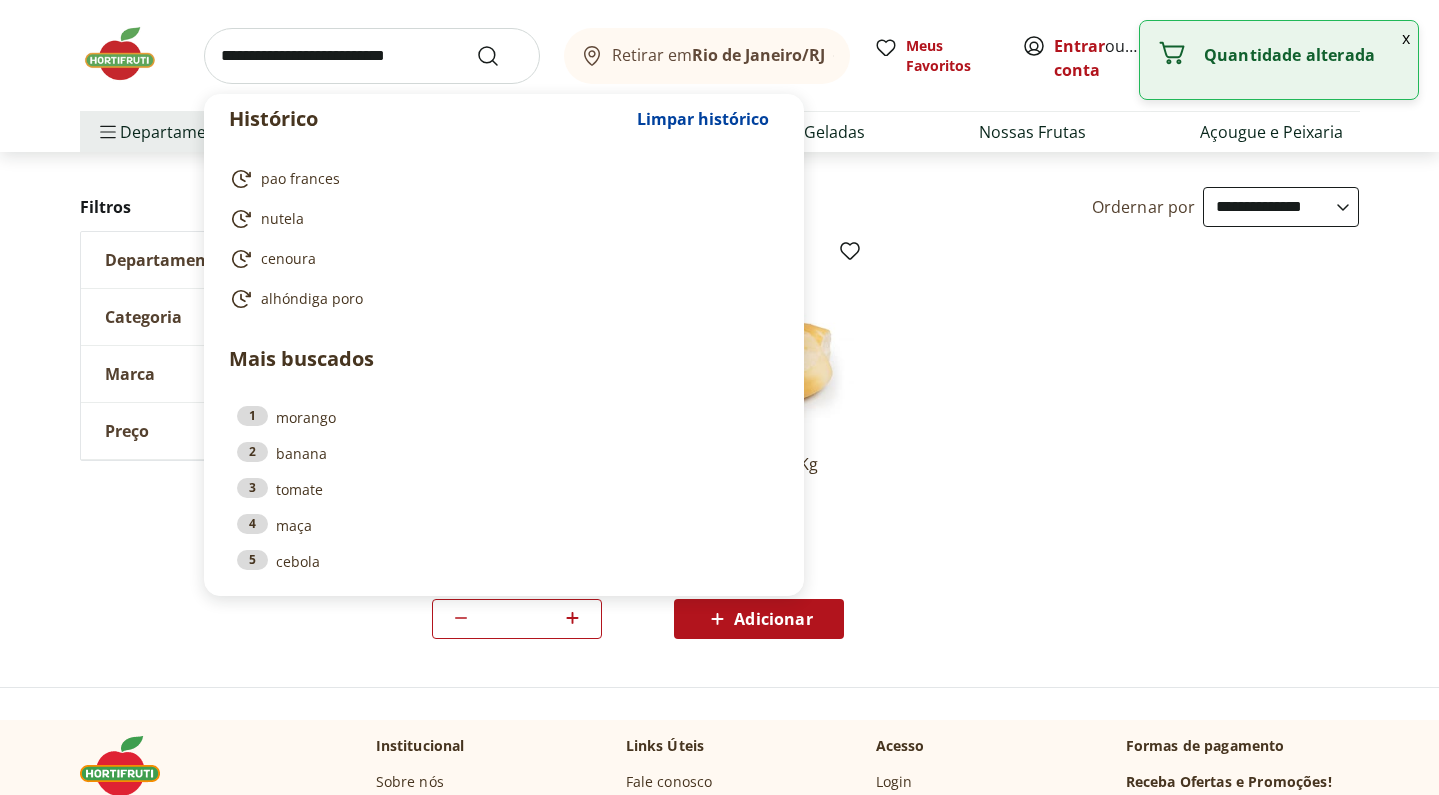 click at bounding box center [372, 56] 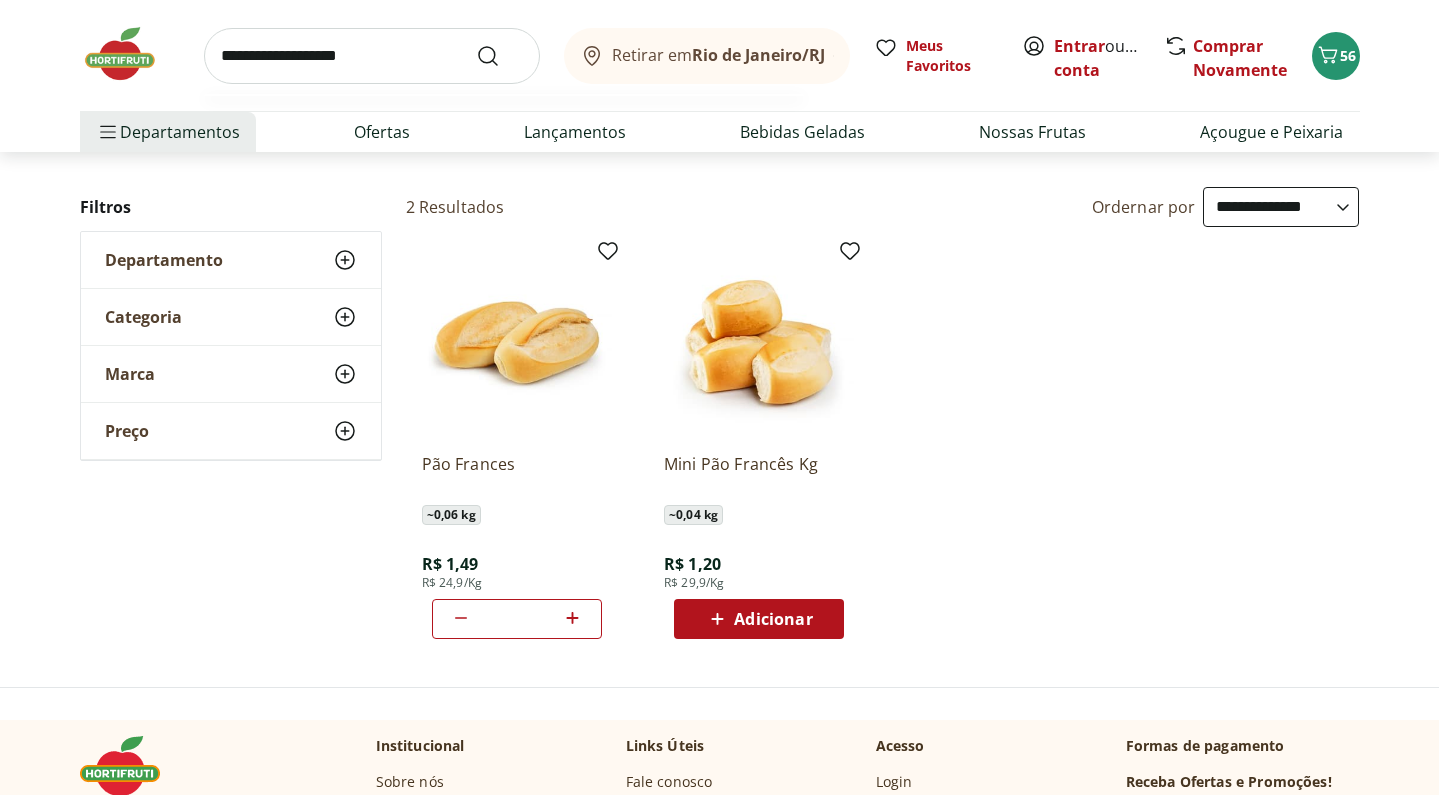 type on "**********" 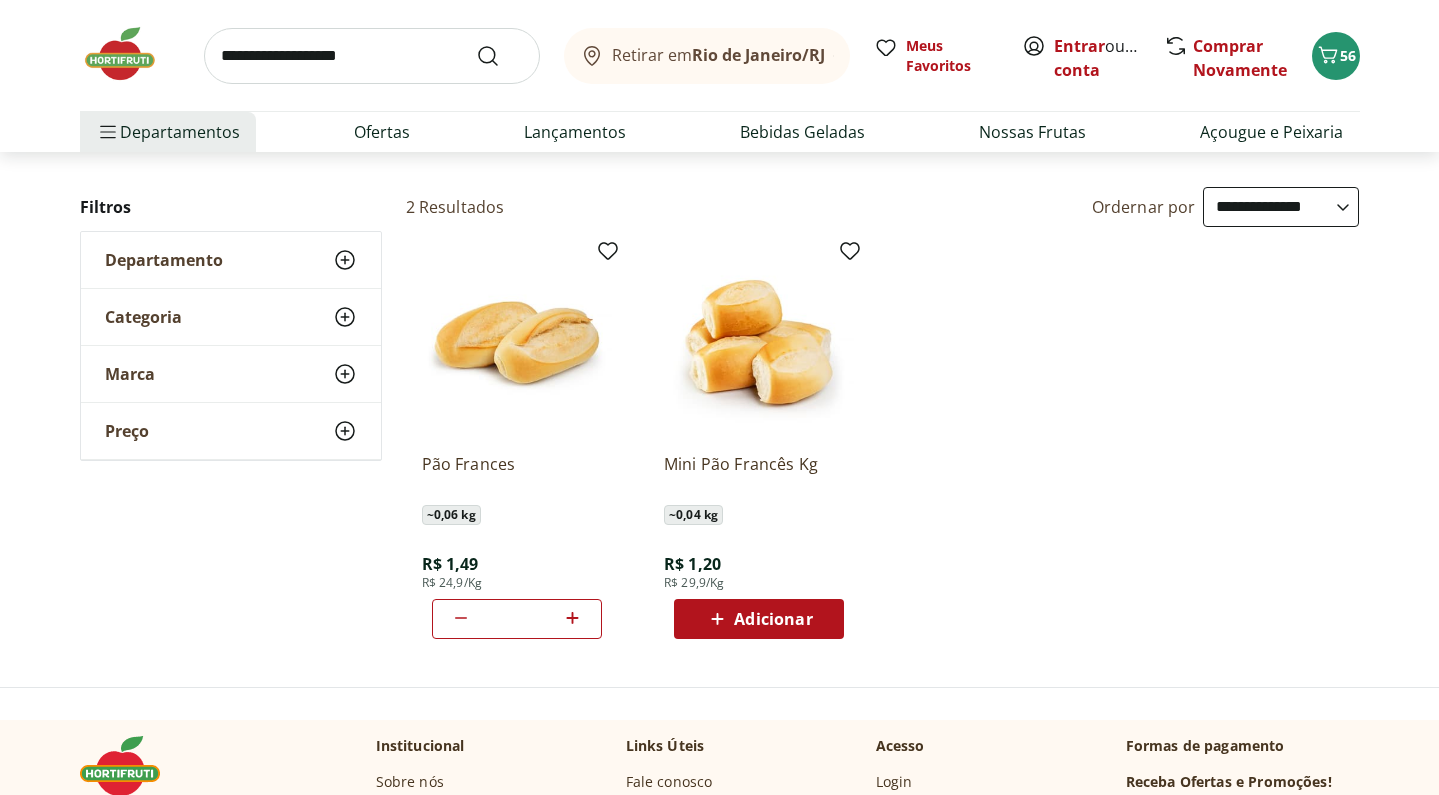 scroll, scrollTop: 0, scrollLeft: 0, axis: both 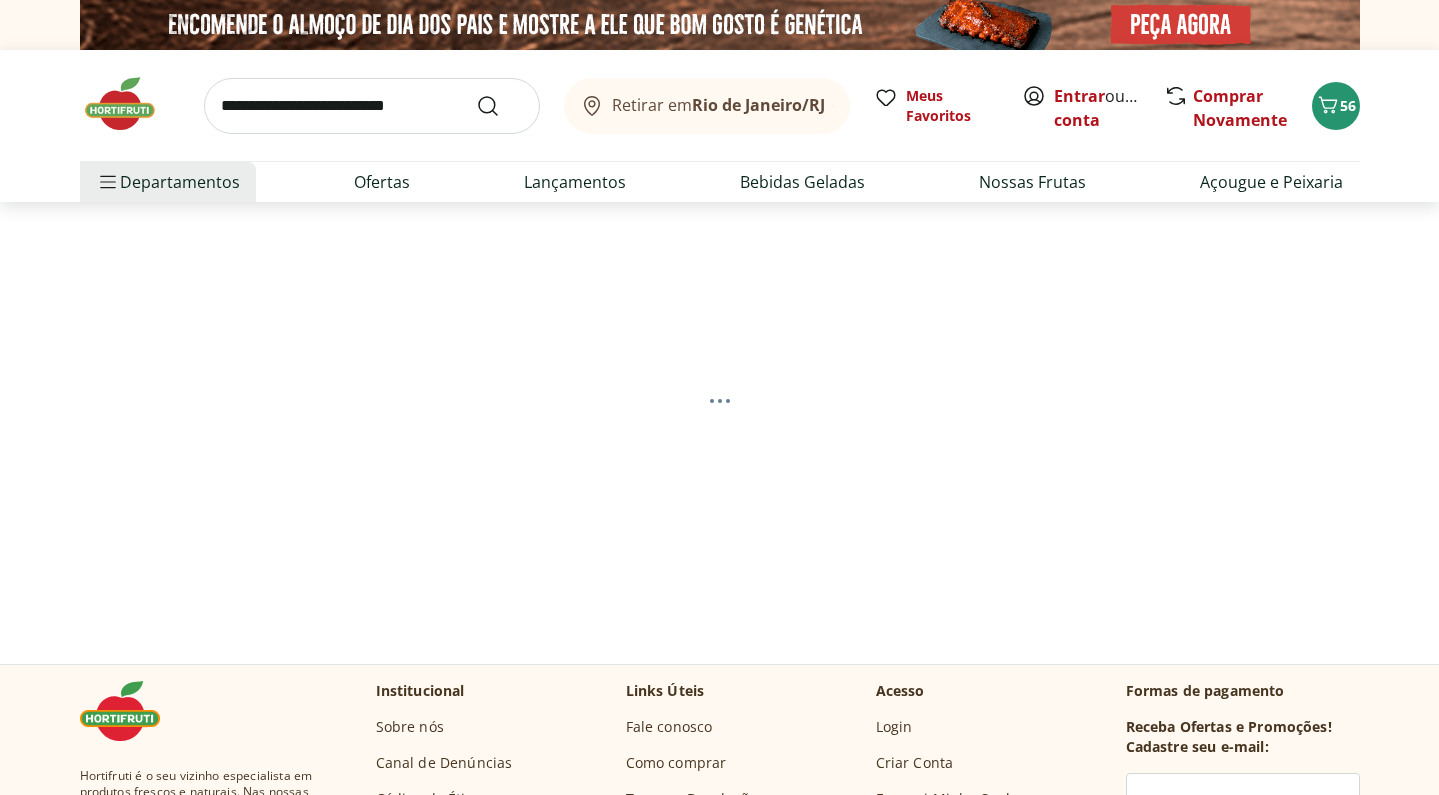 select on "**********" 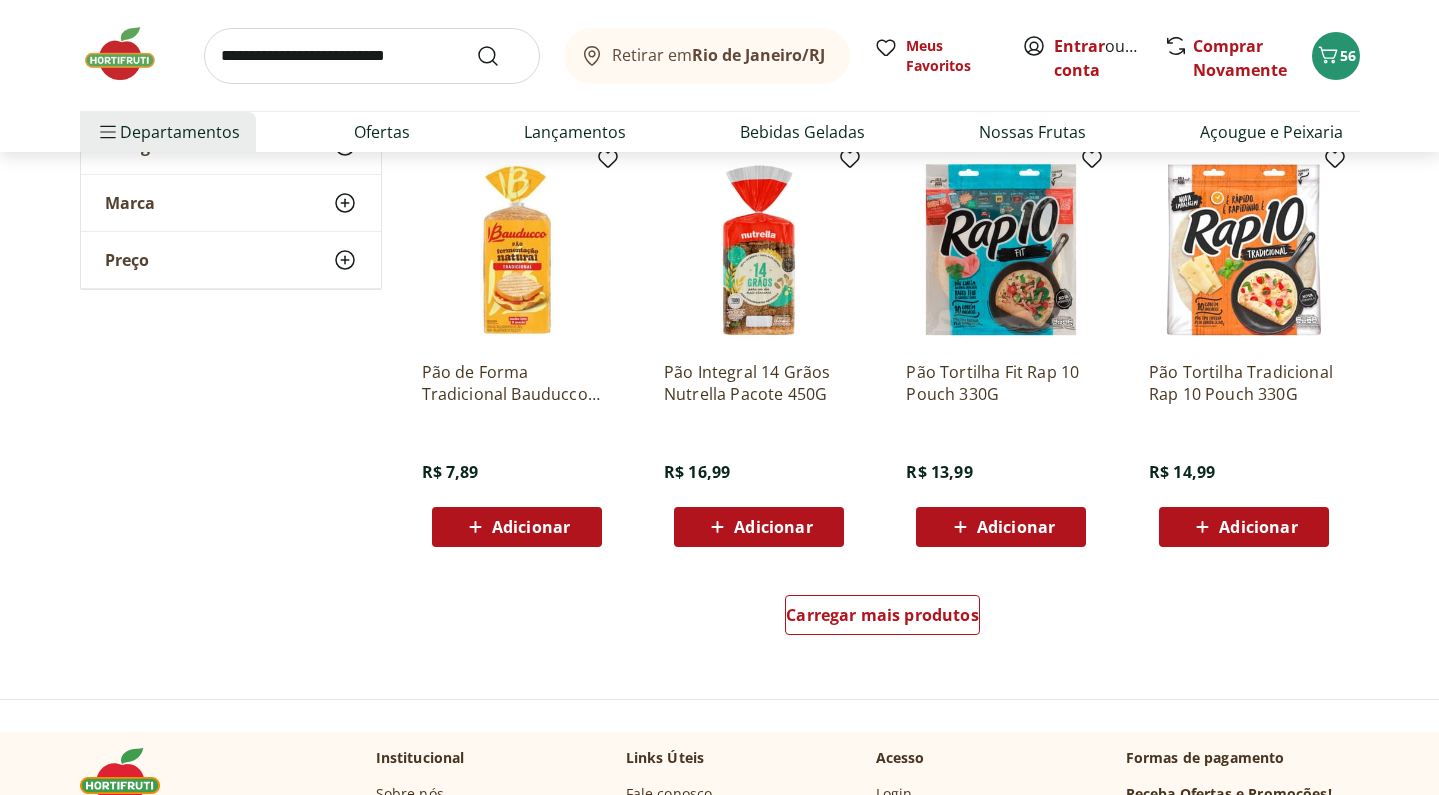 scroll, scrollTop: 1147, scrollLeft: 0, axis: vertical 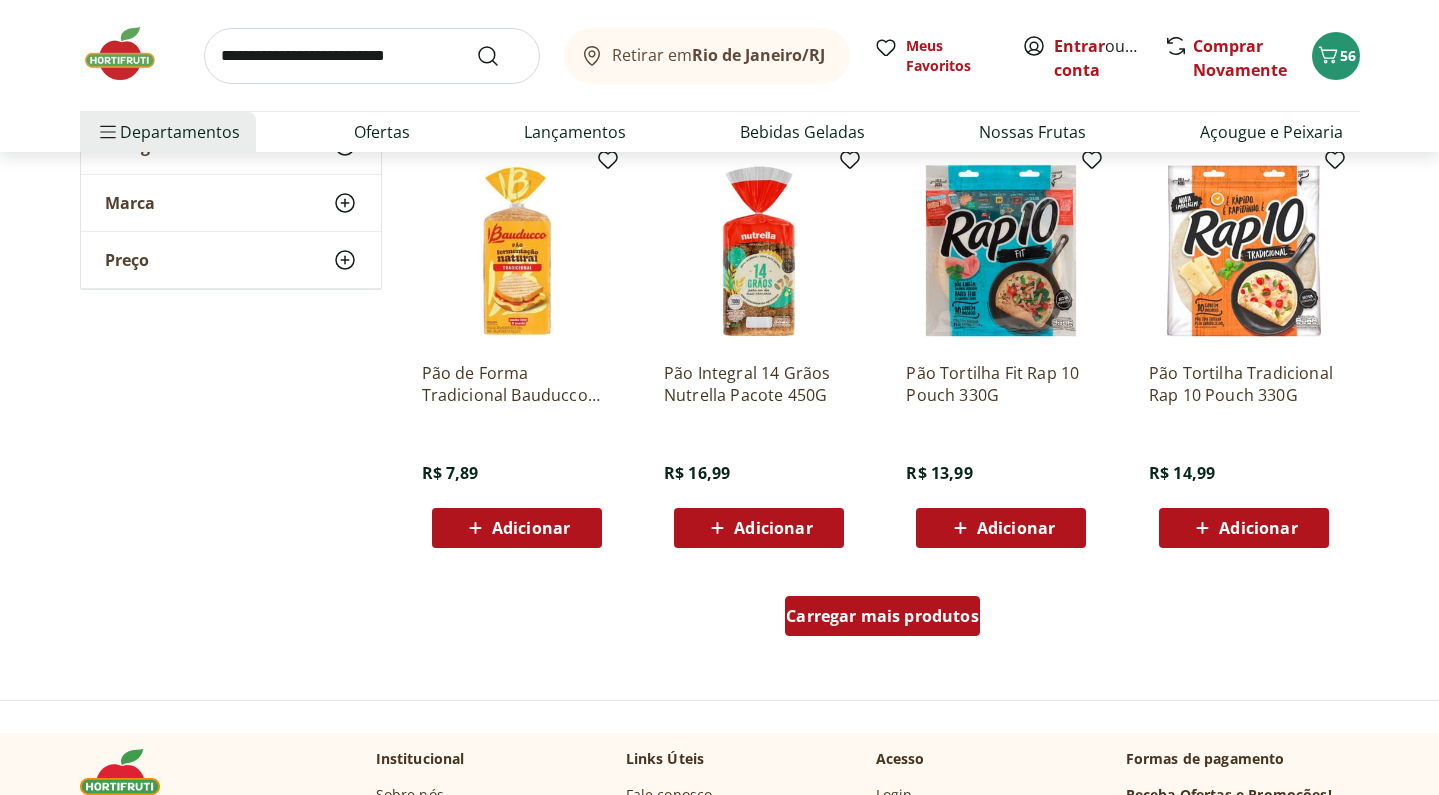 click on "Carregar mais produtos" at bounding box center (882, 616) 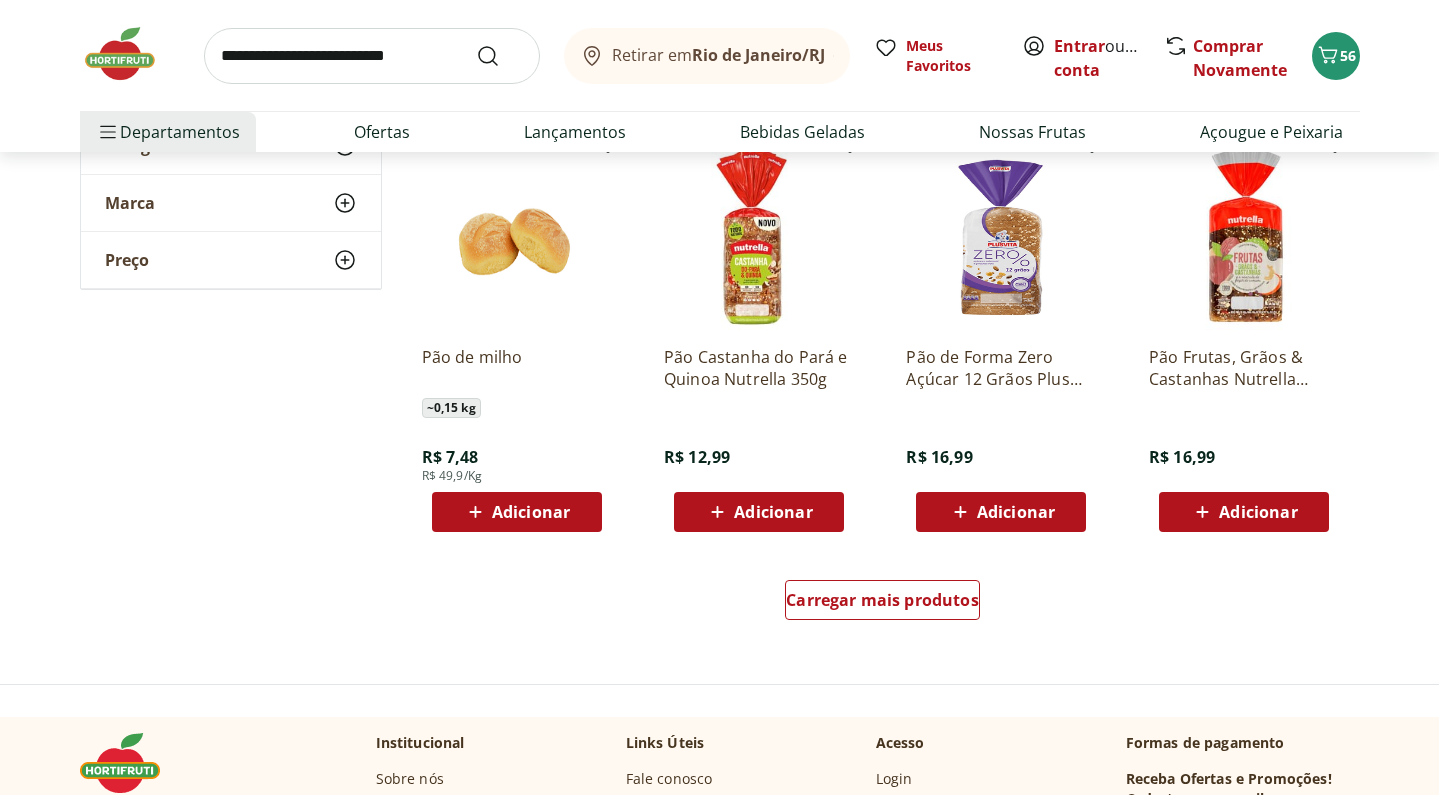 scroll, scrollTop: 2631, scrollLeft: 0, axis: vertical 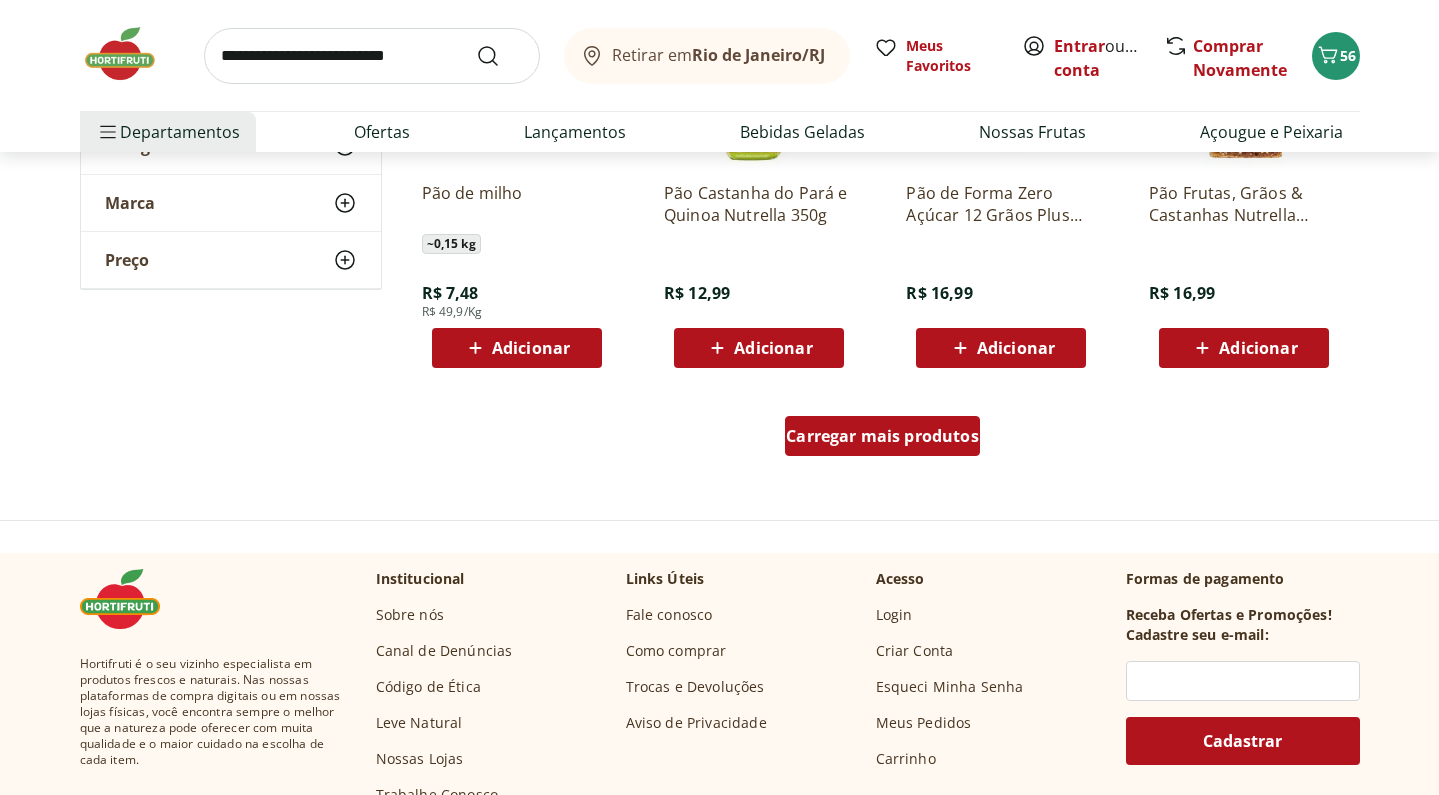click on "Carregar mais produtos" at bounding box center [882, 436] 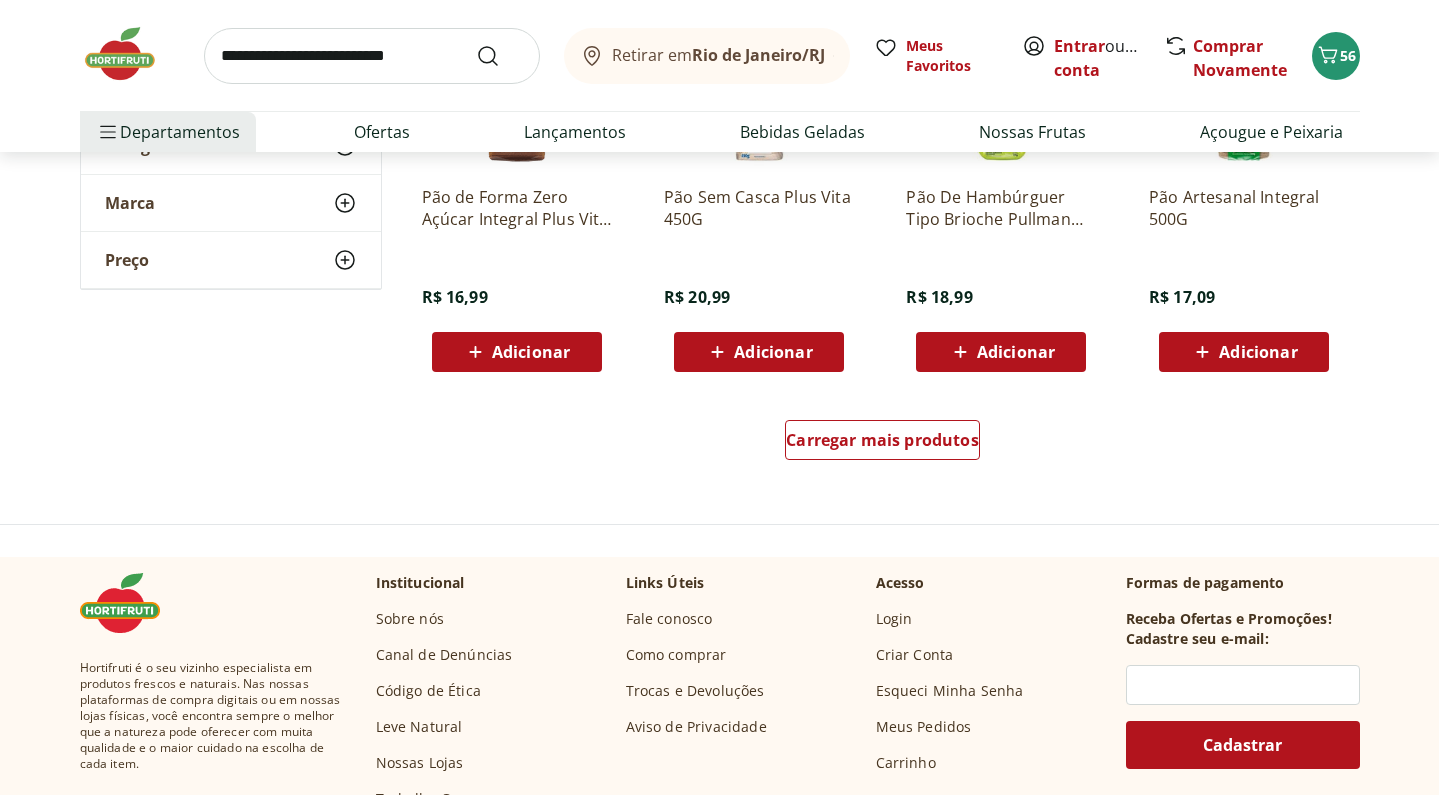 scroll, scrollTop: 3929, scrollLeft: 0, axis: vertical 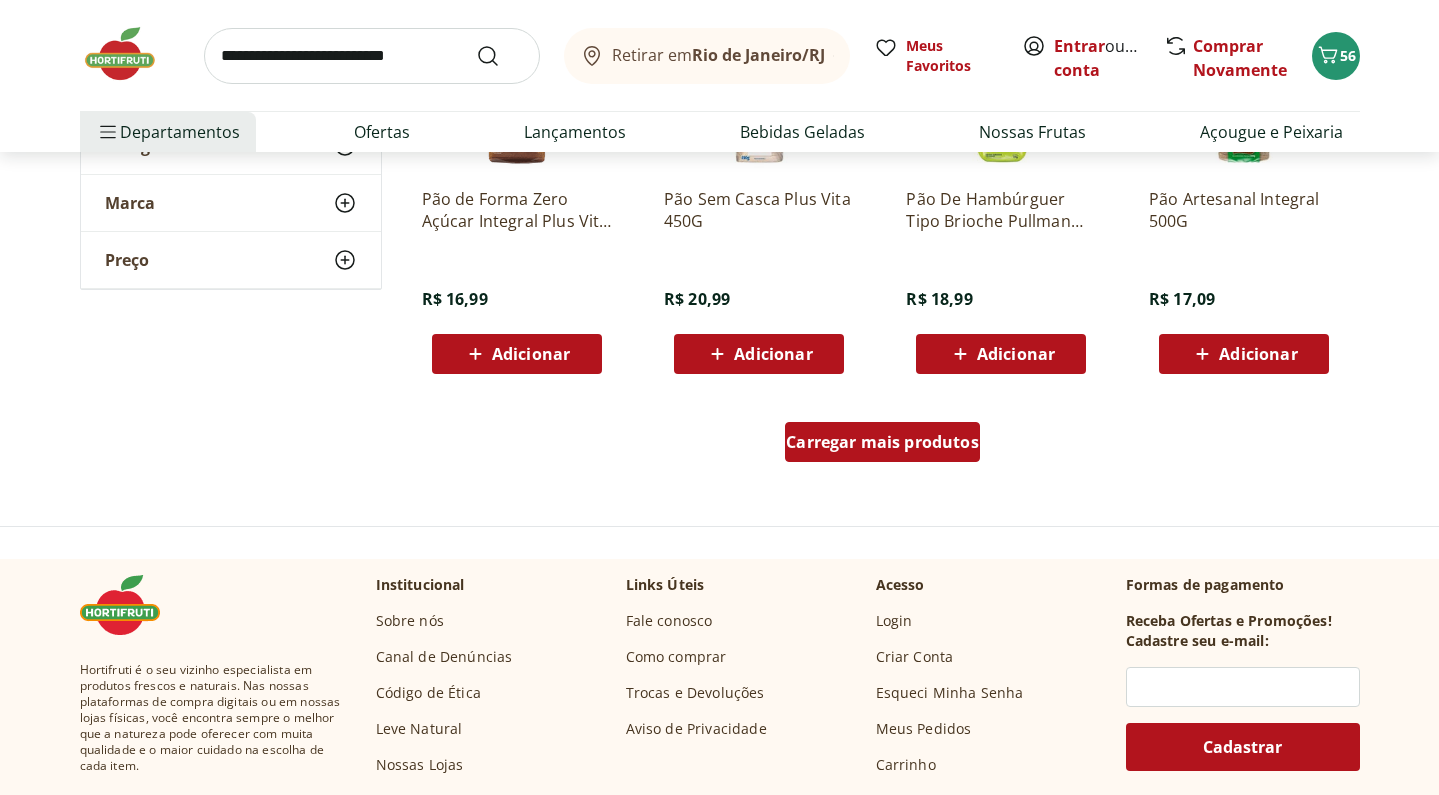 click on "Carregar mais produtos" at bounding box center [882, 442] 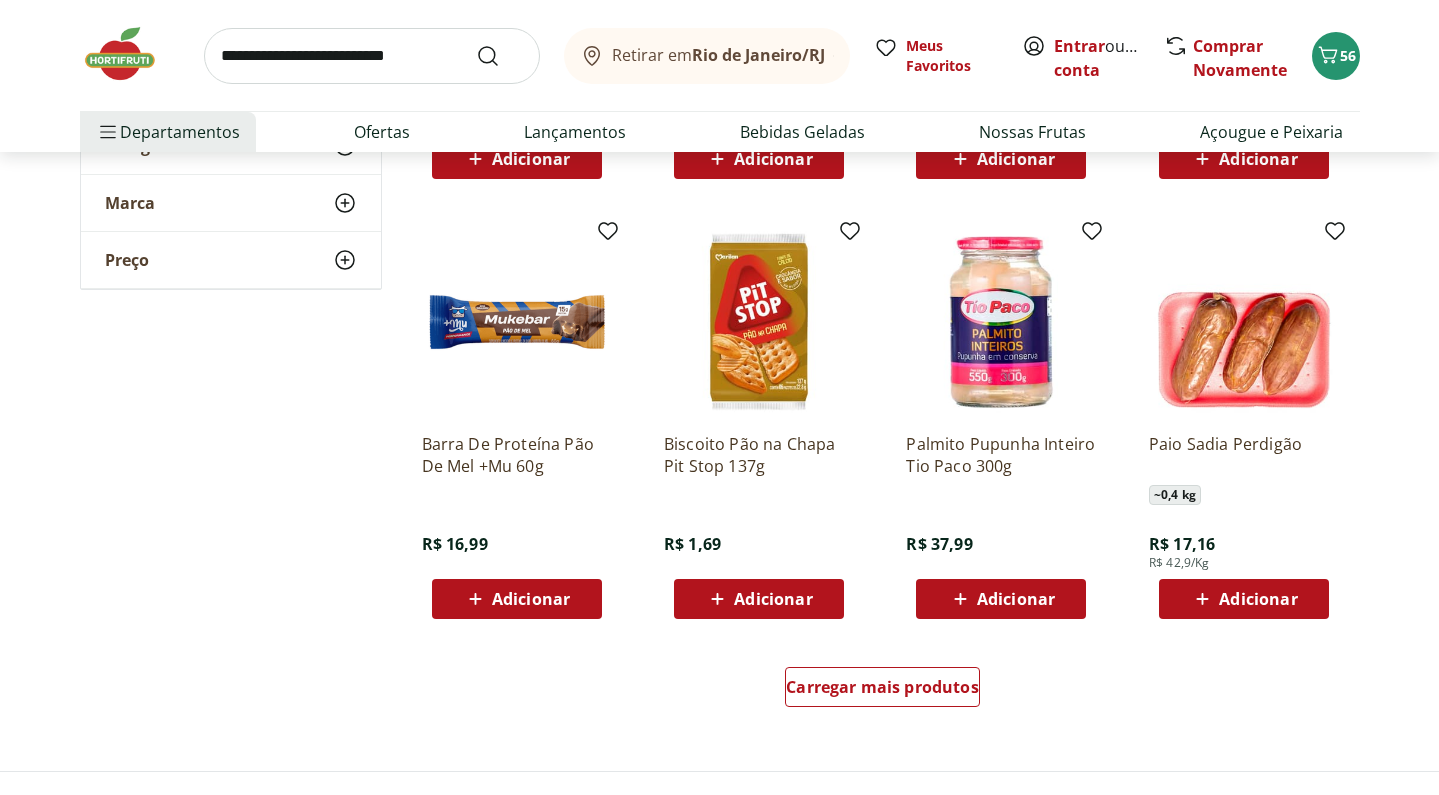 scroll, scrollTop: 4993, scrollLeft: 0, axis: vertical 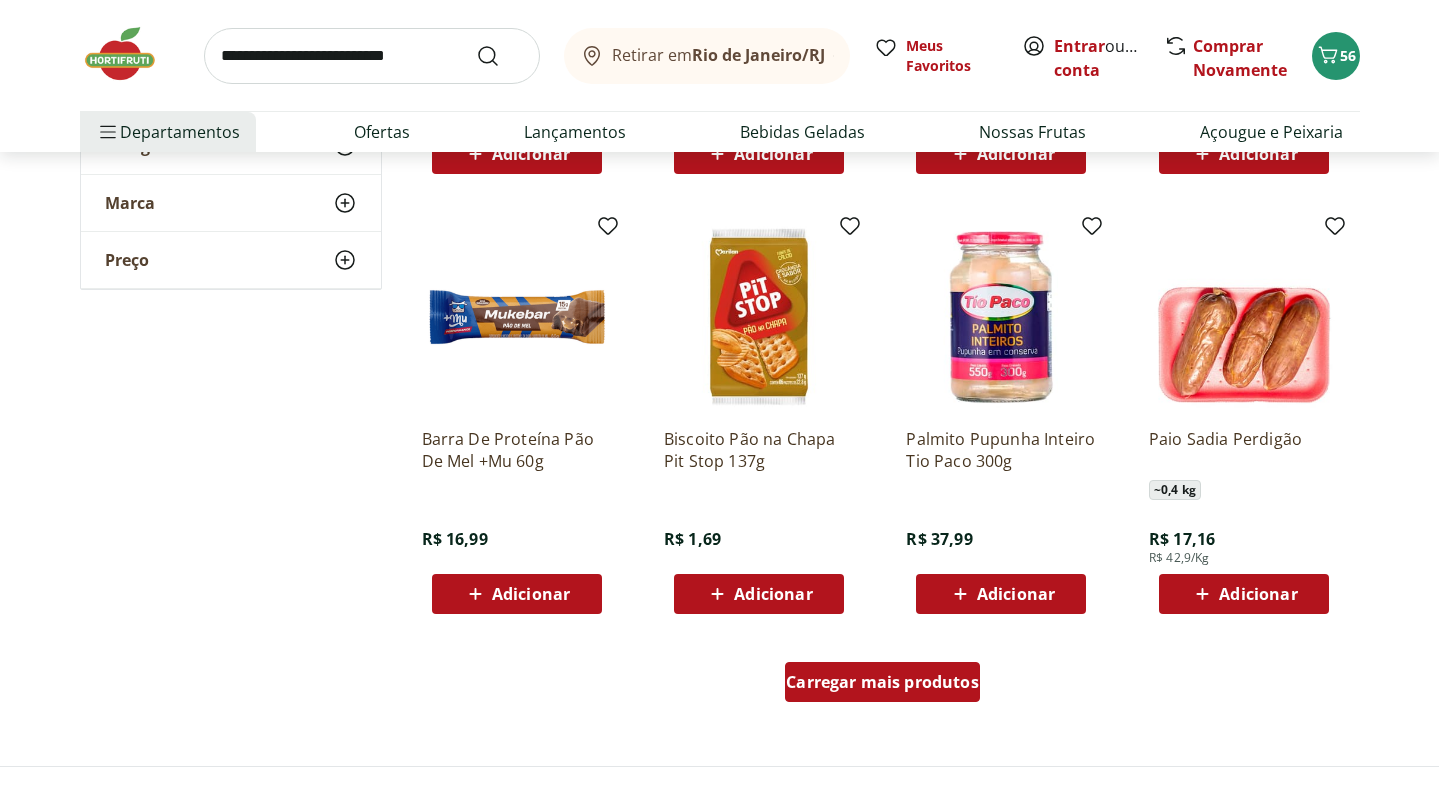 click on "Carregar mais produtos" at bounding box center [882, 682] 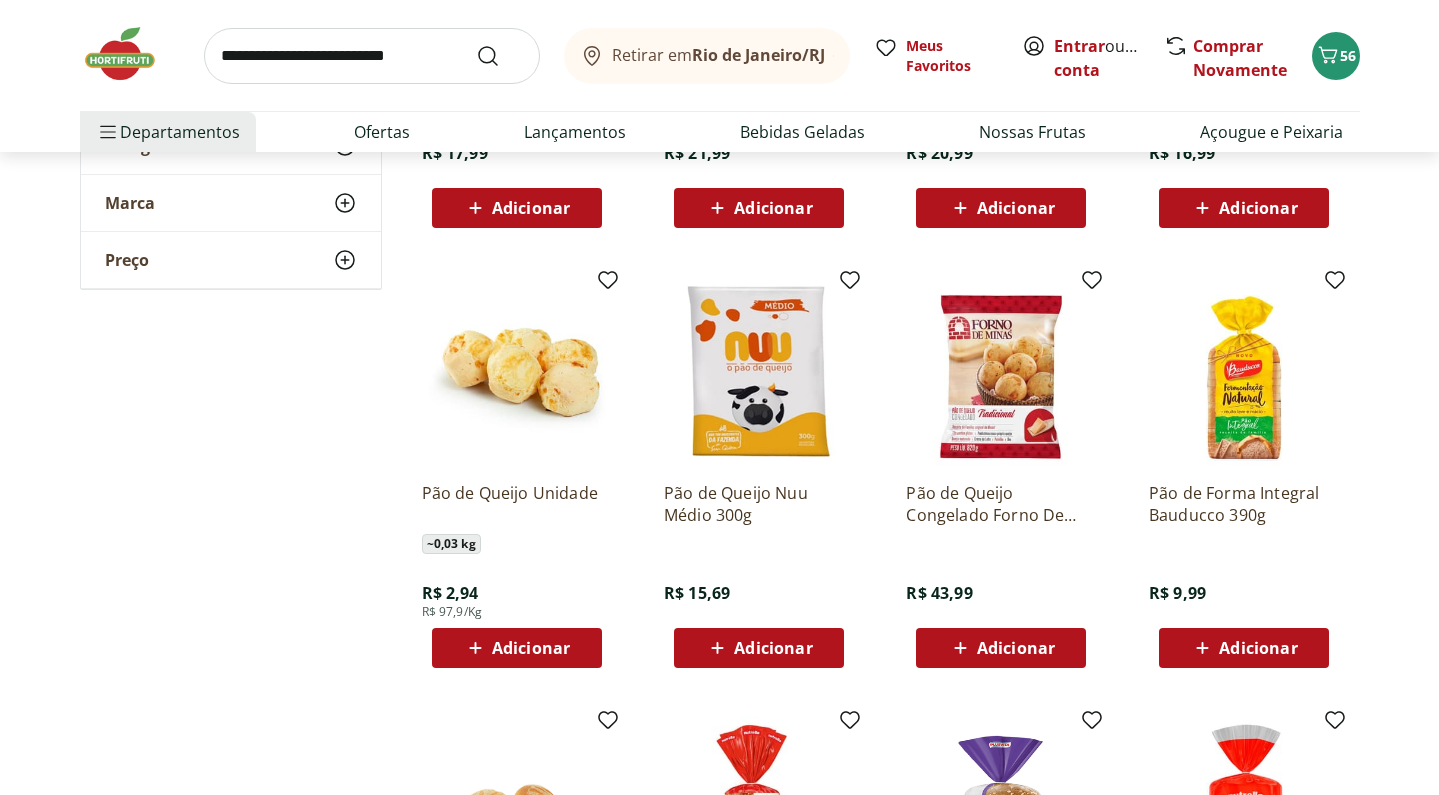 scroll, scrollTop: 1421, scrollLeft: 0, axis: vertical 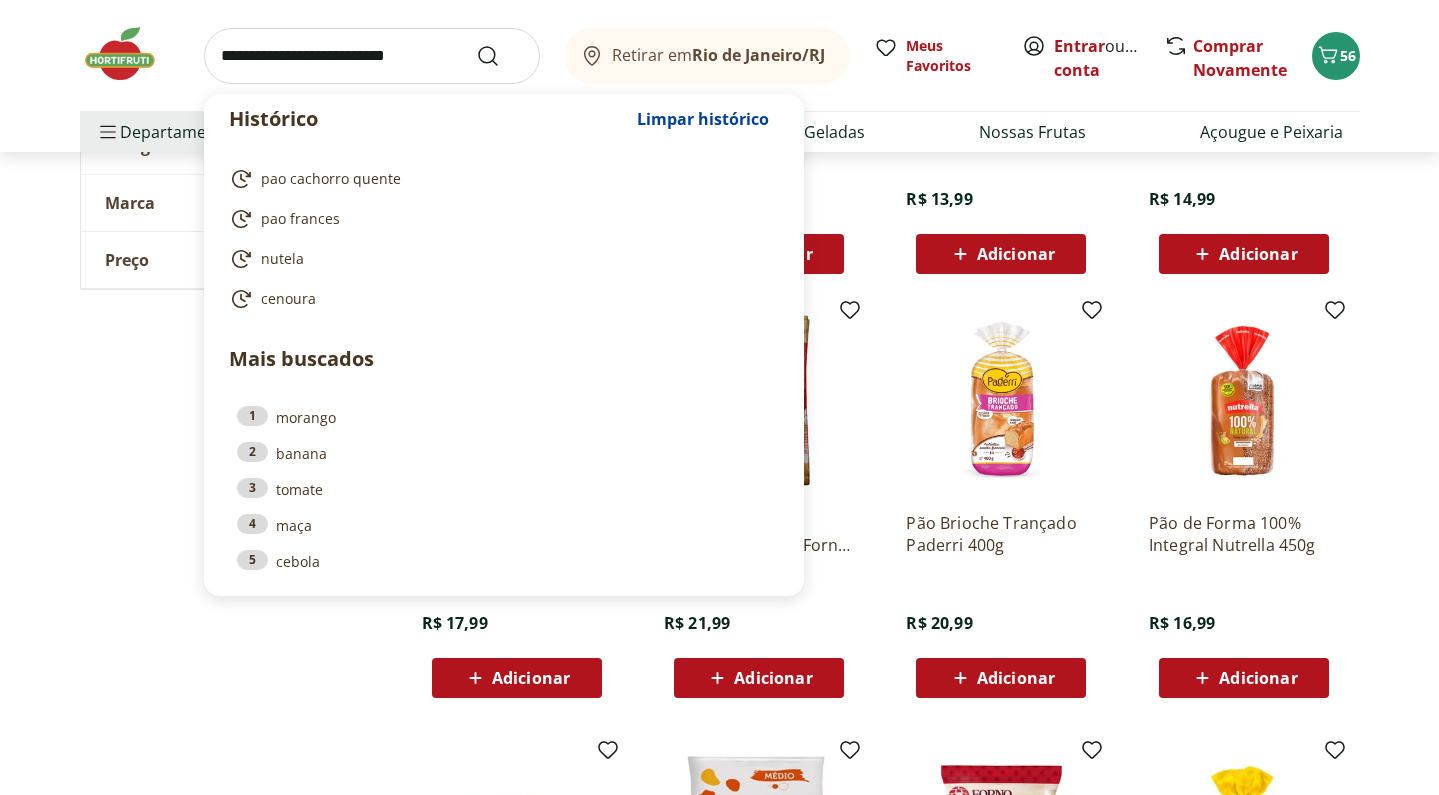 click at bounding box center [372, 56] 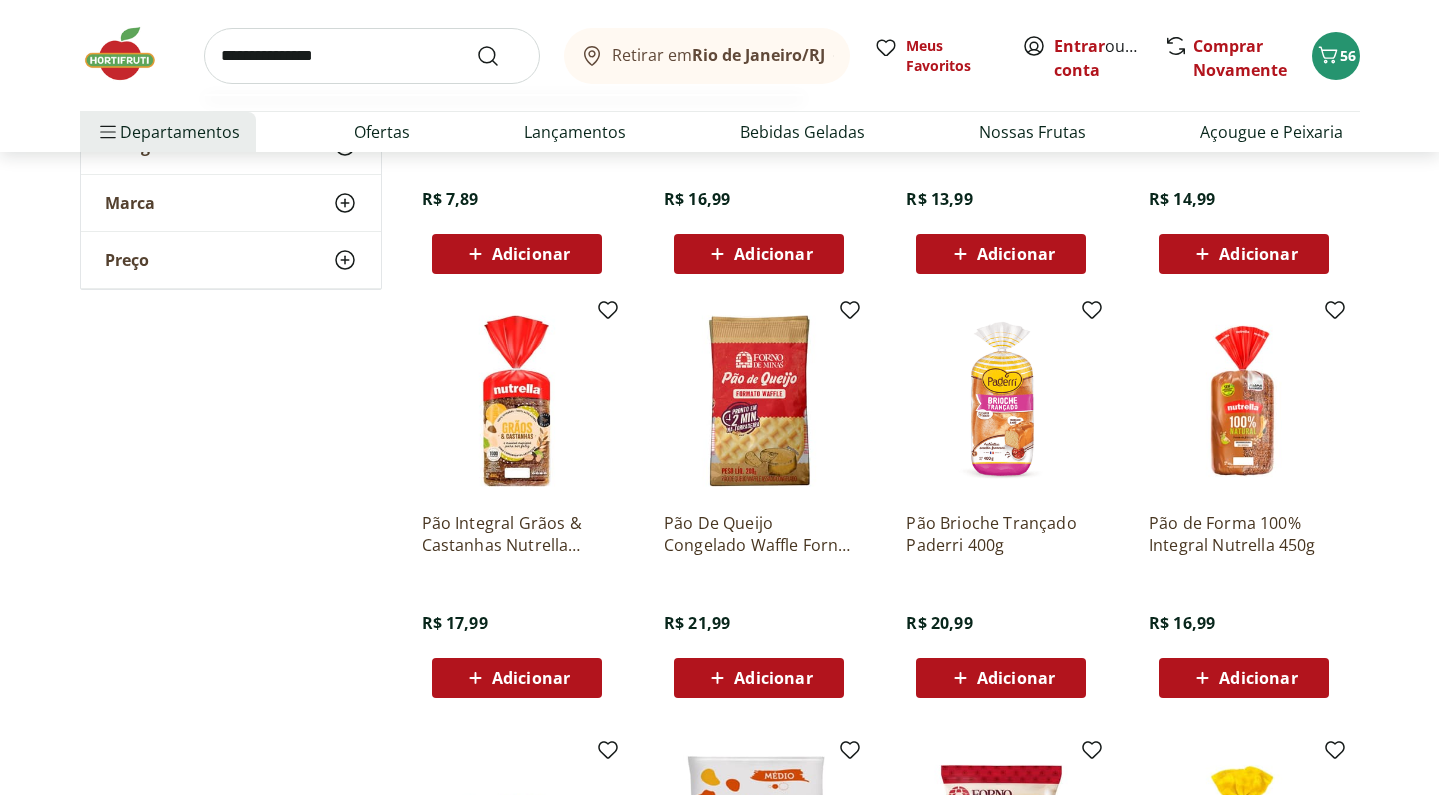 type on "**********" 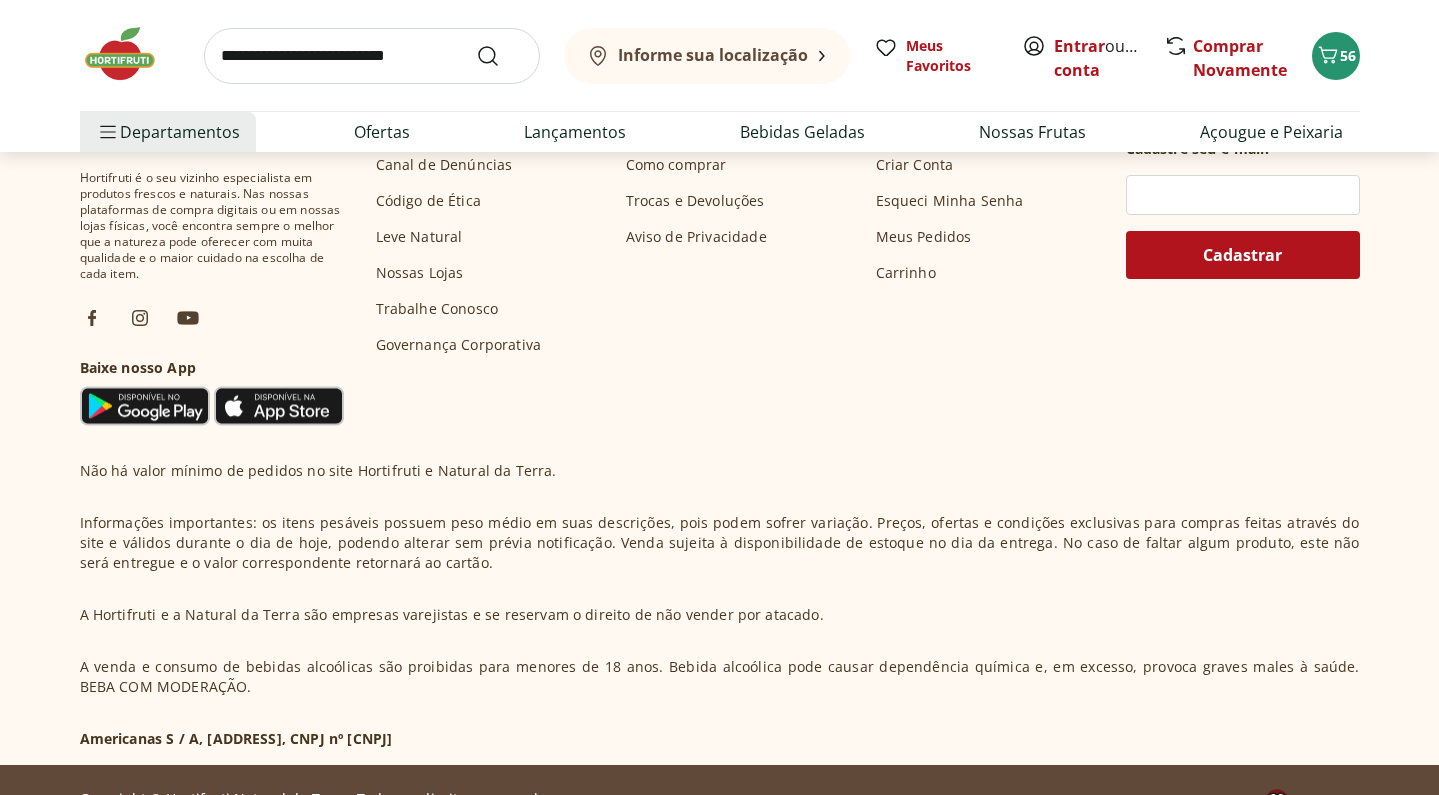 scroll, scrollTop: 0, scrollLeft: 0, axis: both 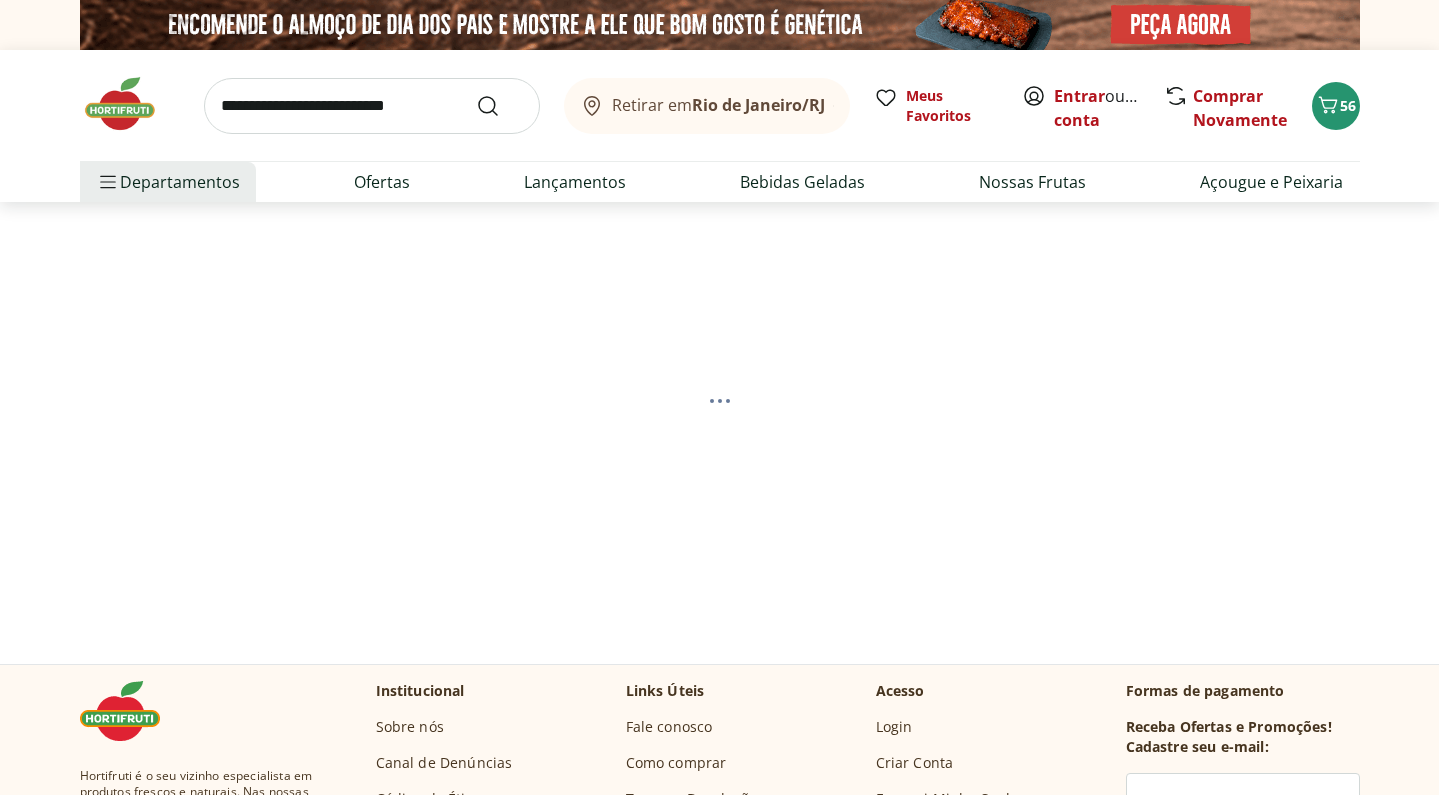 select on "**********" 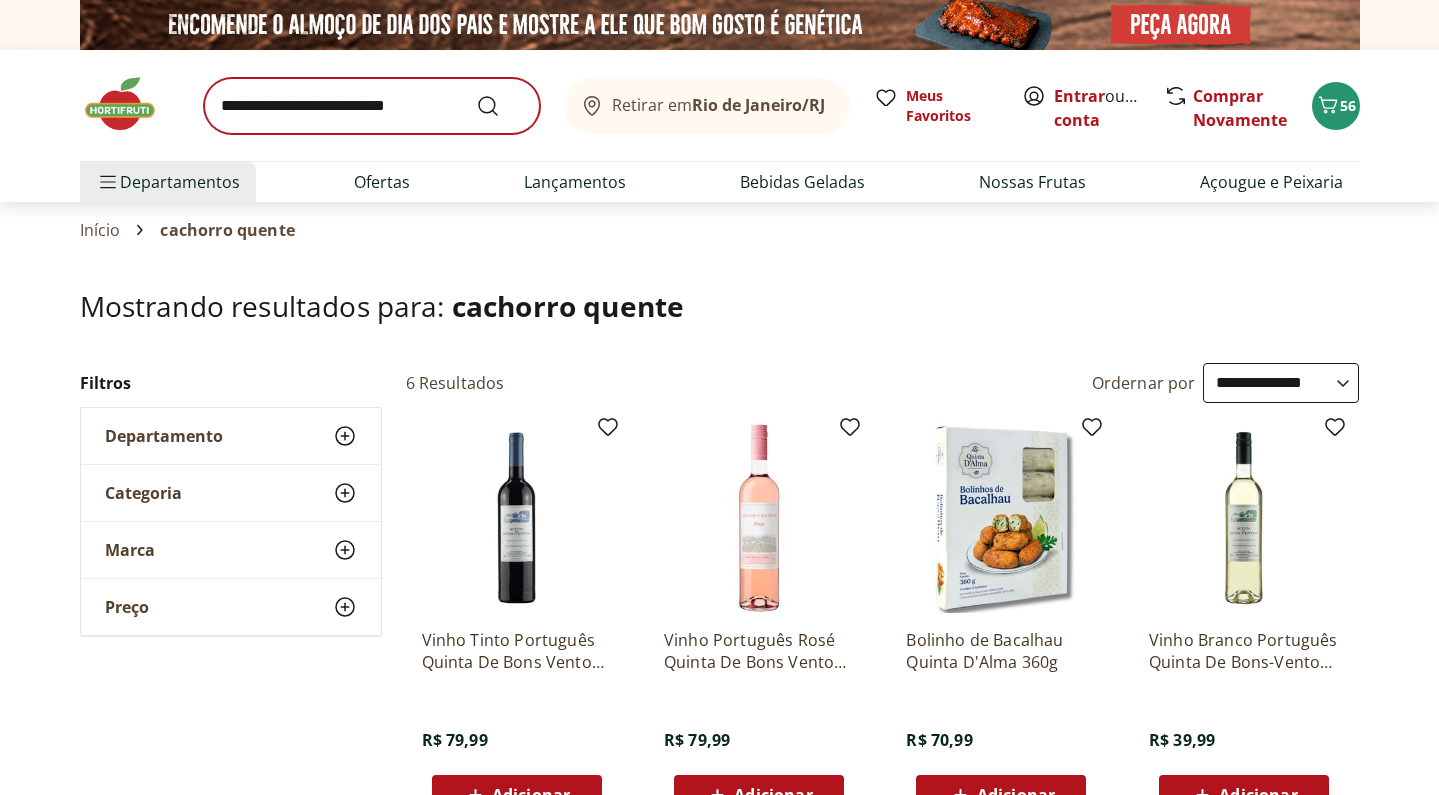 scroll, scrollTop: 0, scrollLeft: 0, axis: both 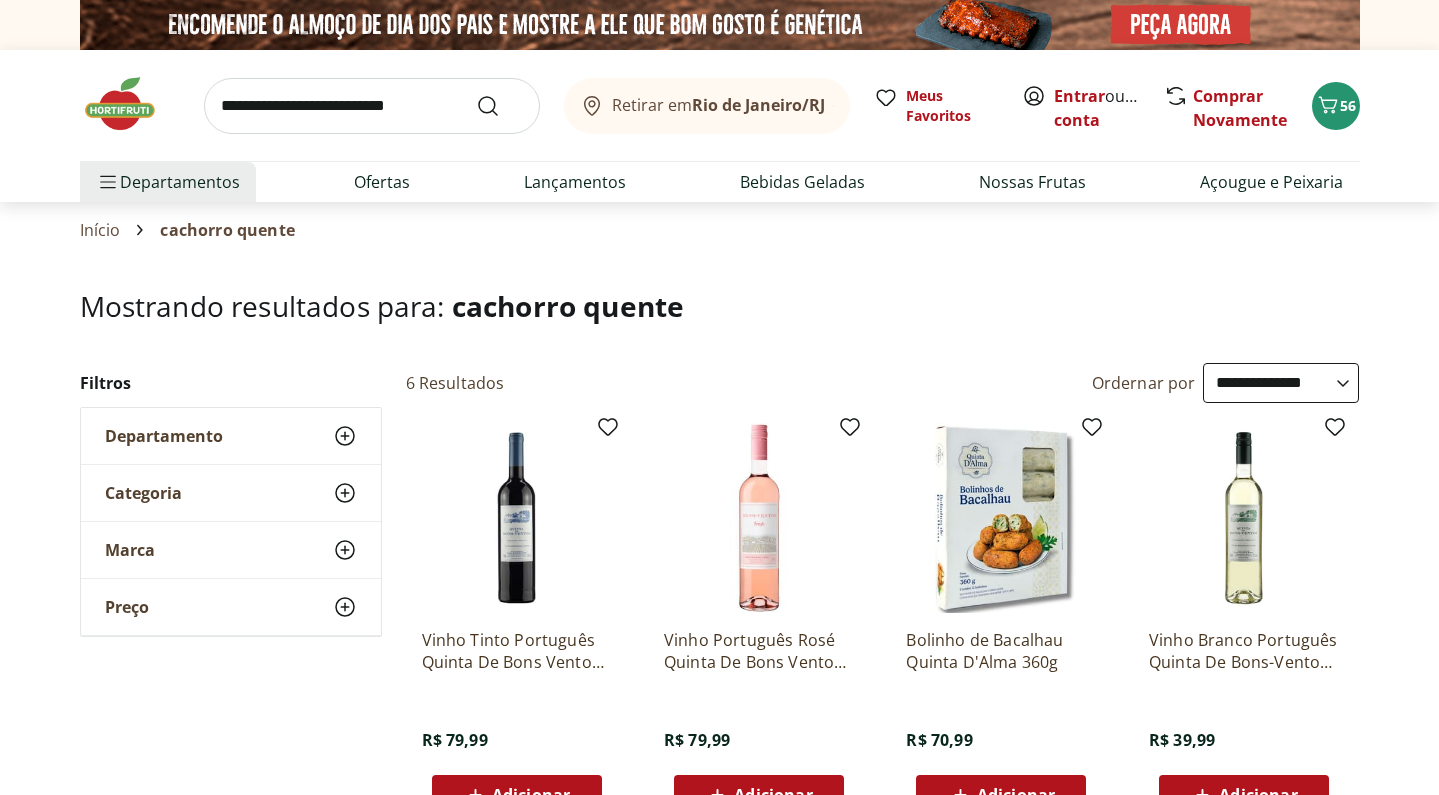 click at bounding box center (372, 106) 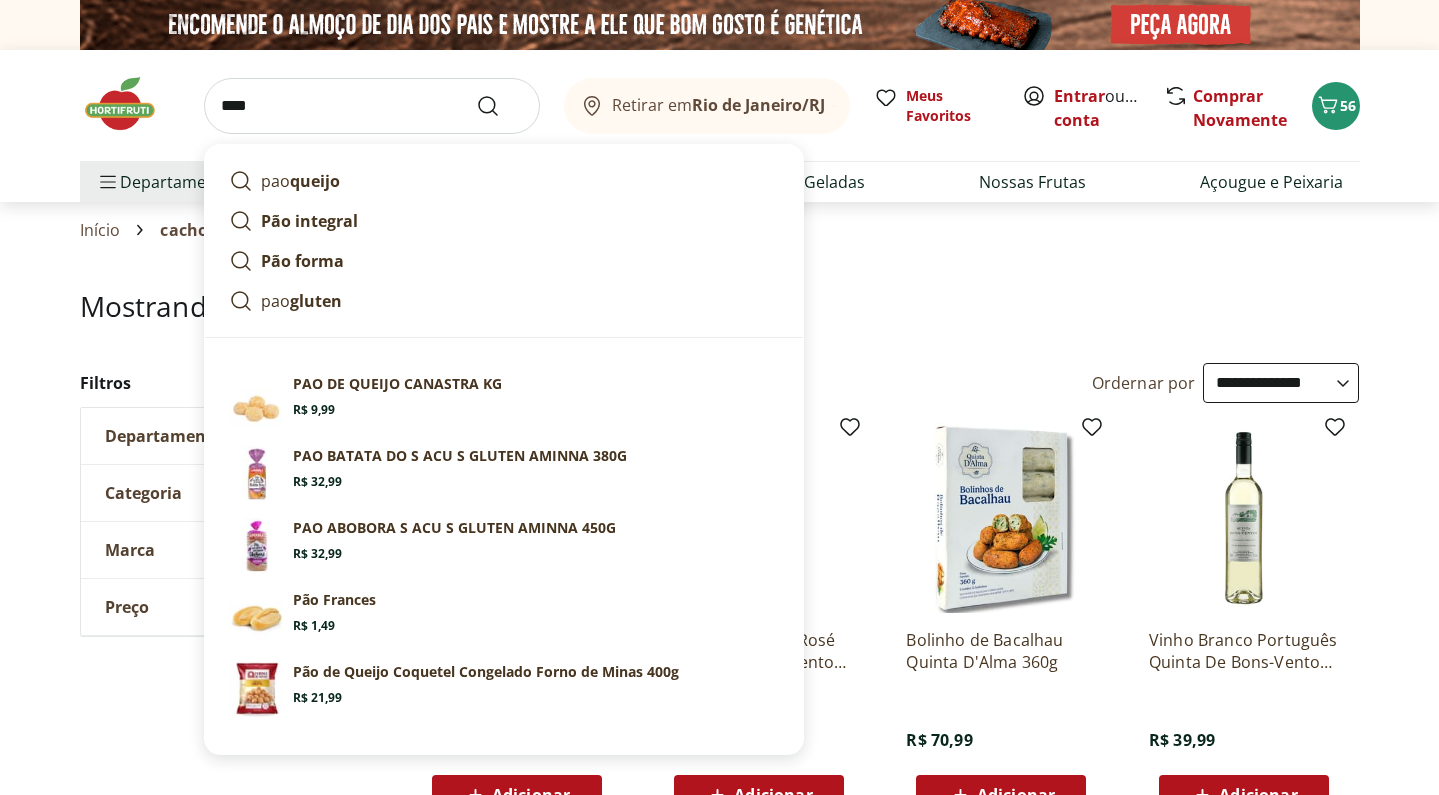 type on "***" 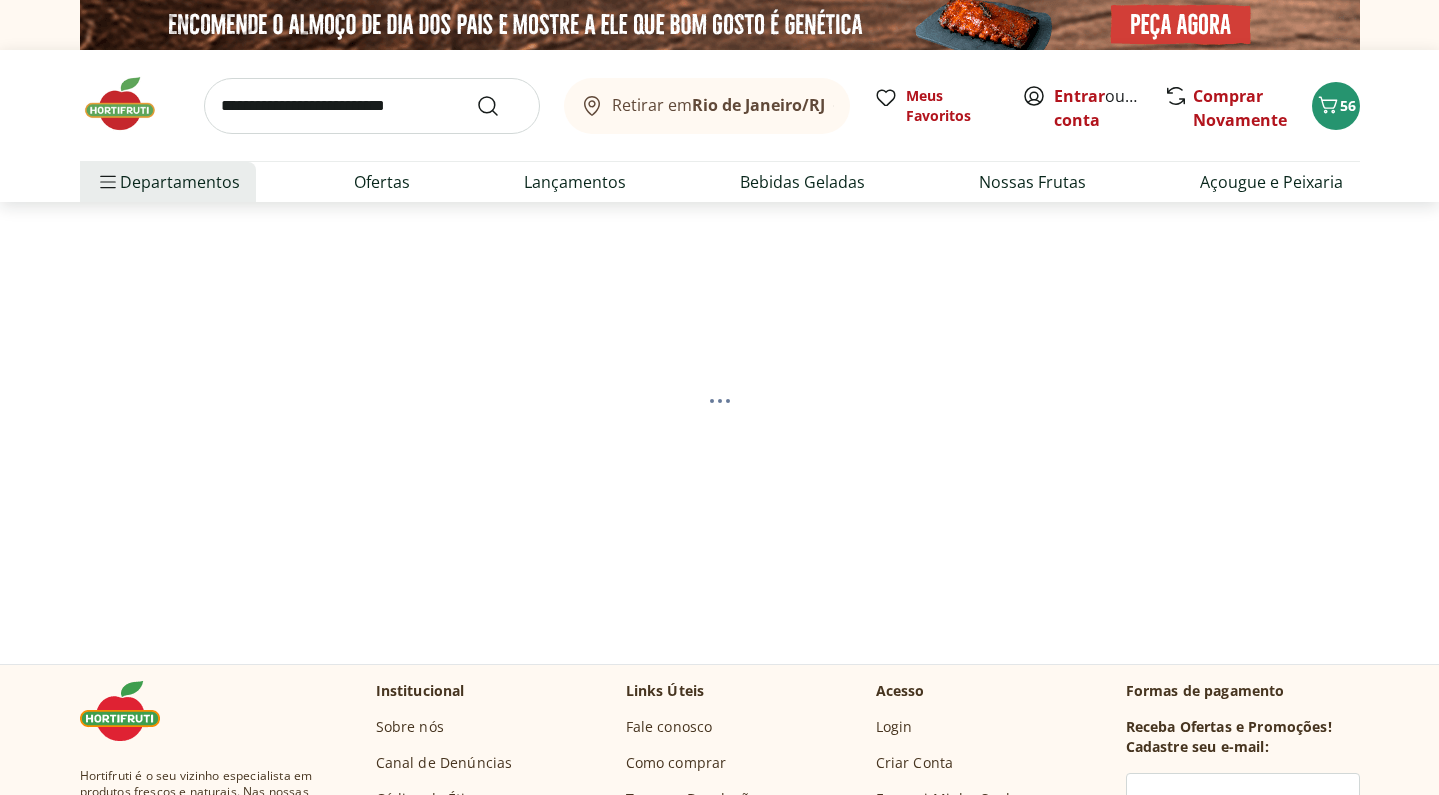 select on "**********" 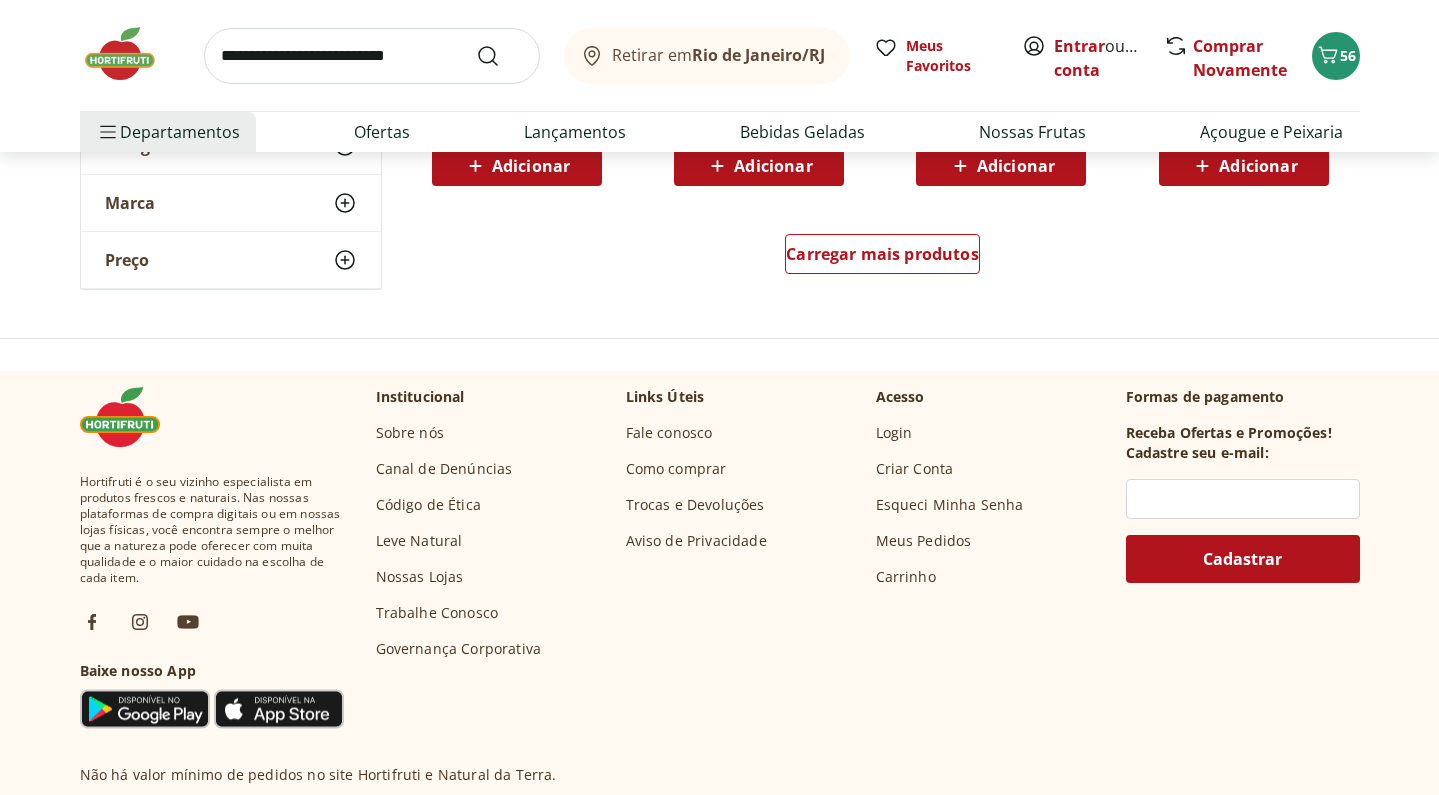 scroll, scrollTop: 1514, scrollLeft: 0, axis: vertical 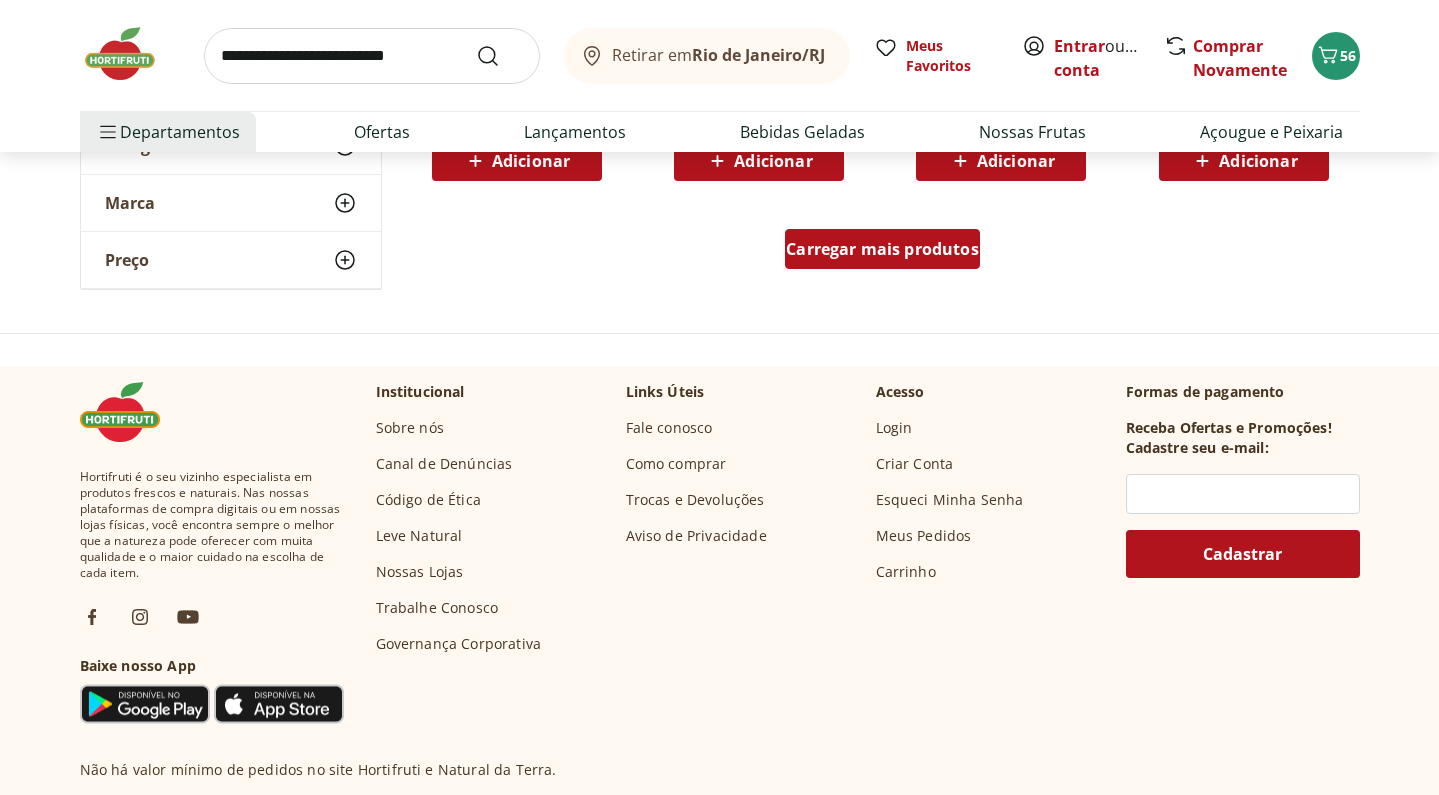 click on "Carregar mais produtos" at bounding box center (882, 249) 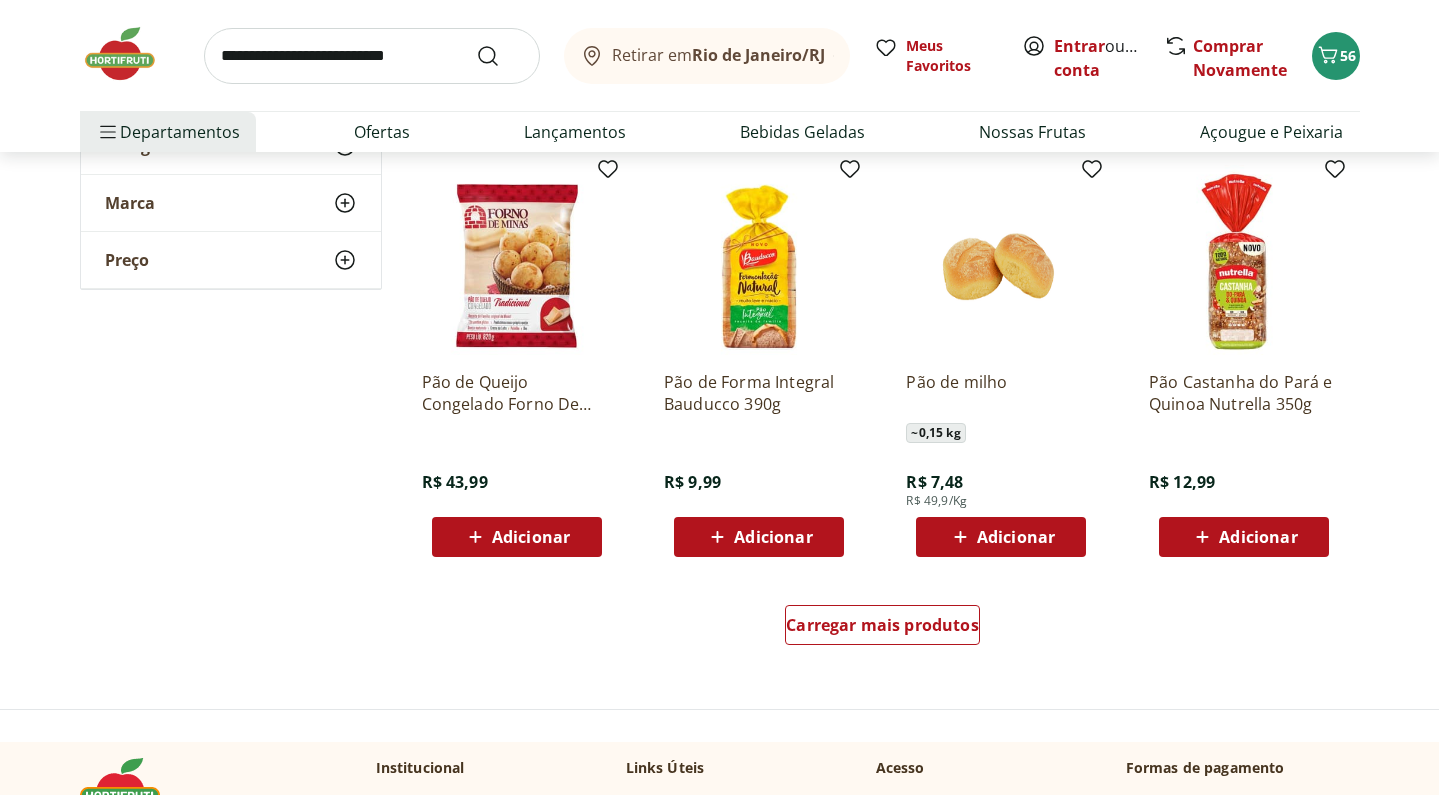scroll, scrollTop: 2448, scrollLeft: 0, axis: vertical 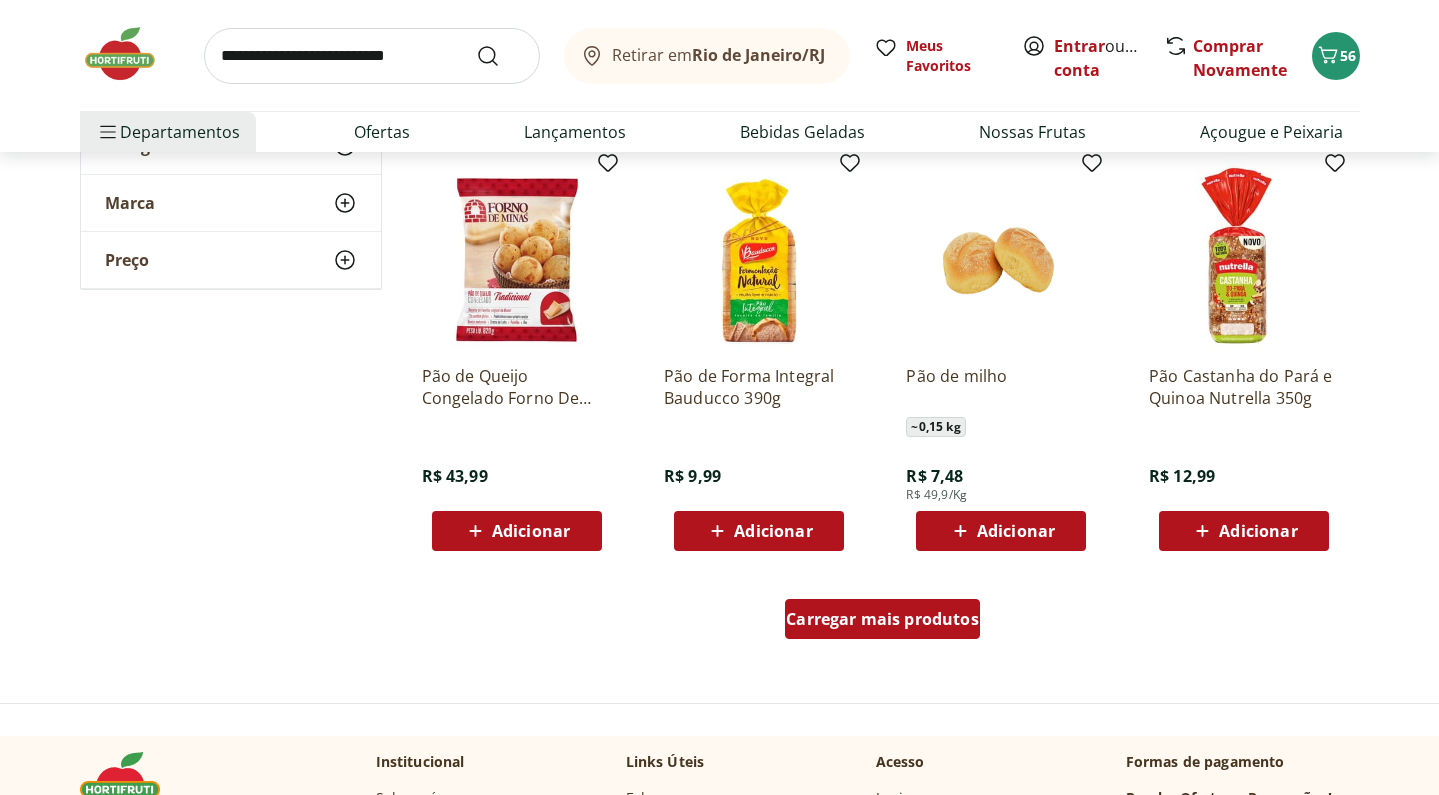 click on "Carregar mais produtos" at bounding box center (882, 619) 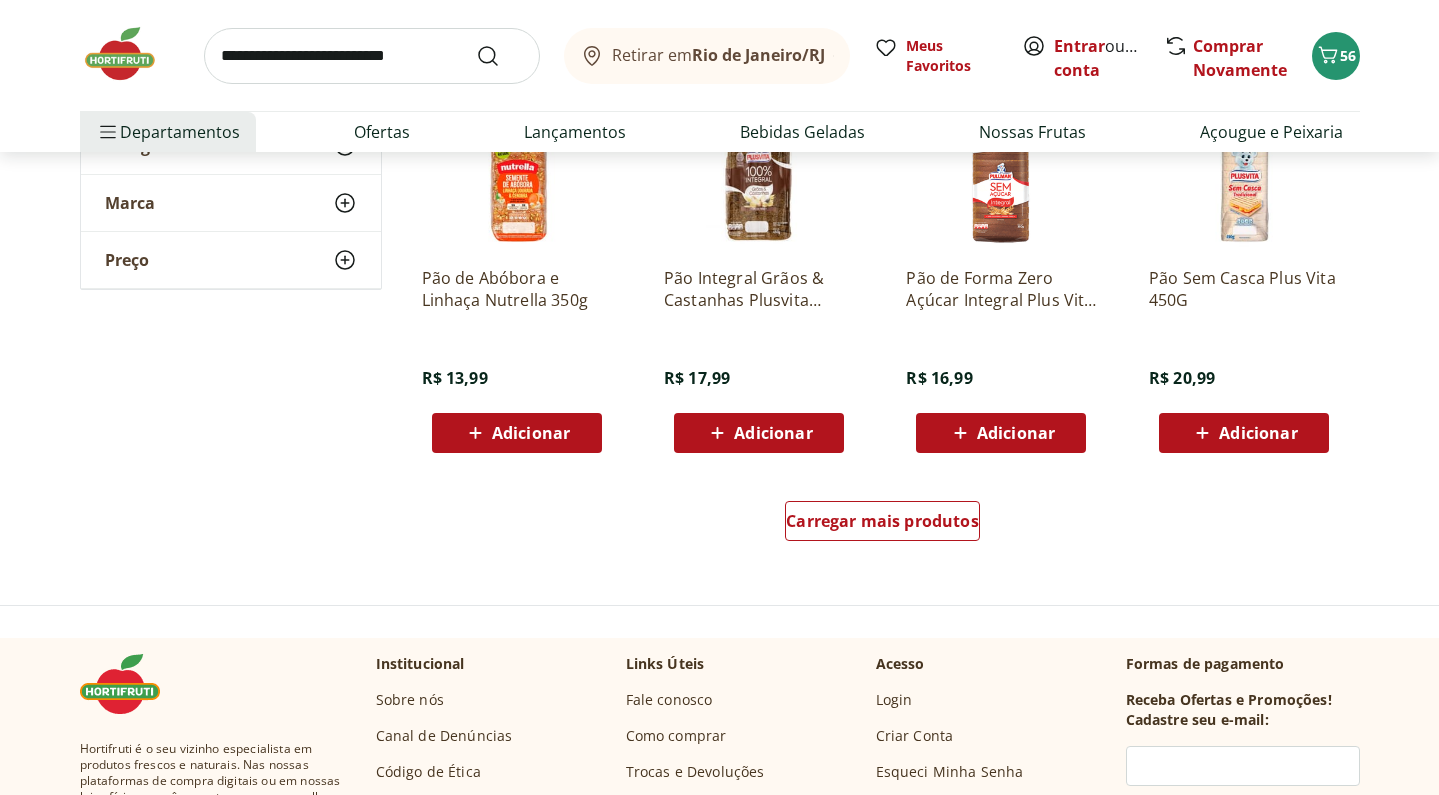 scroll, scrollTop: 3858, scrollLeft: 0, axis: vertical 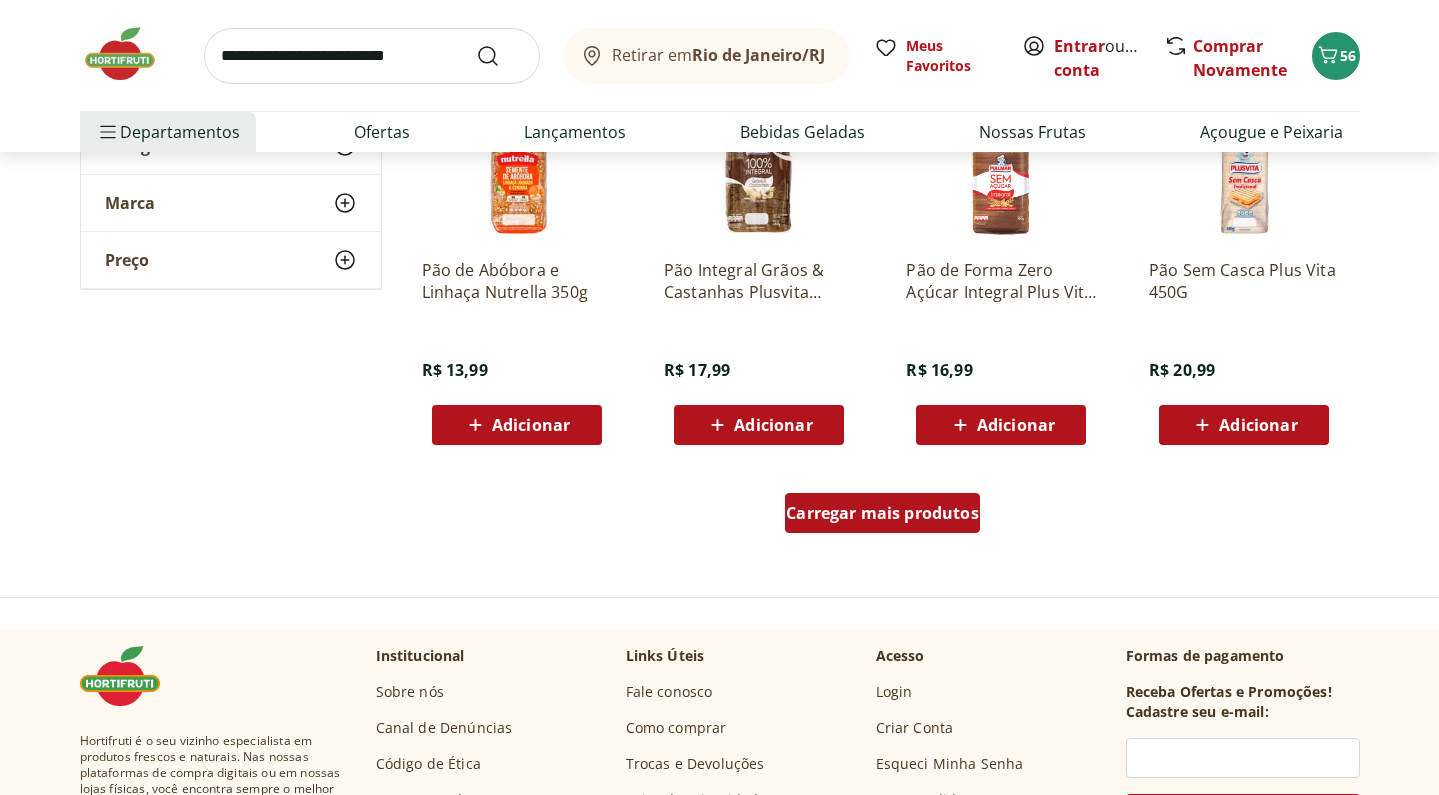 click on "Carregar mais produtos" at bounding box center [882, 513] 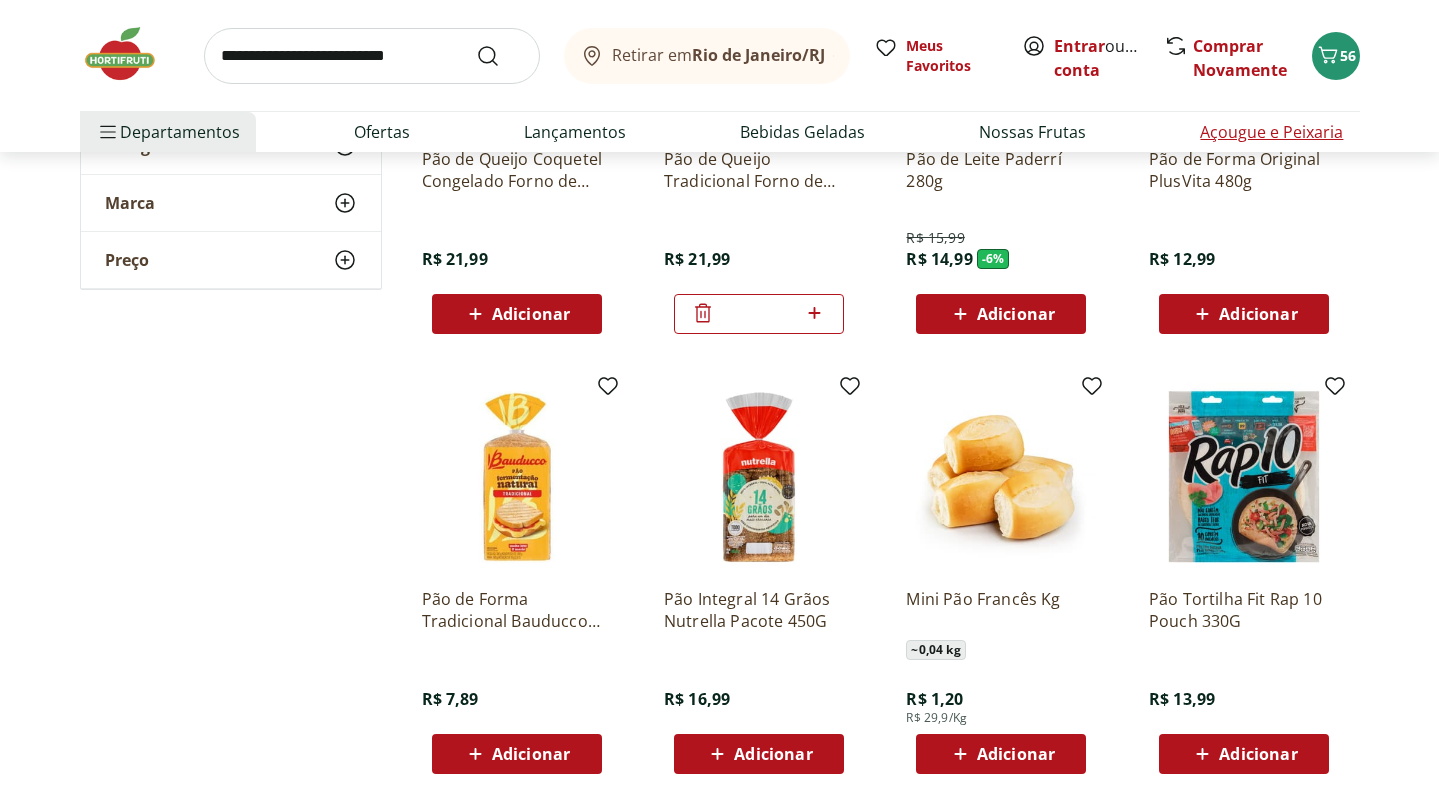 scroll, scrollTop: 831, scrollLeft: 0, axis: vertical 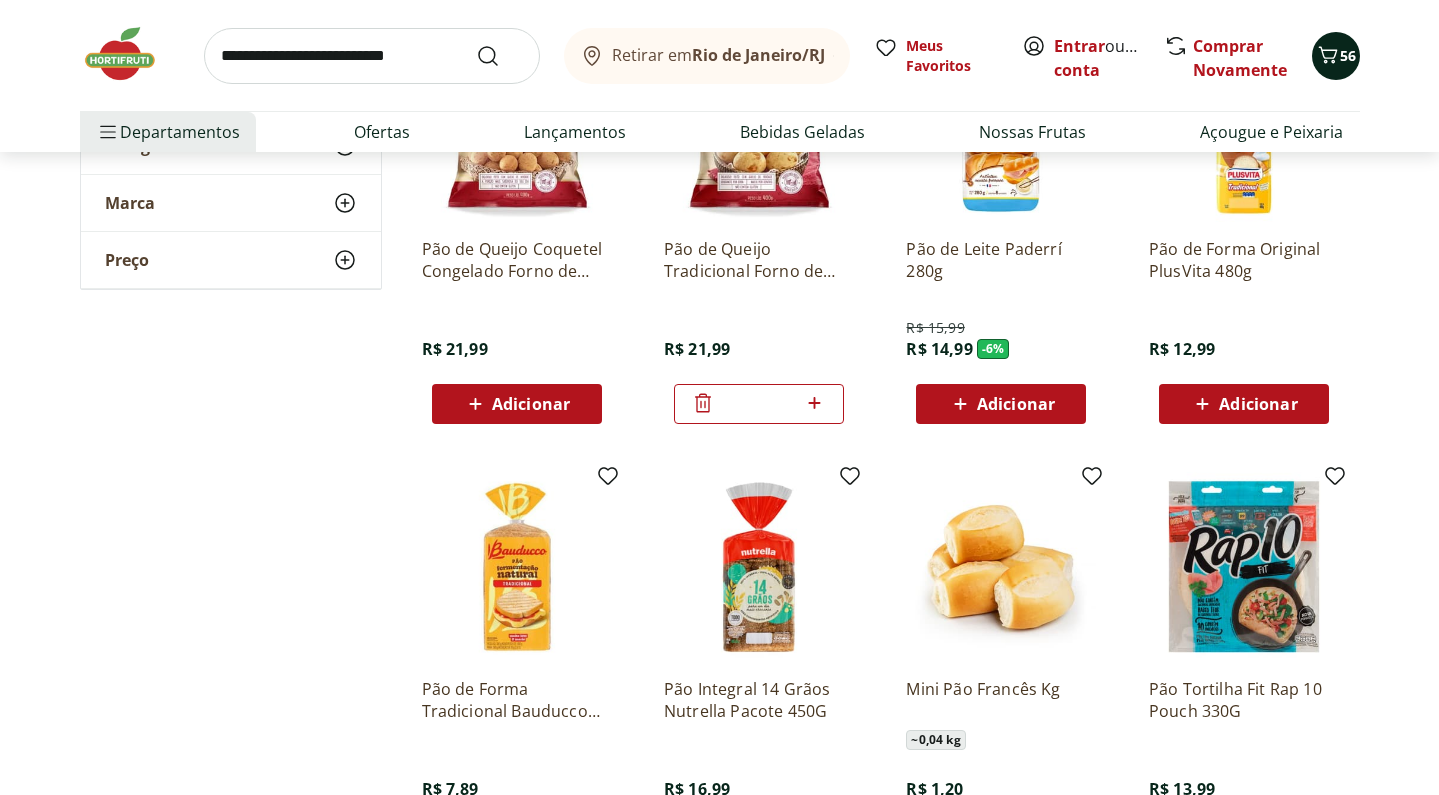 click 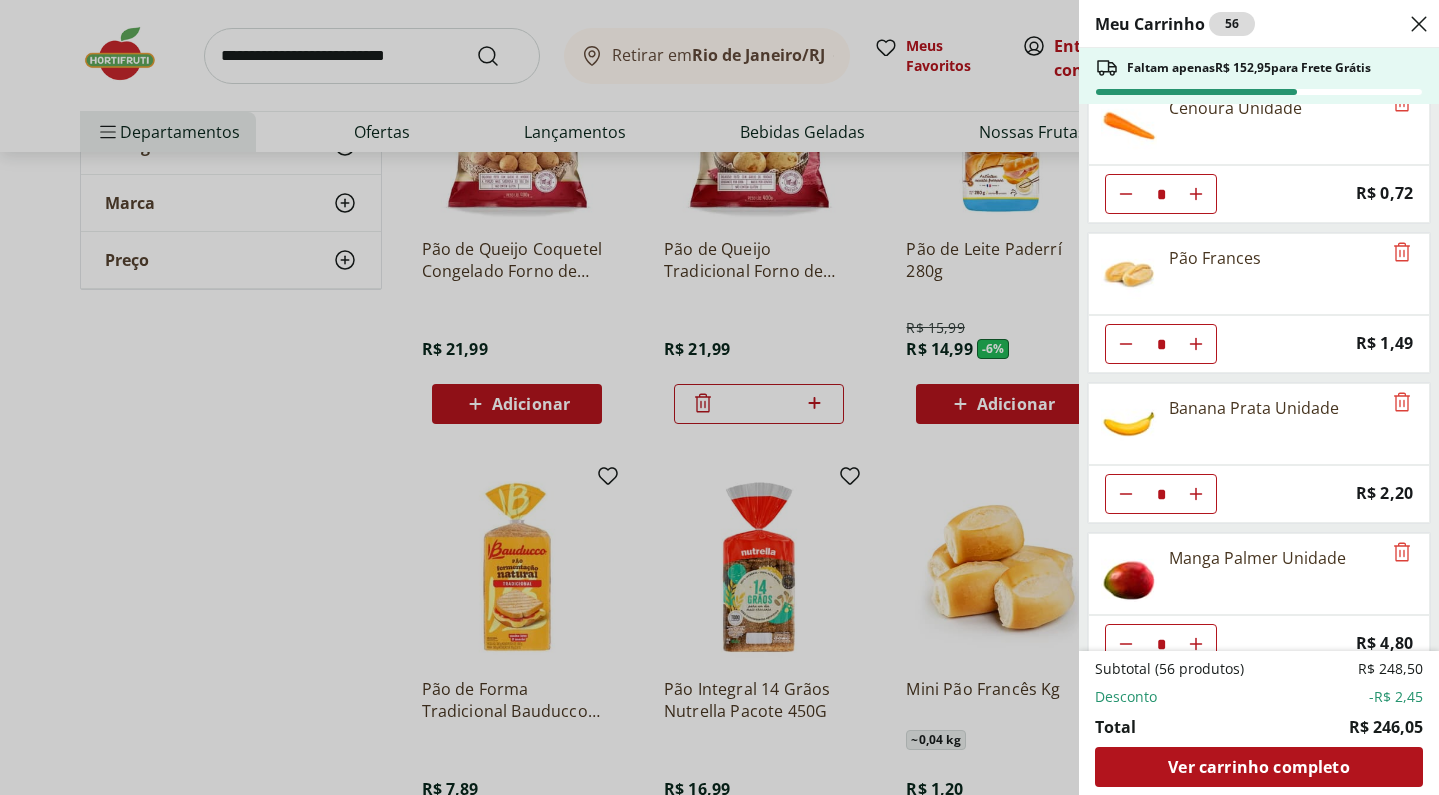 scroll, scrollTop: 2432, scrollLeft: 0, axis: vertical 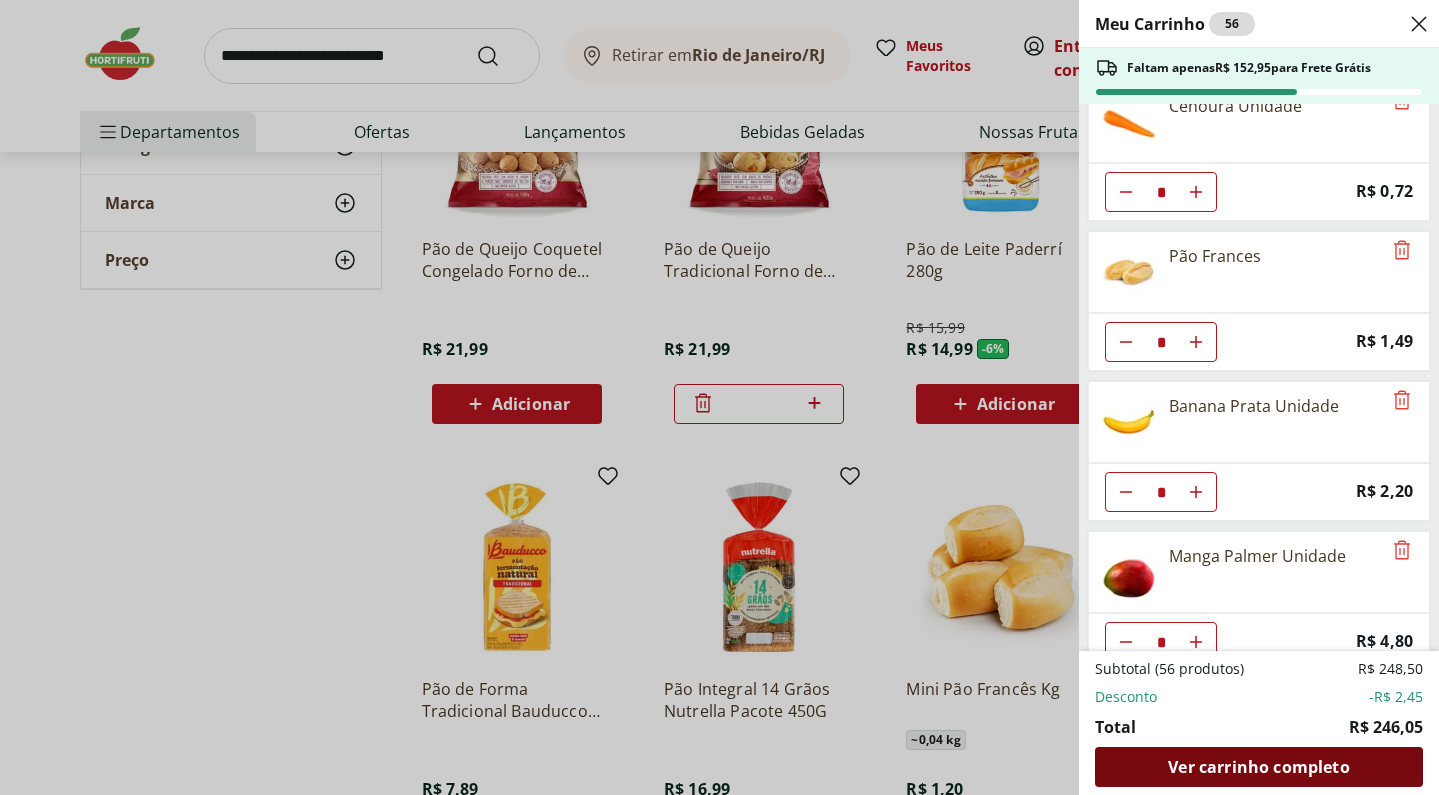 click on "Ver carrinho completo" at bounding box center (1258, 767) 